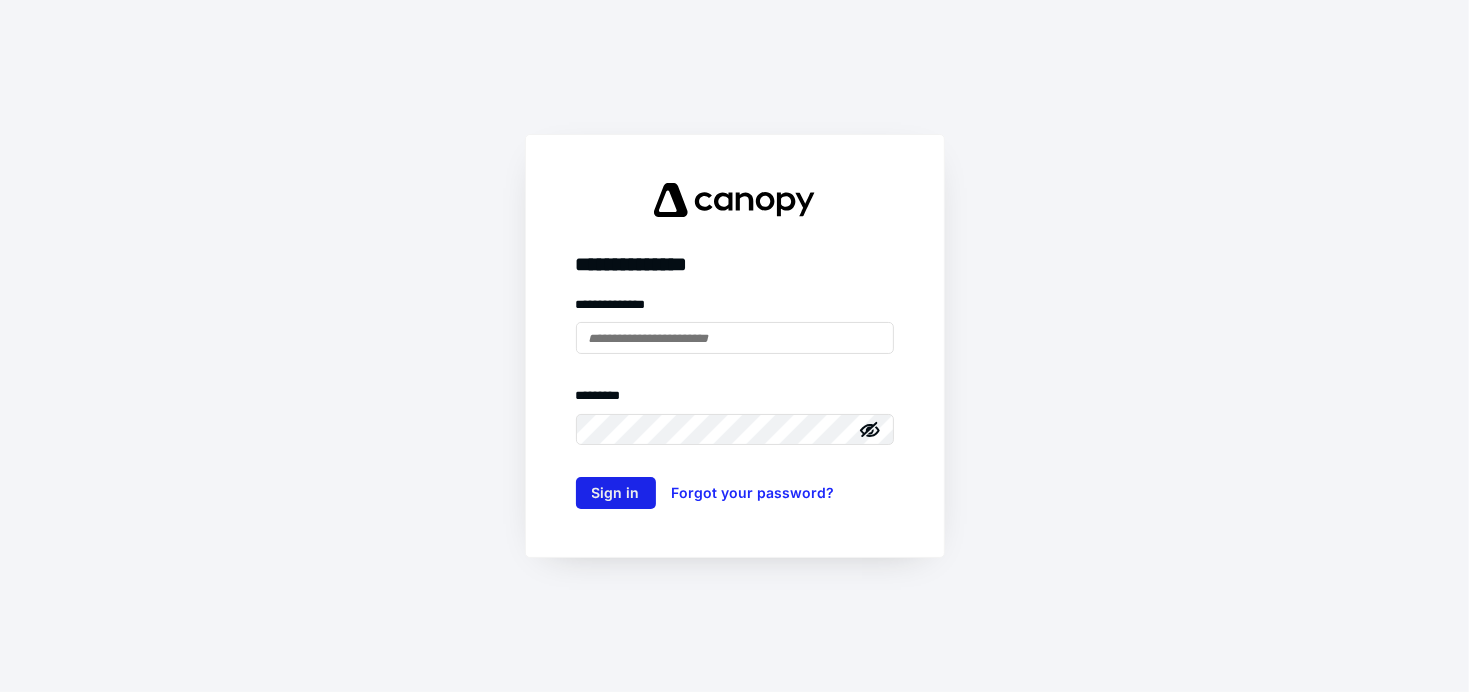 scroll, scrollTop: 0, scrollLeft: 0, axis: both 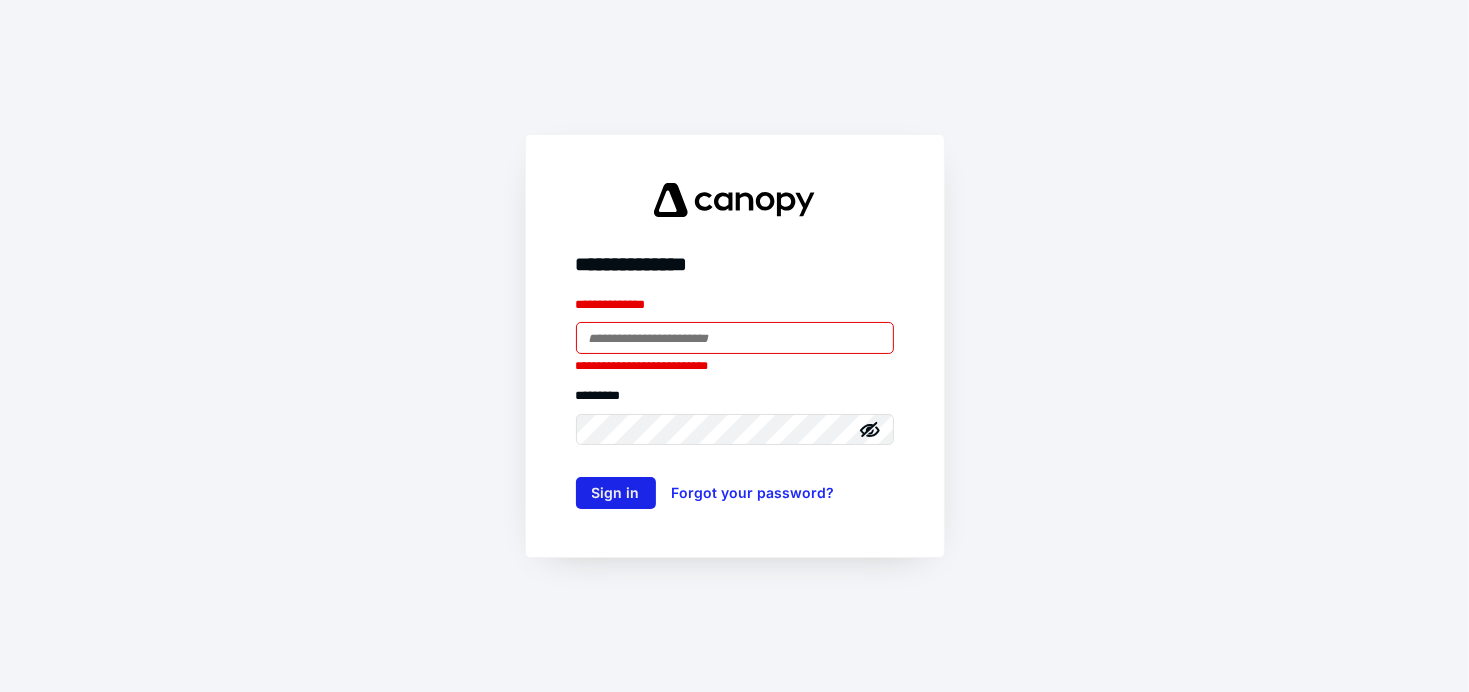 type on "**********" 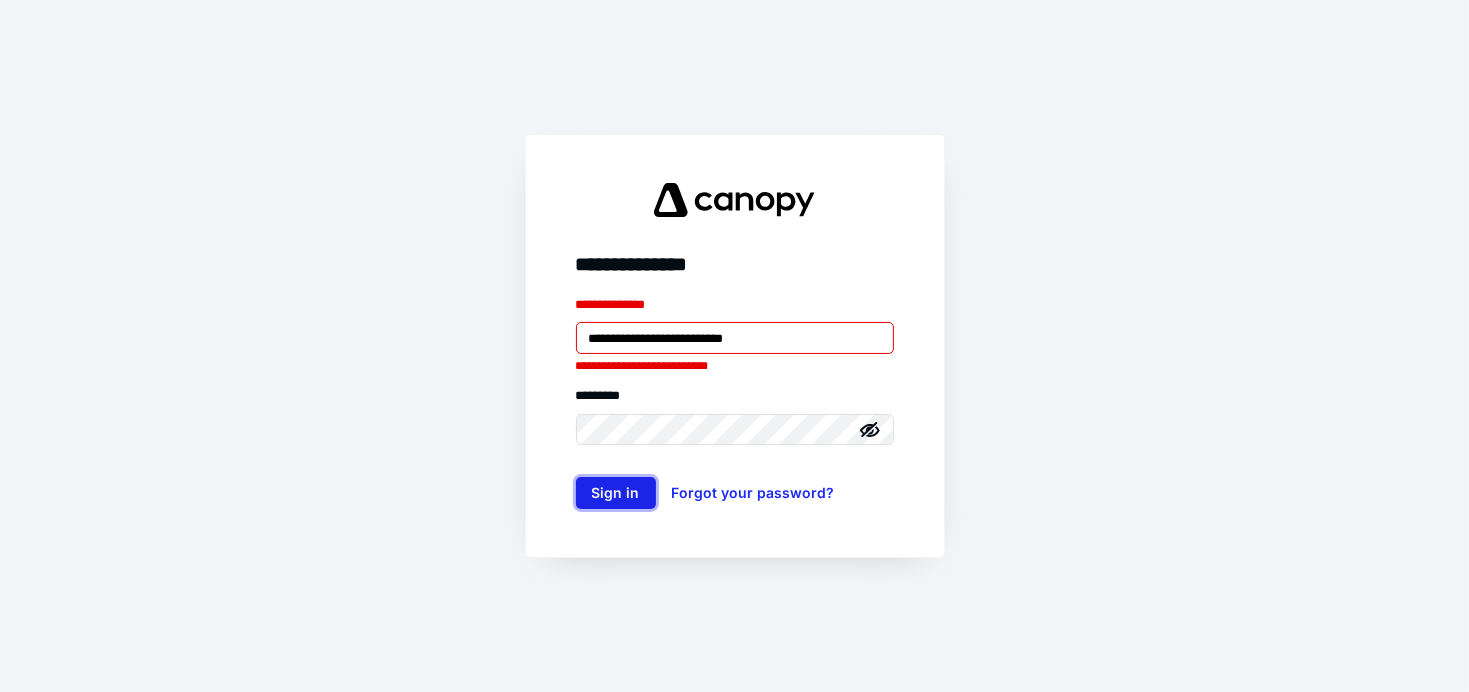 click on "Sign in" at bounding box center [616, 493] 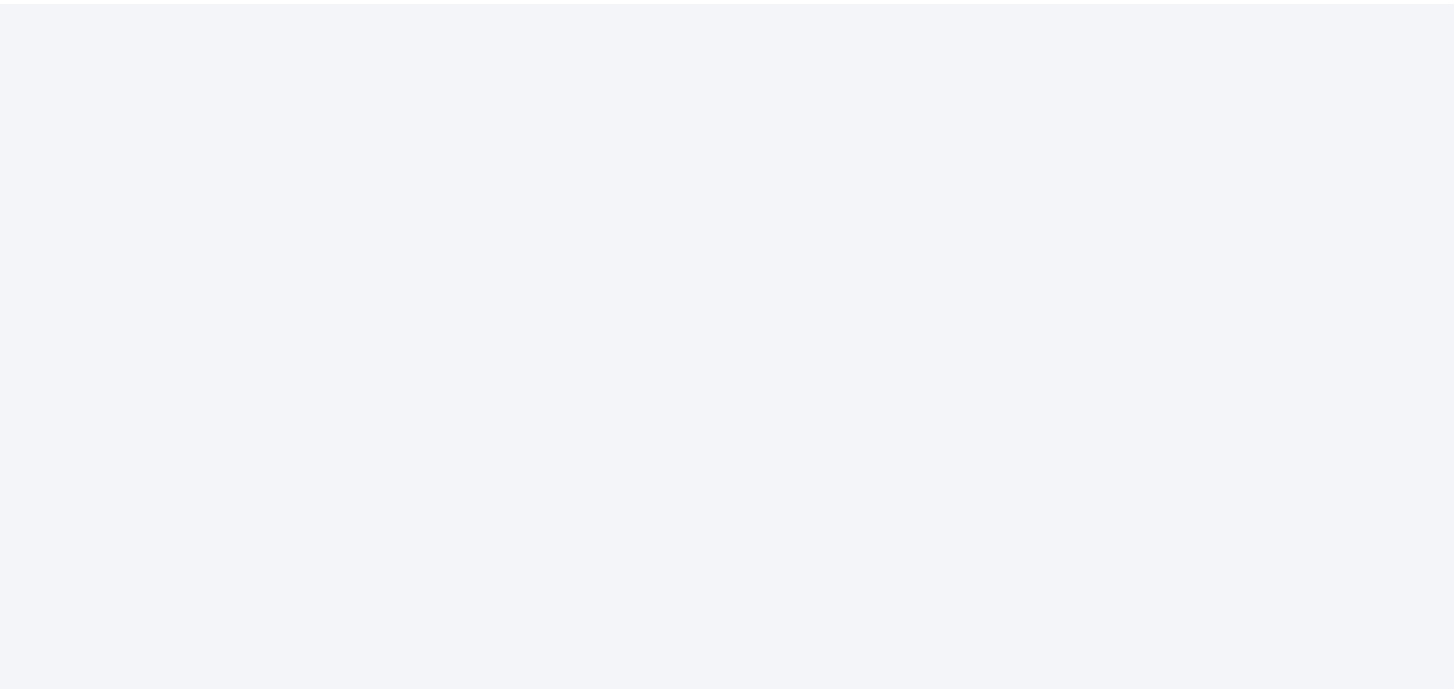 scroll, scrollTop: 0, scrollLeft: 0, axis: both 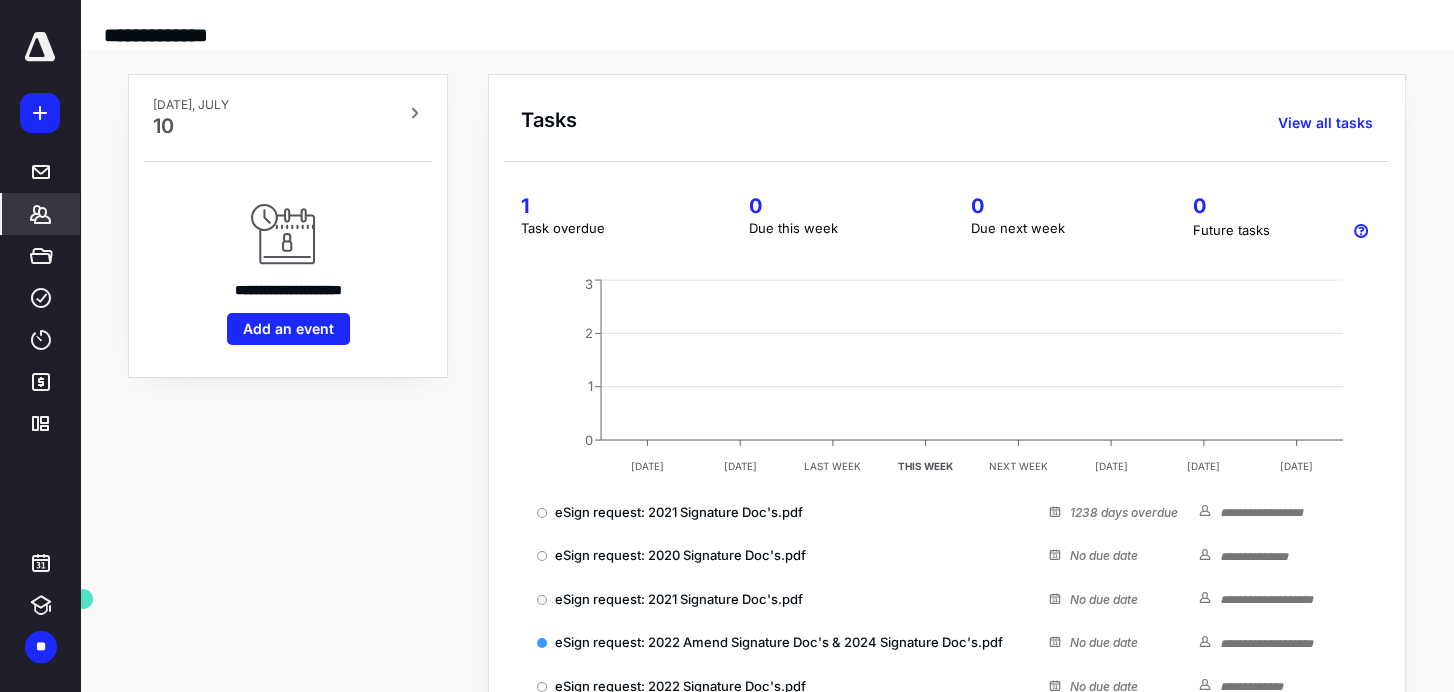 click 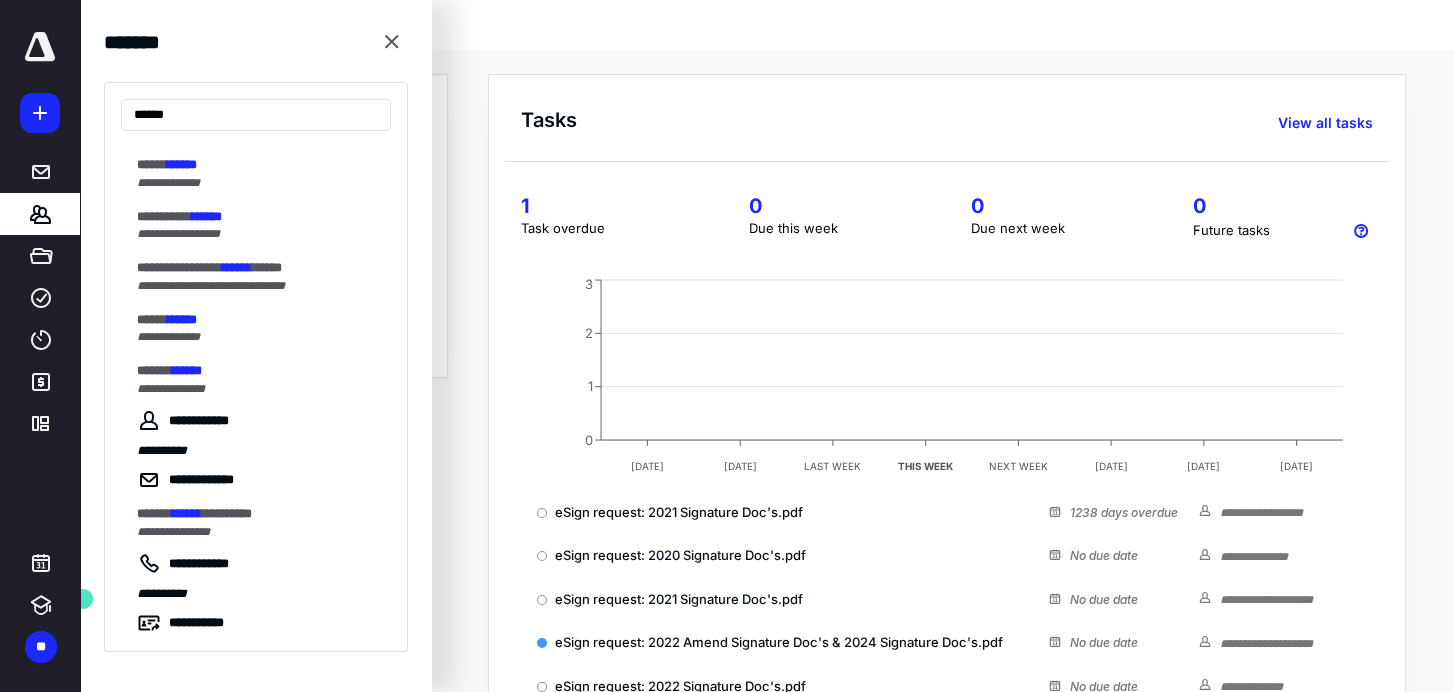 scroll, scrollTop: 577, scrollLeft: 0, axis: vertical 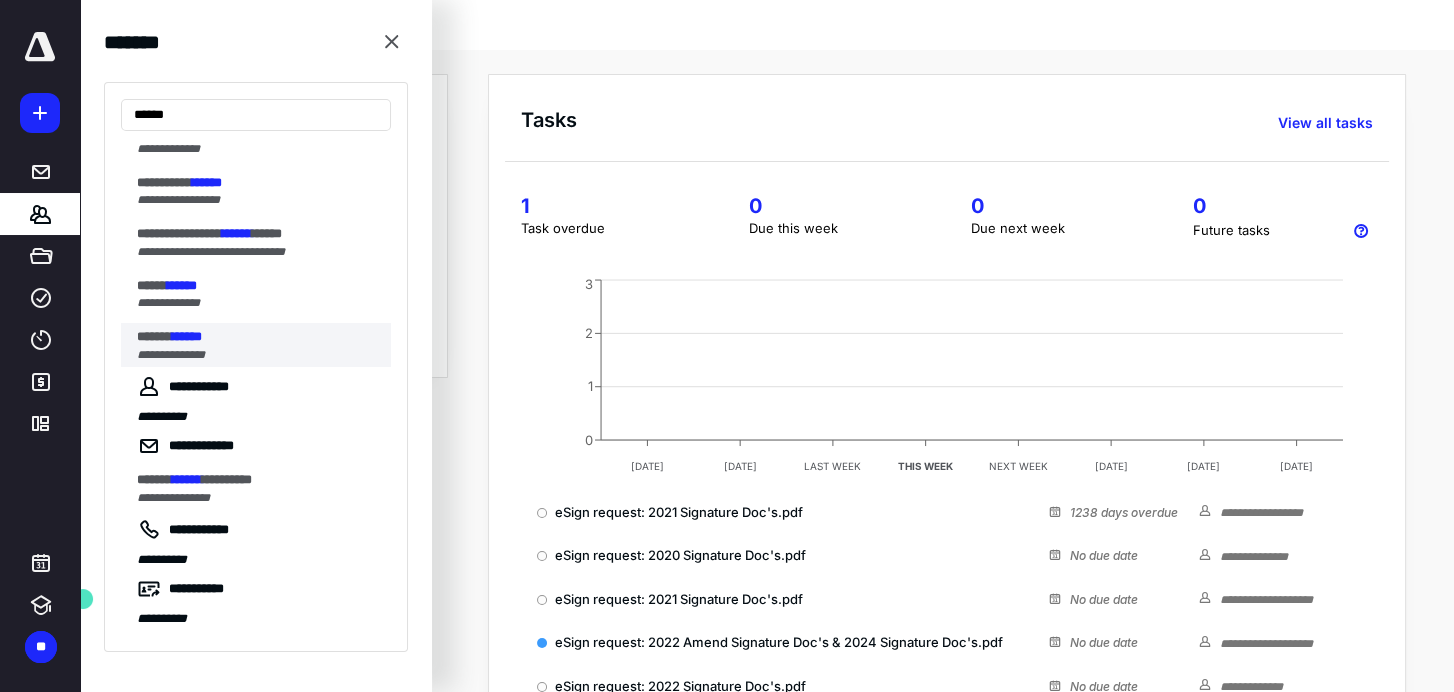 type on "******" 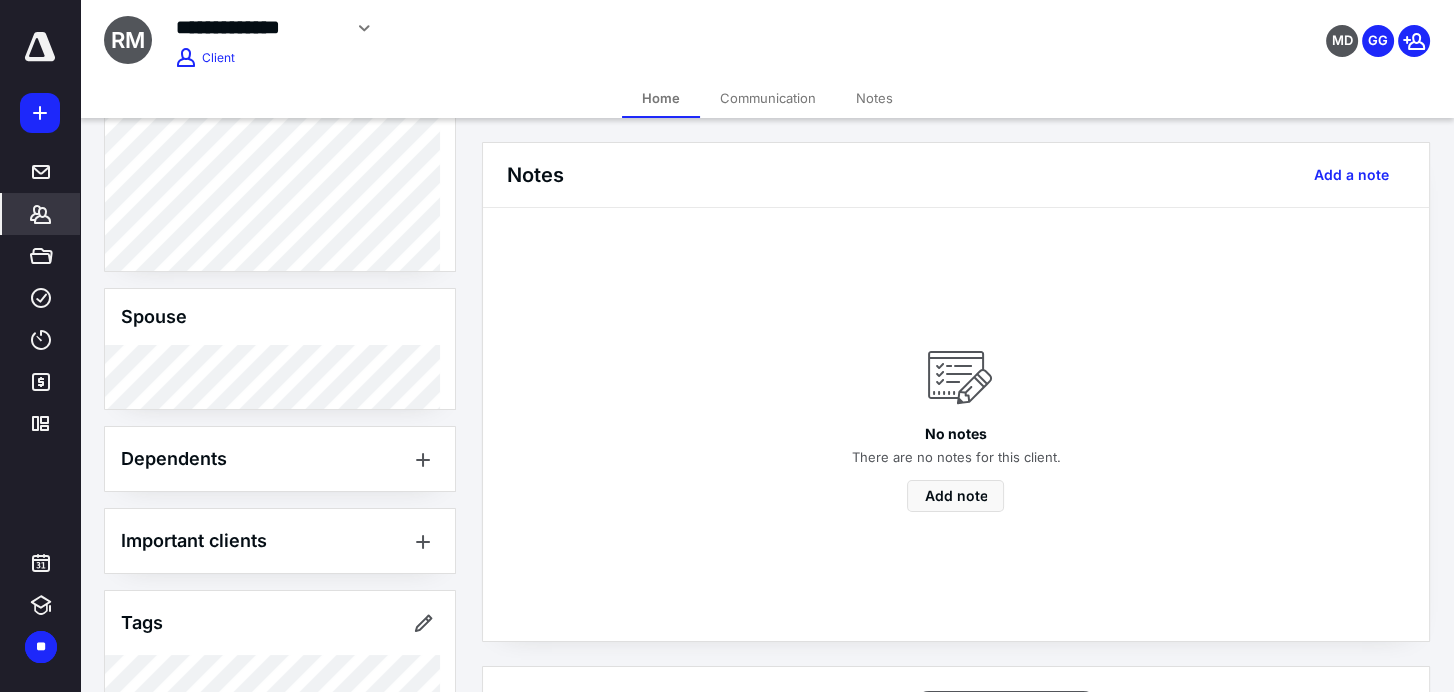 scroll, scrollTop: 461, scrollLeft: 0, axis: vertical 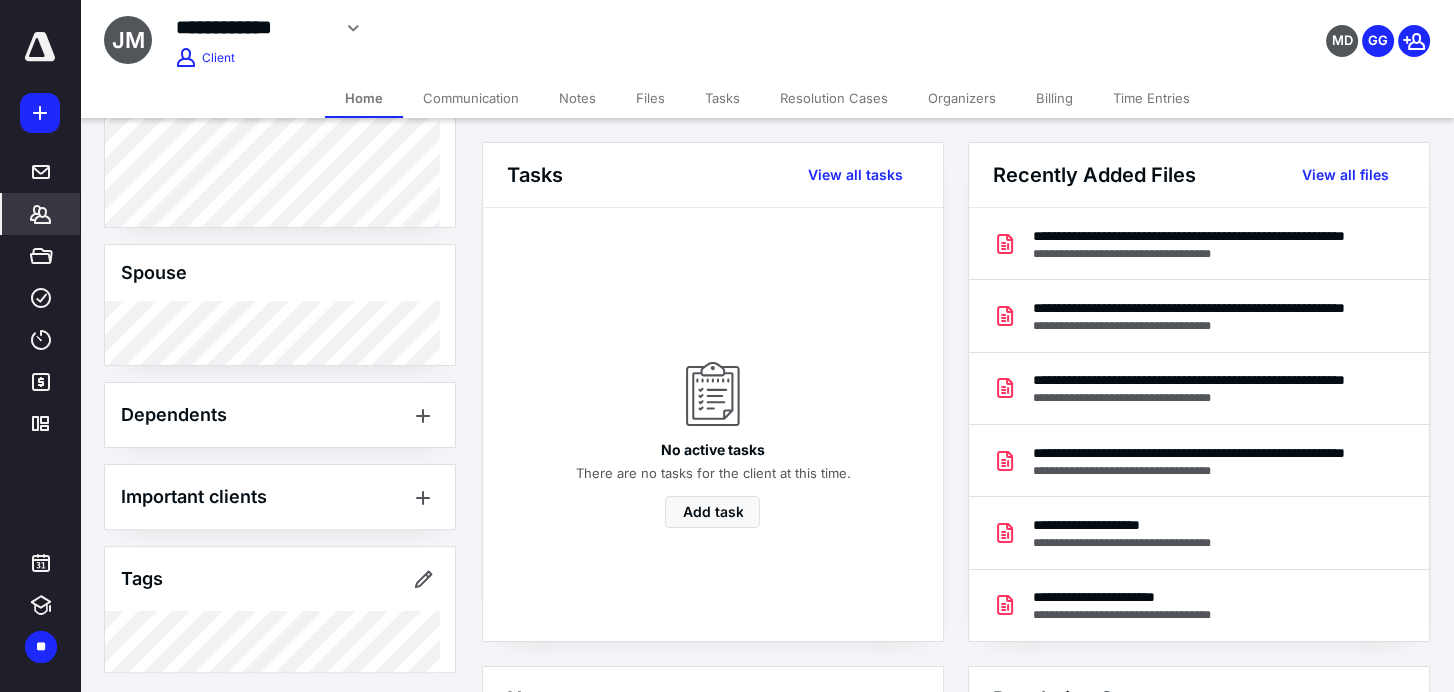 click on "Files" at bounding box center [650, 98] 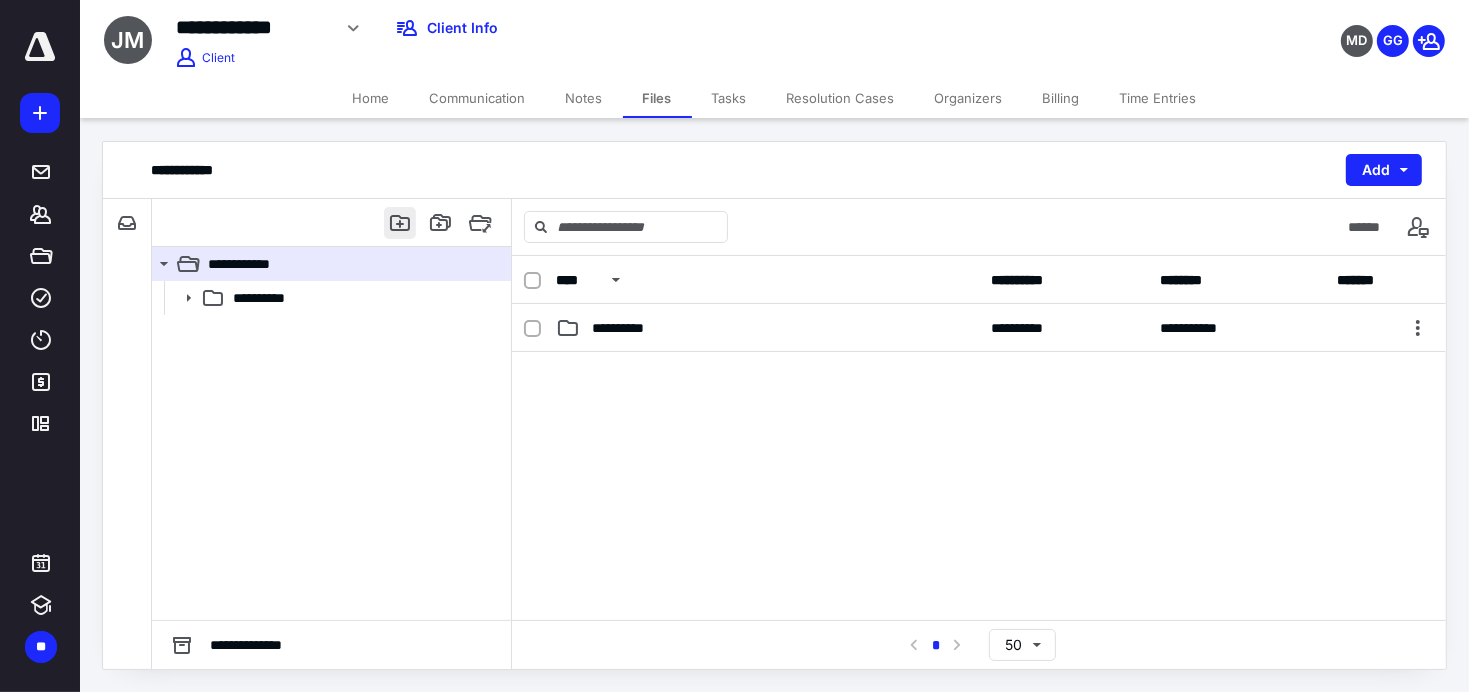 click at bounding box center [400, 223] 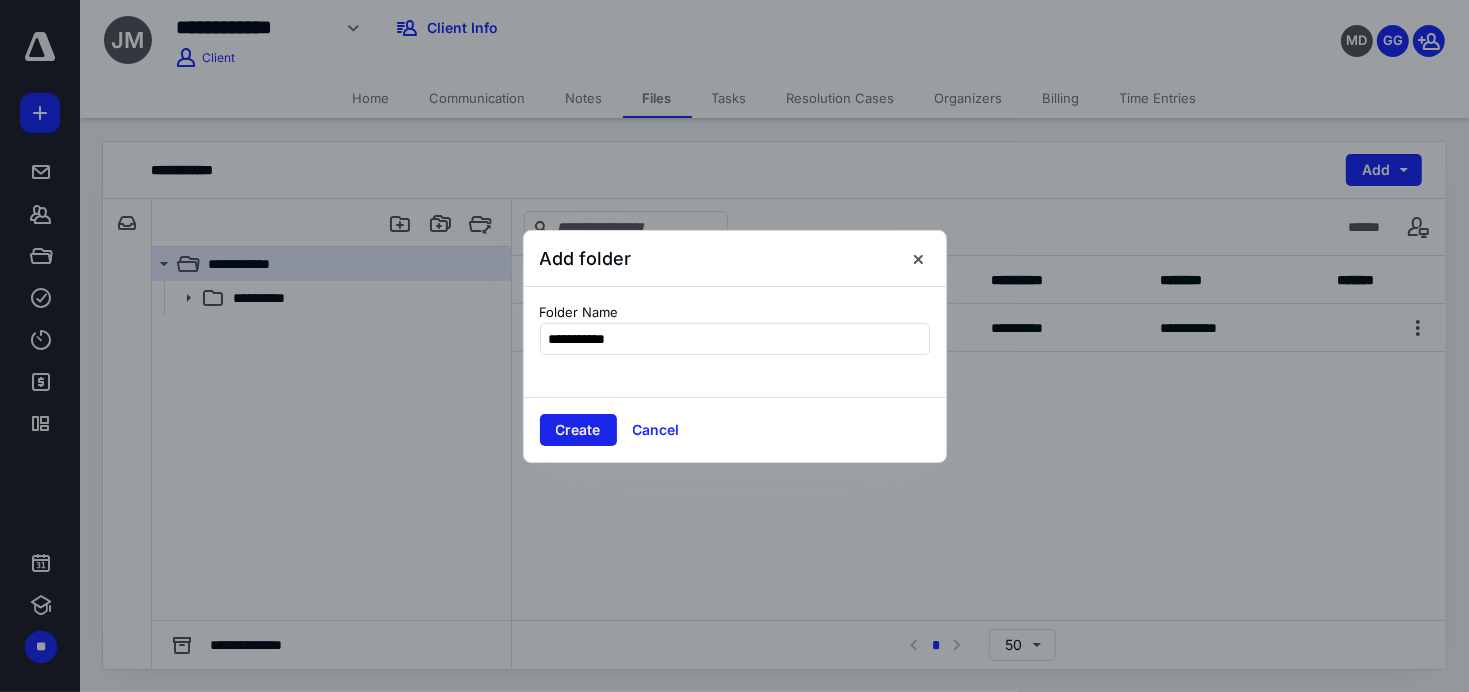 type on "**********" 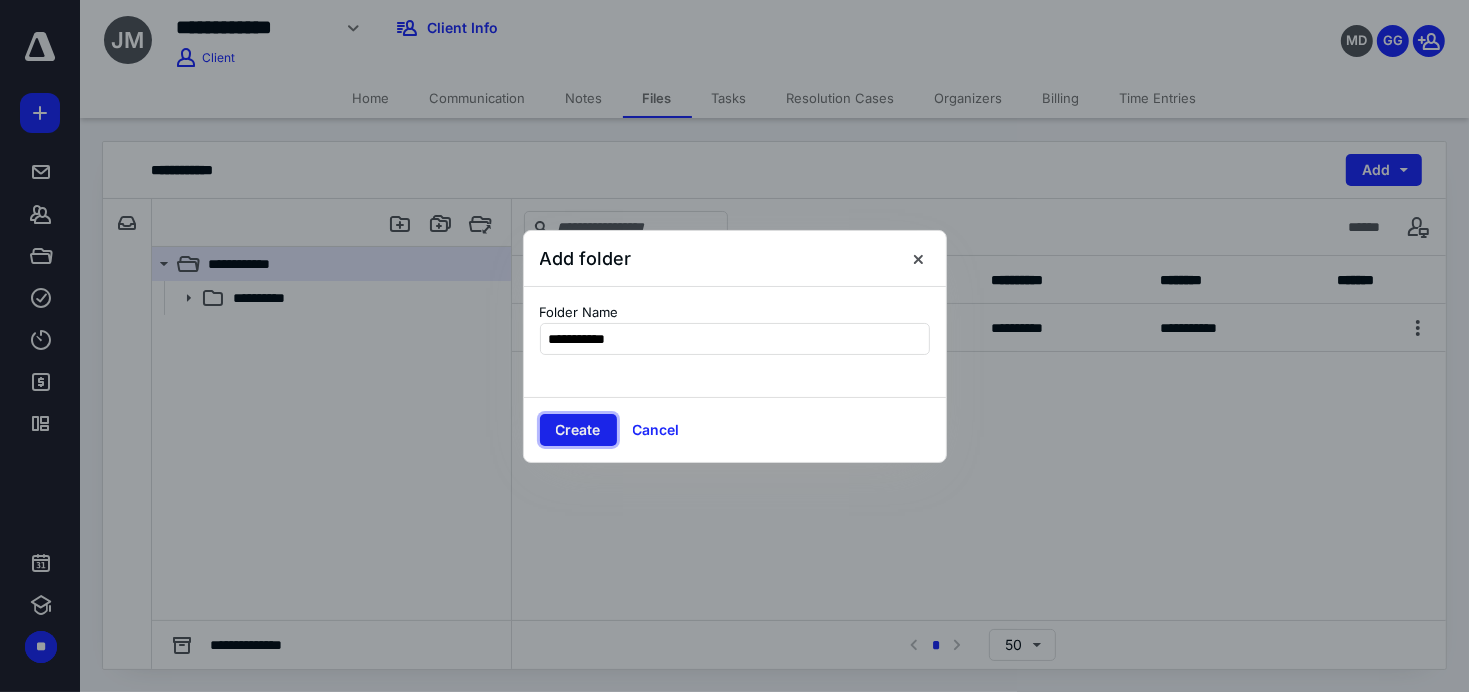 click on "Create" at bounding box center (578, 430) 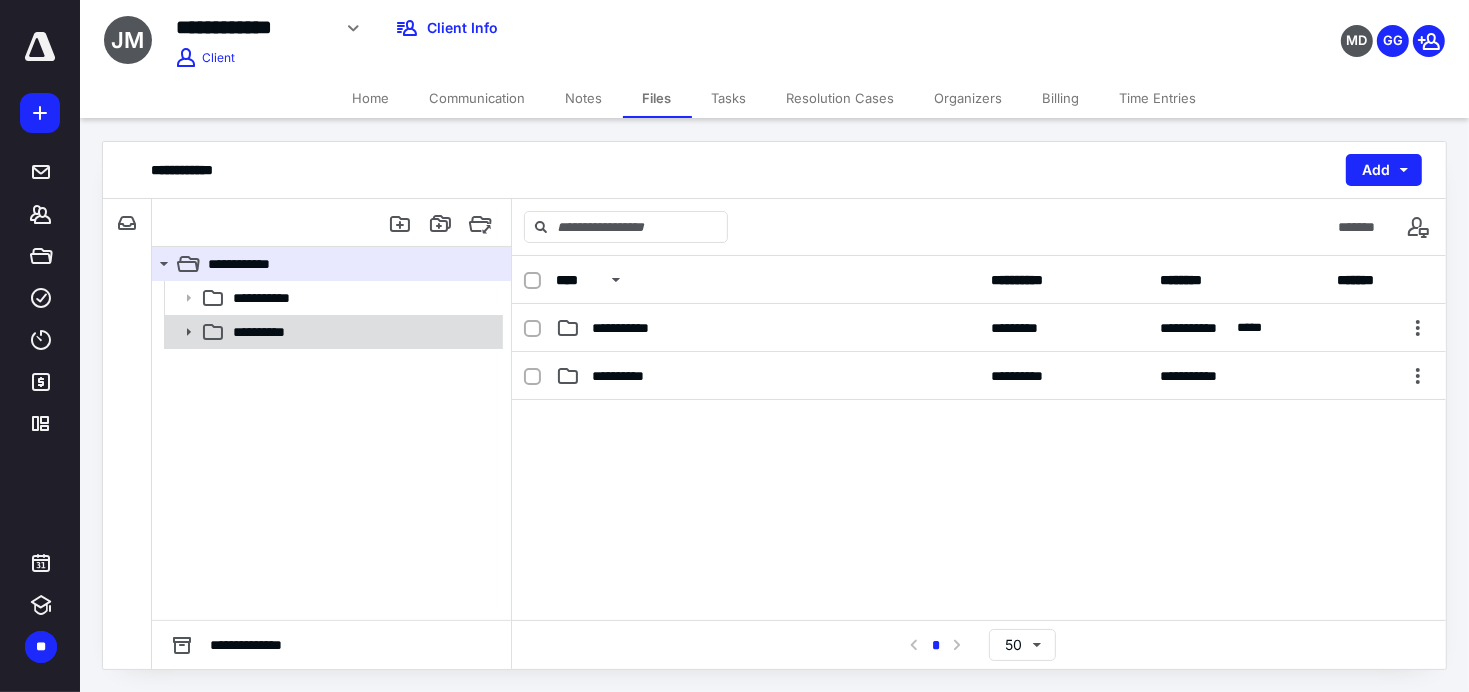 click on "**********" at bounding box center (268, 332) 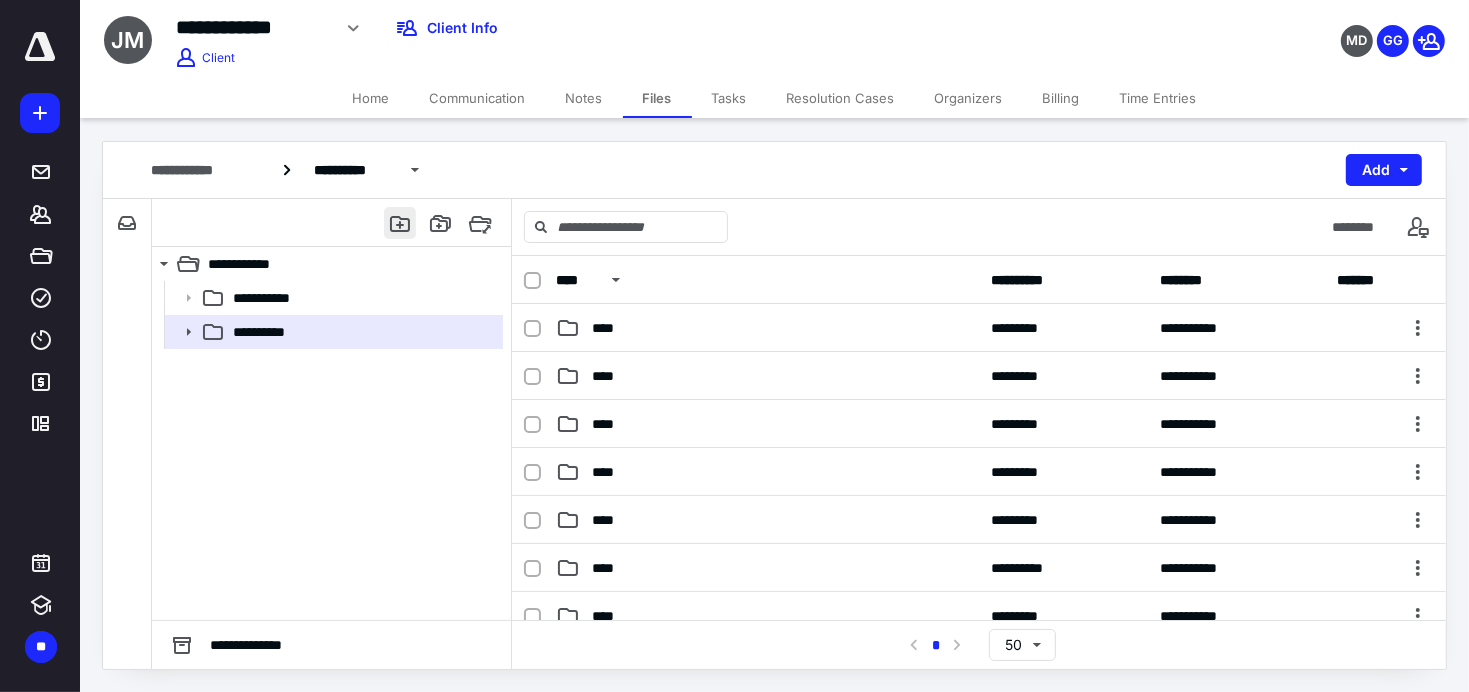 click at bounding box center (400, 223) 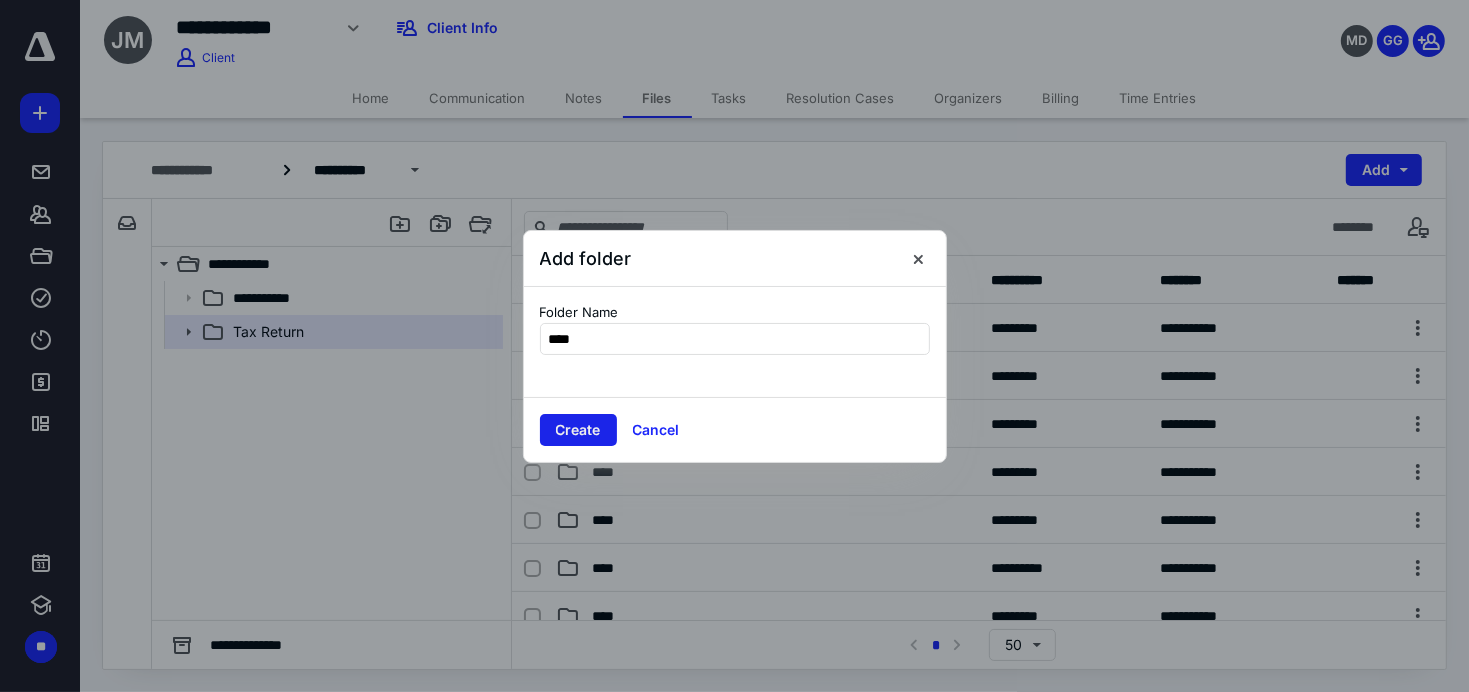 type on "****" 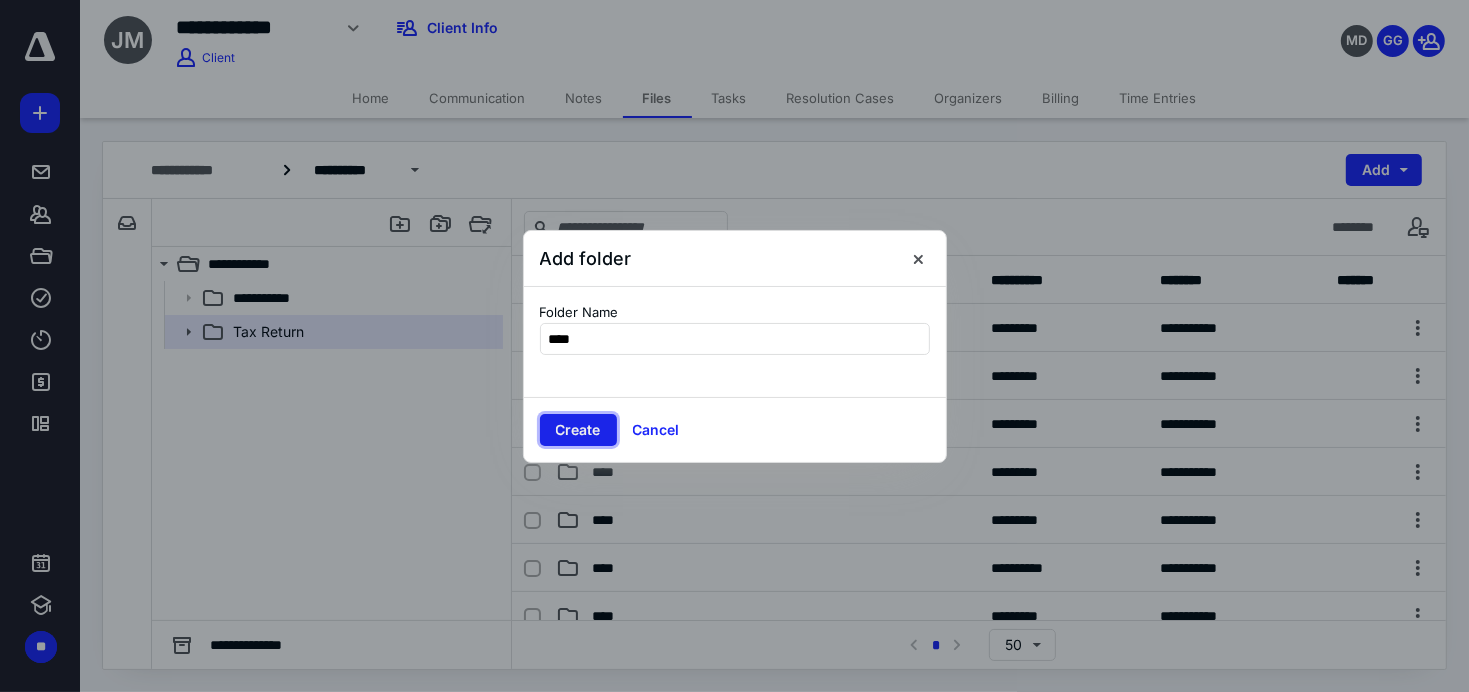 click on "Create" at bounding box center [578, 430] 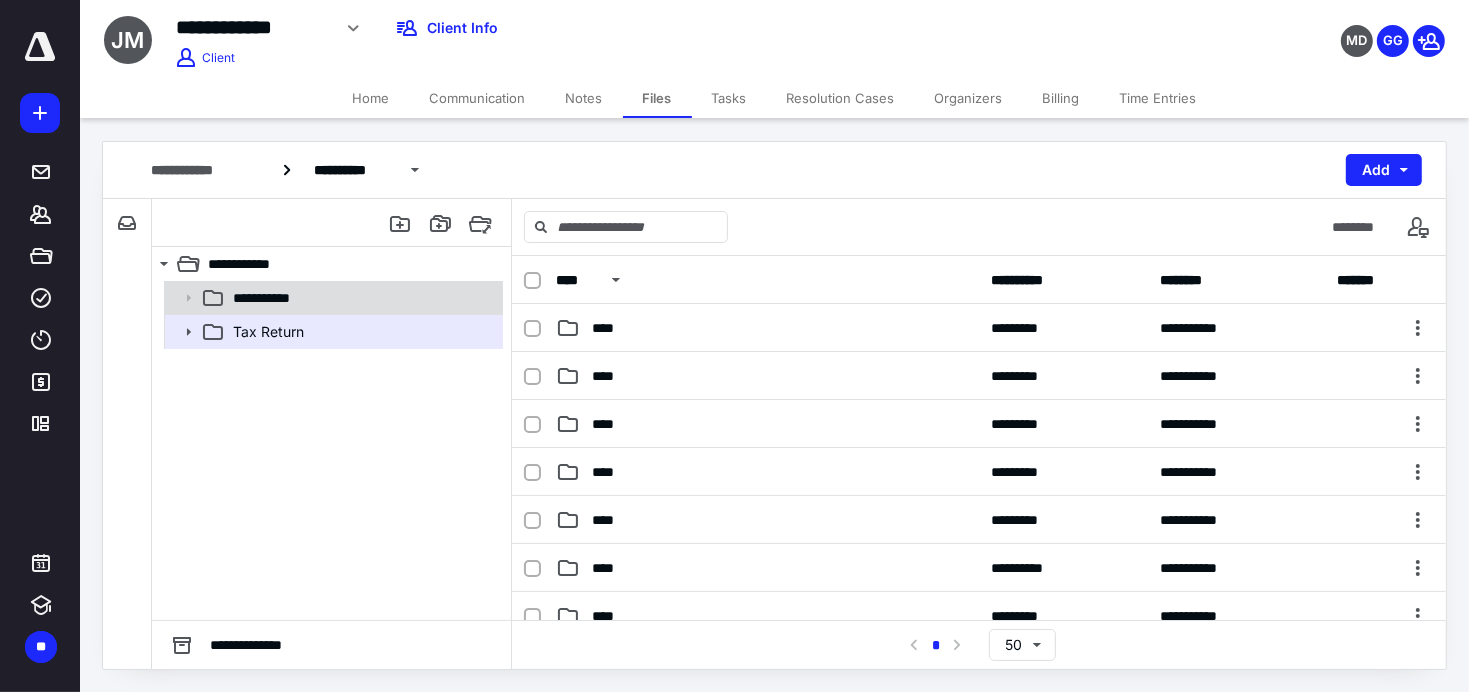 click on "**********" at bounding box center (269, 298) 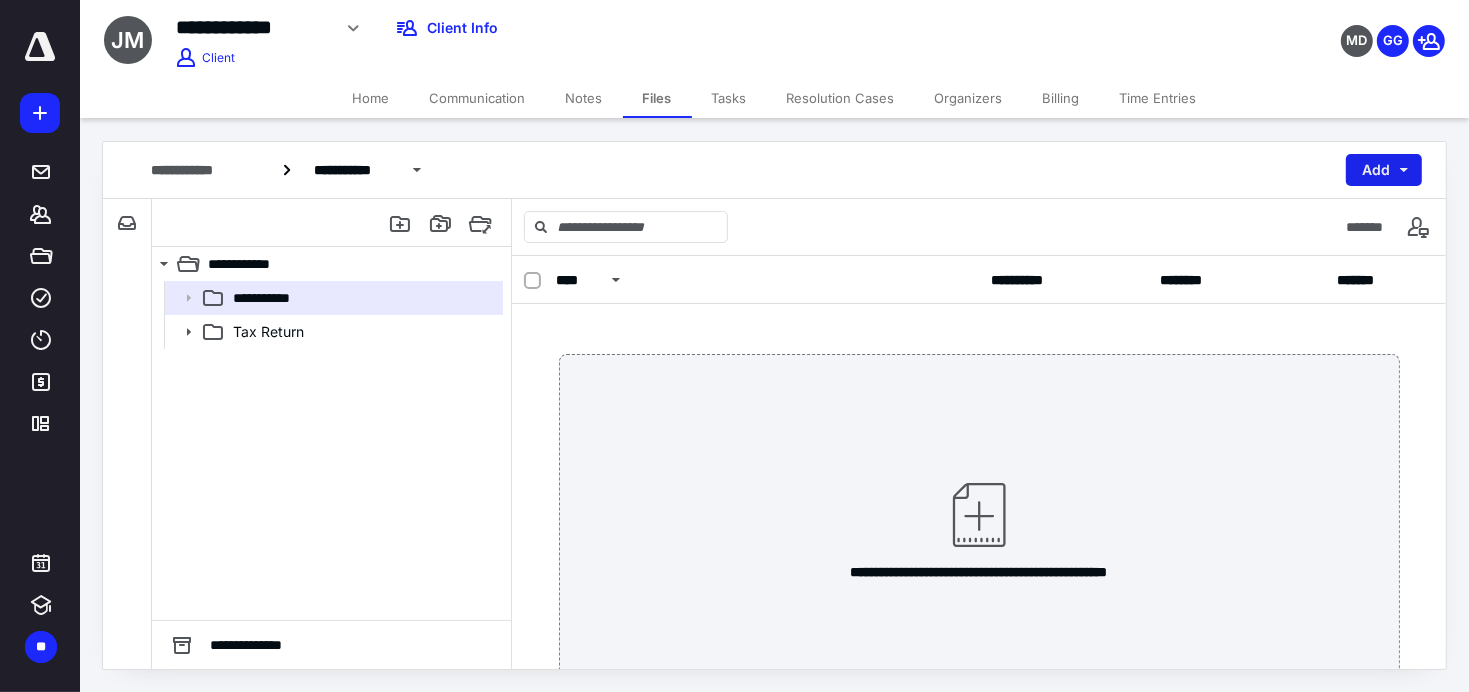 click on "Add" at bounding box center [1384, 170] 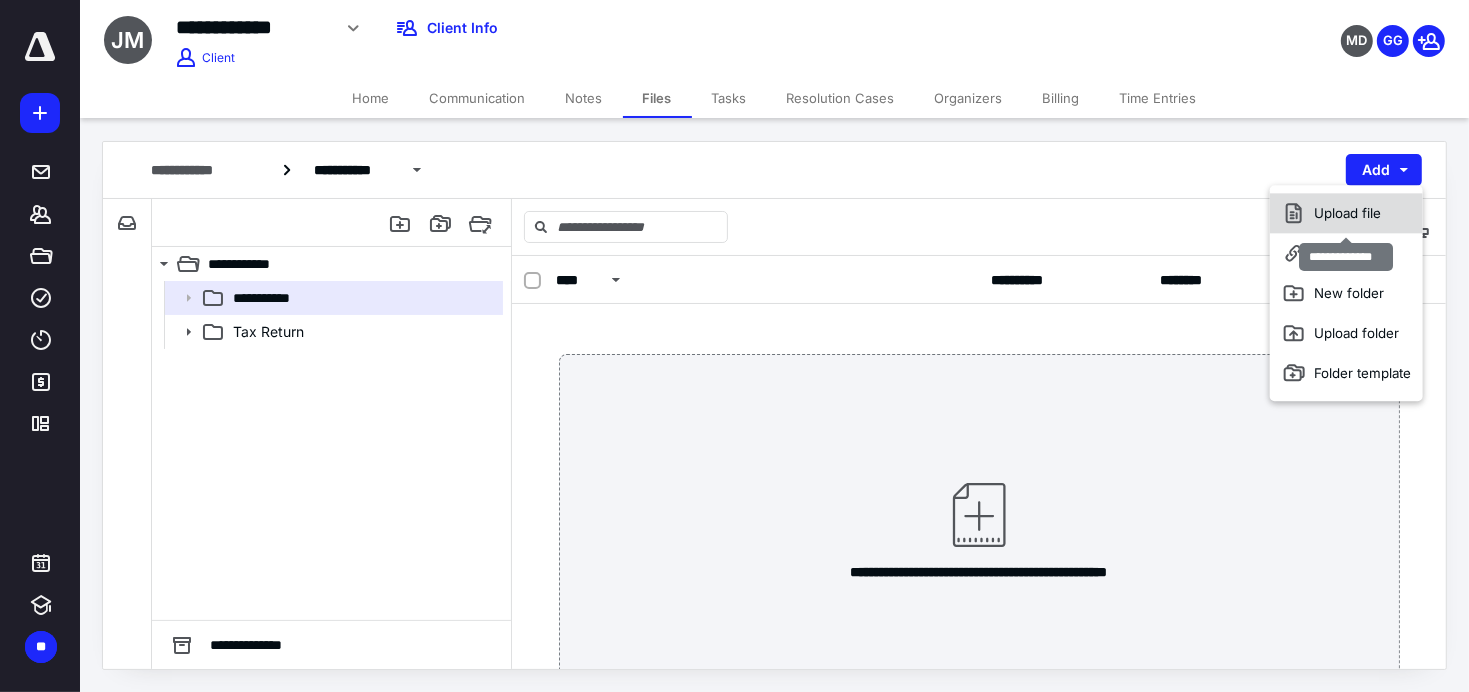 click on "Upload file" at bounding box center (1346, 213) 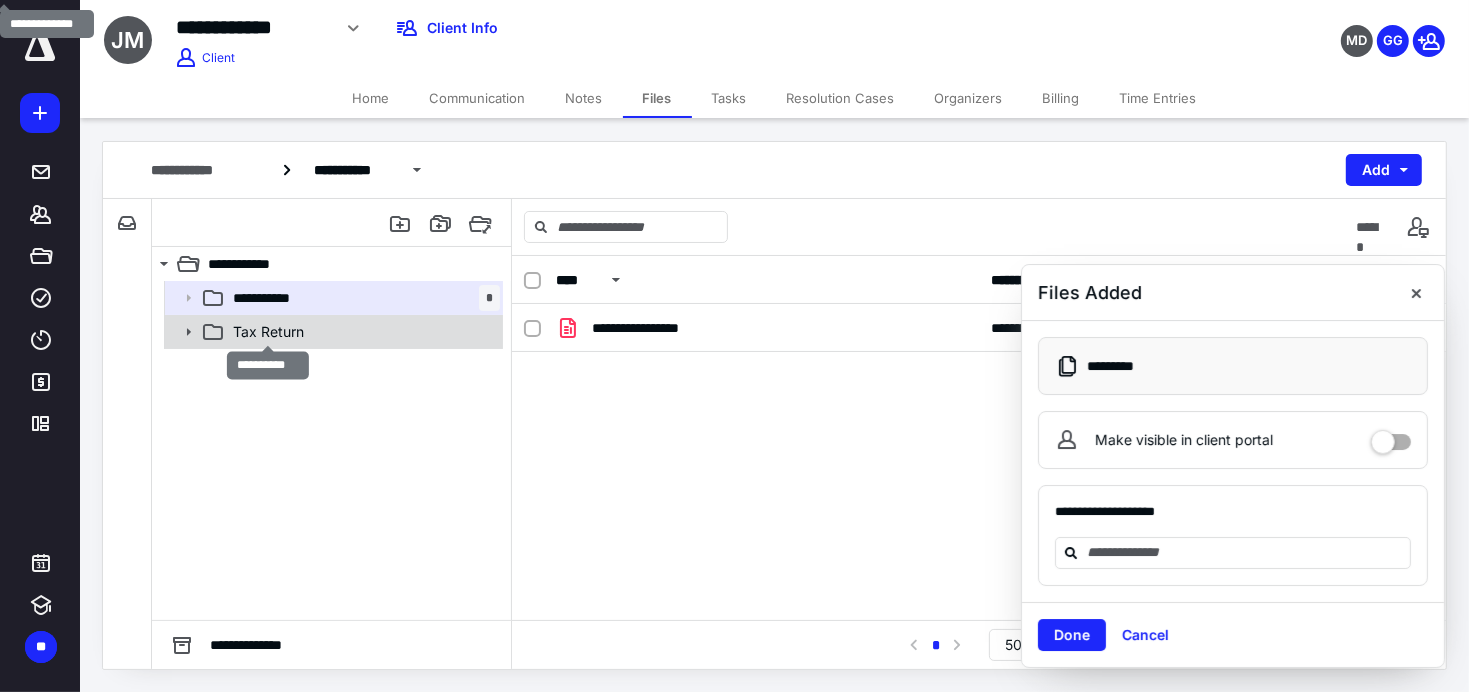 click on "Tax Return" at bounding box center (268, 332) 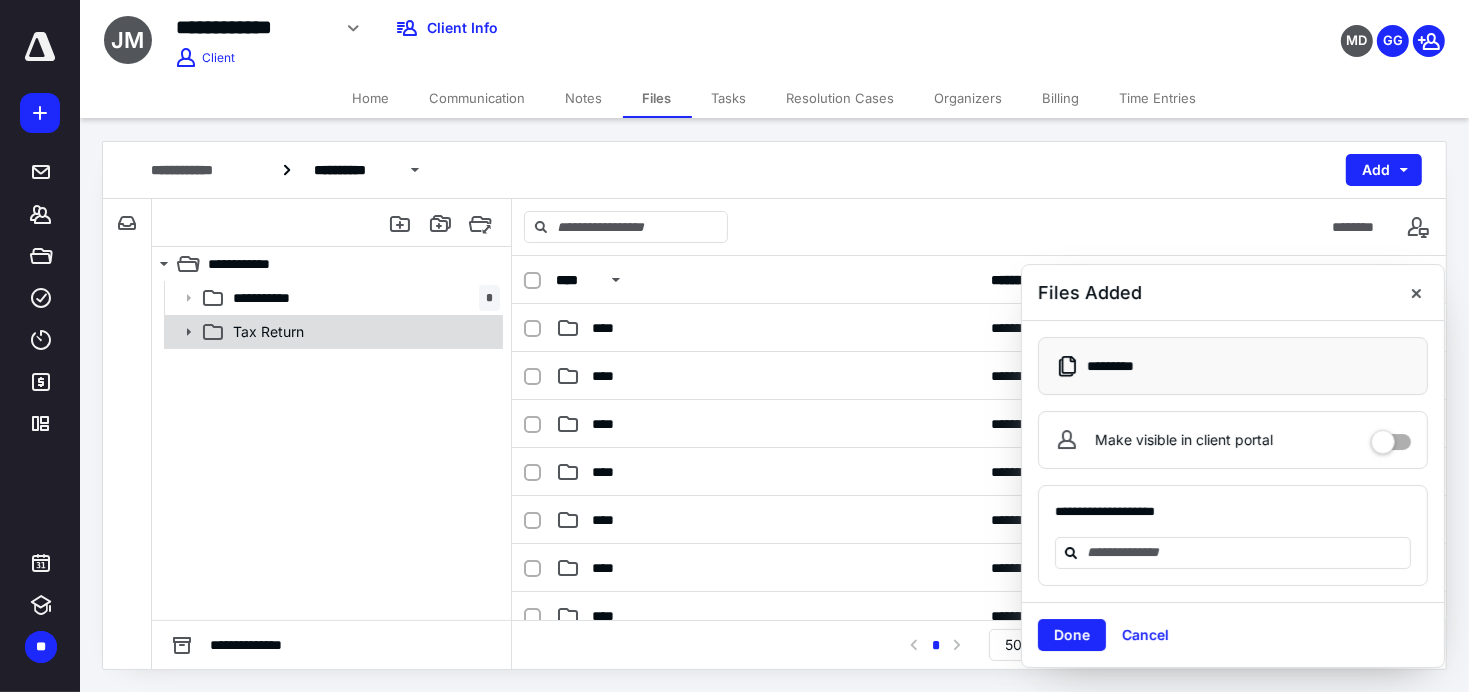 click 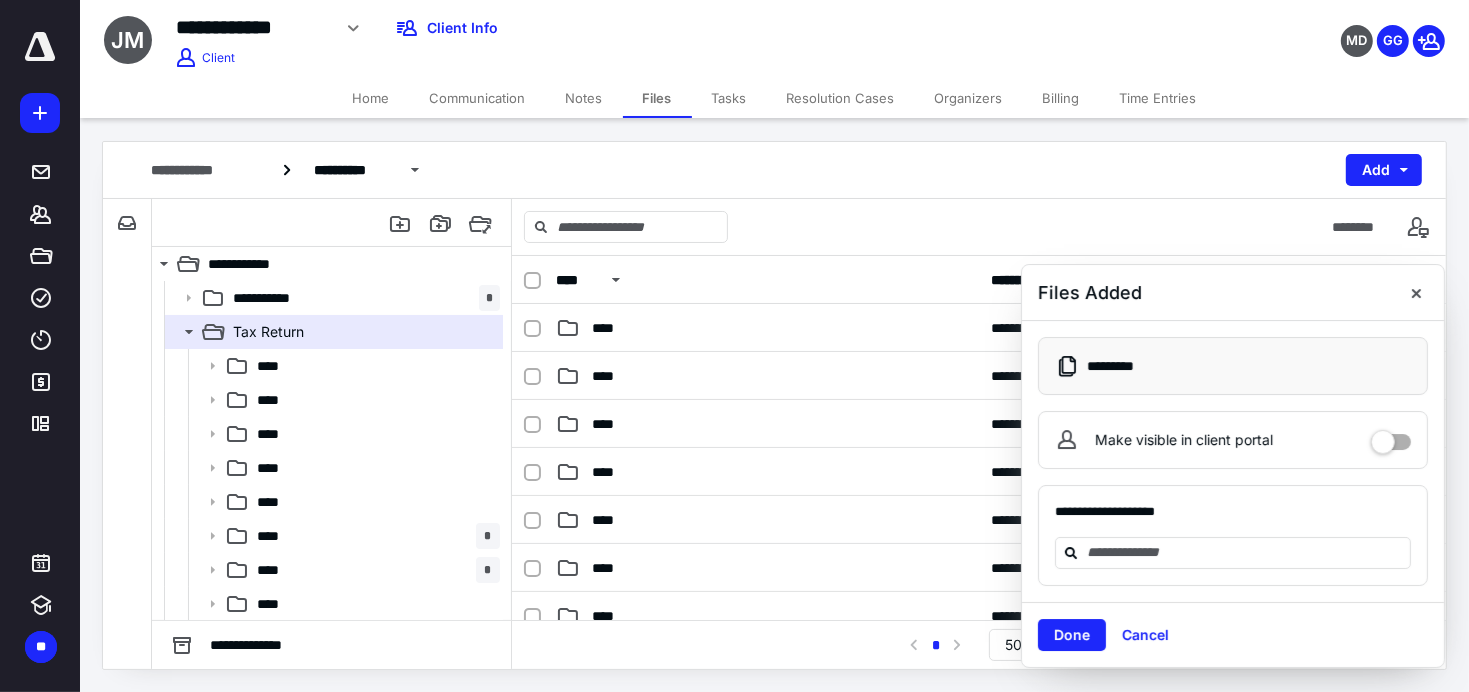 scroll, scrollTop: 169, scrollLeft: 0, axis: vertical 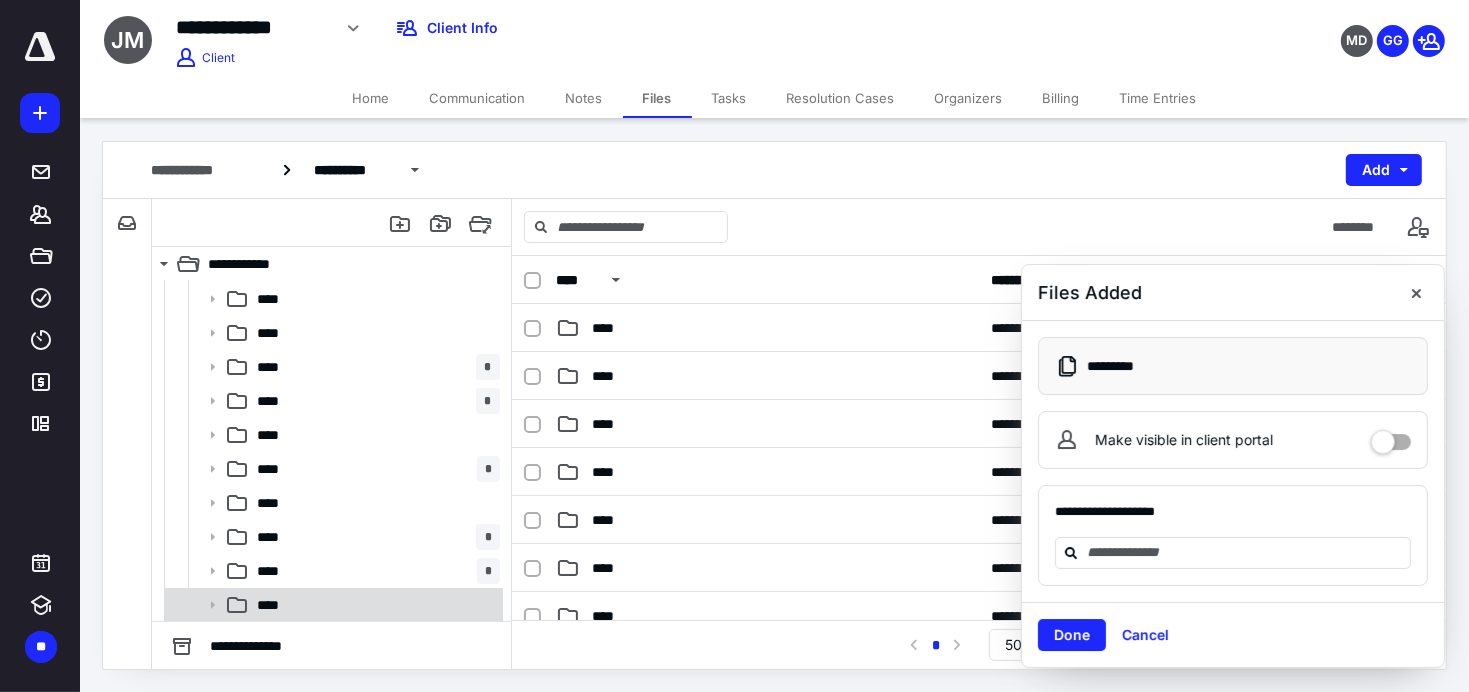 click on "****" at bounding box center (374, 605) 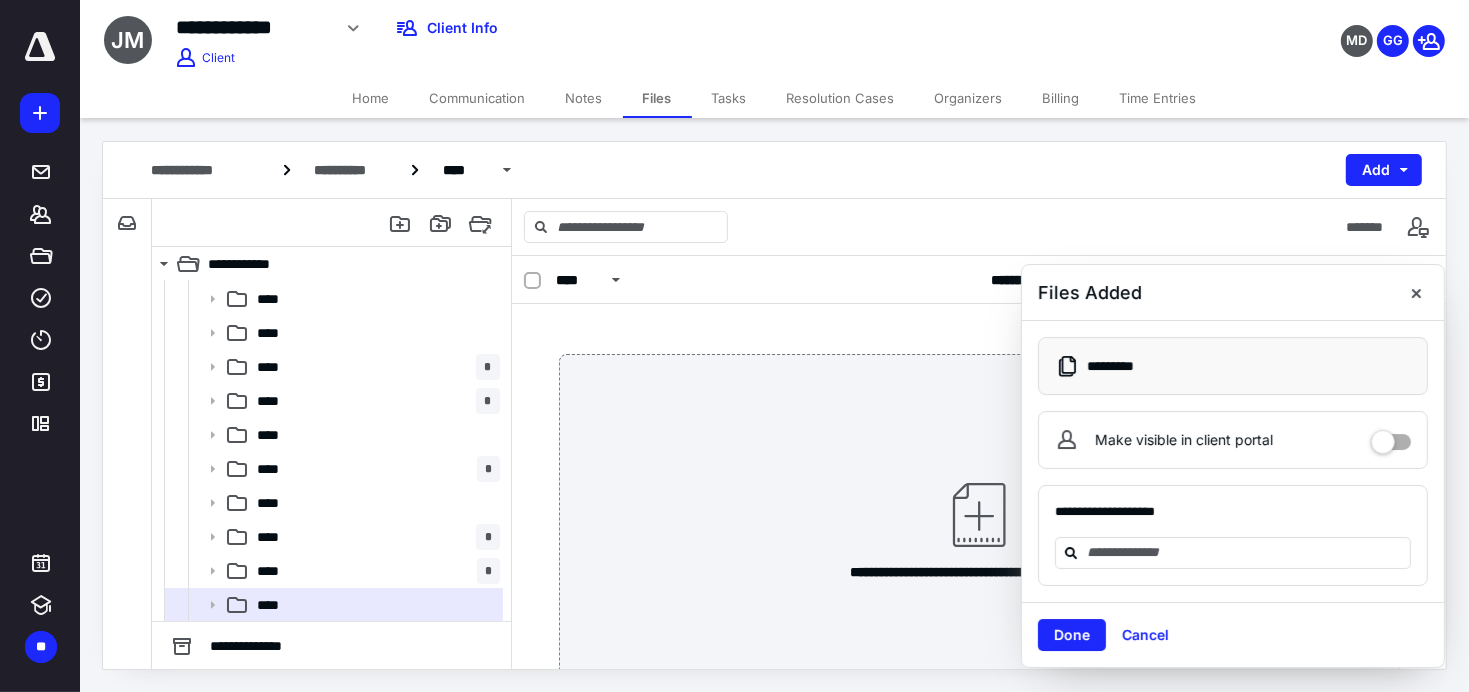 click at bounding box center [1416, 292] 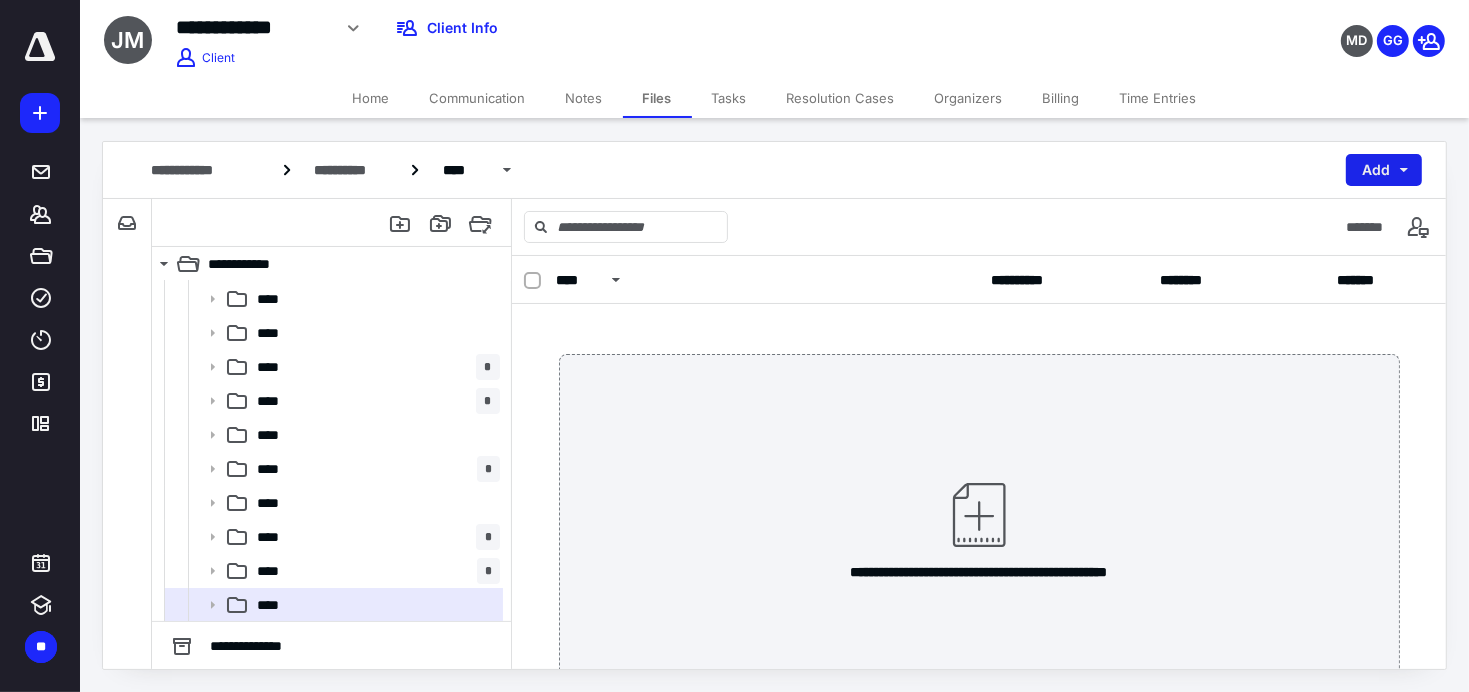 click on "Add" at bounding box center (1384, 170) 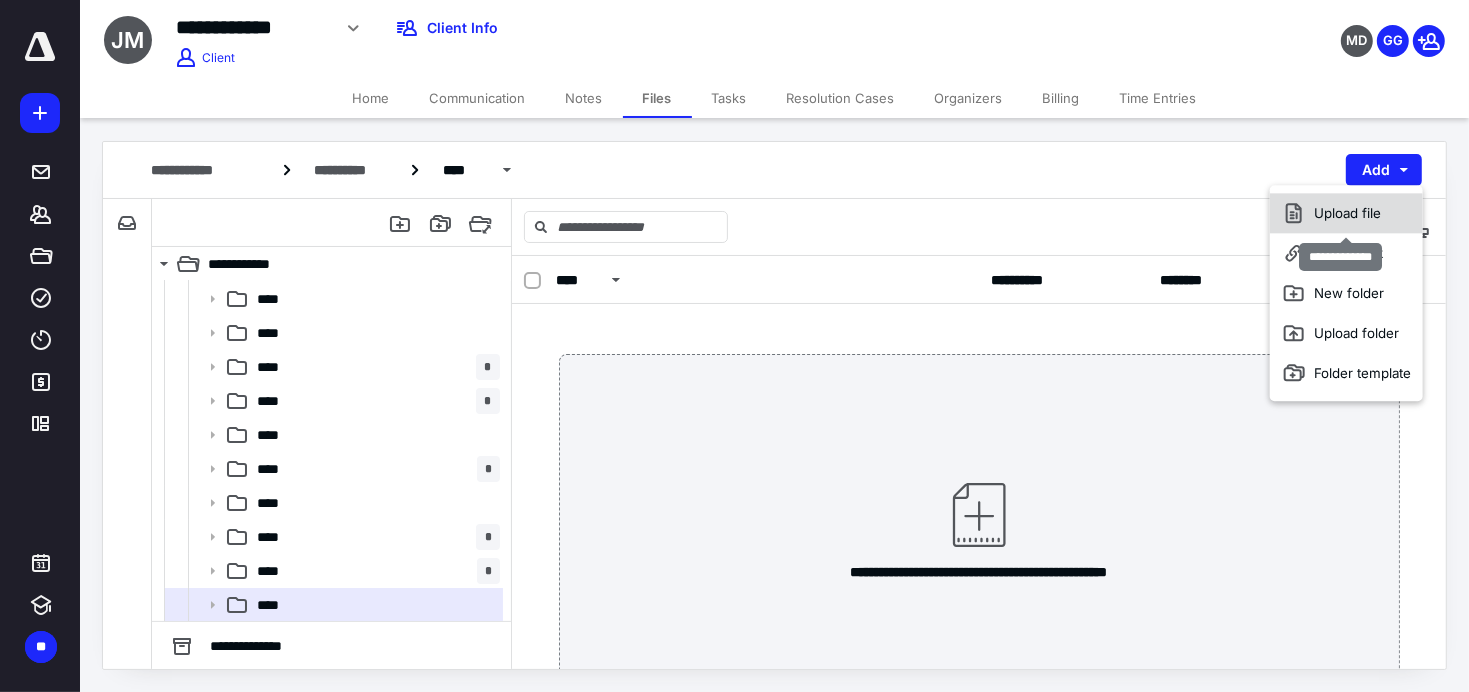 click on "Upload file" at bounding box center (1346, 213) 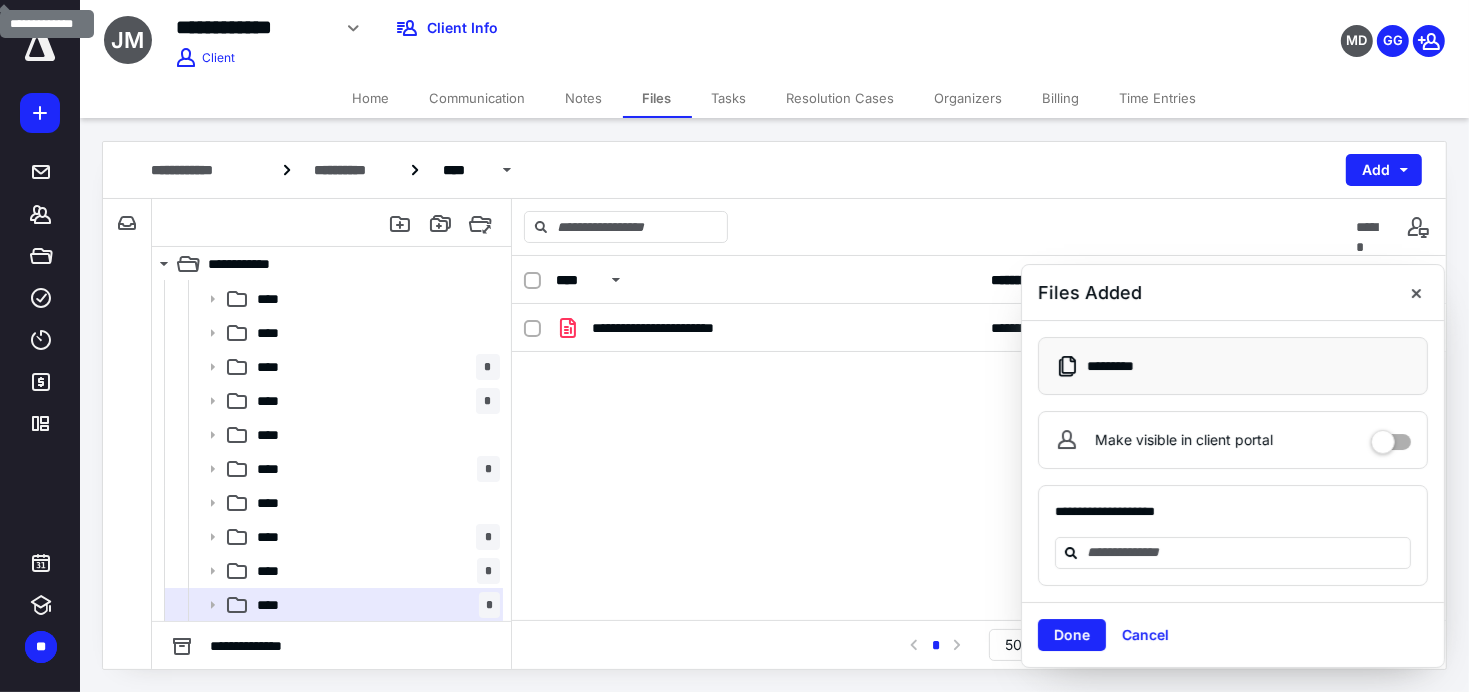 drag, startPoint x: 1416, startPoint y: 292, endPoint x: 1414, endPoint y: 282, distance: 10.198039 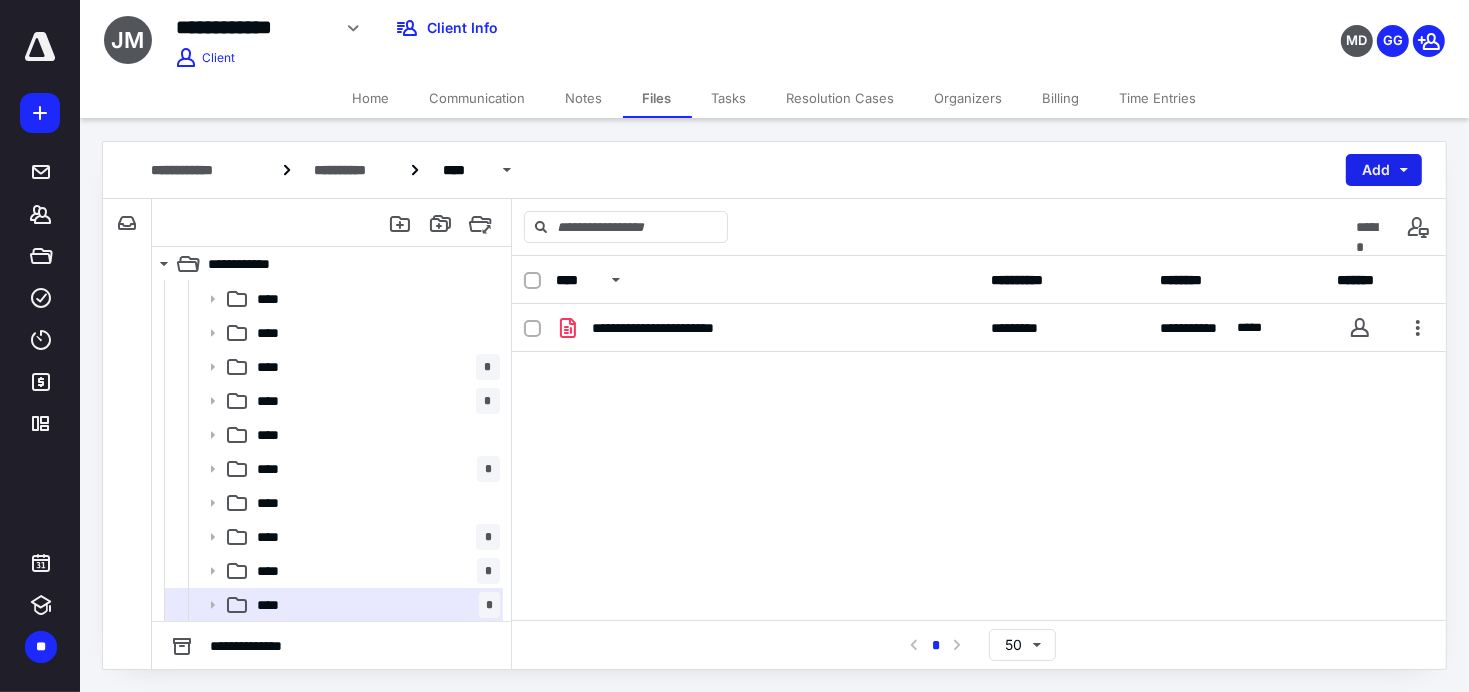 click on "Add" at bounding box center [1384, 170] 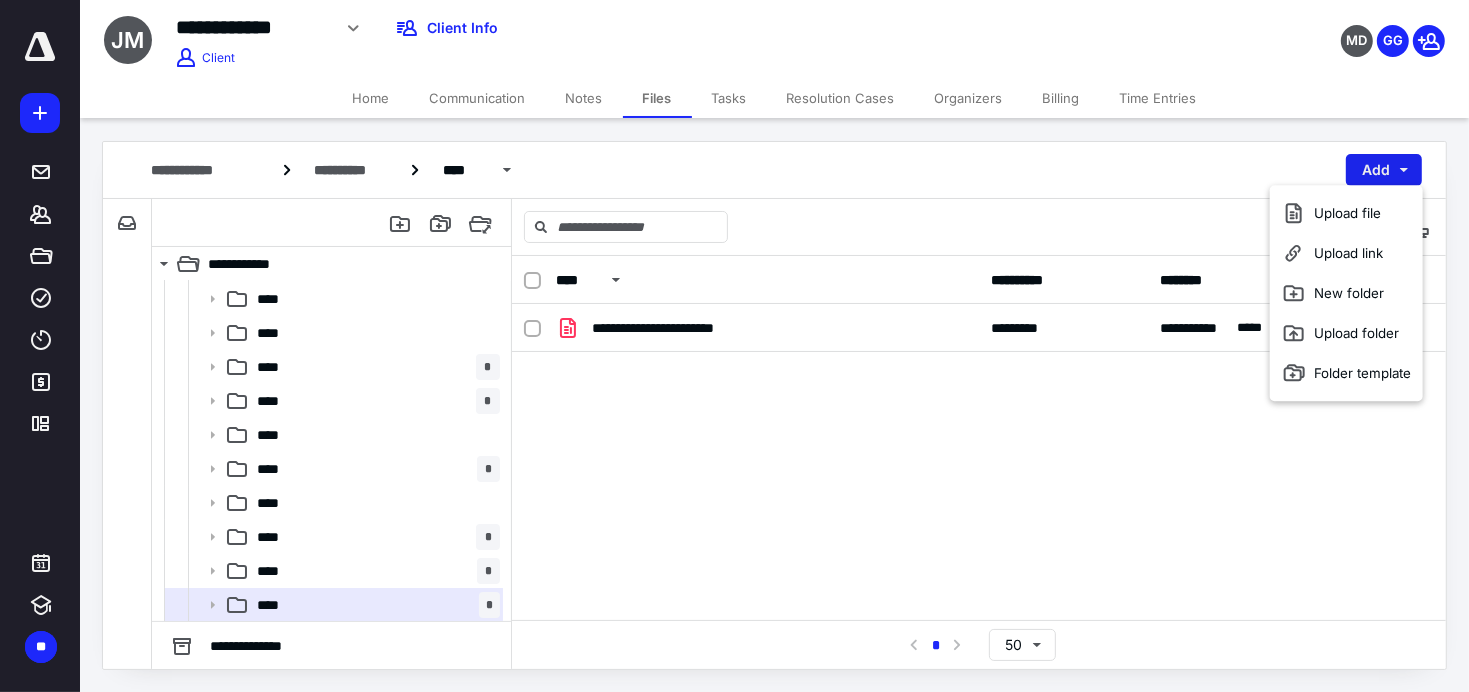 click on "Add" at bounding box center [1384, 170] 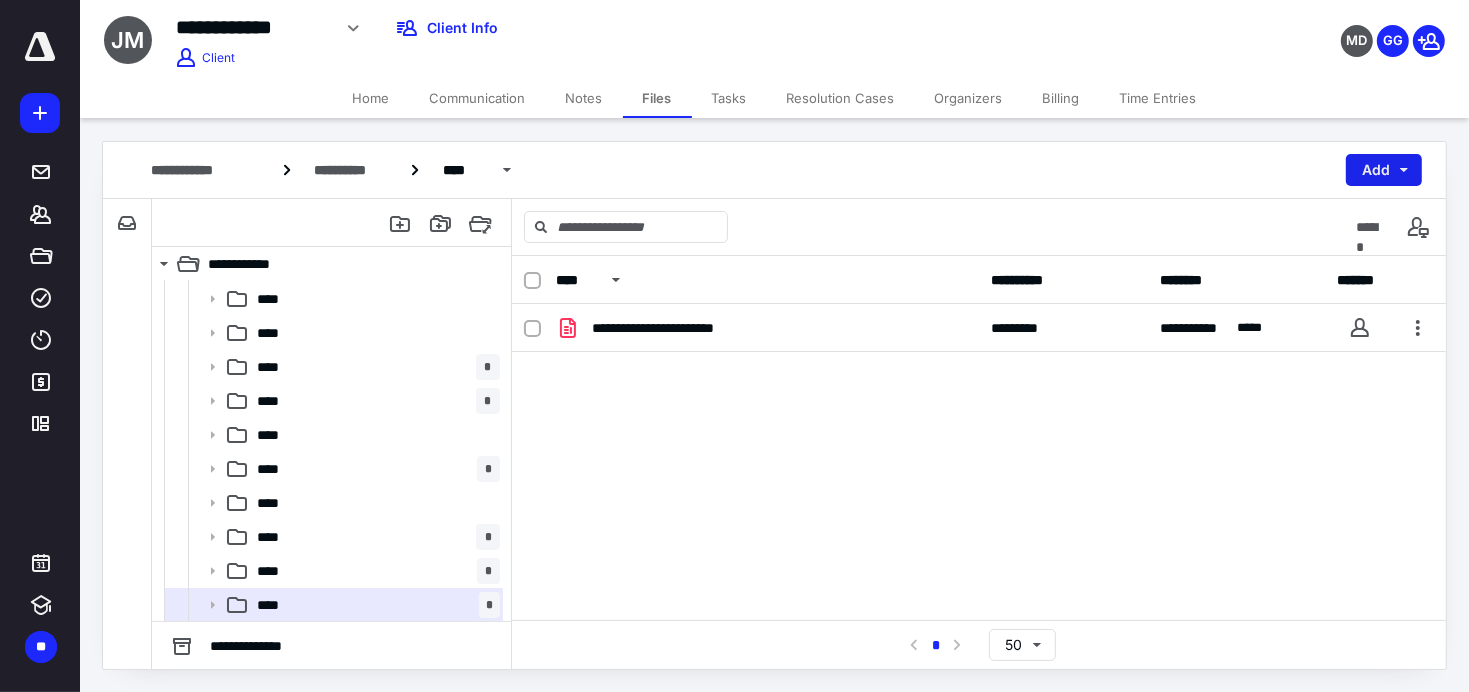 click on "Add" at bounding box center [1384, 170] 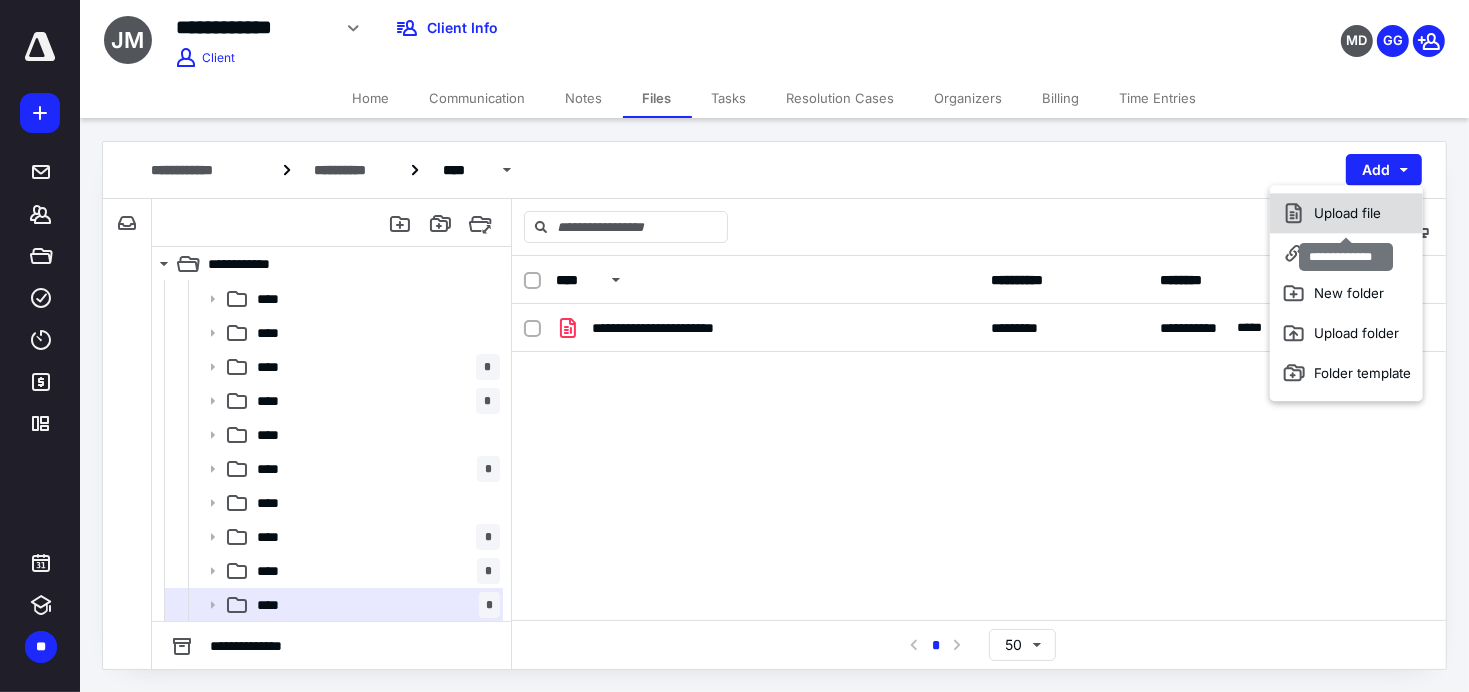 click on "Upload file" at bounding box center (1346, 213) 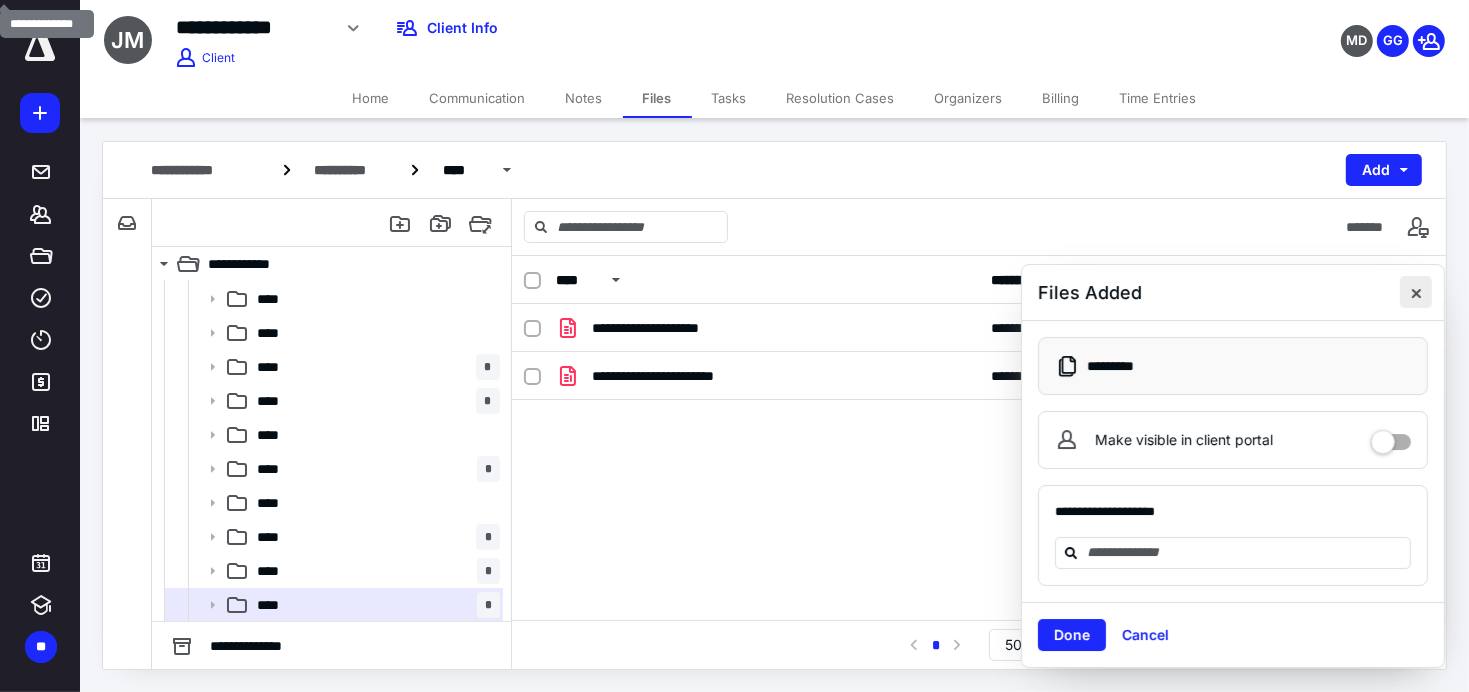 click at bounding box center (1416, 292) 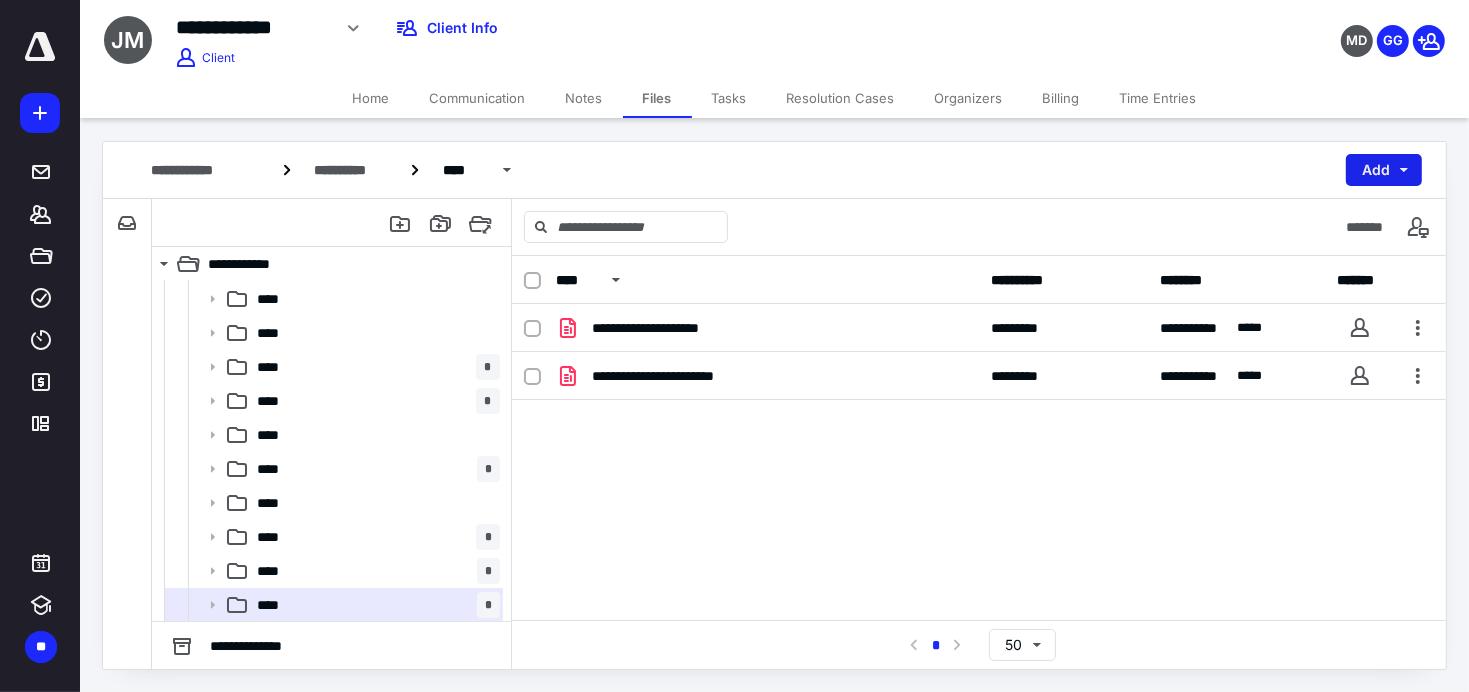 click on "Add" at bounding box center (1384, 170) 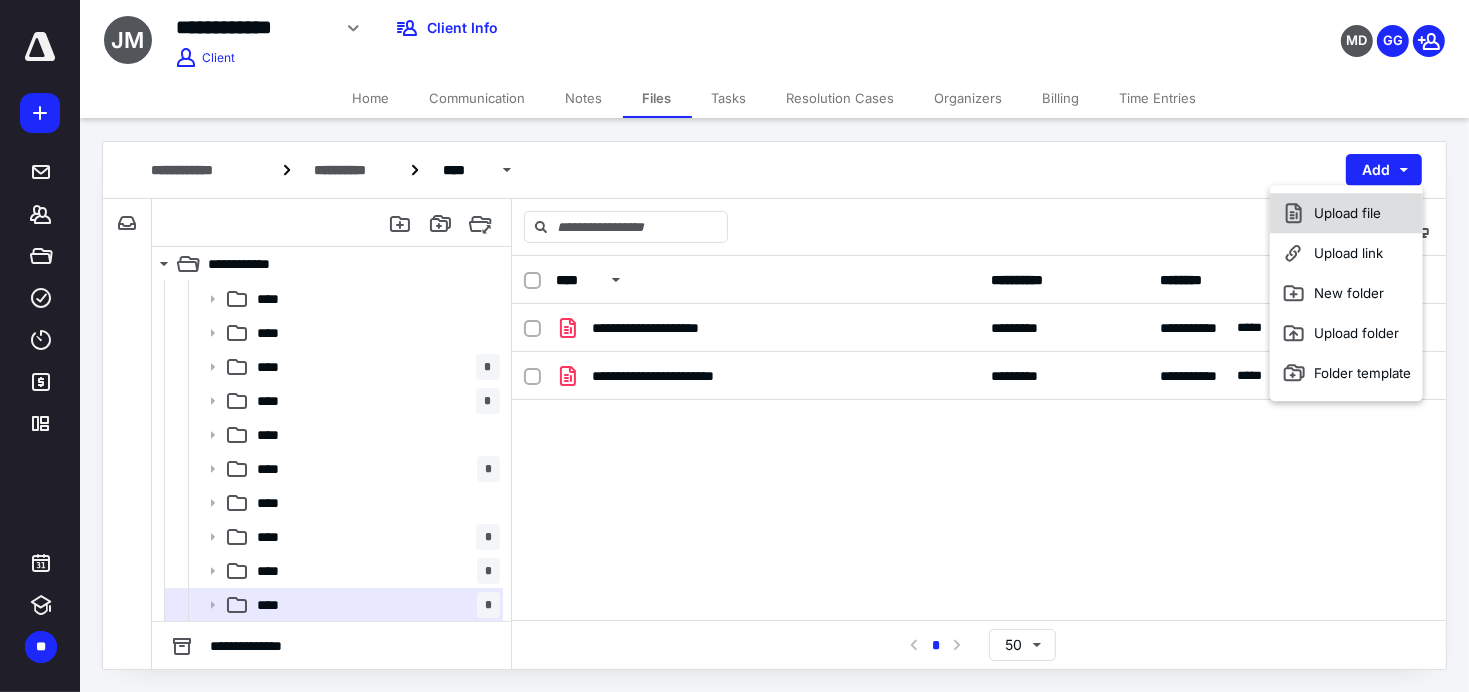 click on "Upload file" at bounding box center (1346, 213) 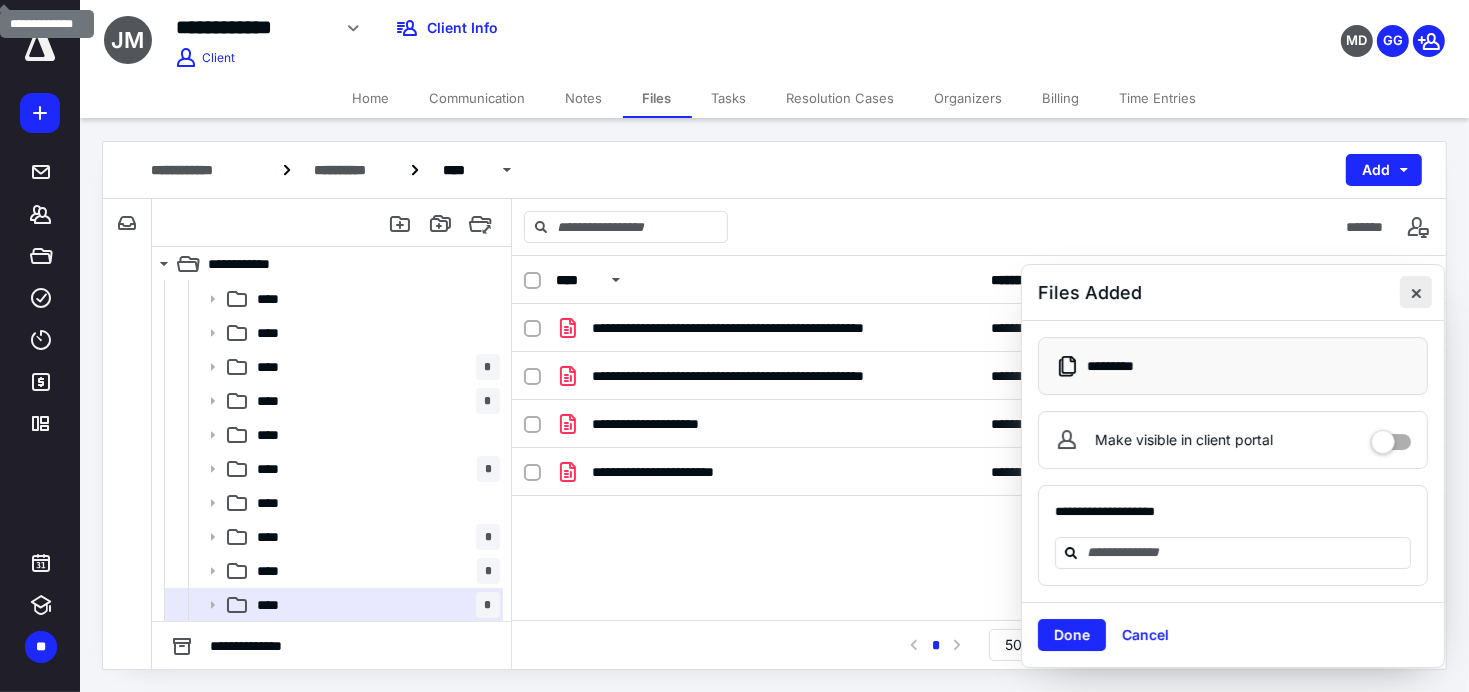click at bounding box center (1416, 292) 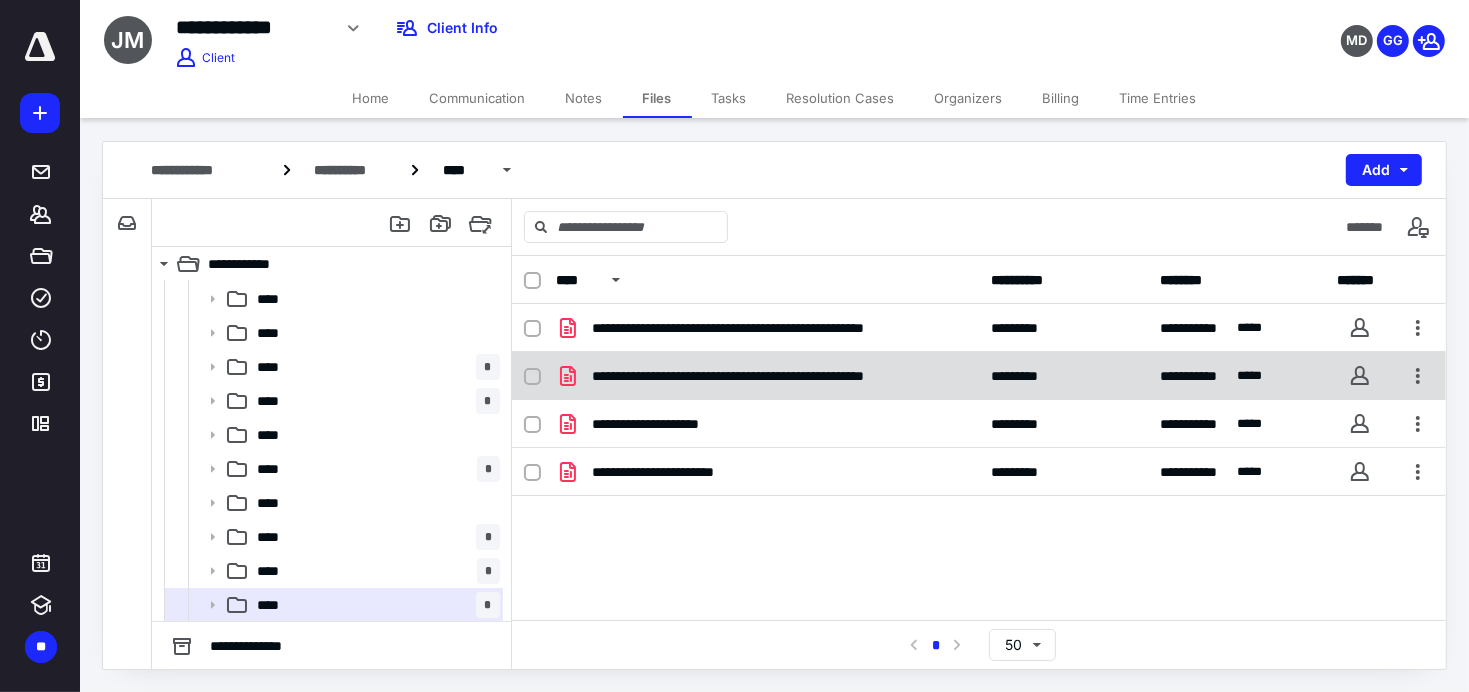 click on "**********" at bounding box center (780, 376) 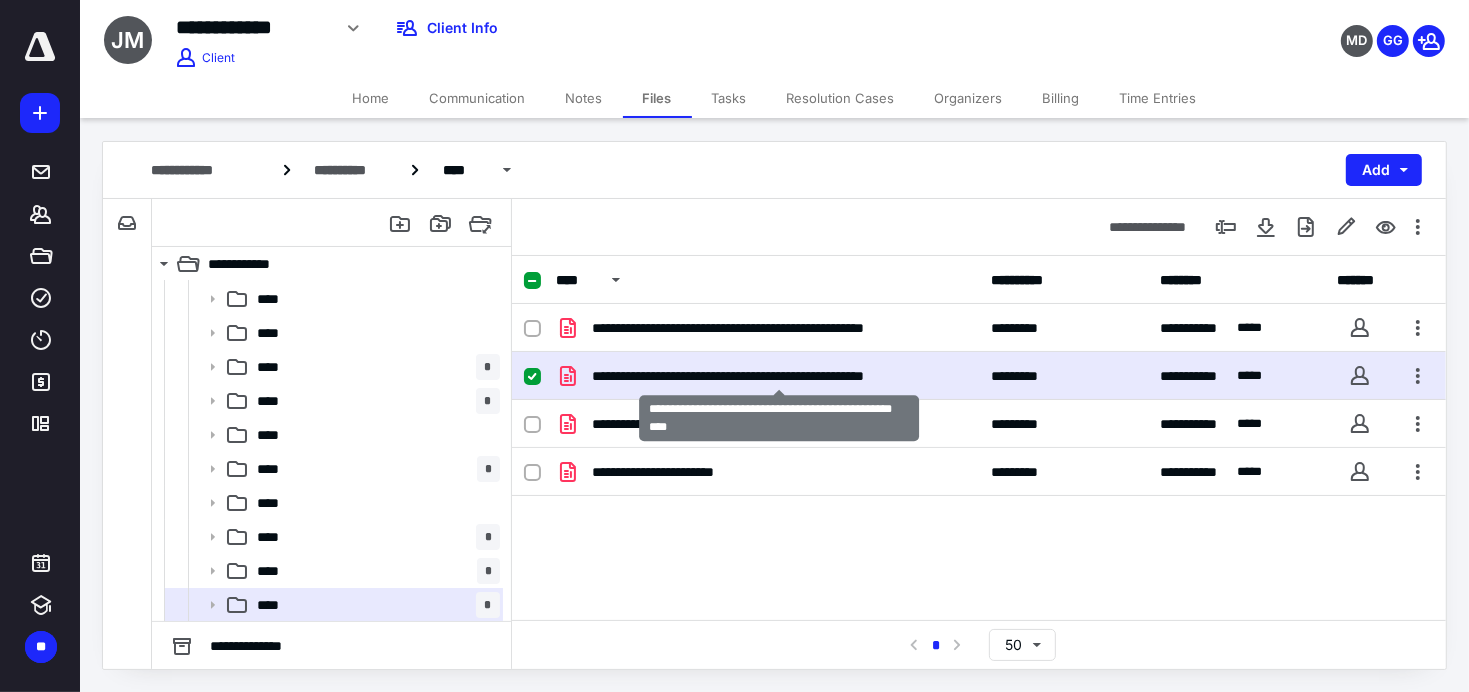 checkbox on "true" 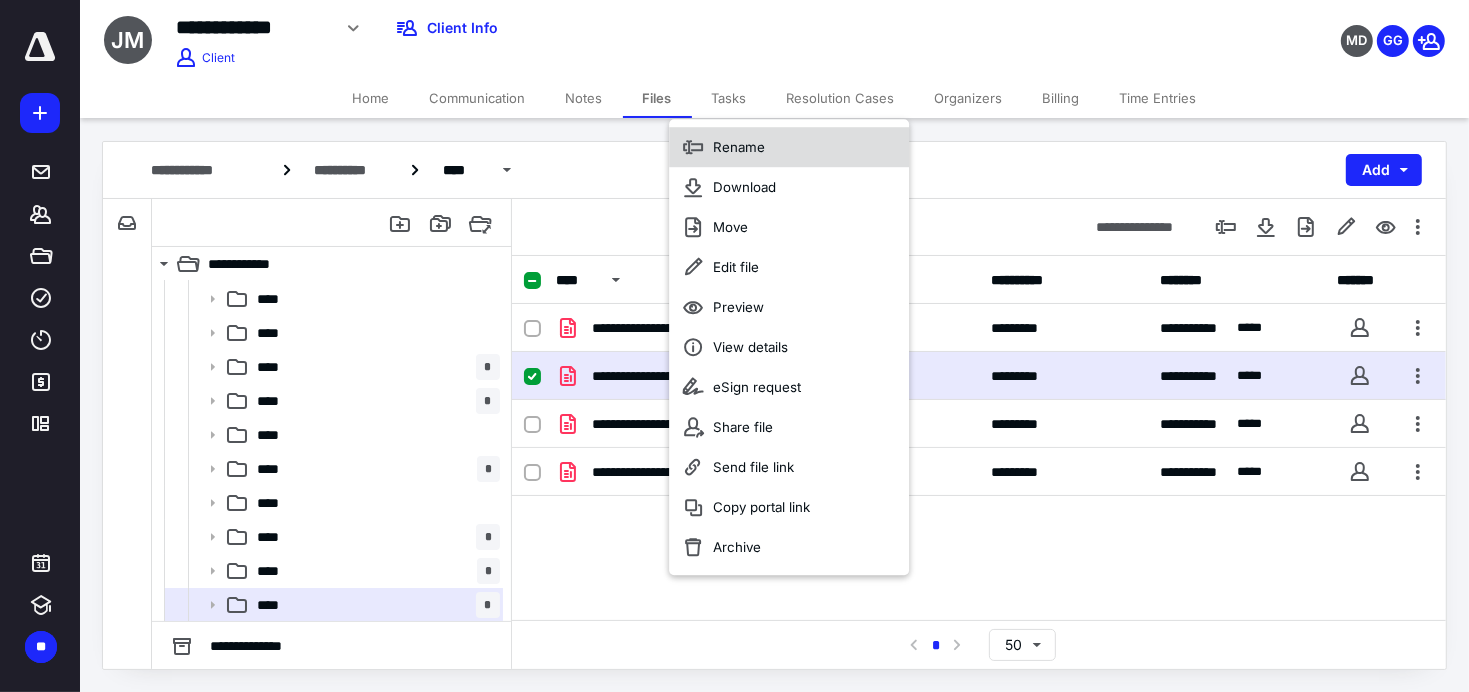 click on "Rename" at bounding box center [739, 147] 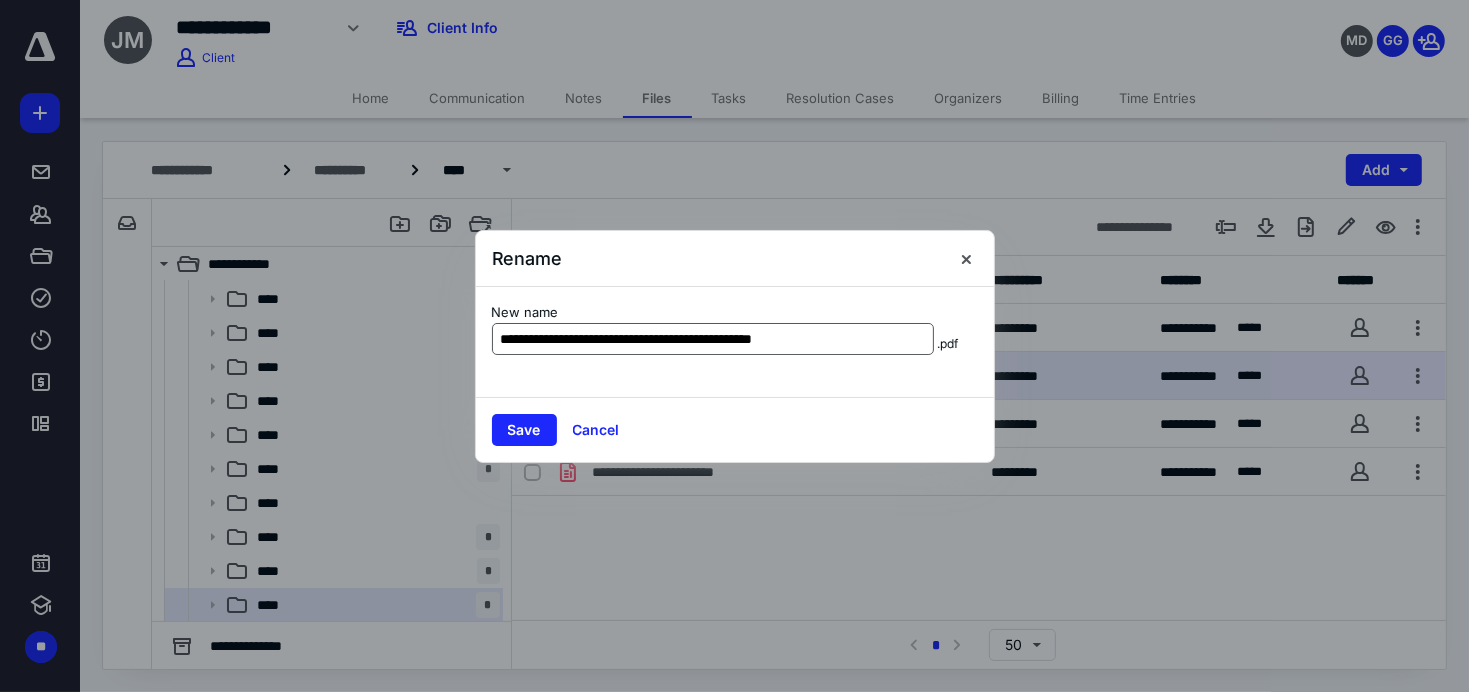 click on "**********" at bounding box center (713, 339) 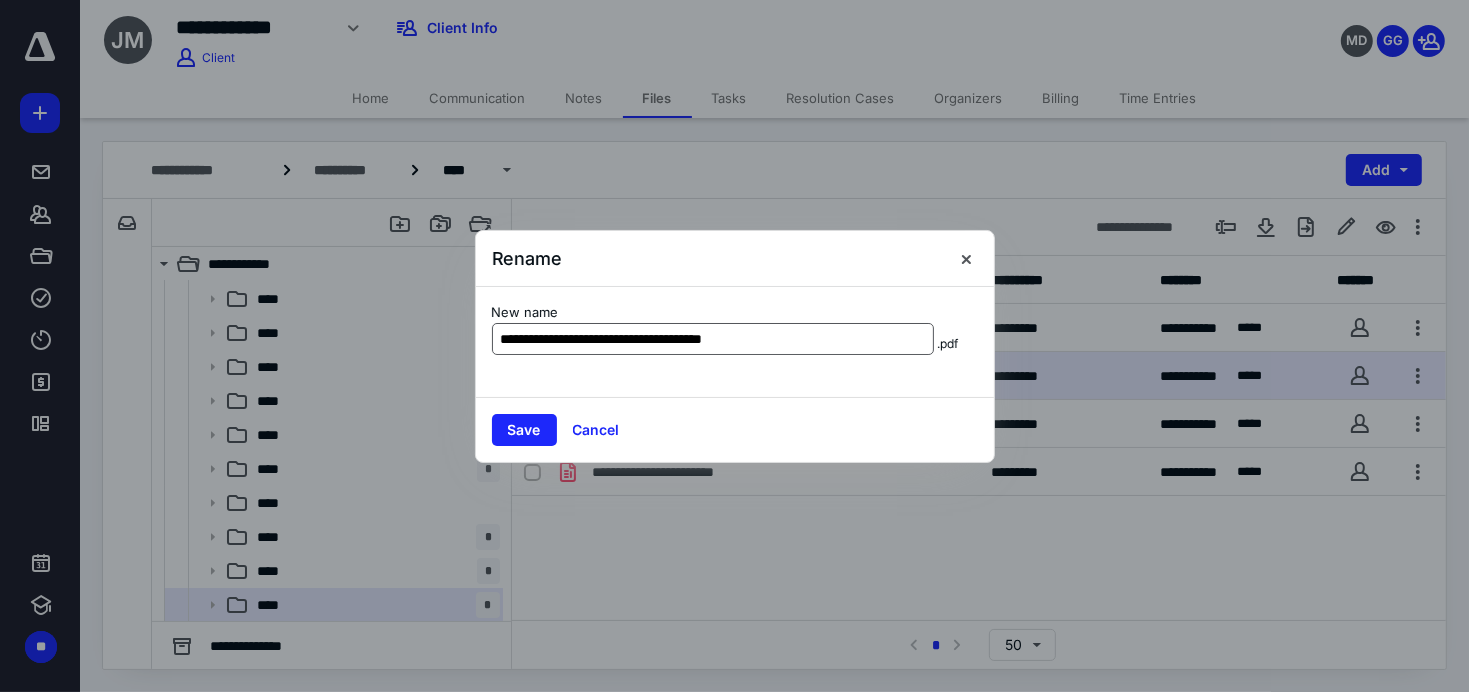 click on "**********" at bounding box center [713, 339] 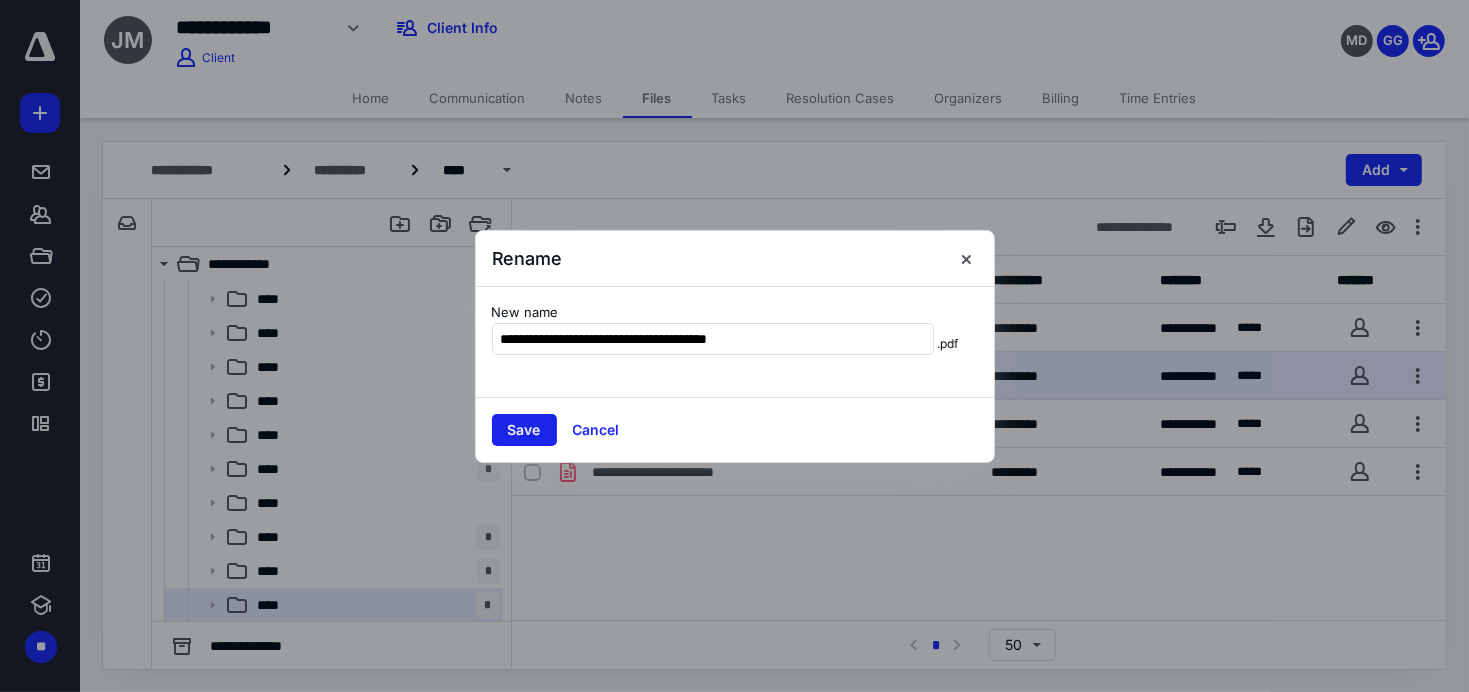 type on "**********" 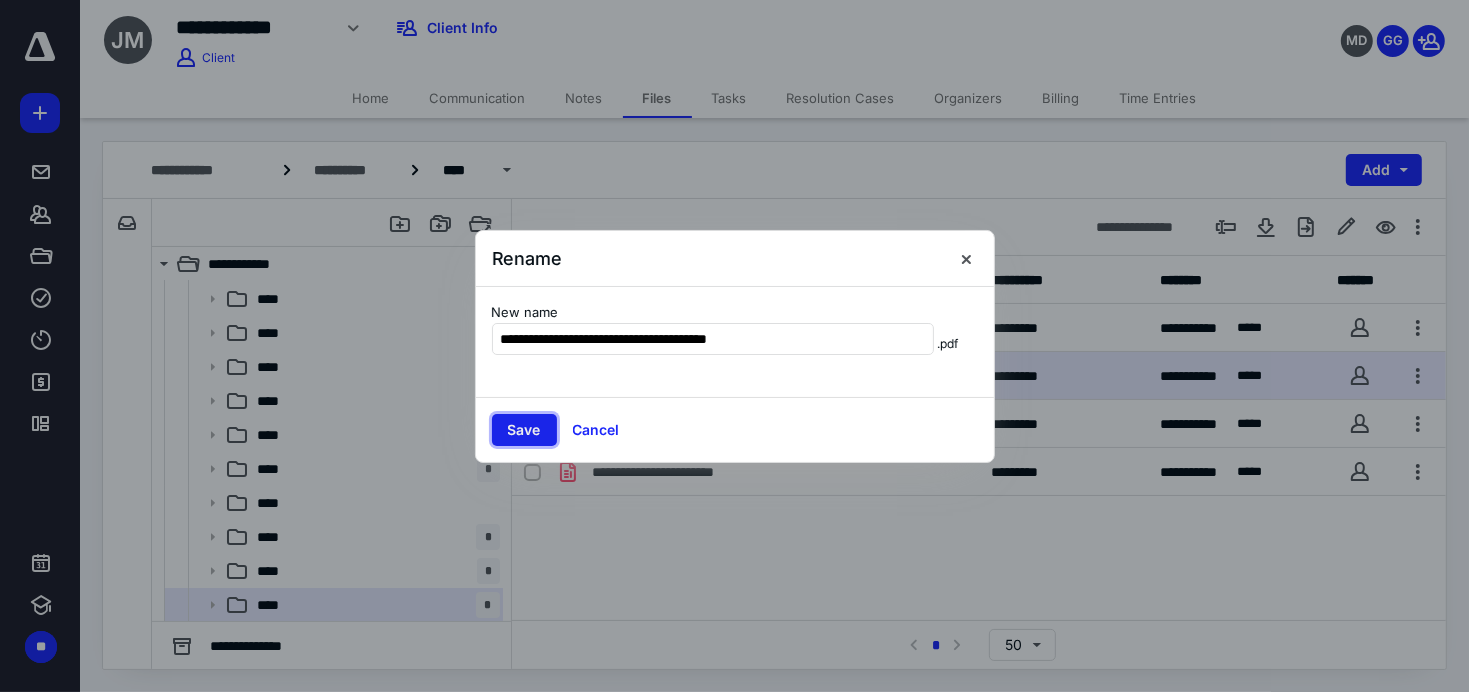 click on "Save" at bounding box center [524, 430] 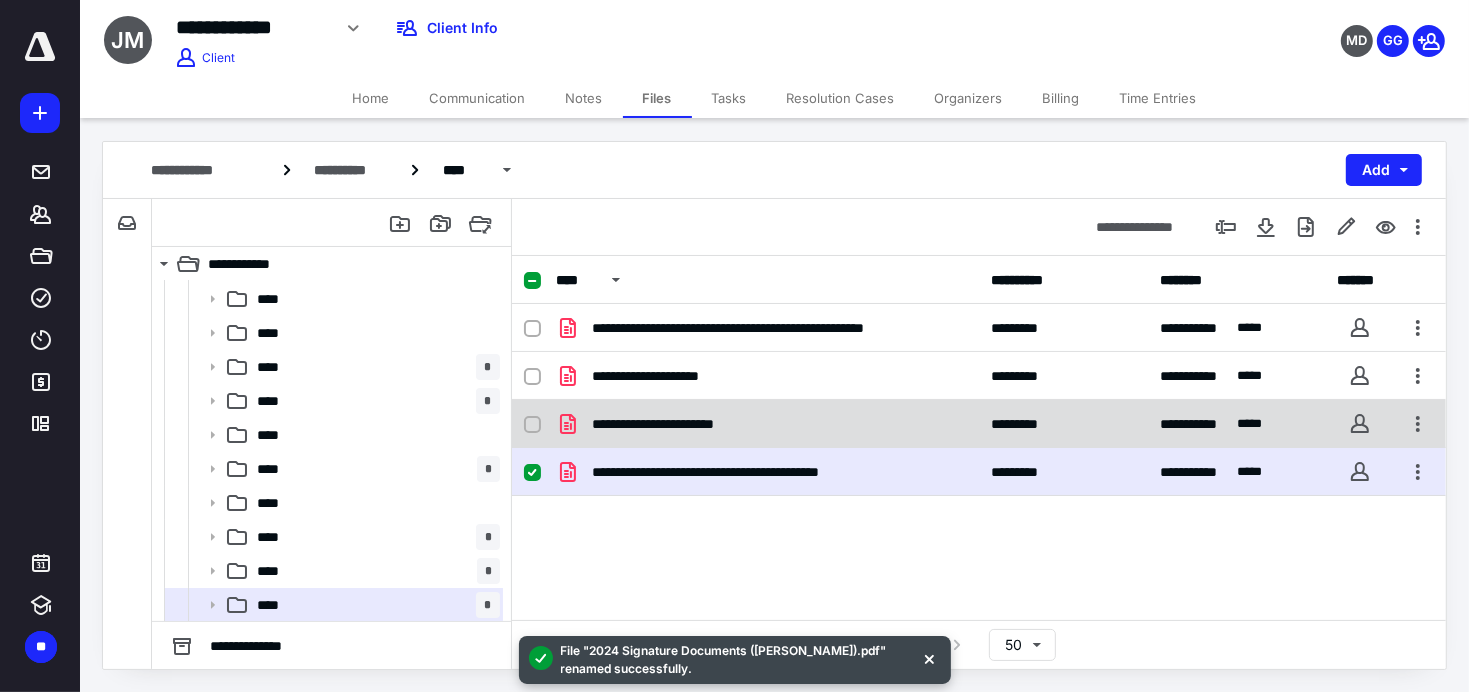 checkbox on "true" 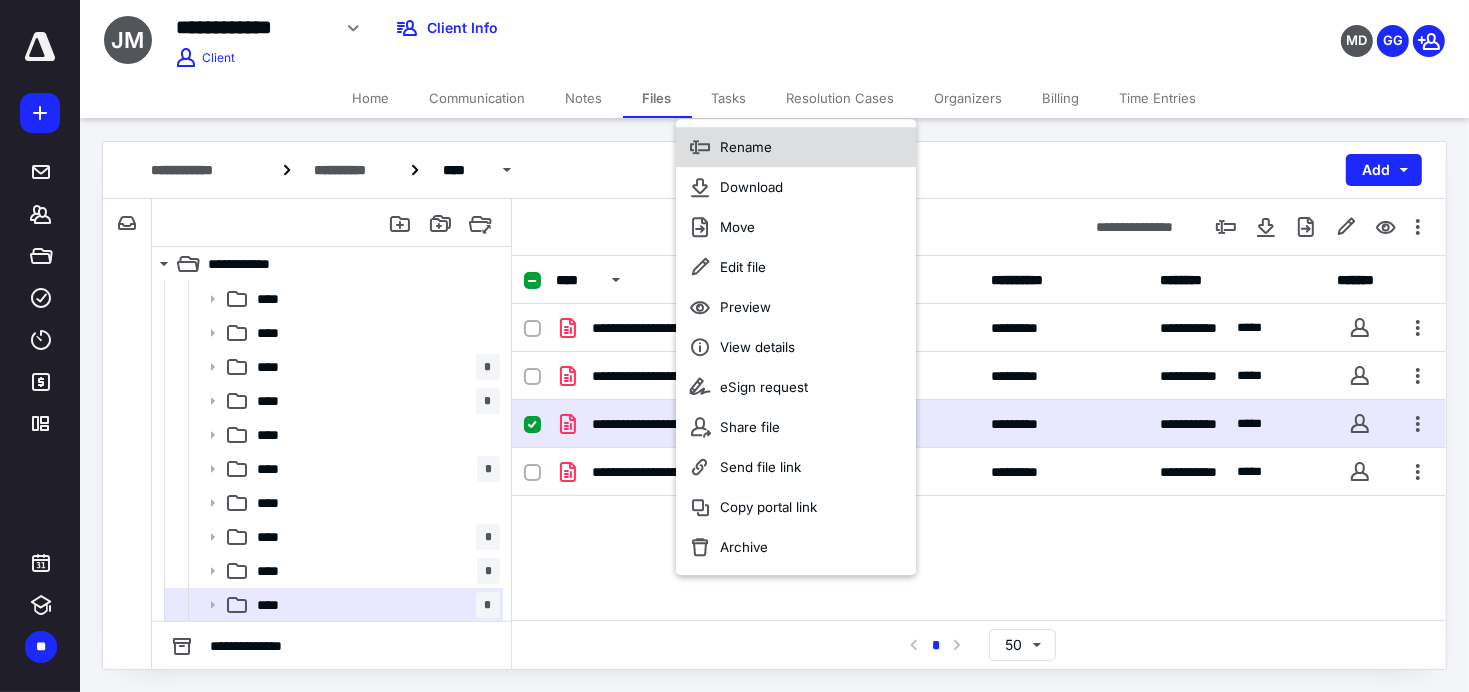 click on "Rename" at bounding box center [746, 147] 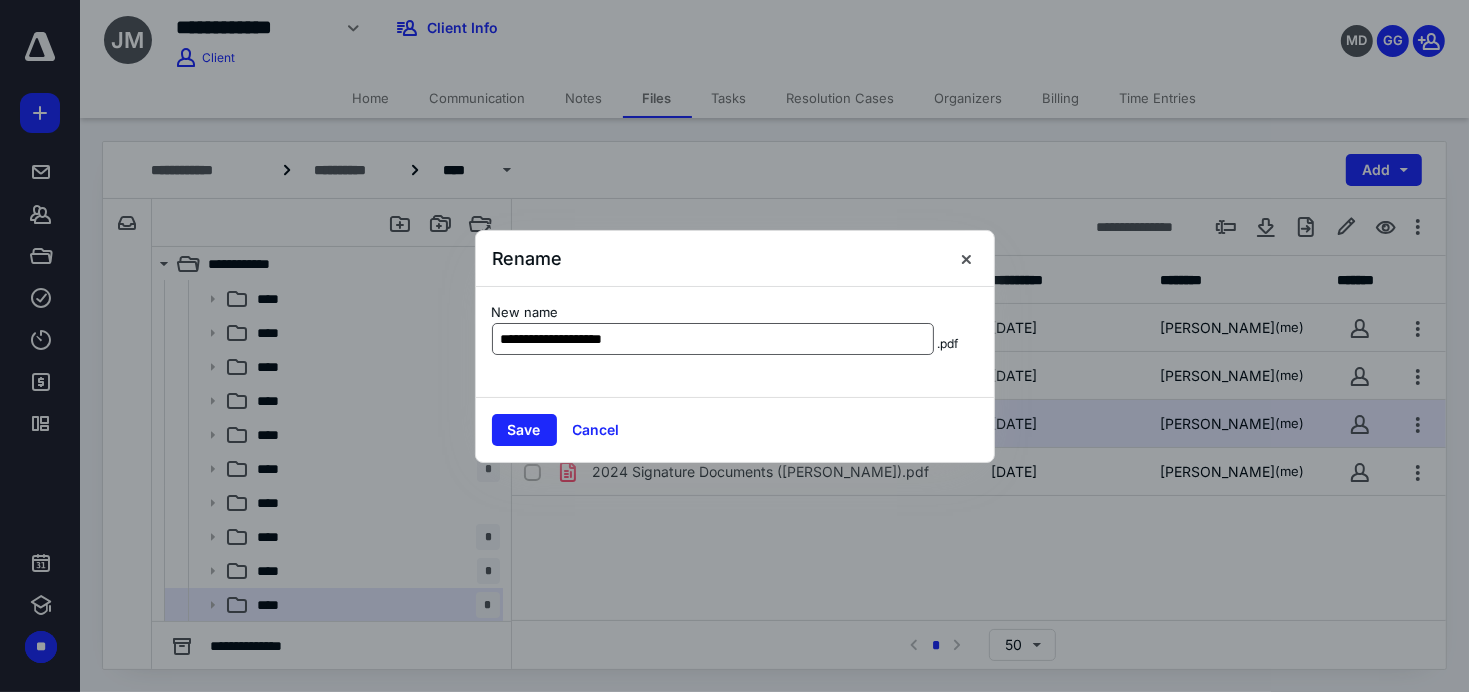 click on "**********" at bounding box center (713, 339) 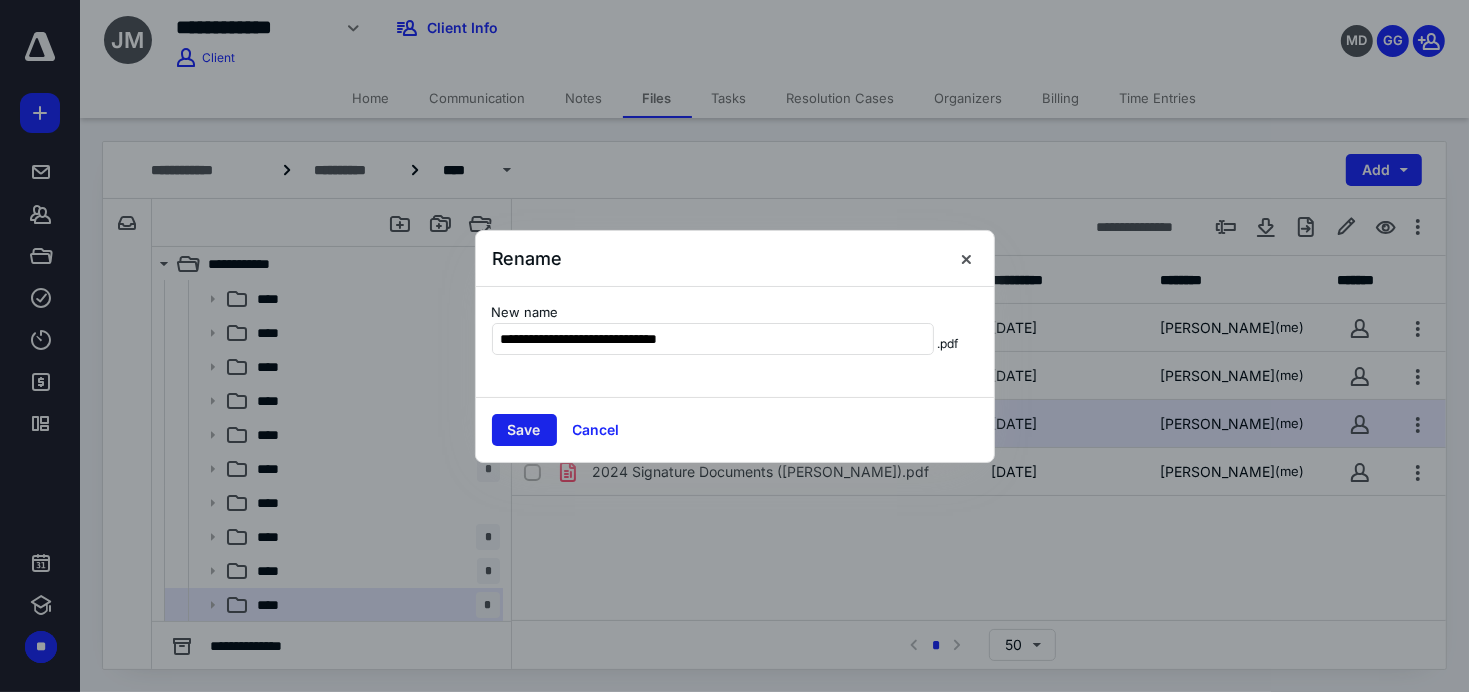 type on "**********" 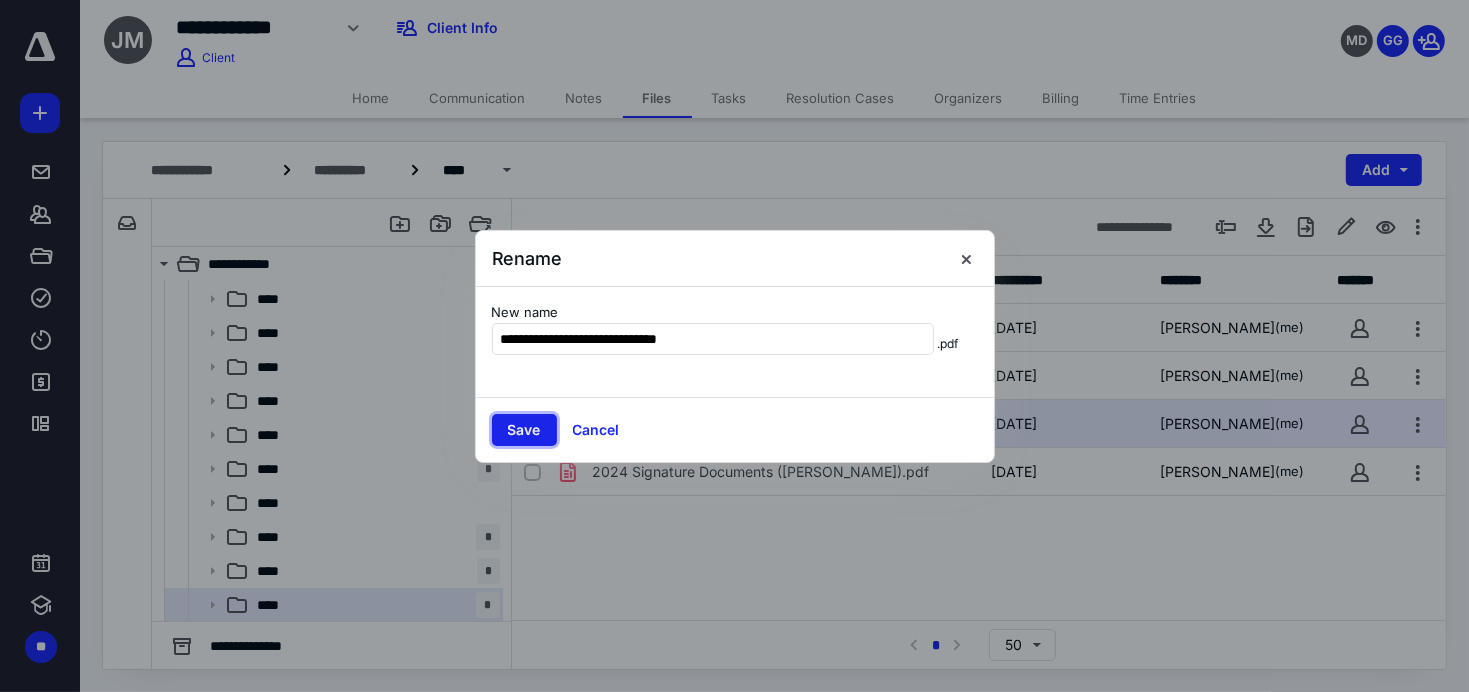 click on "Save" at bounding box center (524, 430) 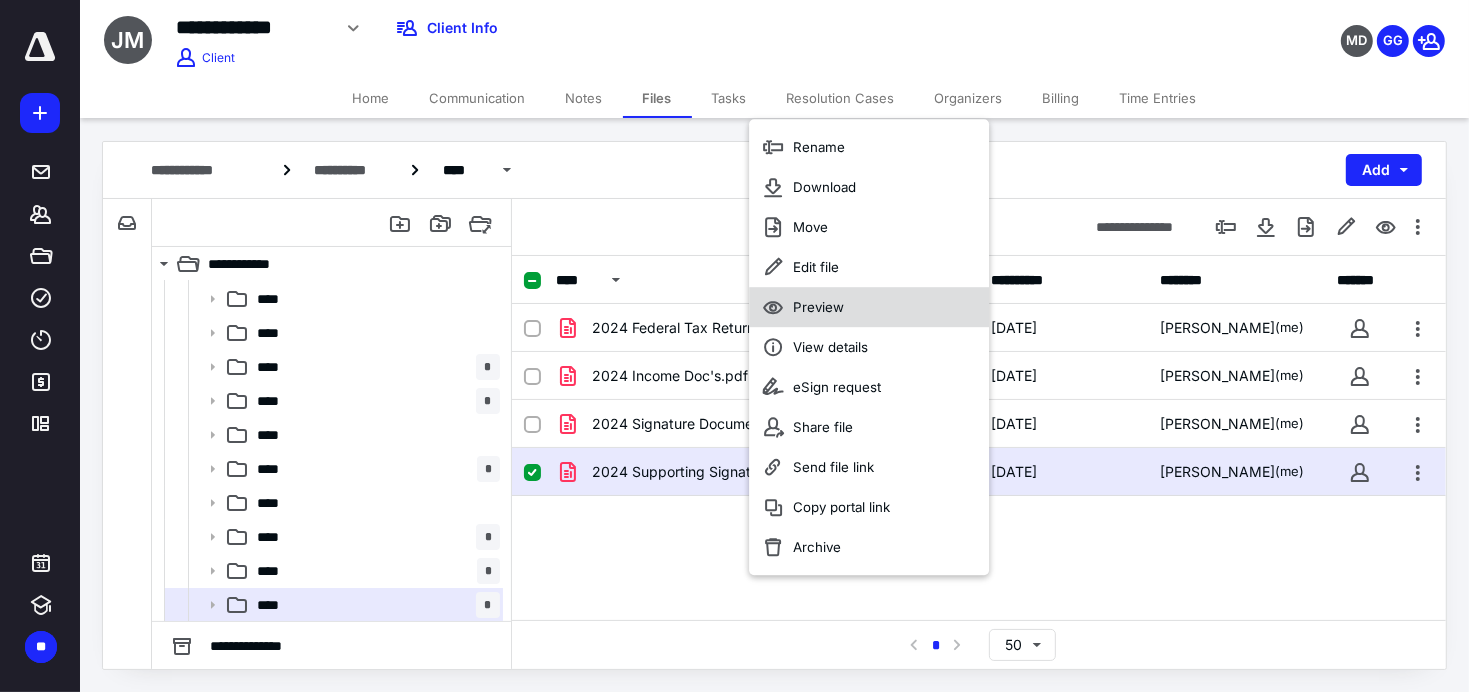 click on "Preview" at bounding box center (818, 307) 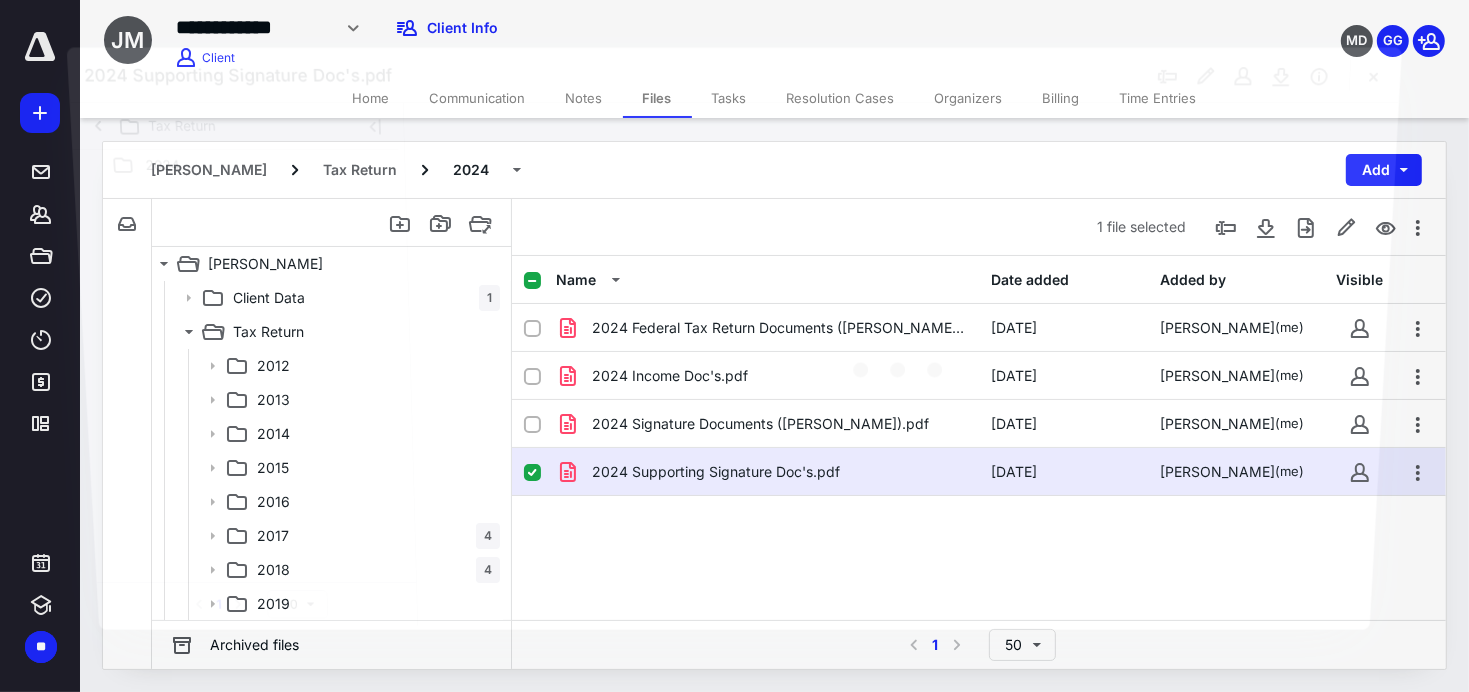 scroll, scrollTop: 169, scrollLeft: 0, axis: vertical 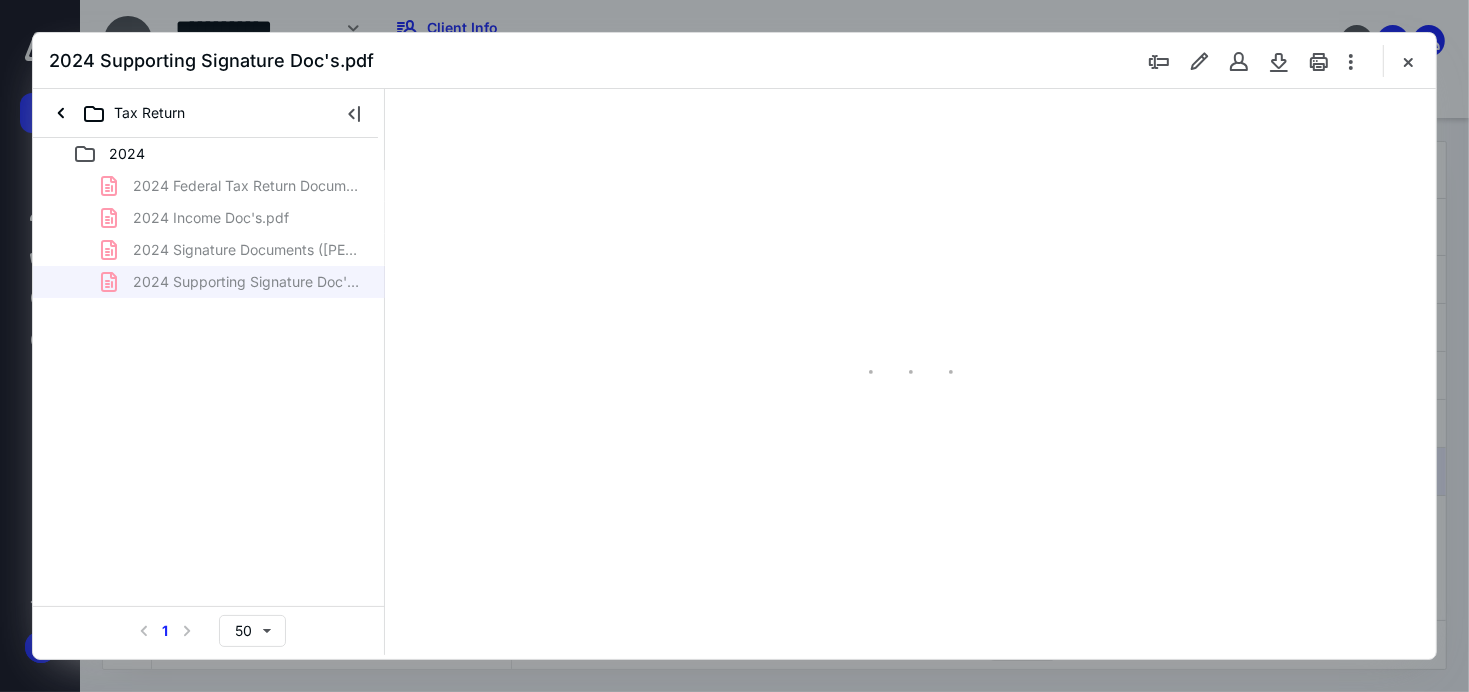 type on "62" 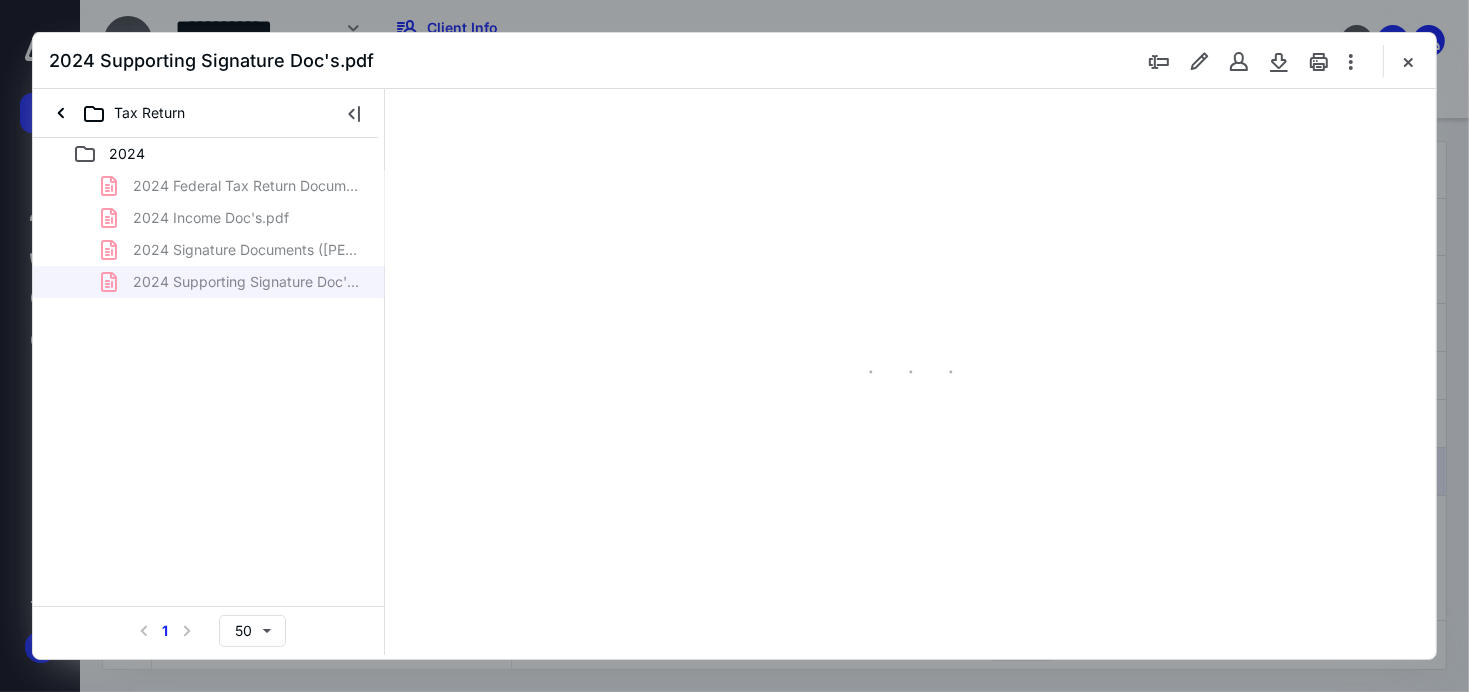 scroll, scrollTop: 77, scrollLeft: 0, axis: vertical 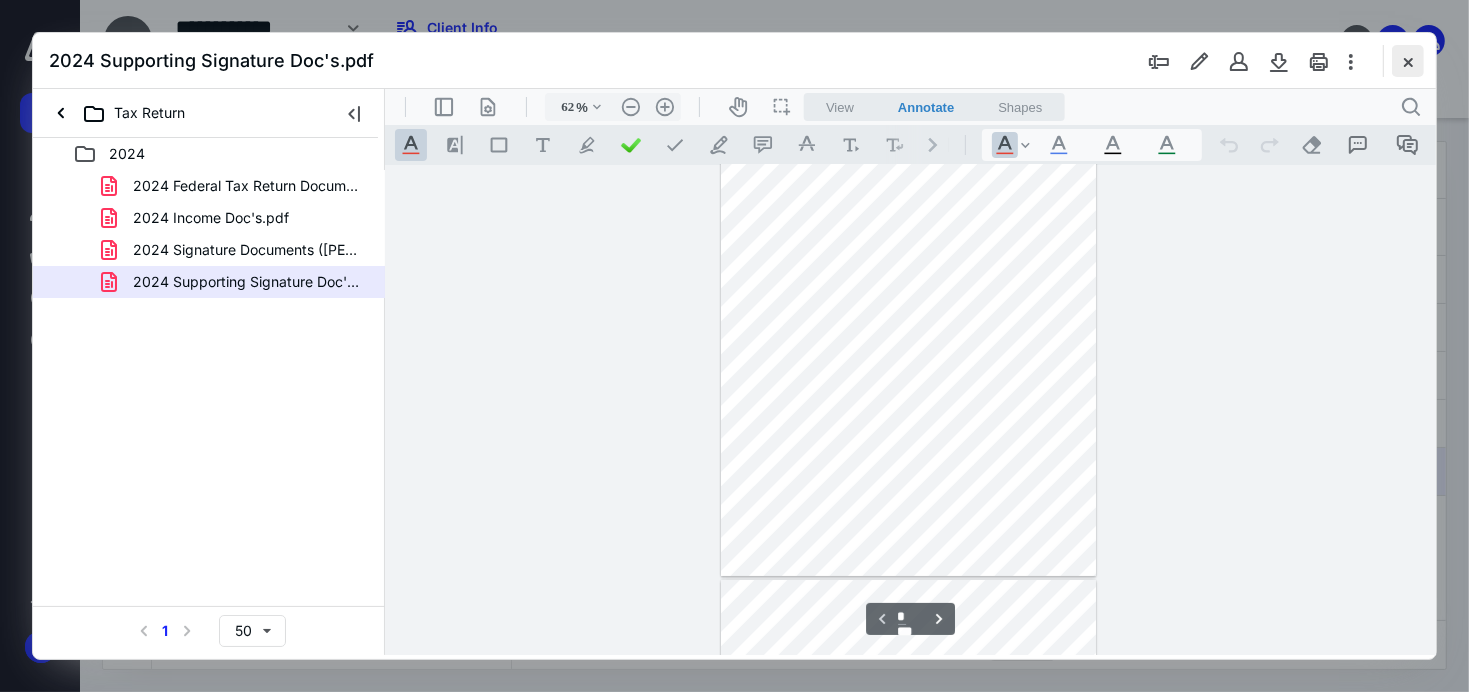 click at bounding box center (1408, 61) 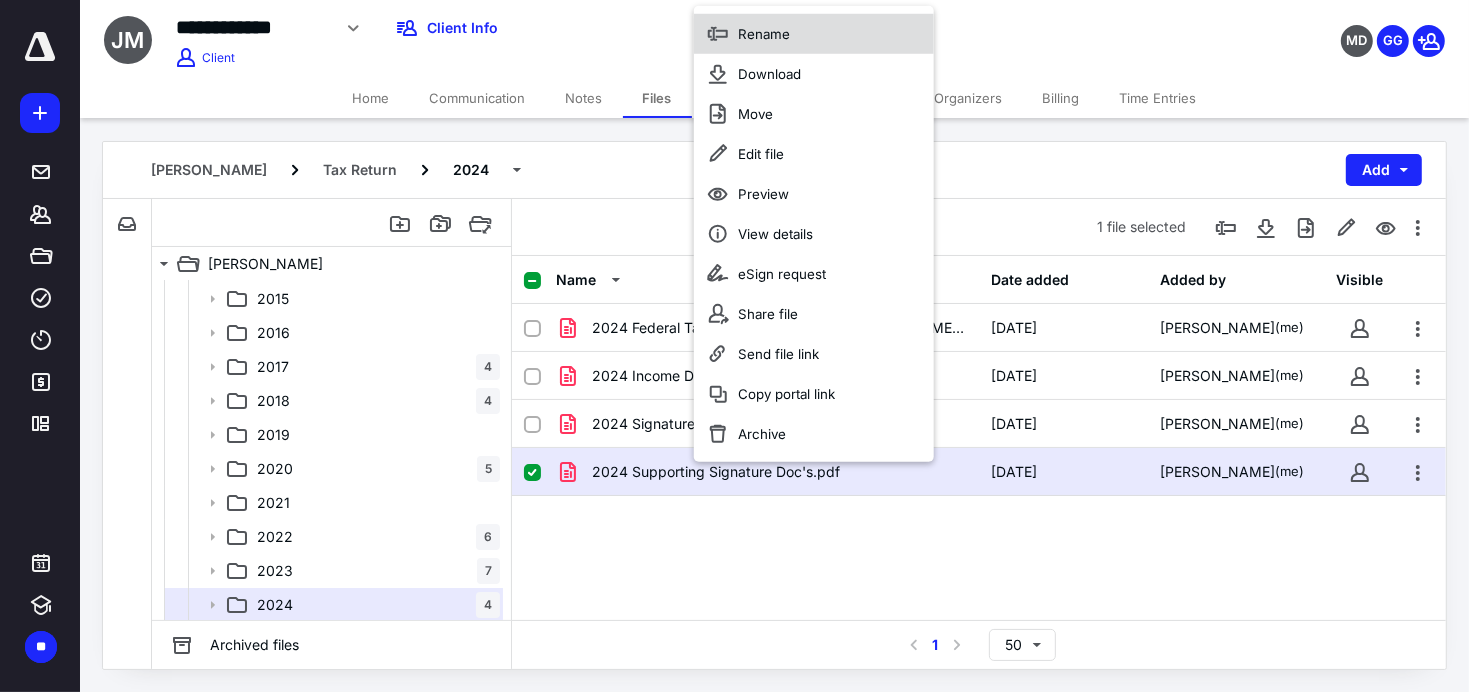 click on "Rename" at bounding box center (814, 34) 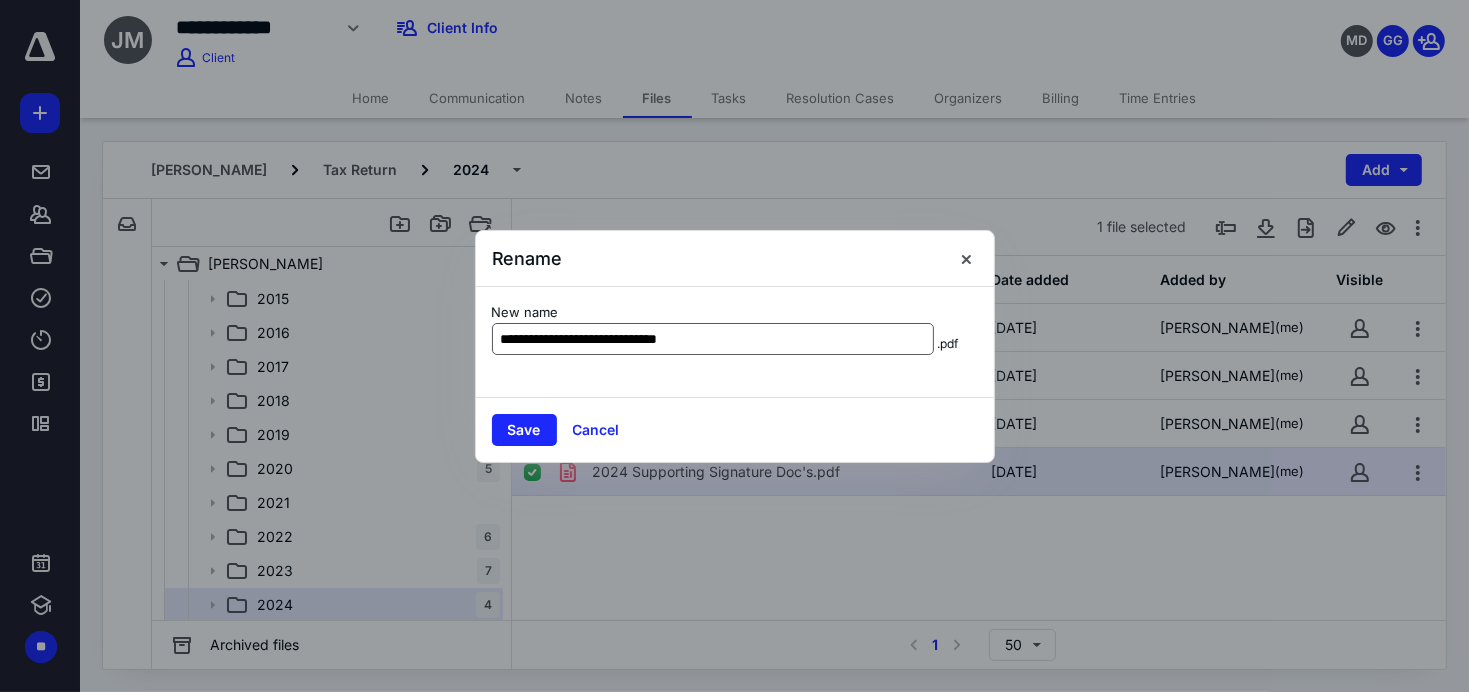 click on "**********" at bounding box center [713, 339] 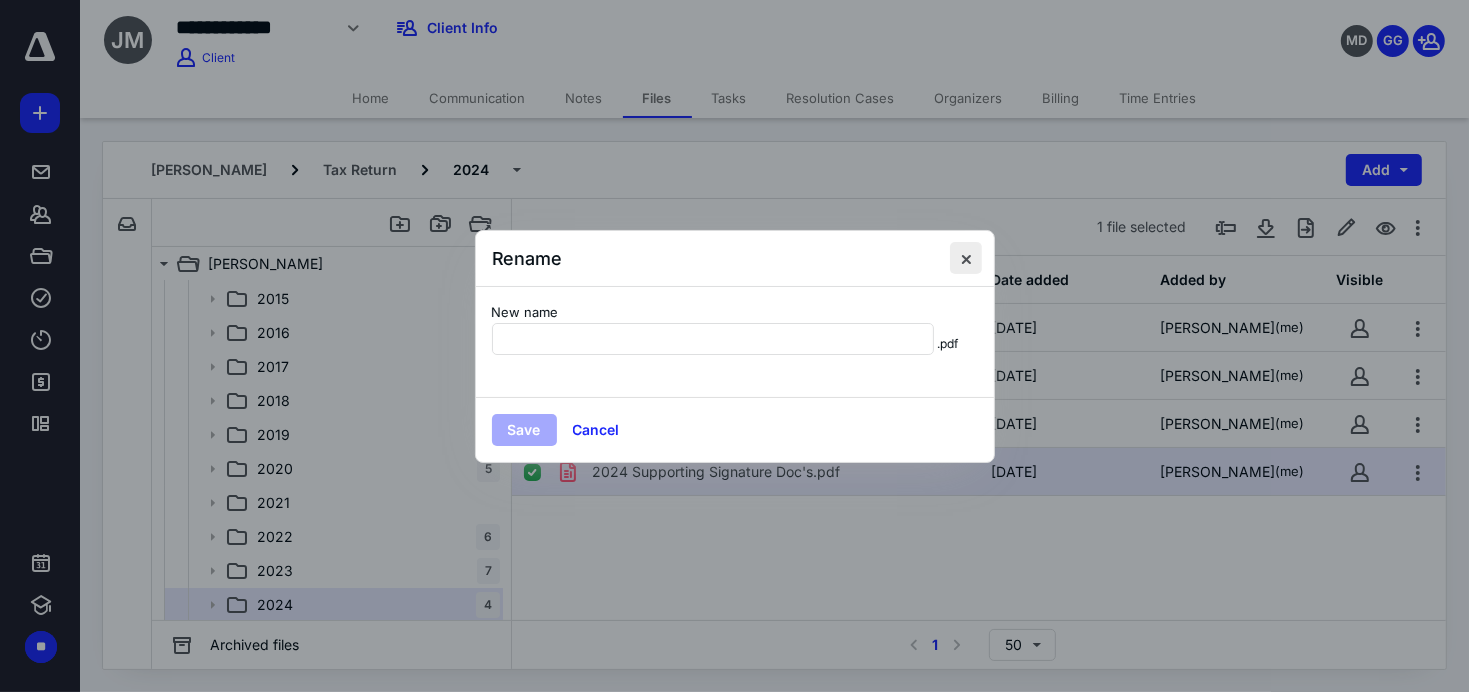 type 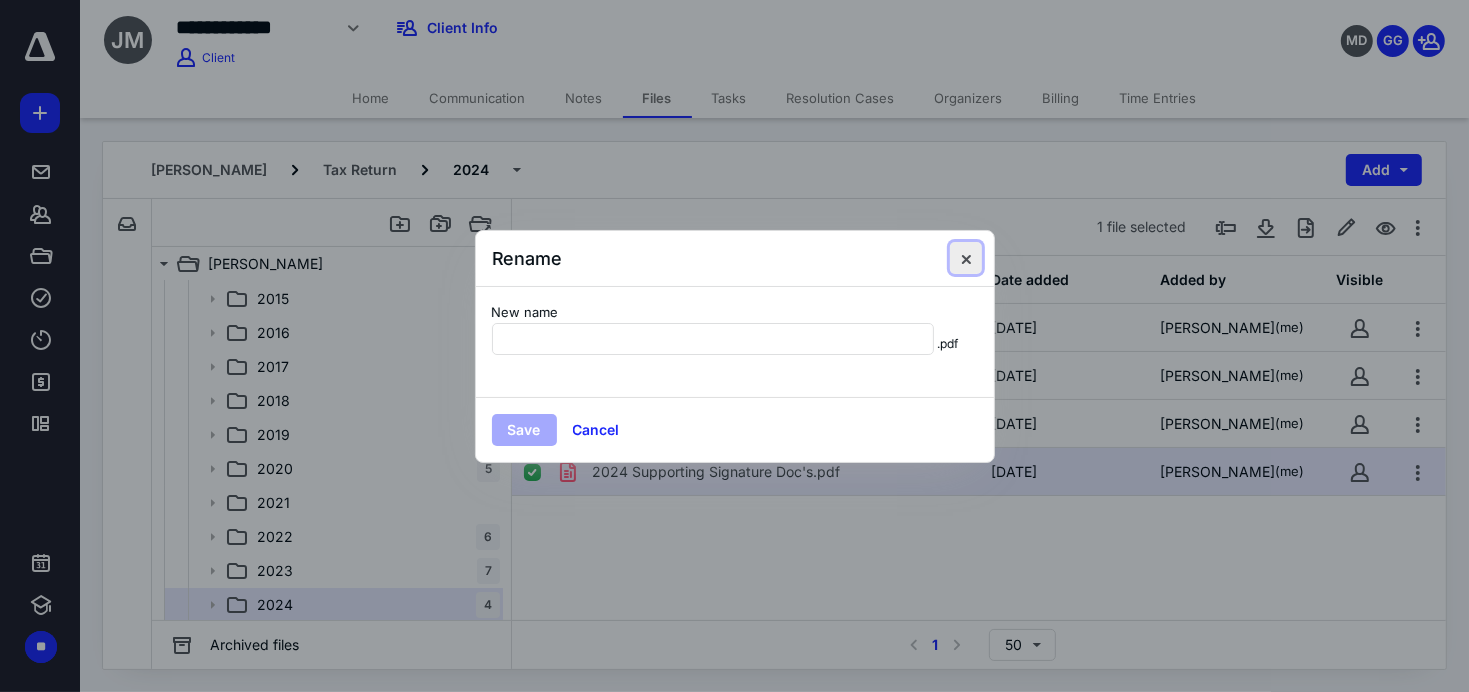 click at bounding box center [966, 258] 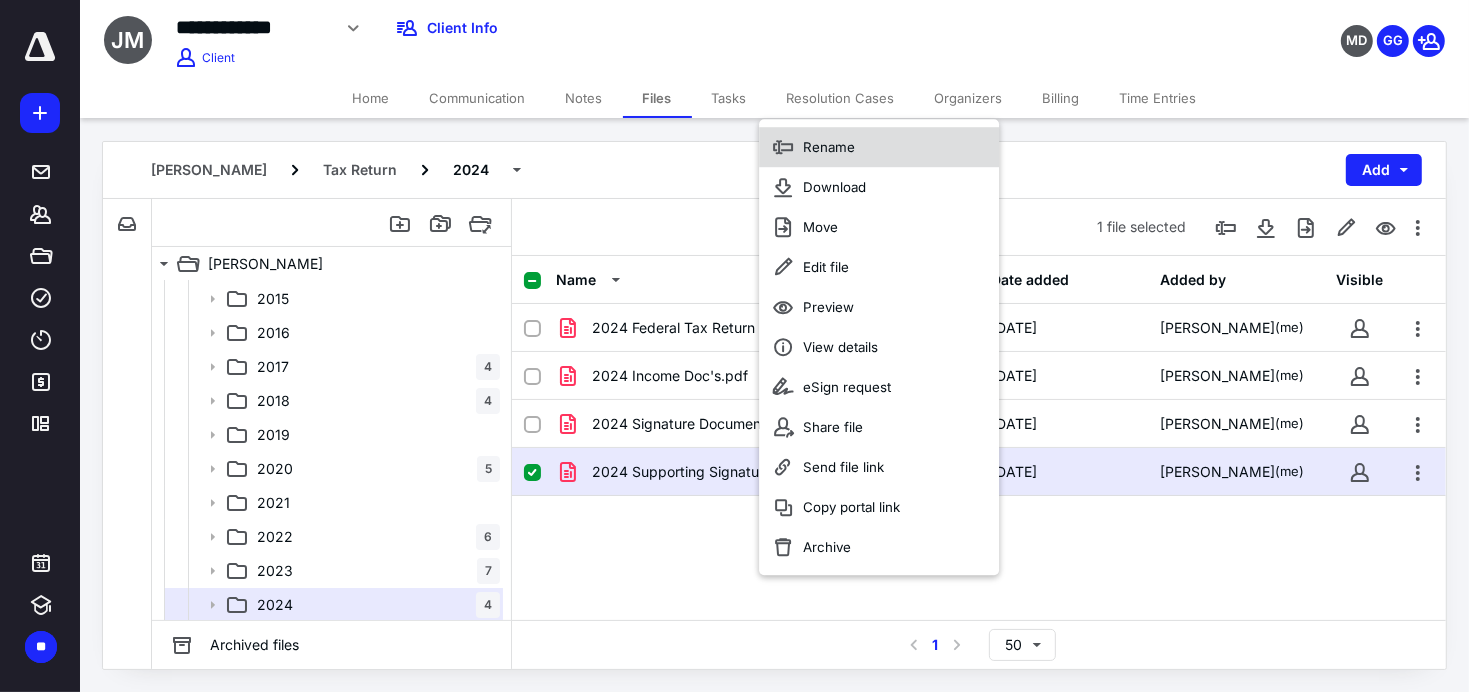 click on "Rename" at bounding box center [829, 147] 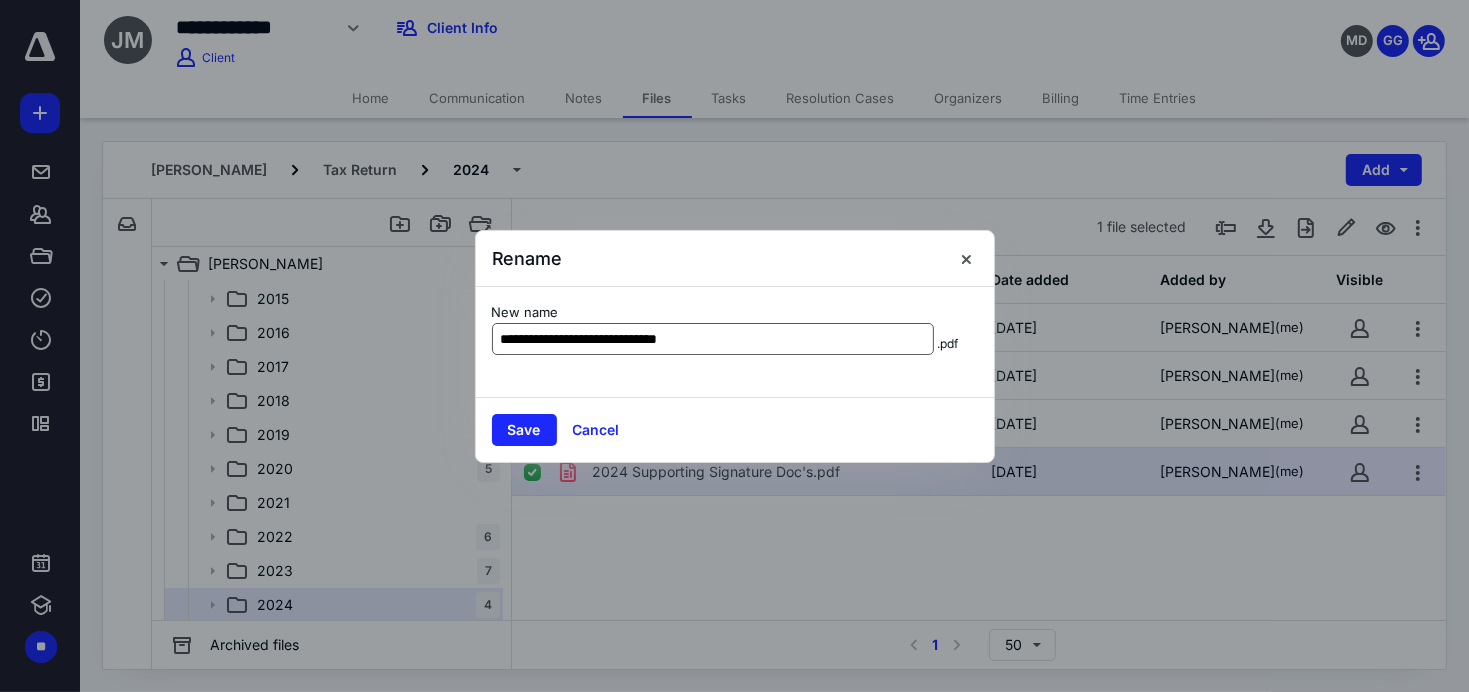 click on "**********" at bounding box center (713, 339) 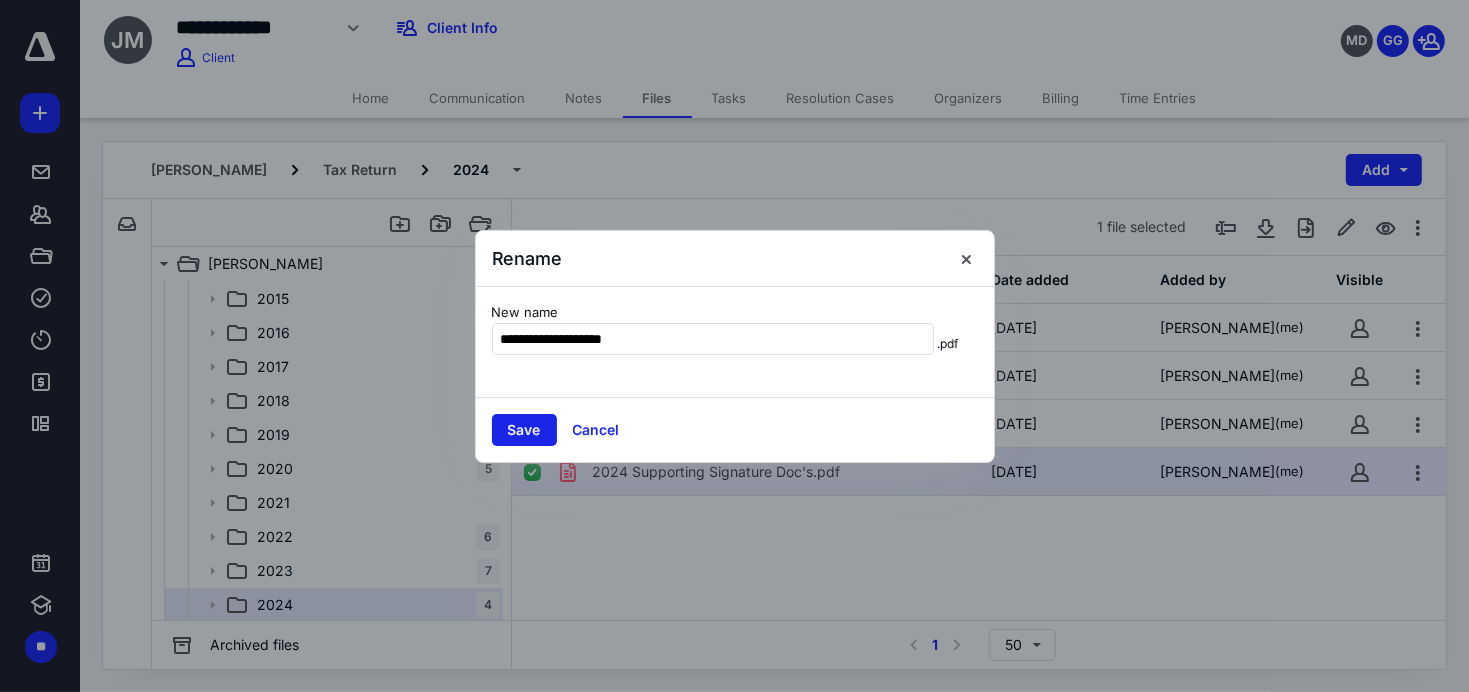 type on "**********" 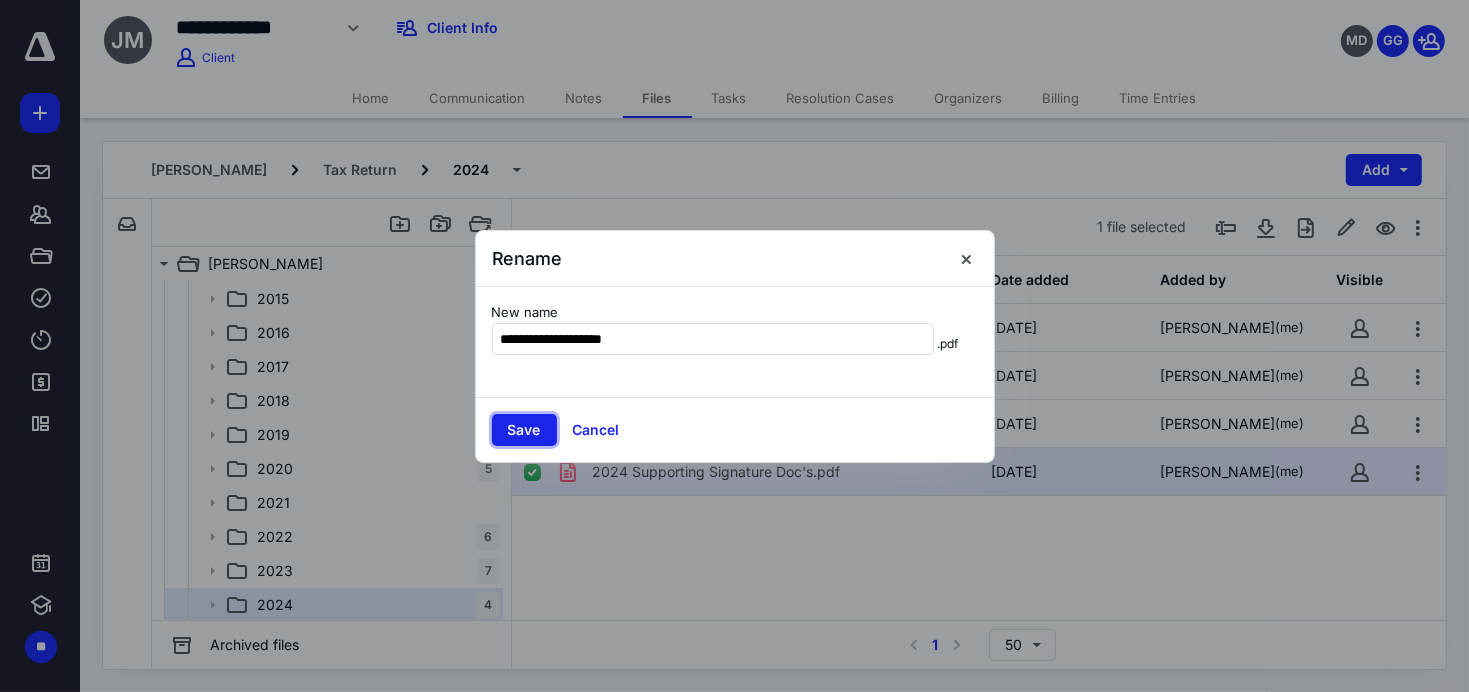 click on "Save" at bounding box center [524, 430] 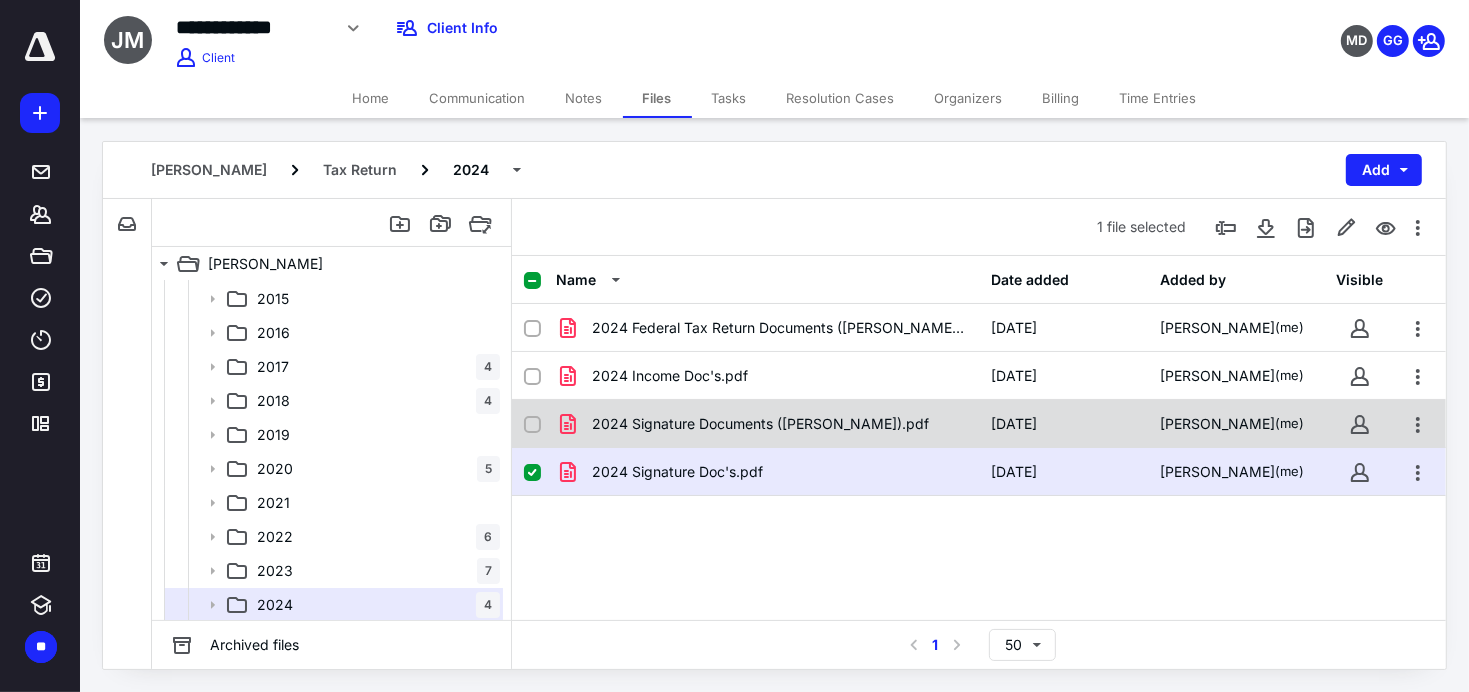 checkbox on "true" 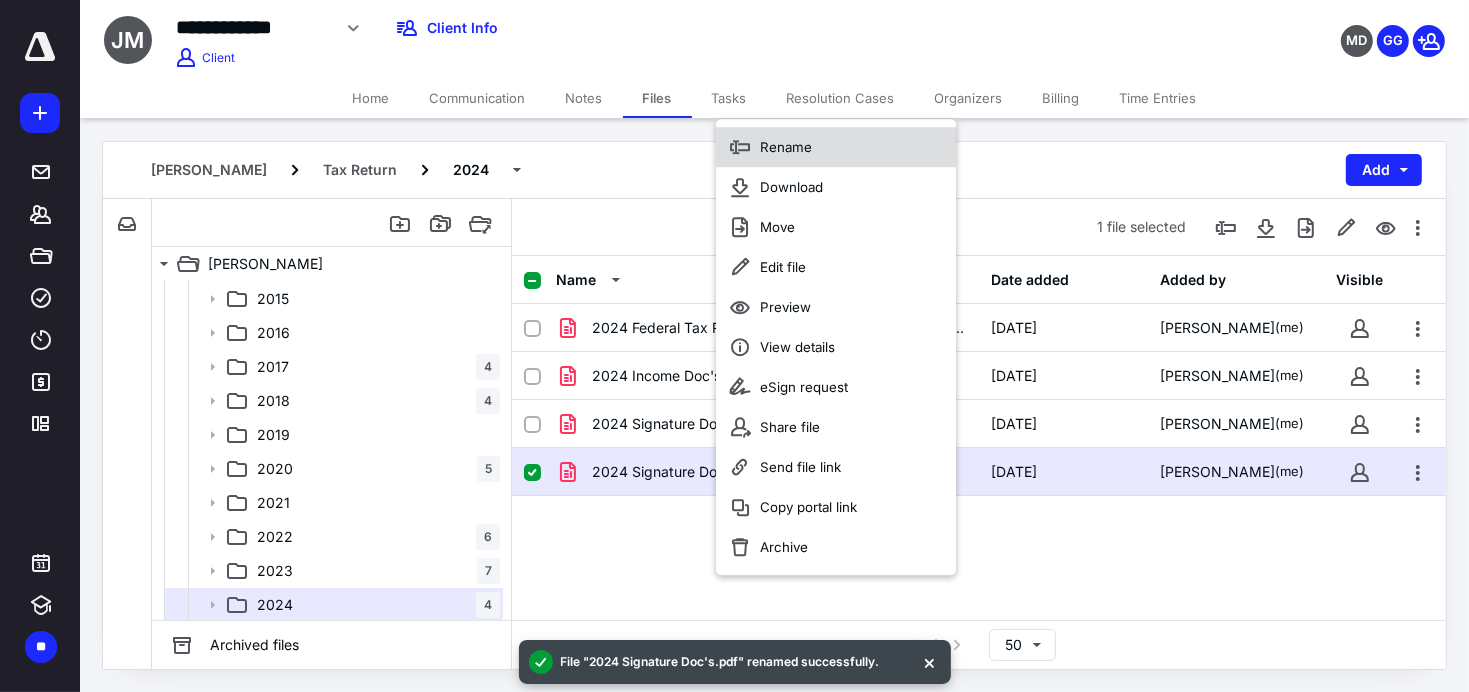 click on "Rename" at bounding box center (786, 147) 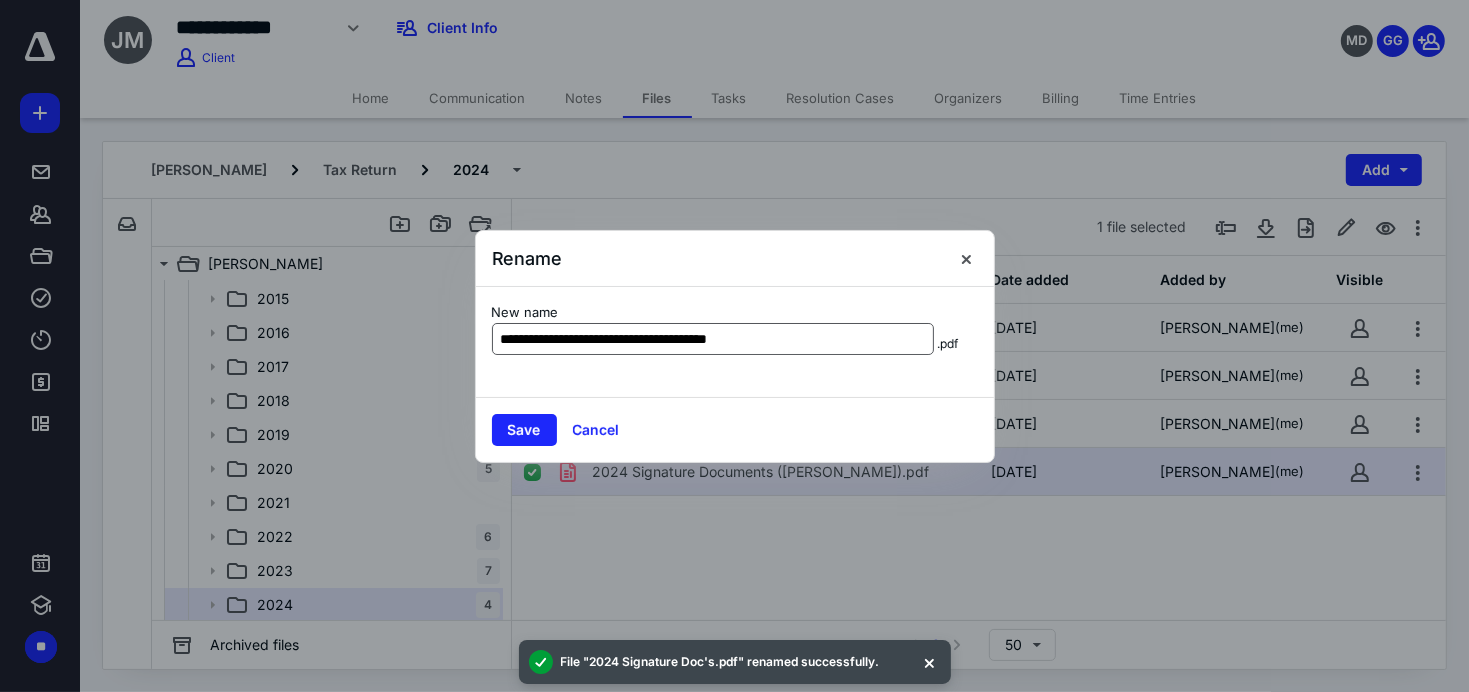 click on "**********" at bounding box center (713, 339) 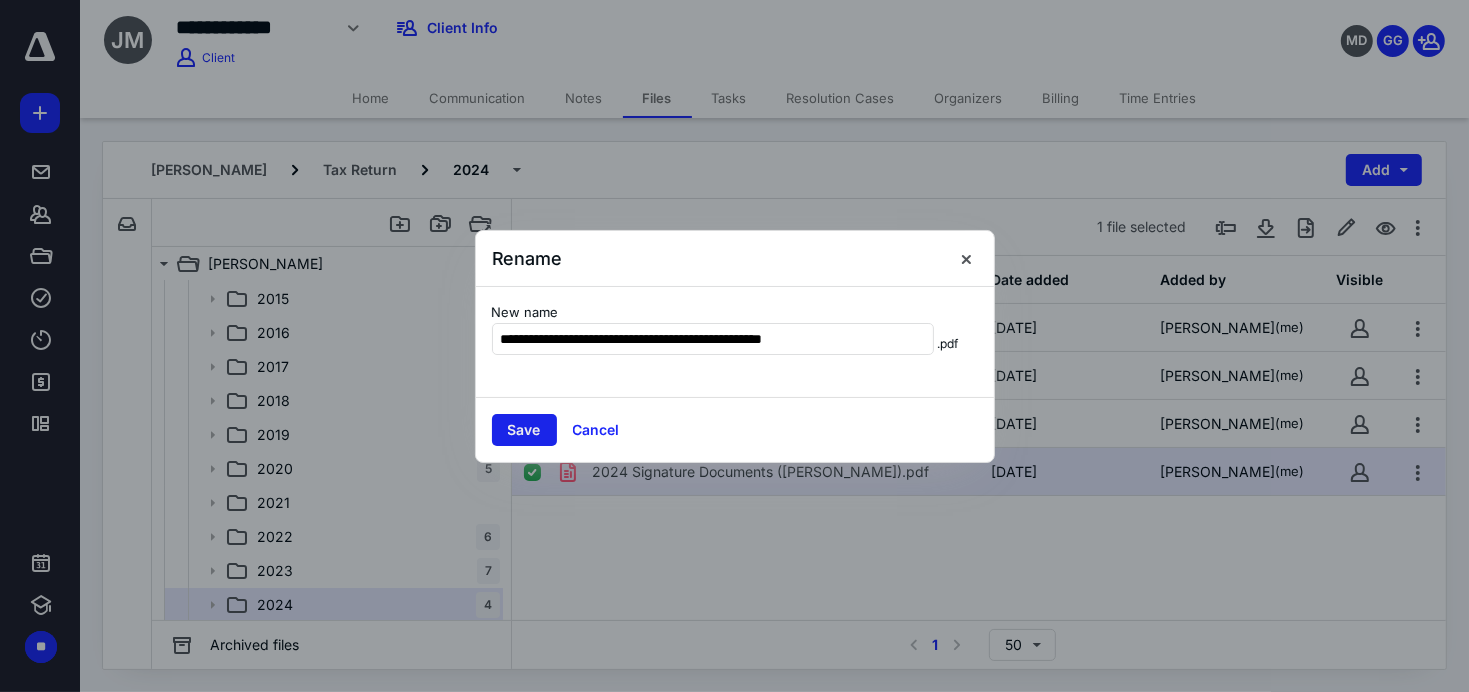 type on "**********" 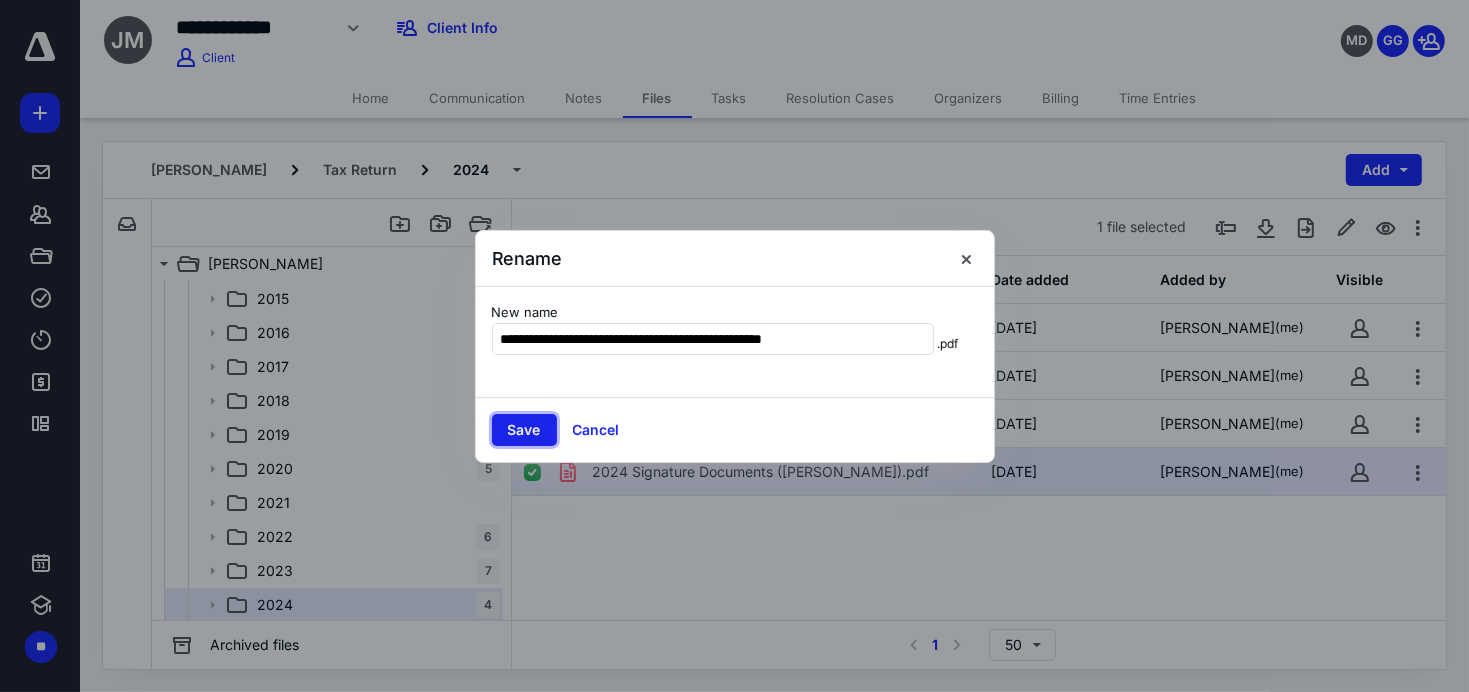 click on "Save" at bounding box center [524, 430] 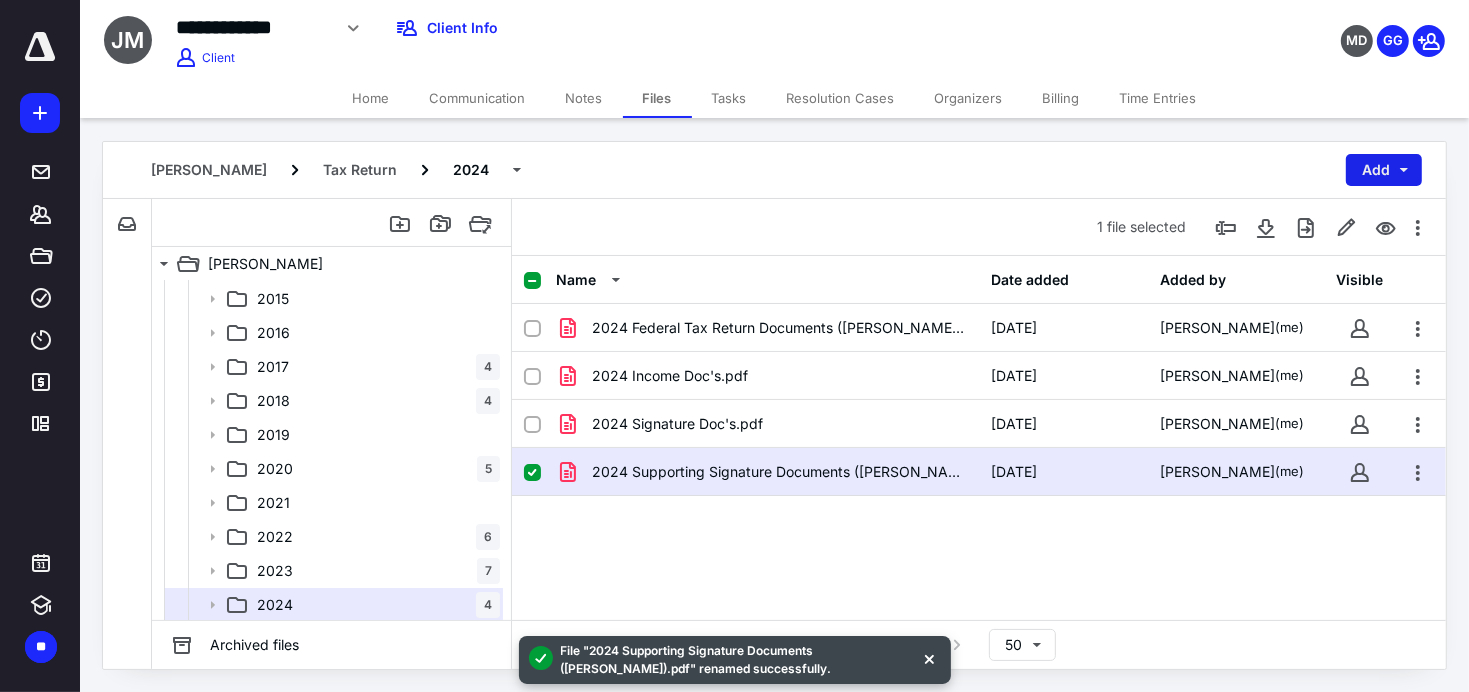 click on "Add" at bounding box center [1384, 170] 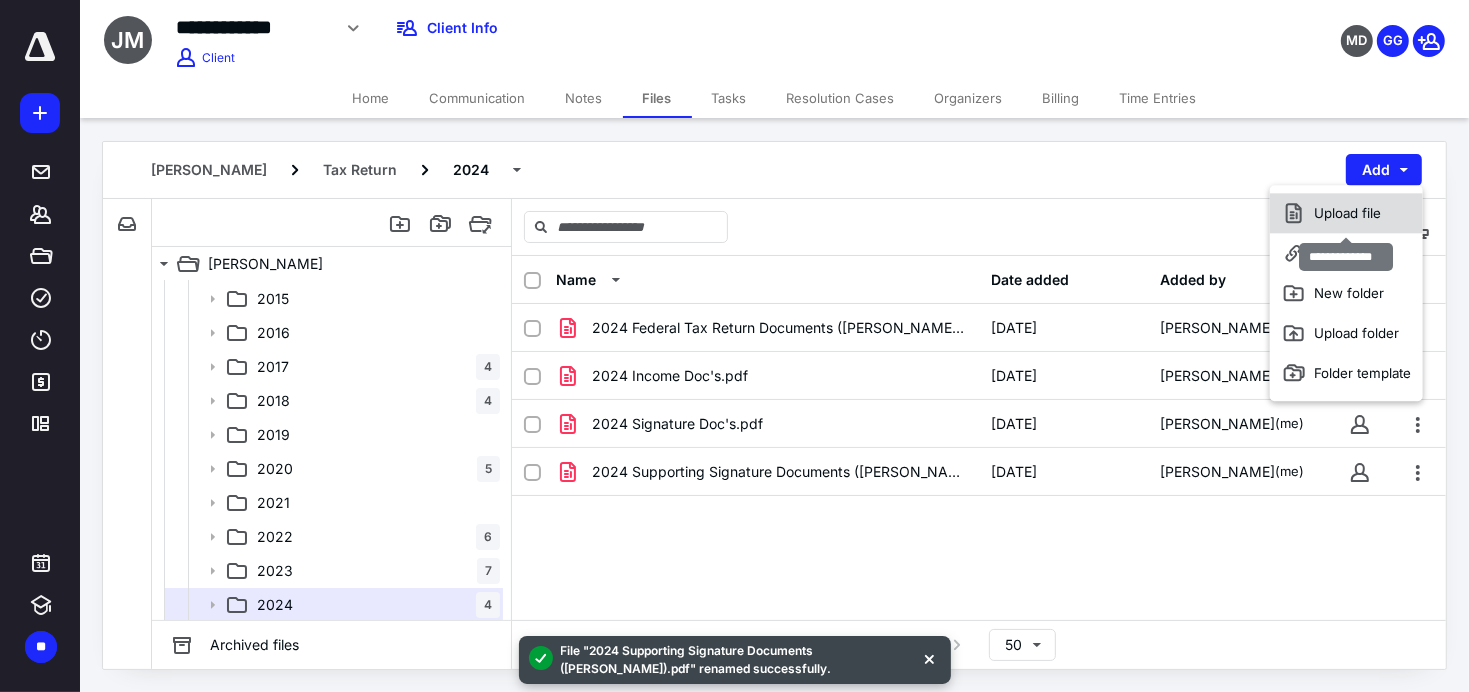 click on "Upload file" at bounding box center (1346, 213) 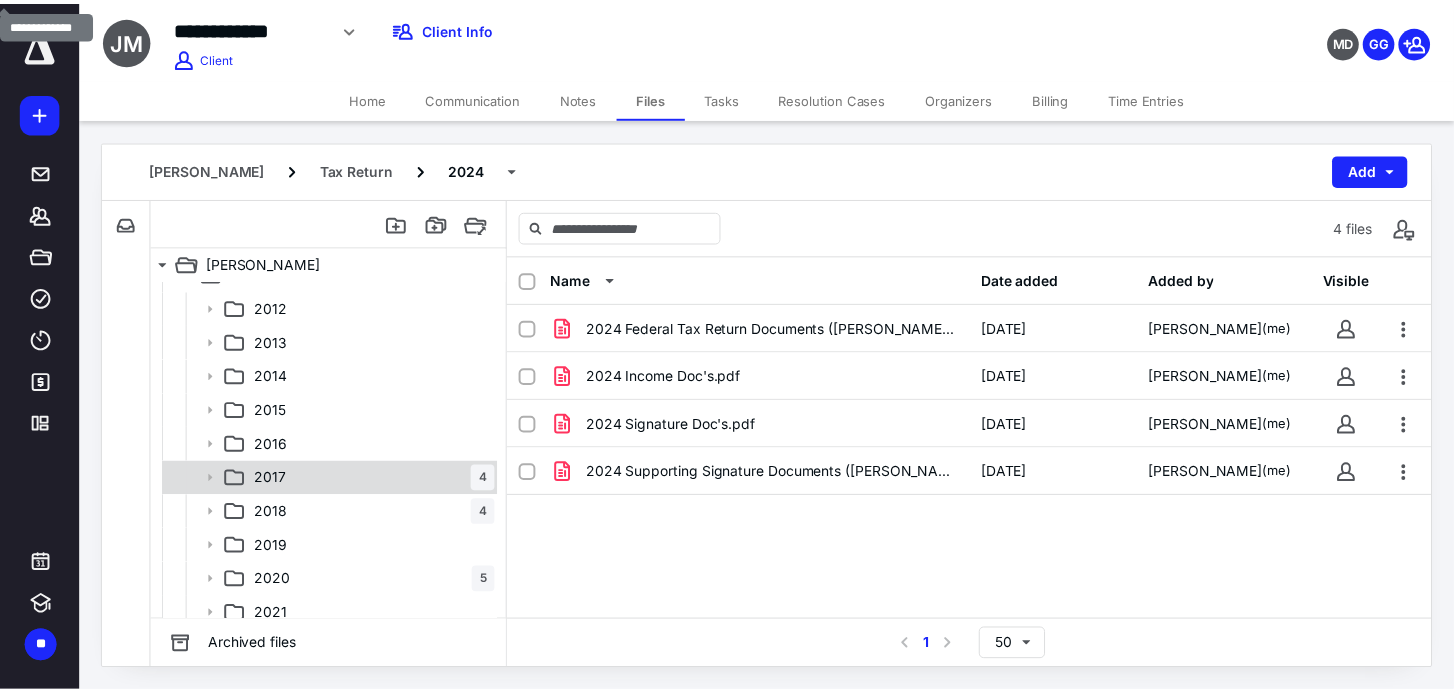 scroll, scrollTop: 0, scrollLeft: 0, axis: both 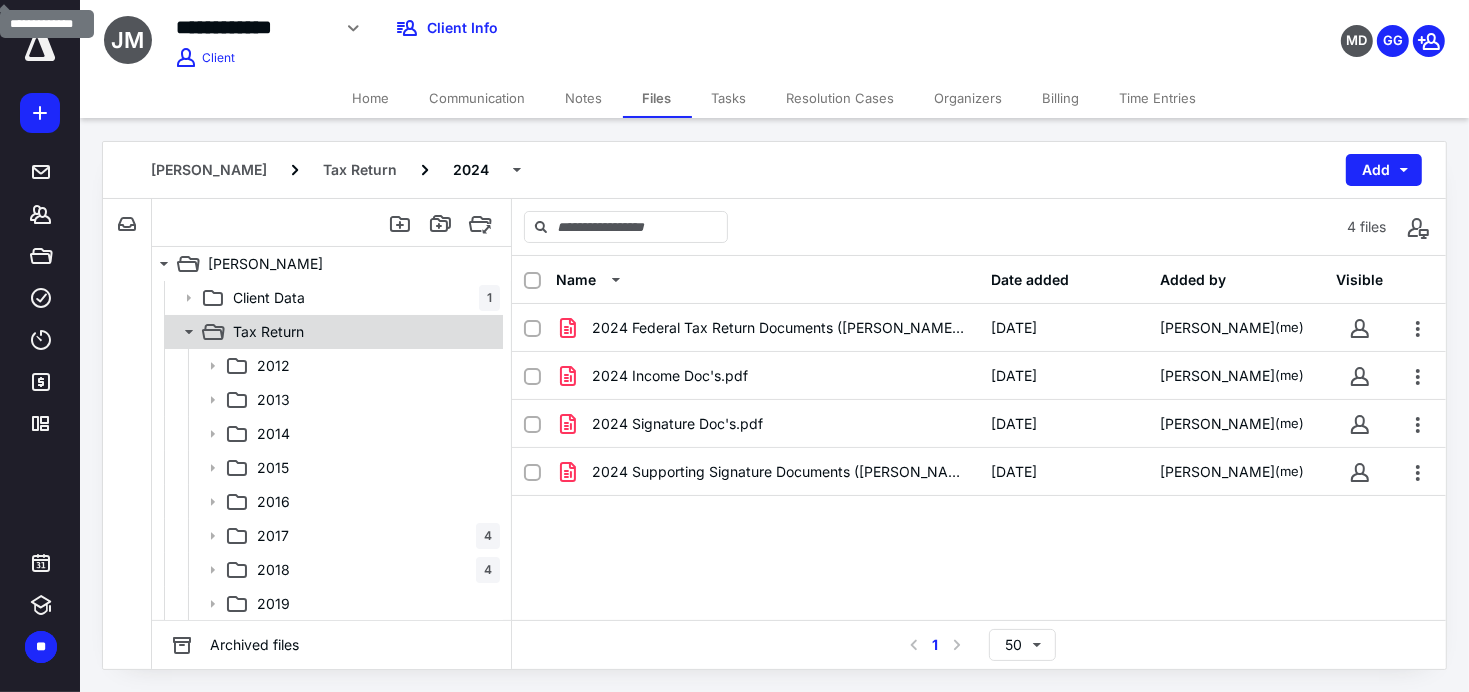 click 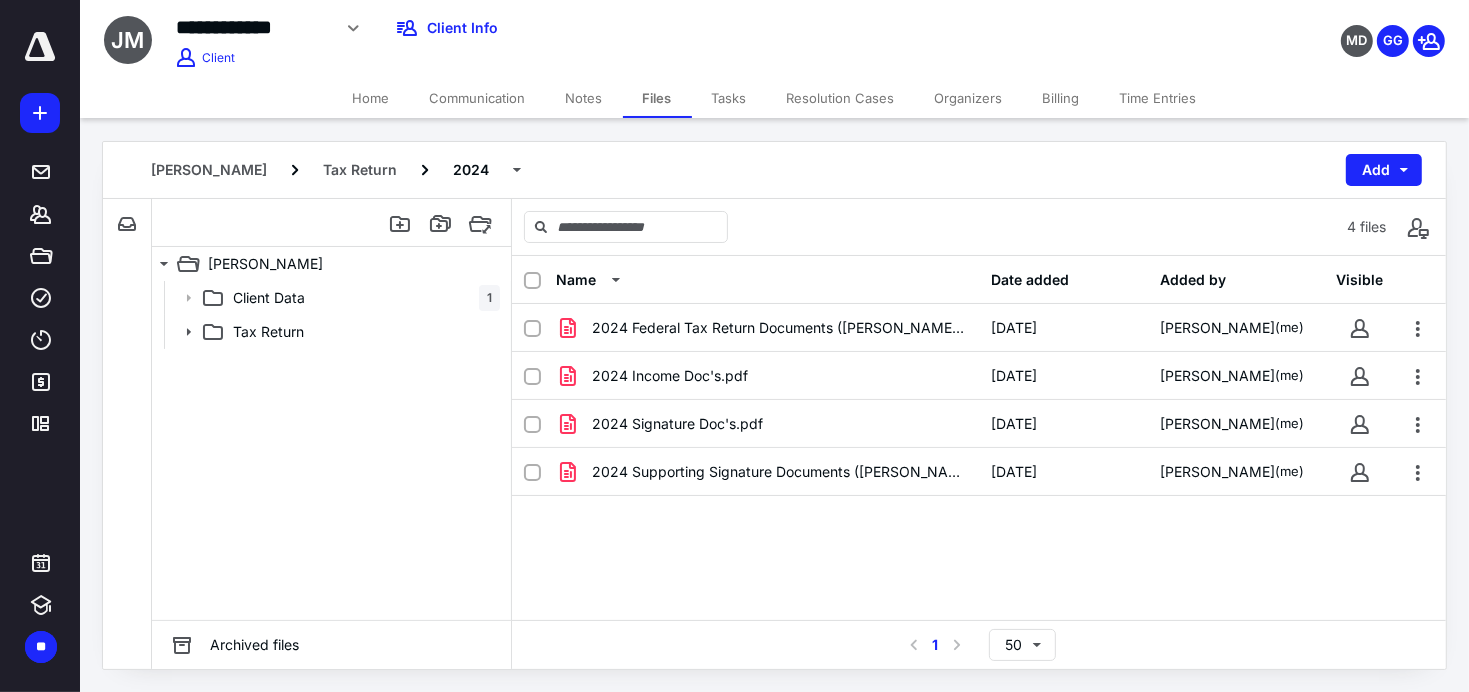 click on "Home" at bounding box center (371, 98) 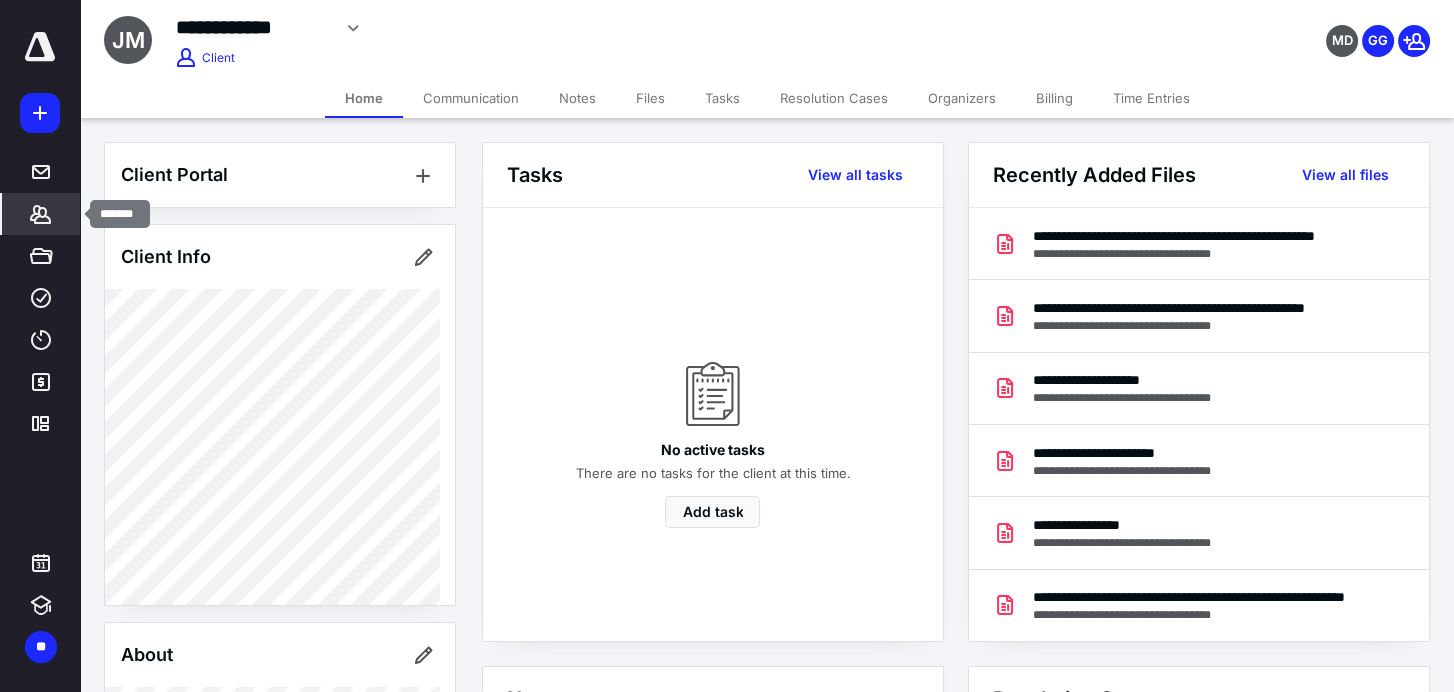 click 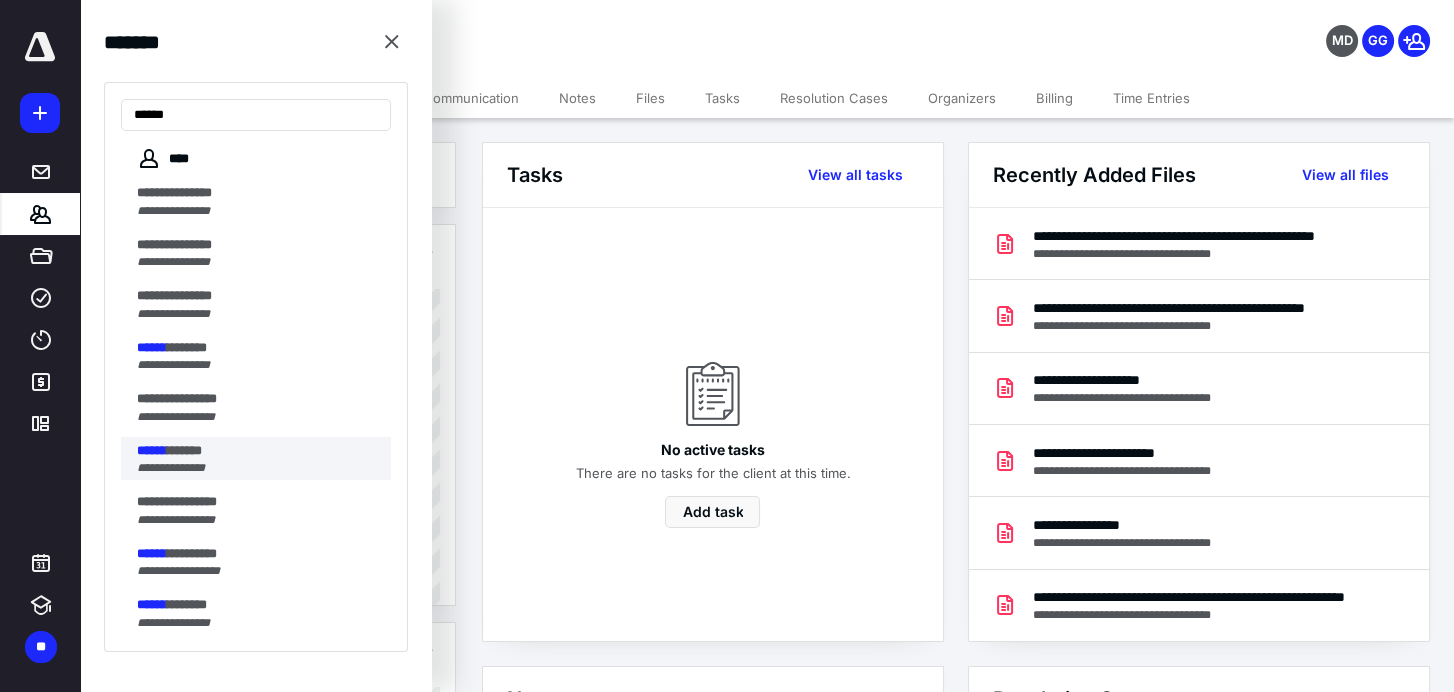 type on "******" 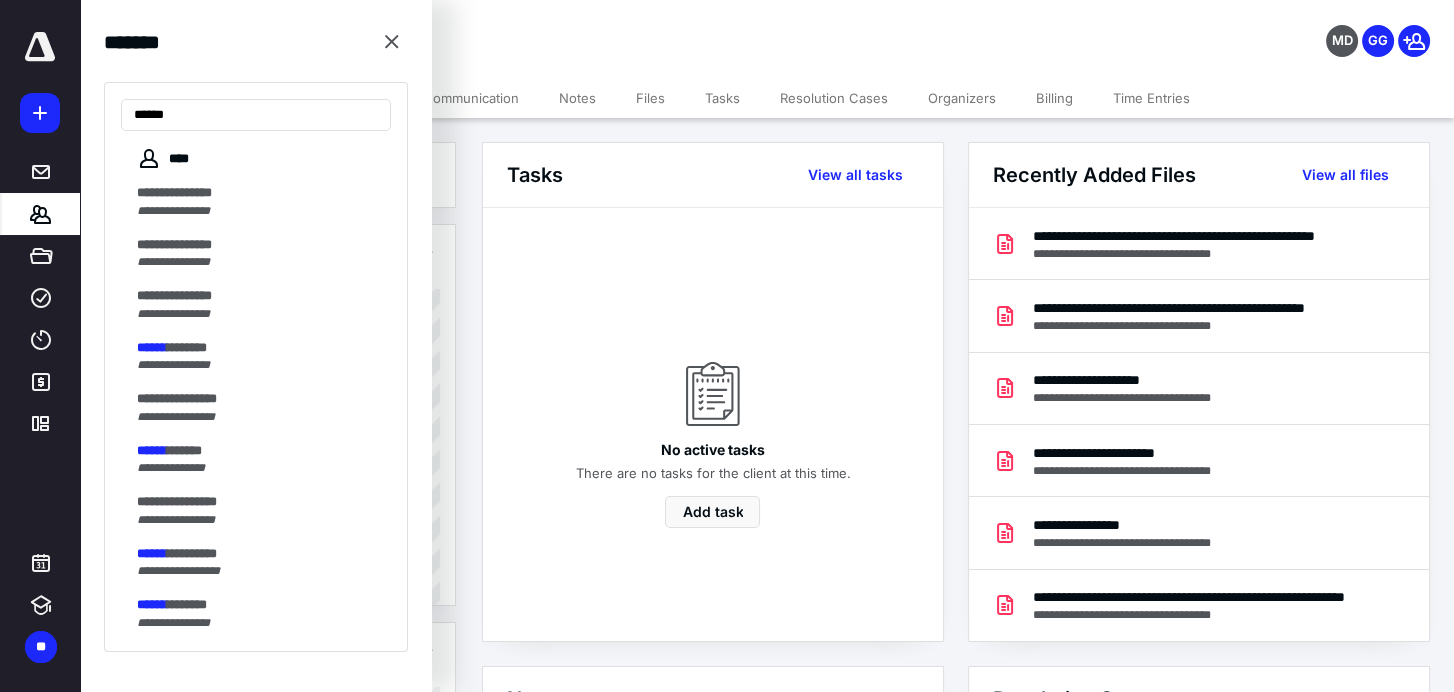 click on "******" at bounding box center (152, 450) 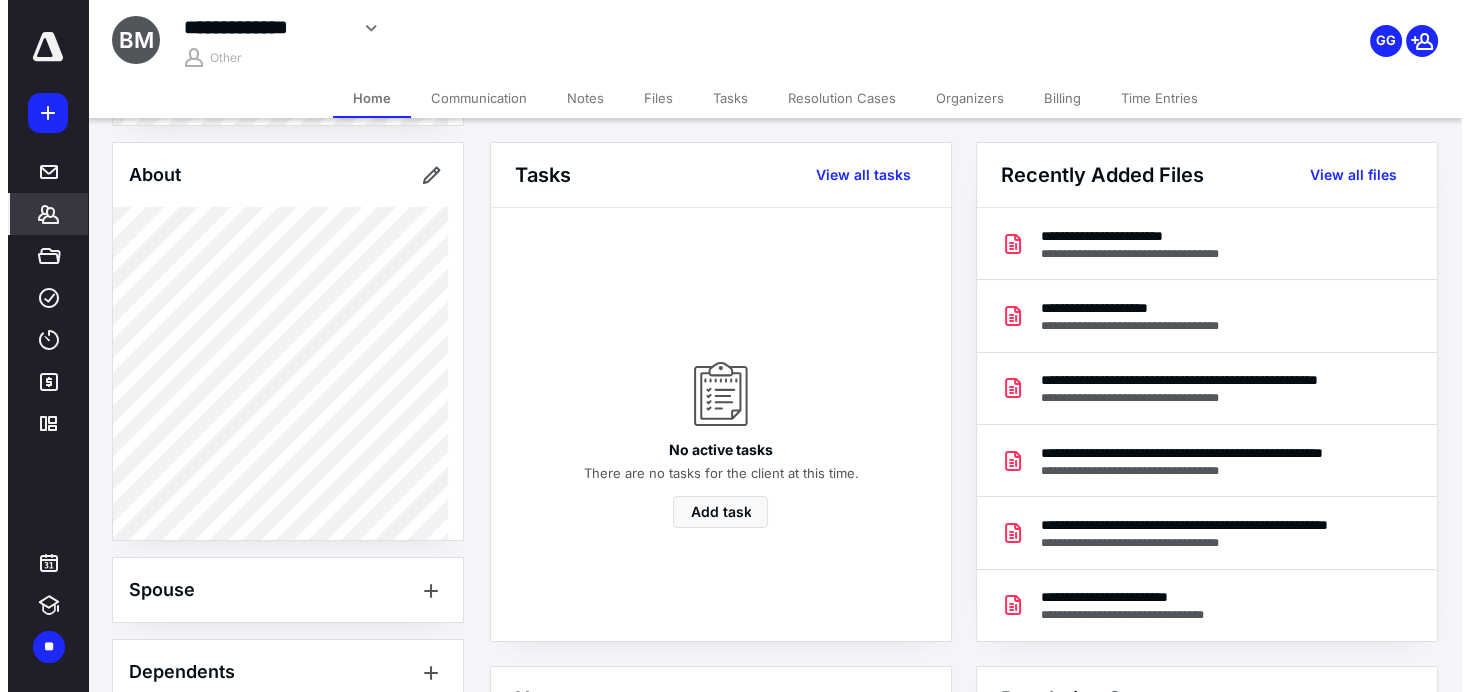 scroll, scrollTop: 730, scrollLeft: 0, axis: vertical 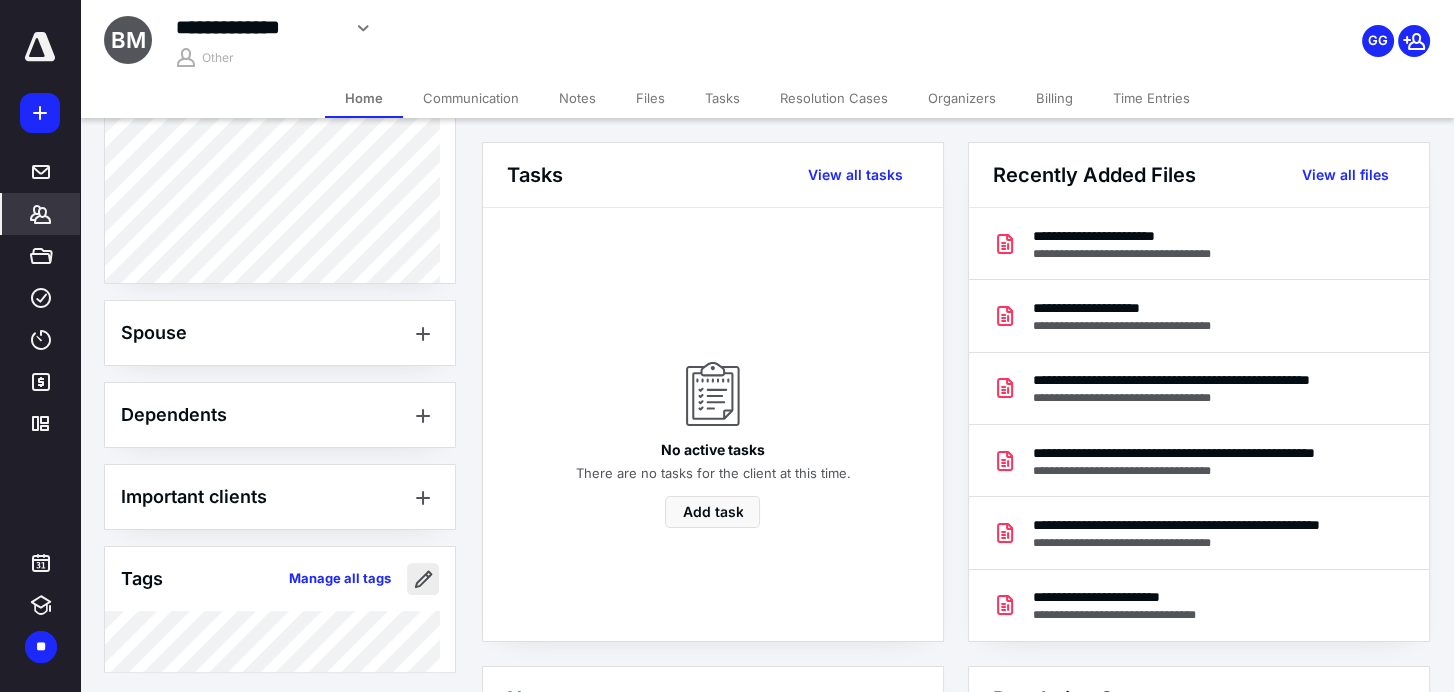 click at bounding box center [423, 579] 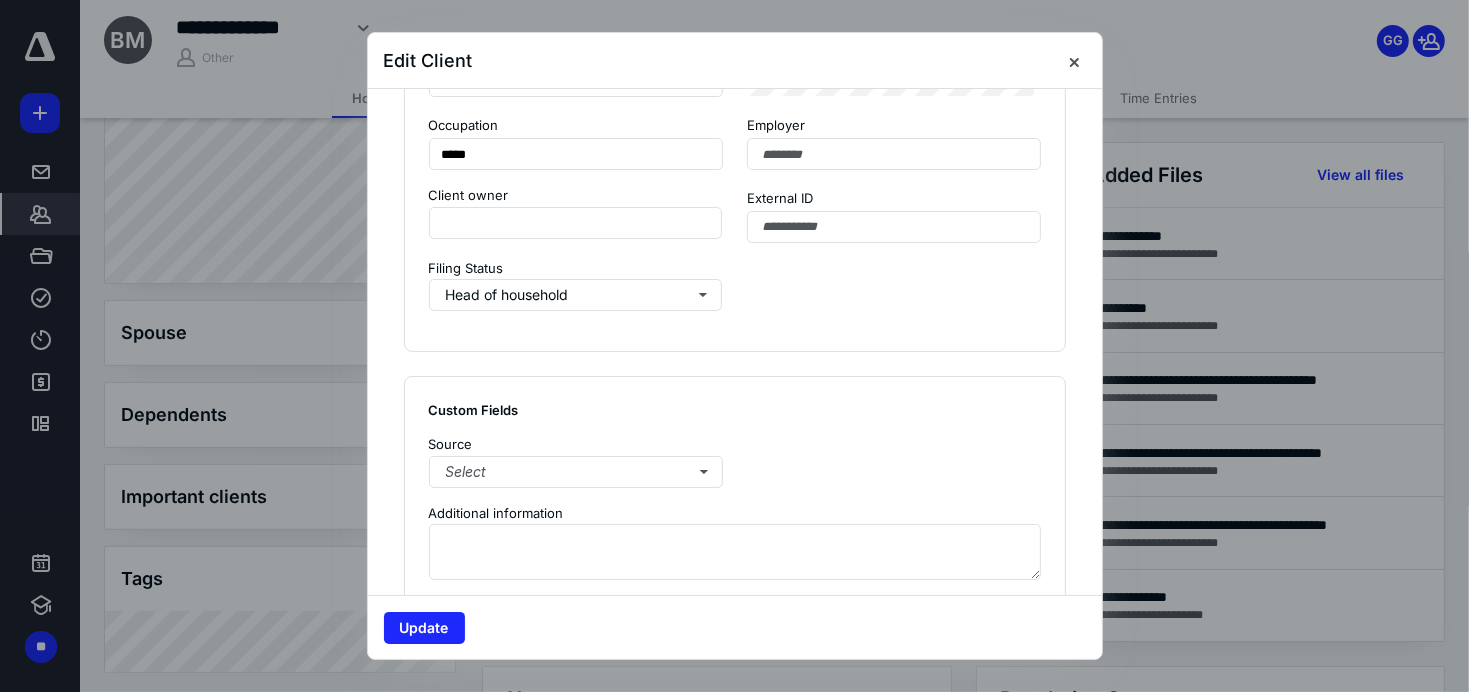 scroll, scrollTop: 1499, scrollLeft: 0, axis: vertical 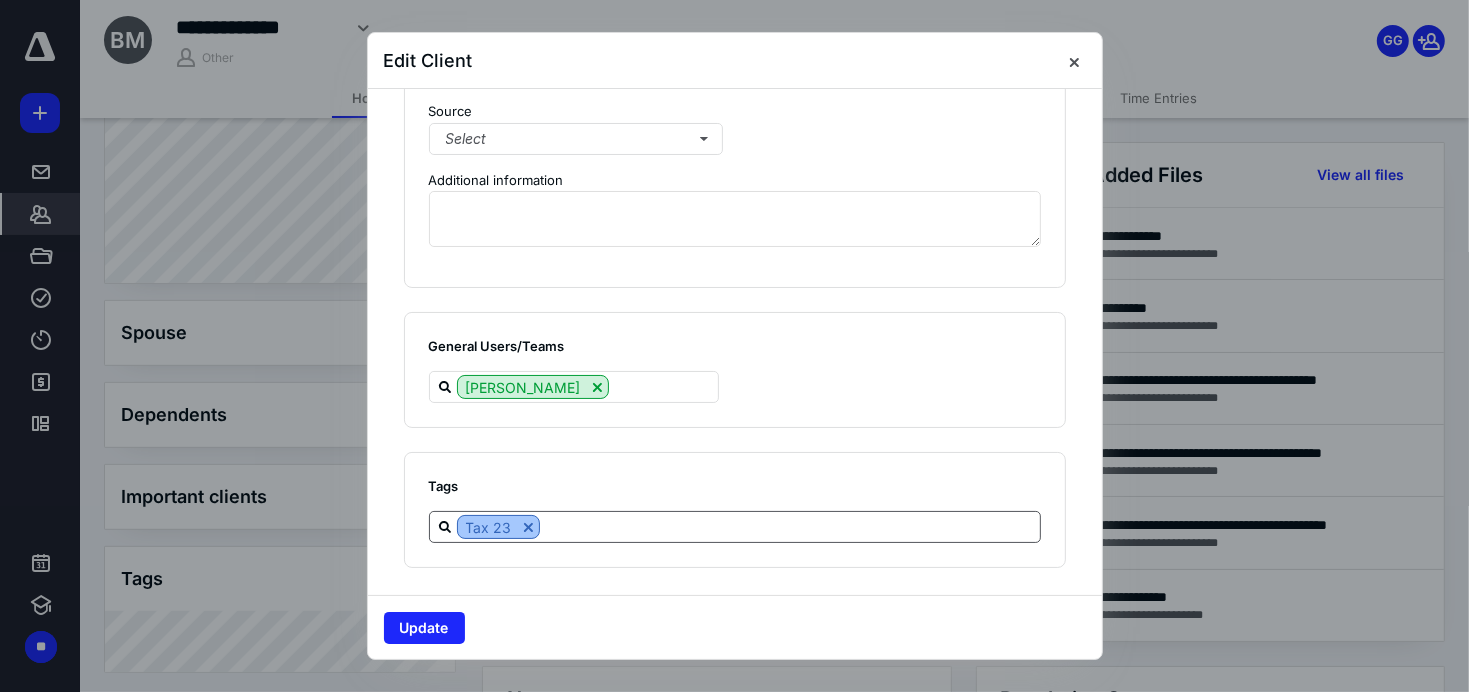 click at bounding box center (528, 527) 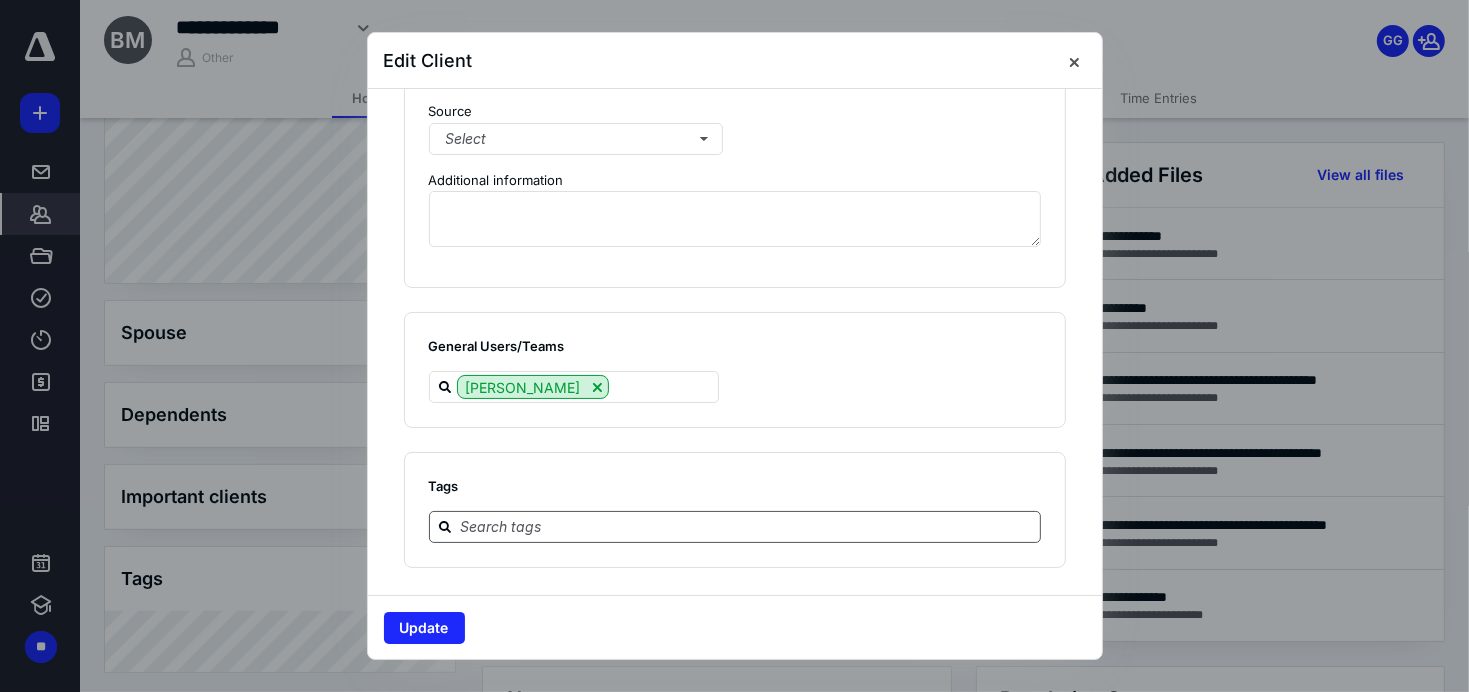 click at bounding box center [747, 526] 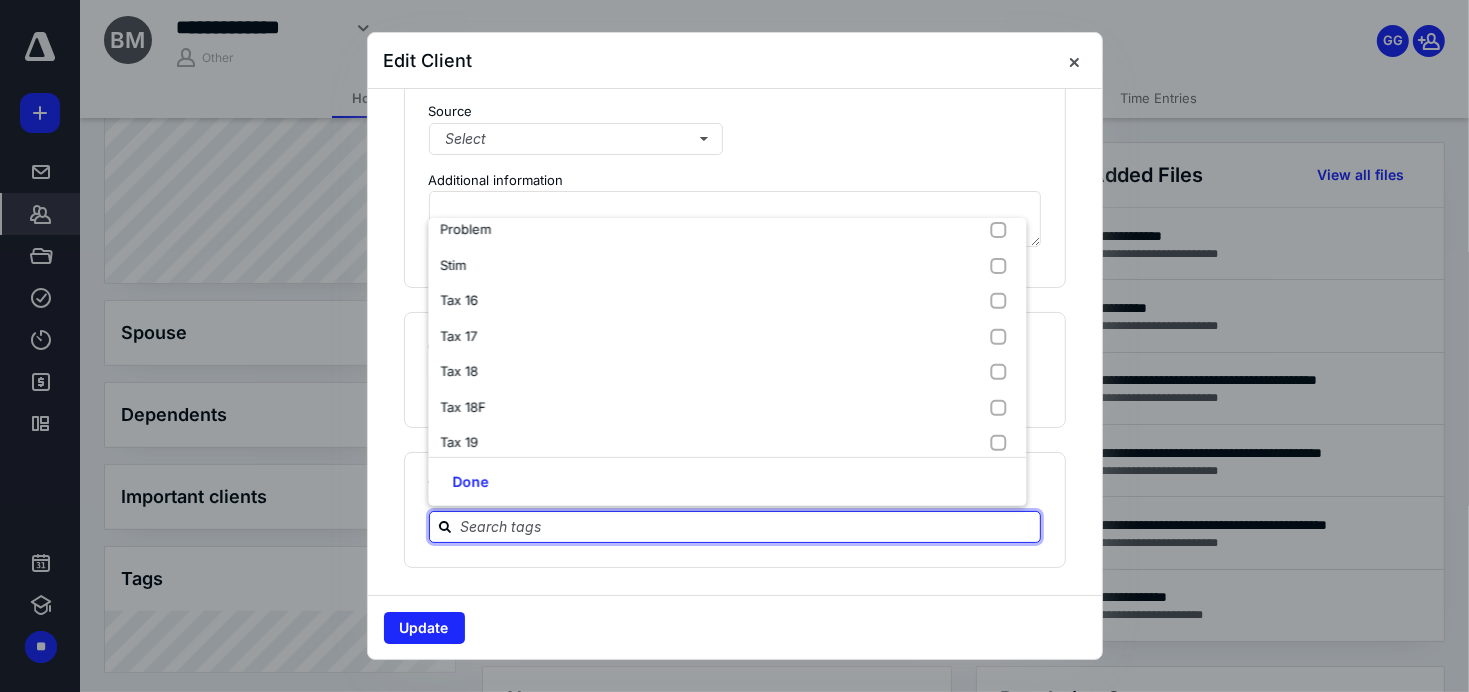 scroll, scrollTop: 628, scrollLeft: 0, axis: vertical 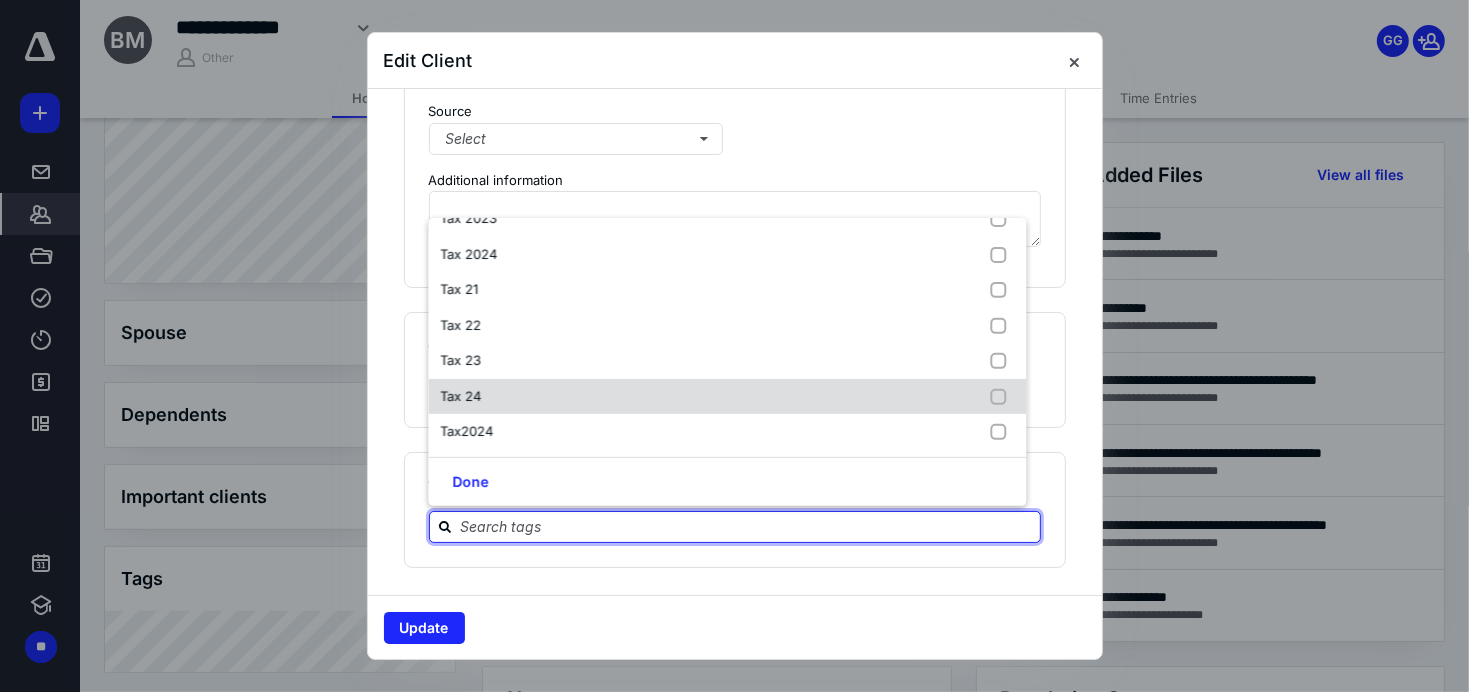 click on "Tax 24" at bounding box center (460, 395) 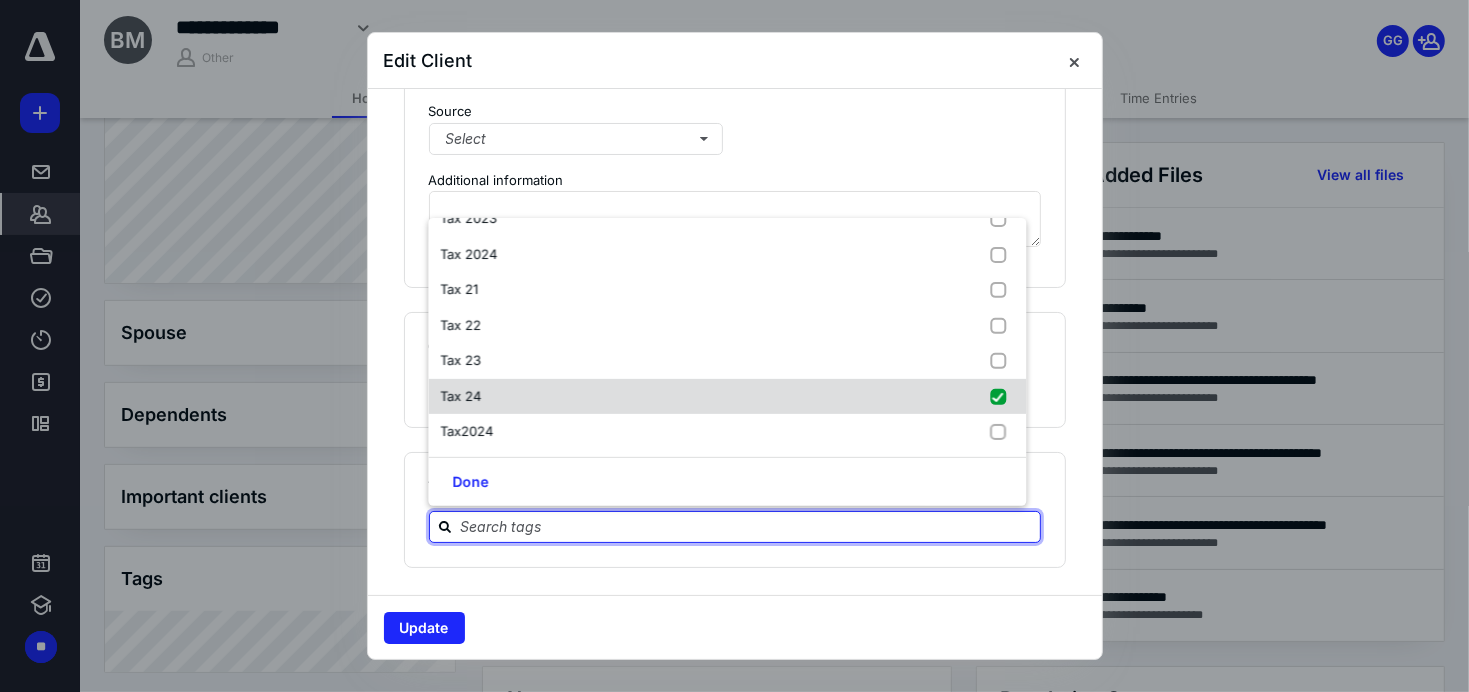 checkbox on "true" 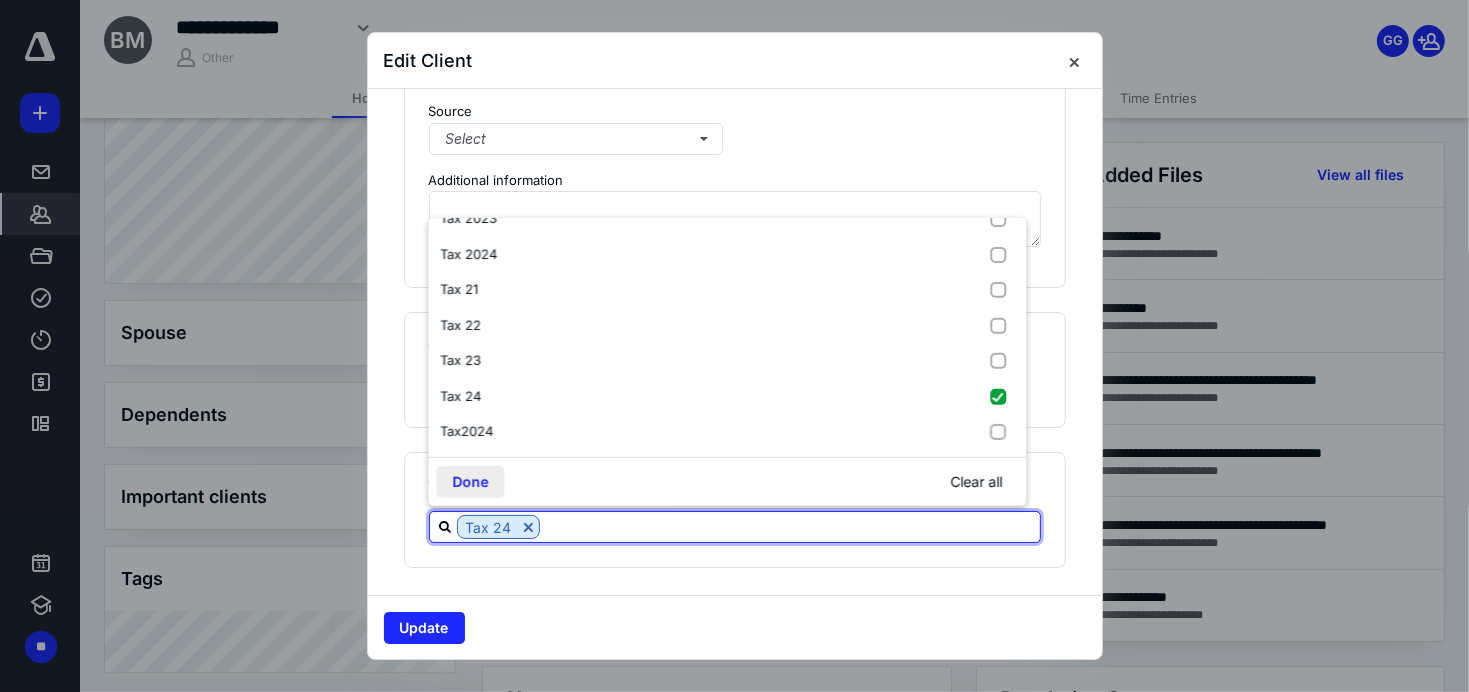 click on "Done" at bounding box center (470, 482) 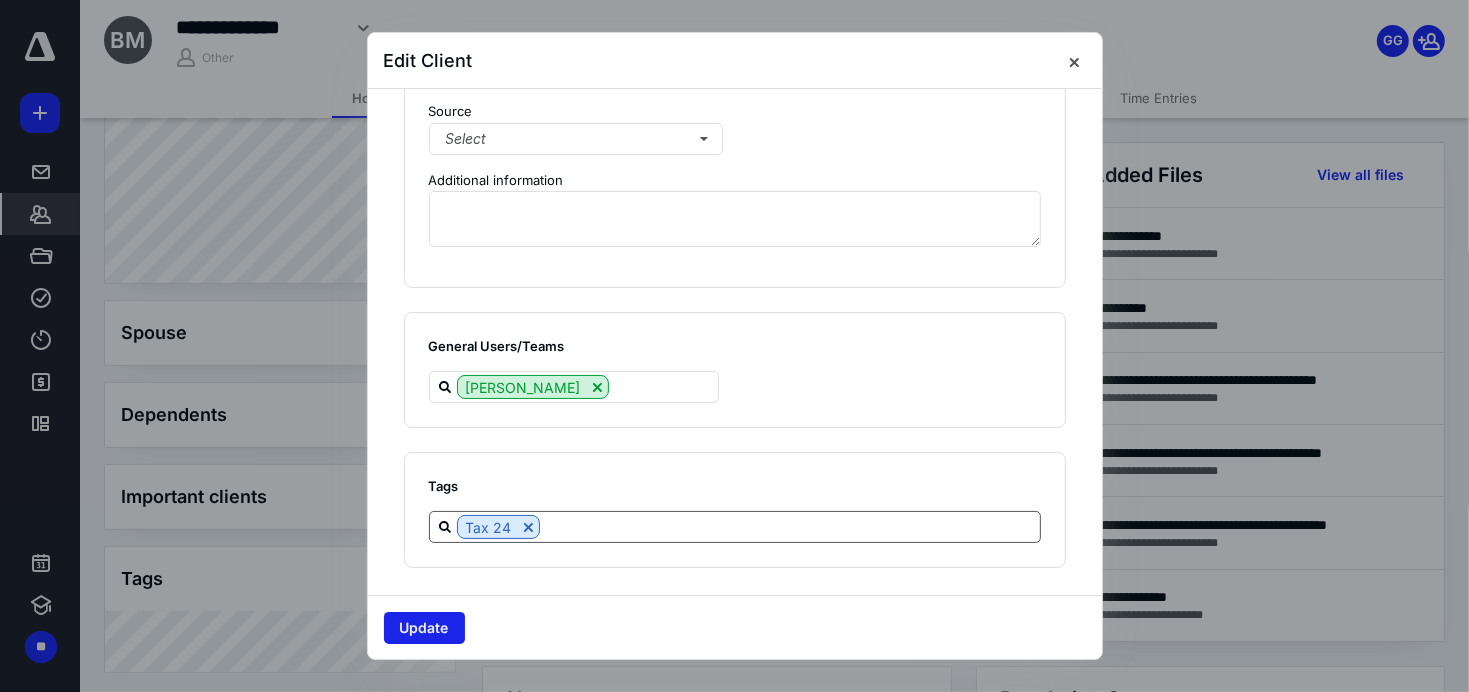 click on "Update" at bounding box center (424, 628) 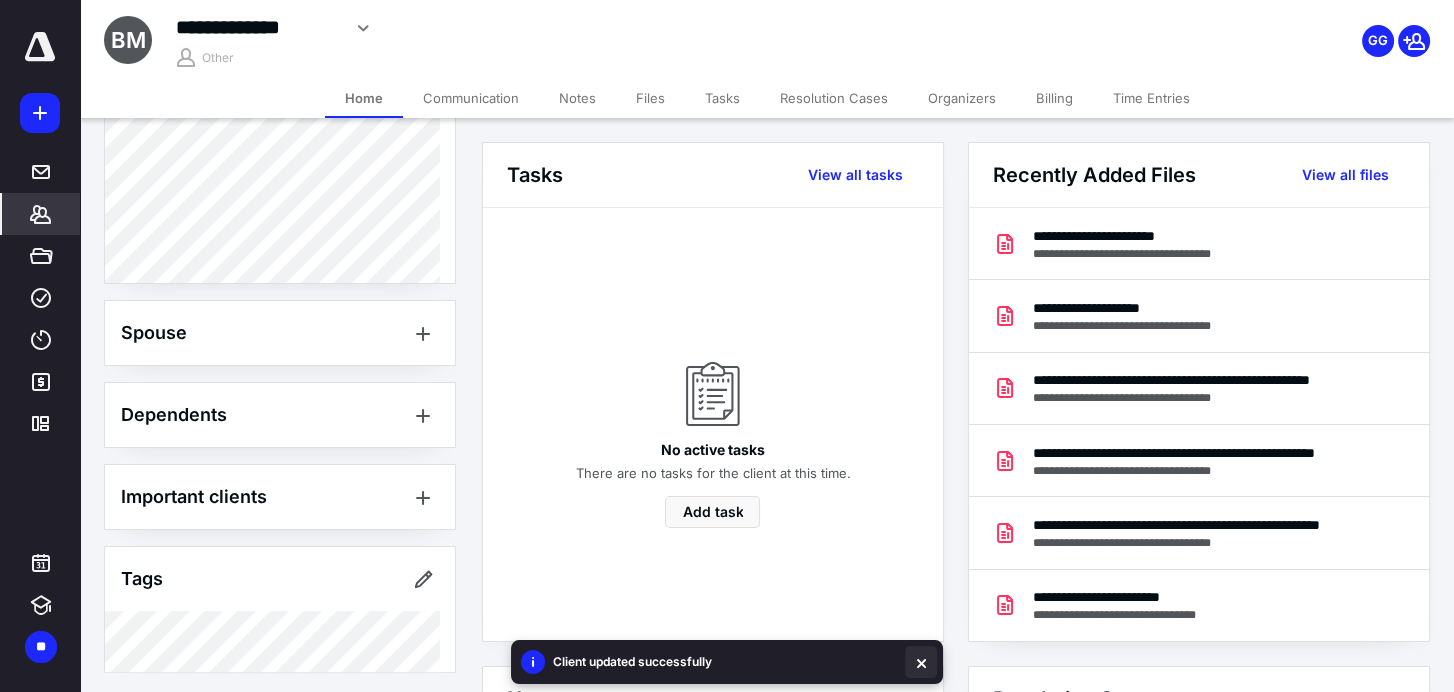 click at bounding box center [921, 662] 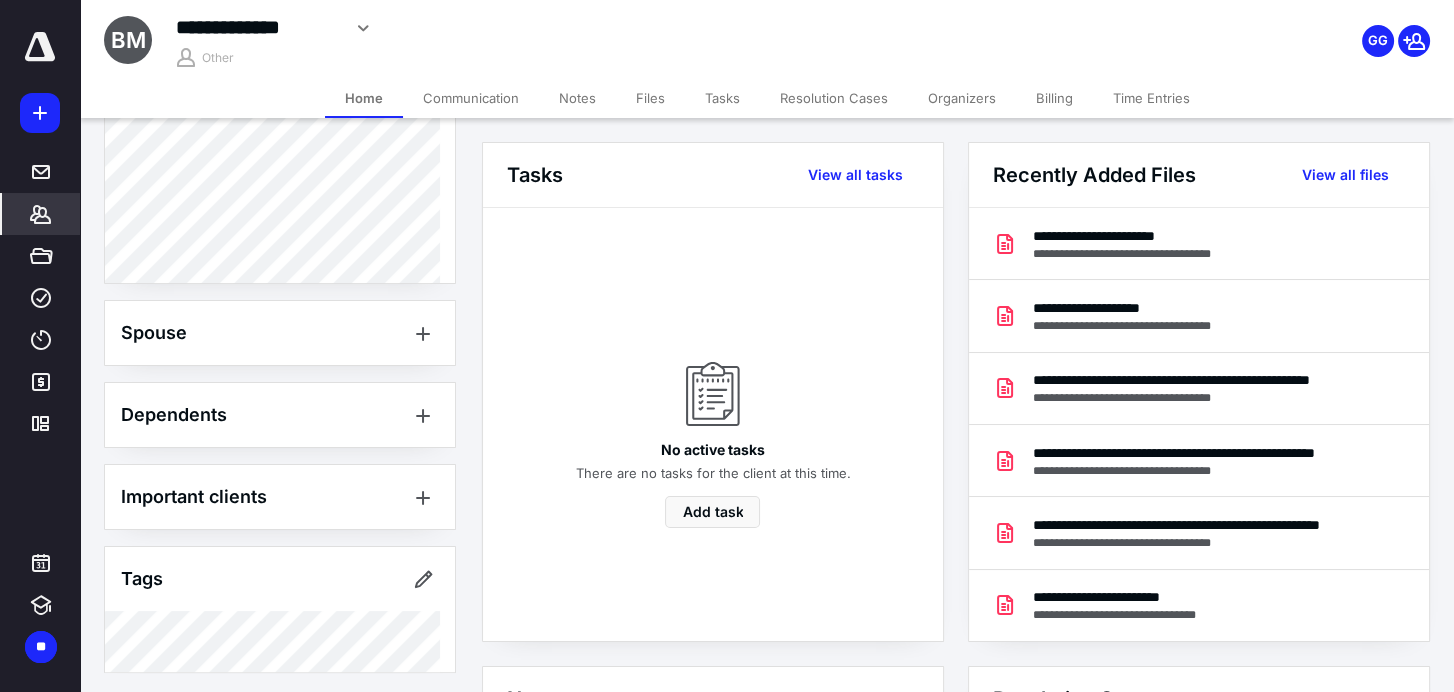 click on "Files" at bounding box center (650, 98) 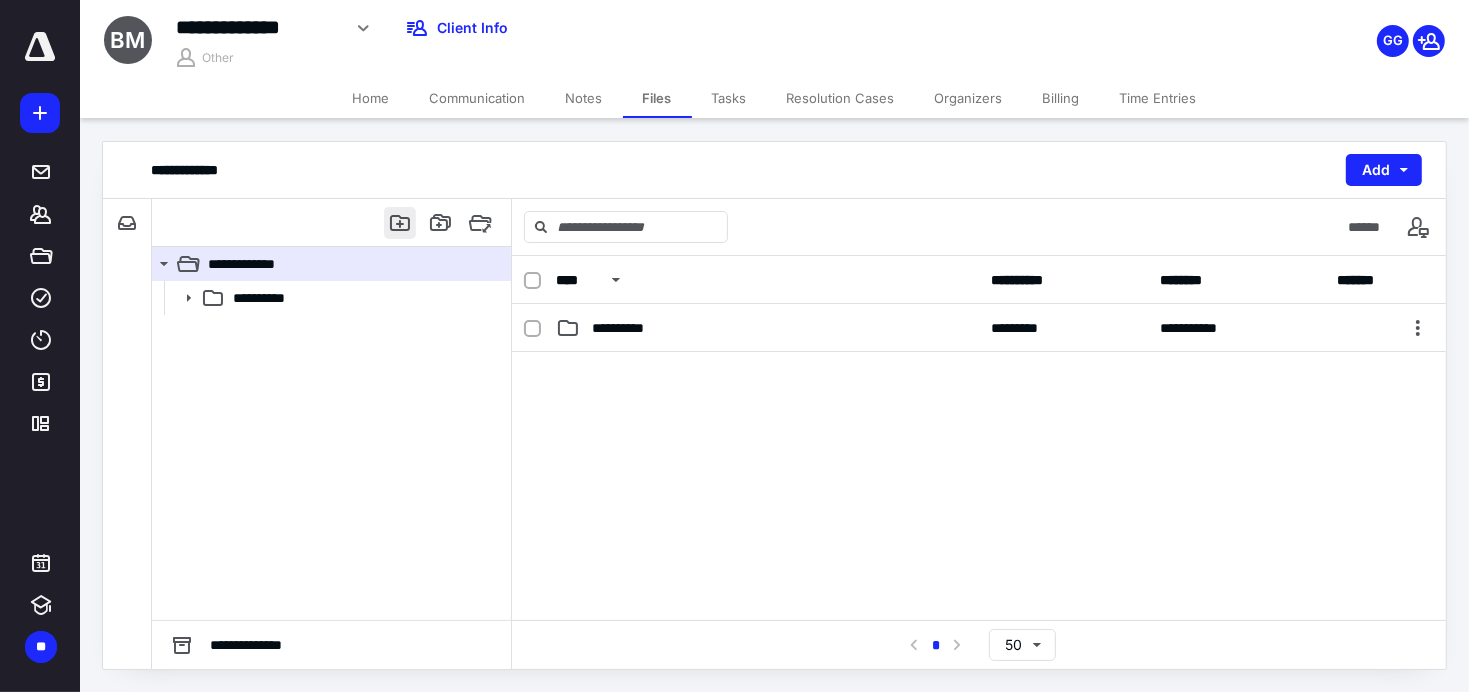 click at bounding box center (400, 223) 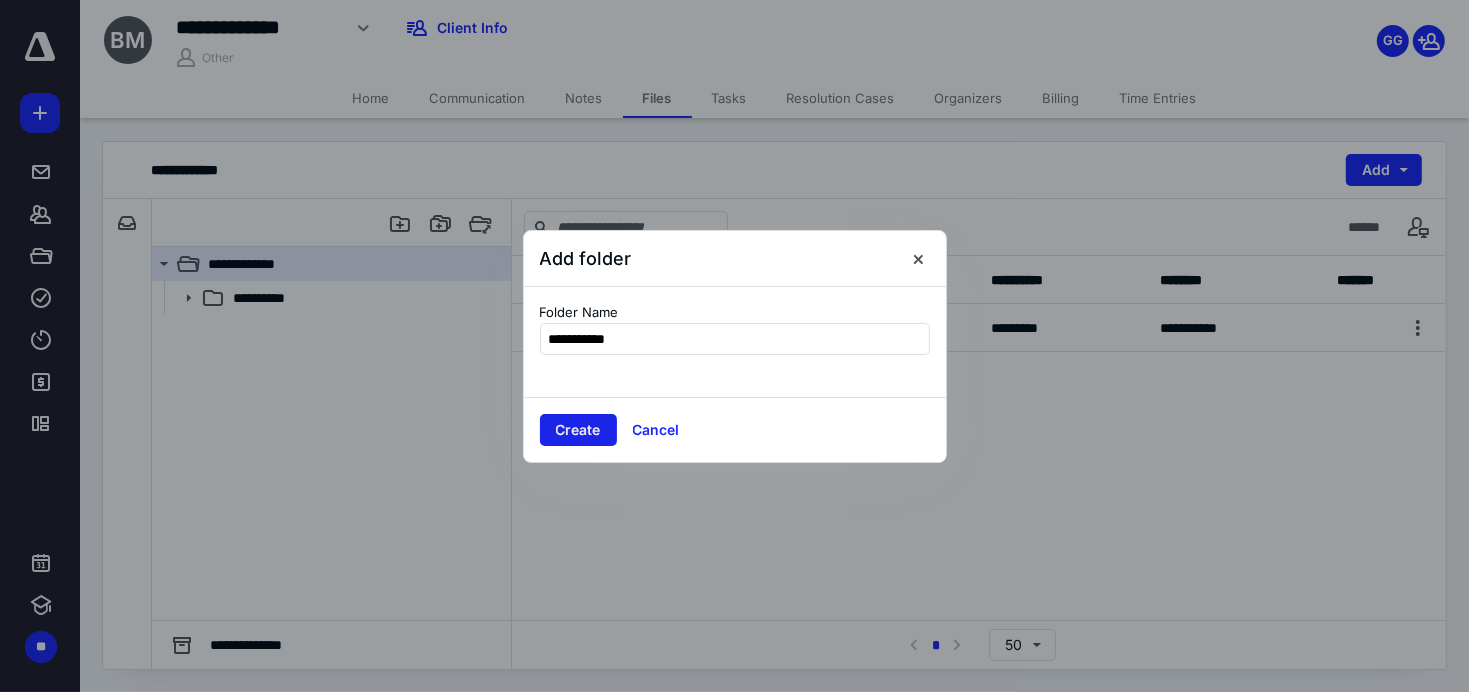 type on "**********" 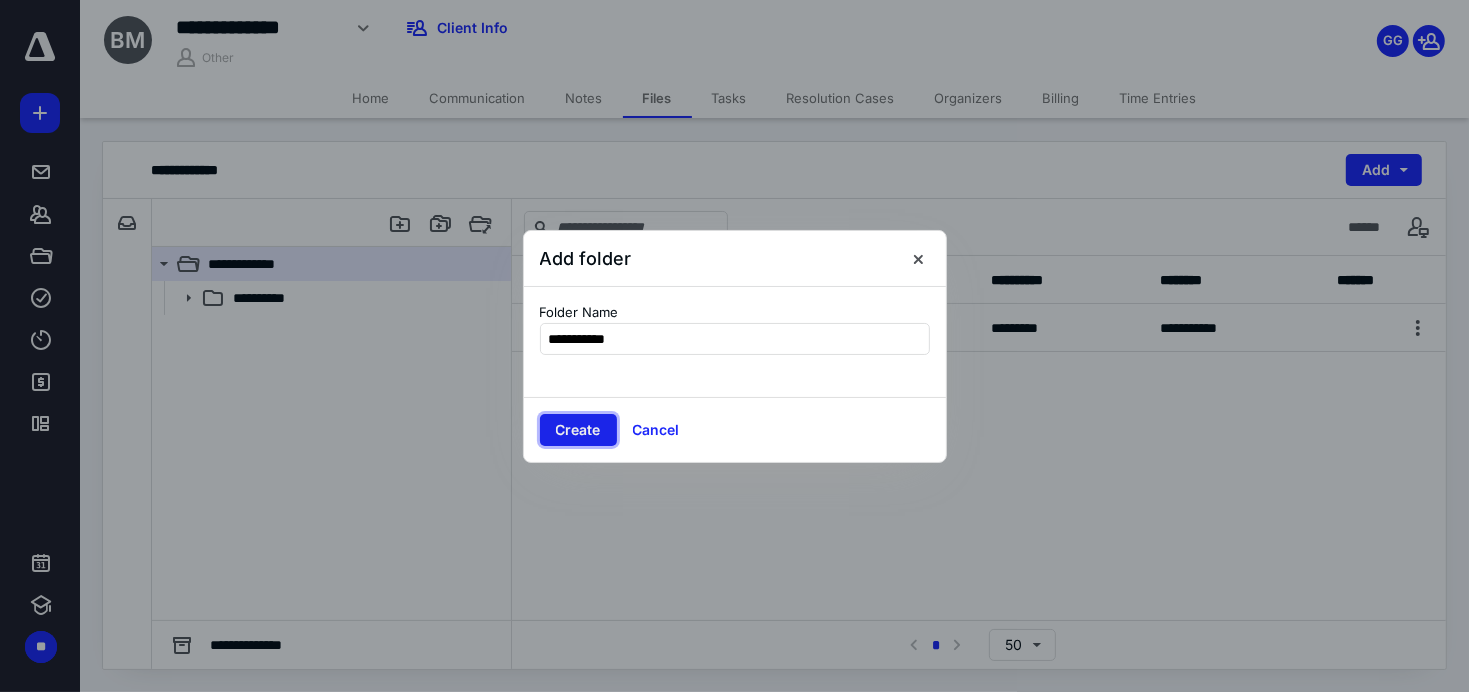 click on "Create" at bounding box center [578, 430] 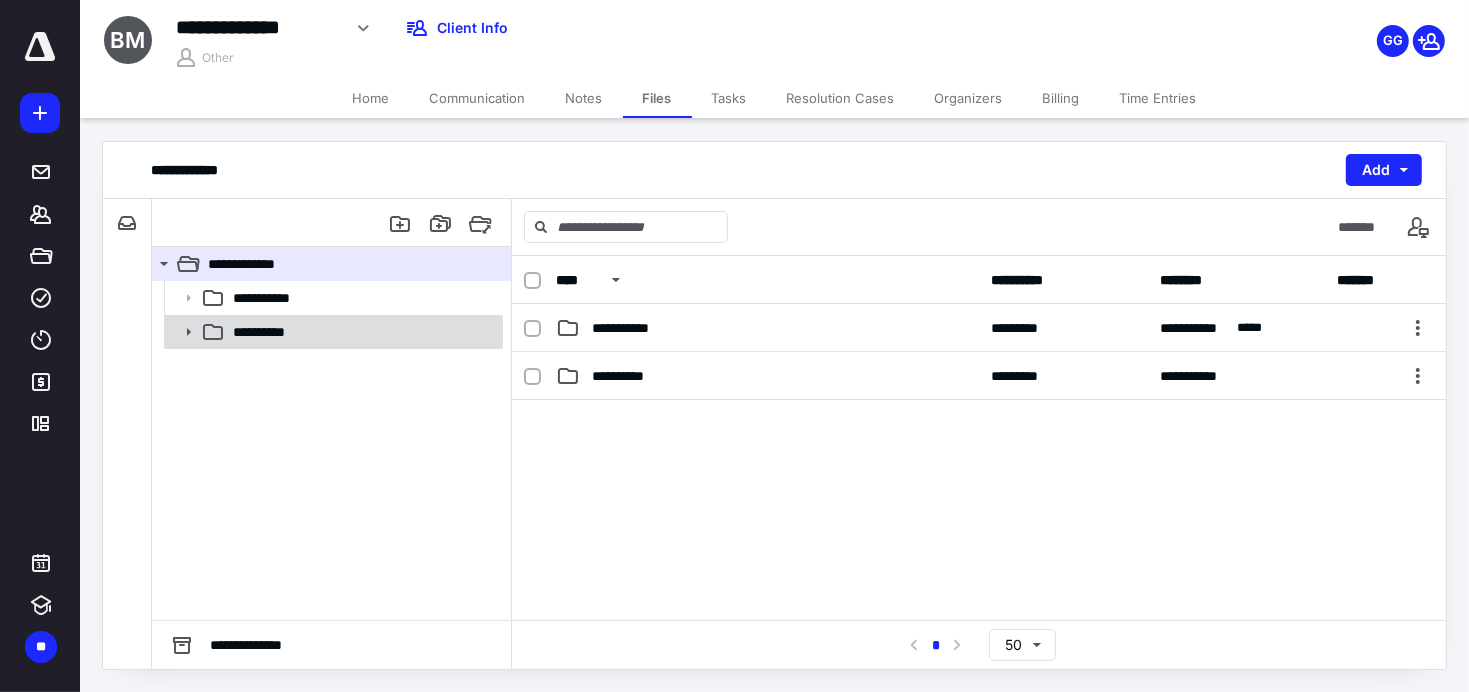 click on "**********" at bounding box center [268, 332] 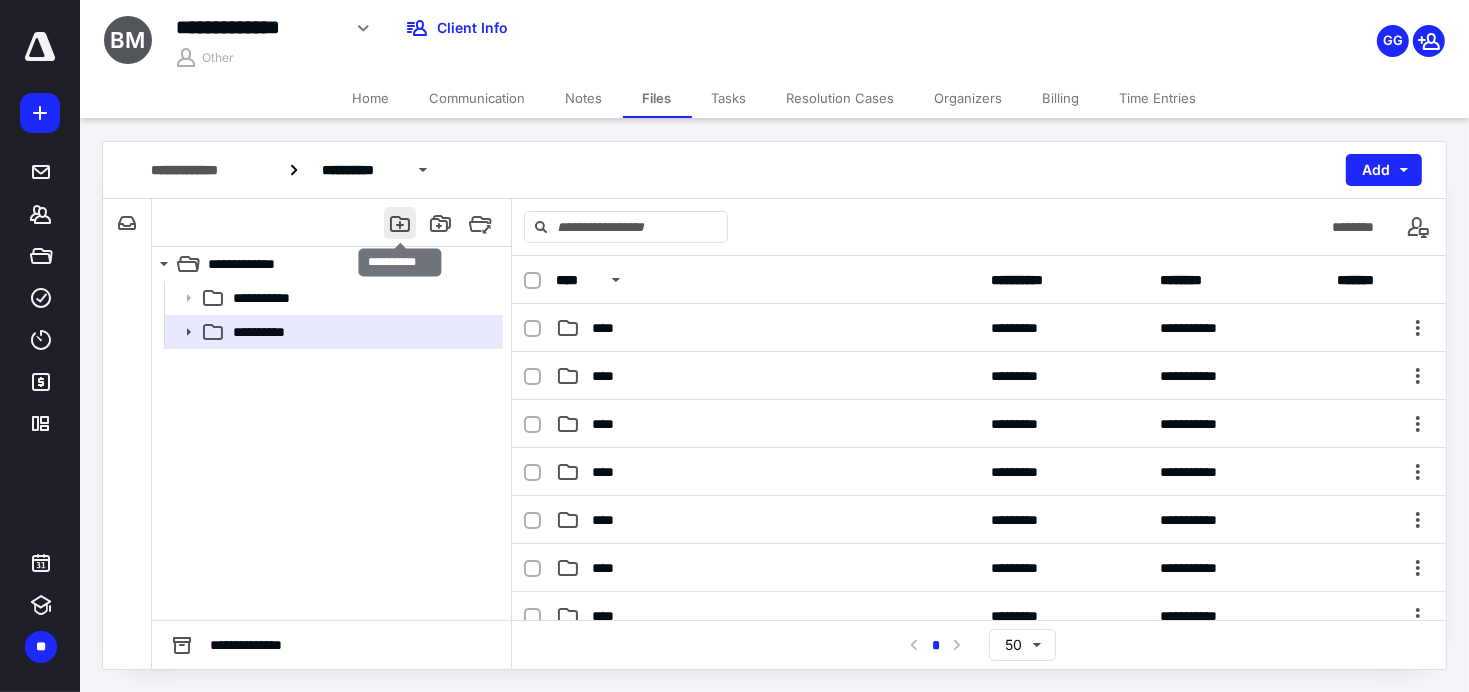 click at bounding box center [400, 223] 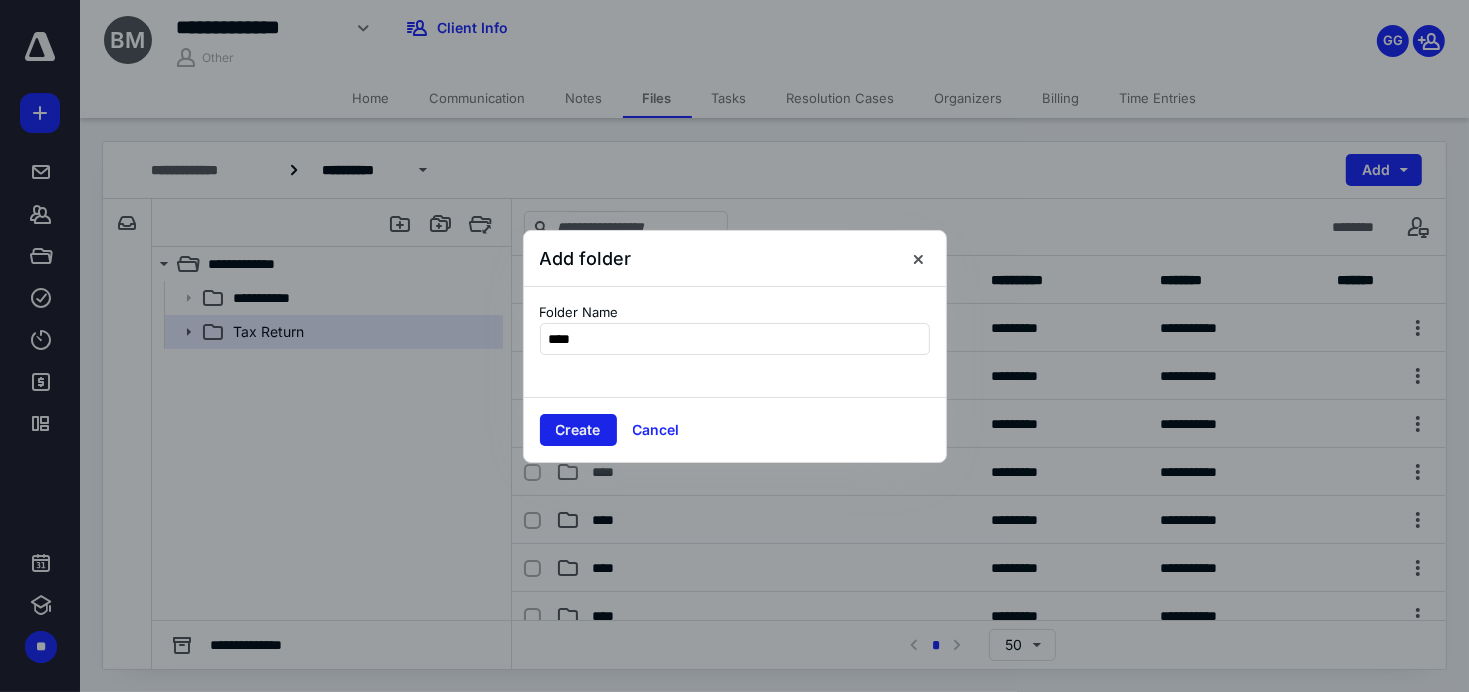 type on "****" 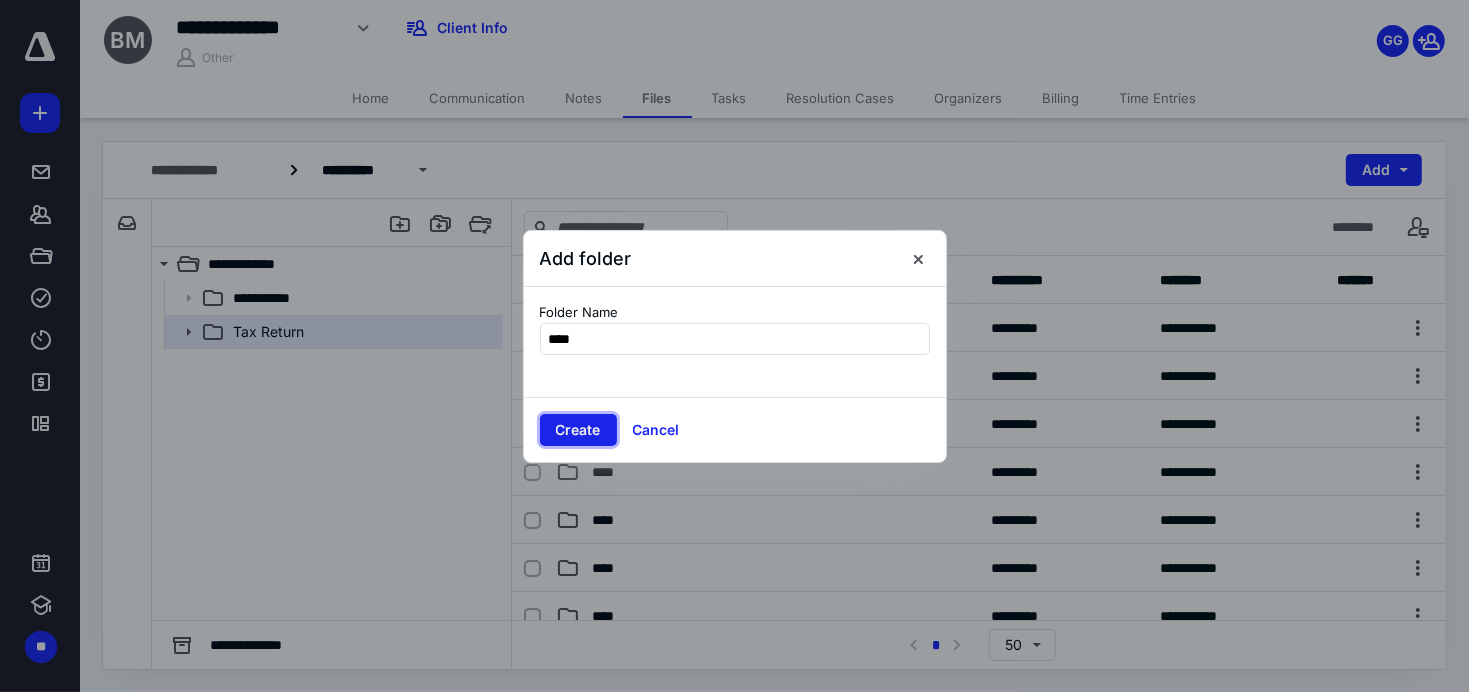 click on "Create" at bounding box center [578, 430] 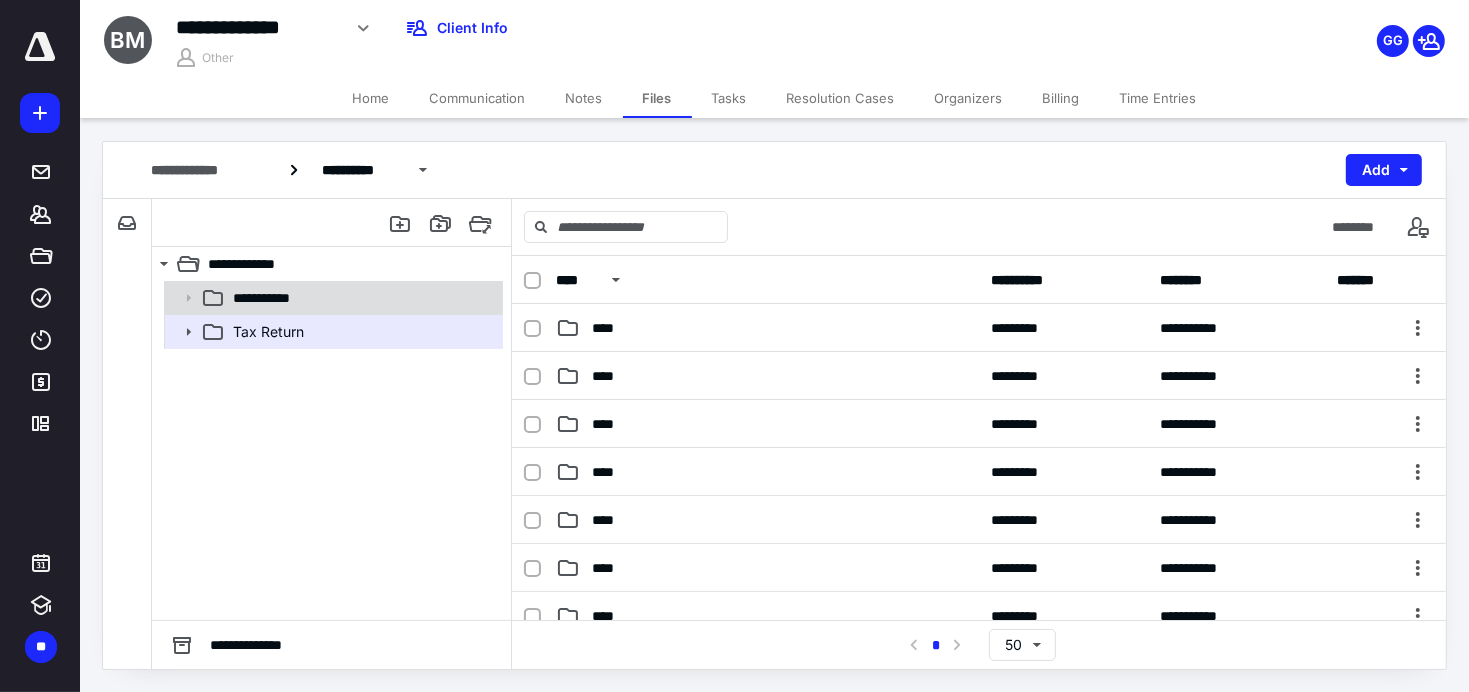 click on "**********" at bounding box center [269, 298] 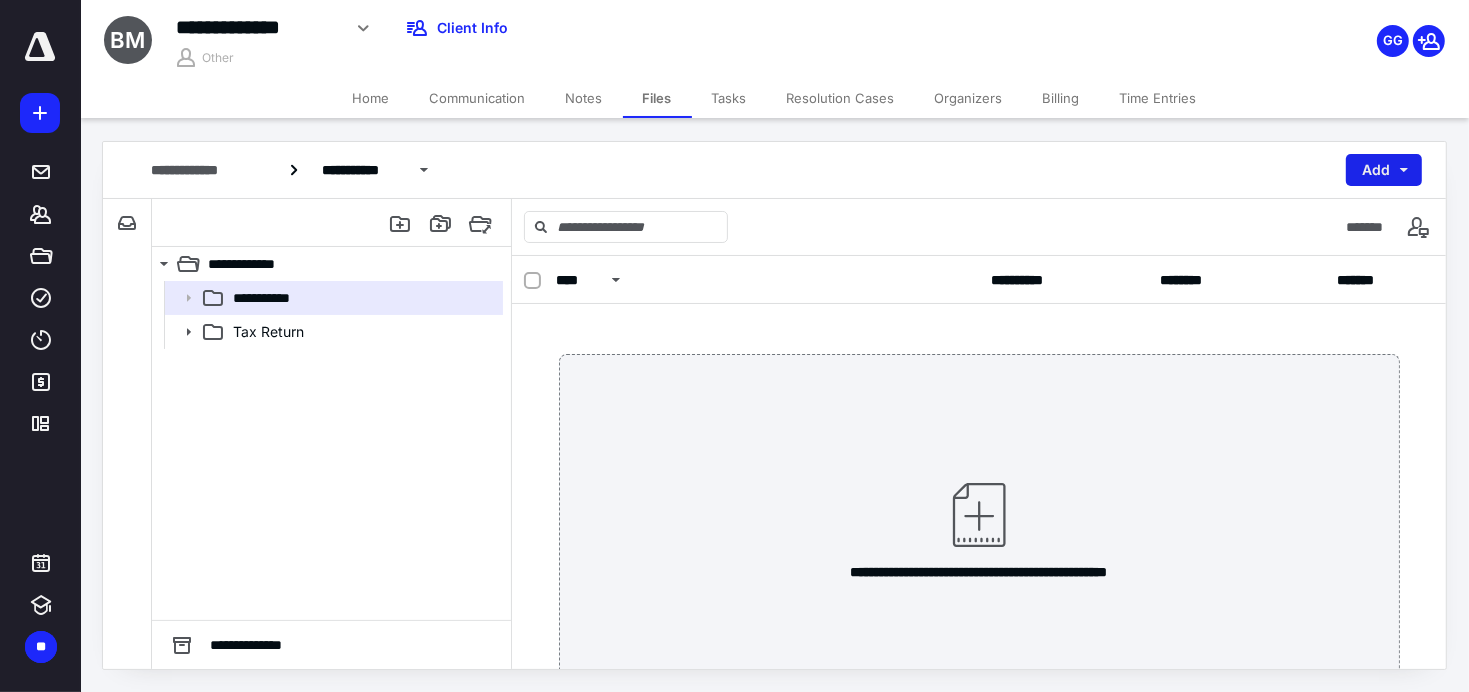click on "Add" at bounding box center [1384, 170] 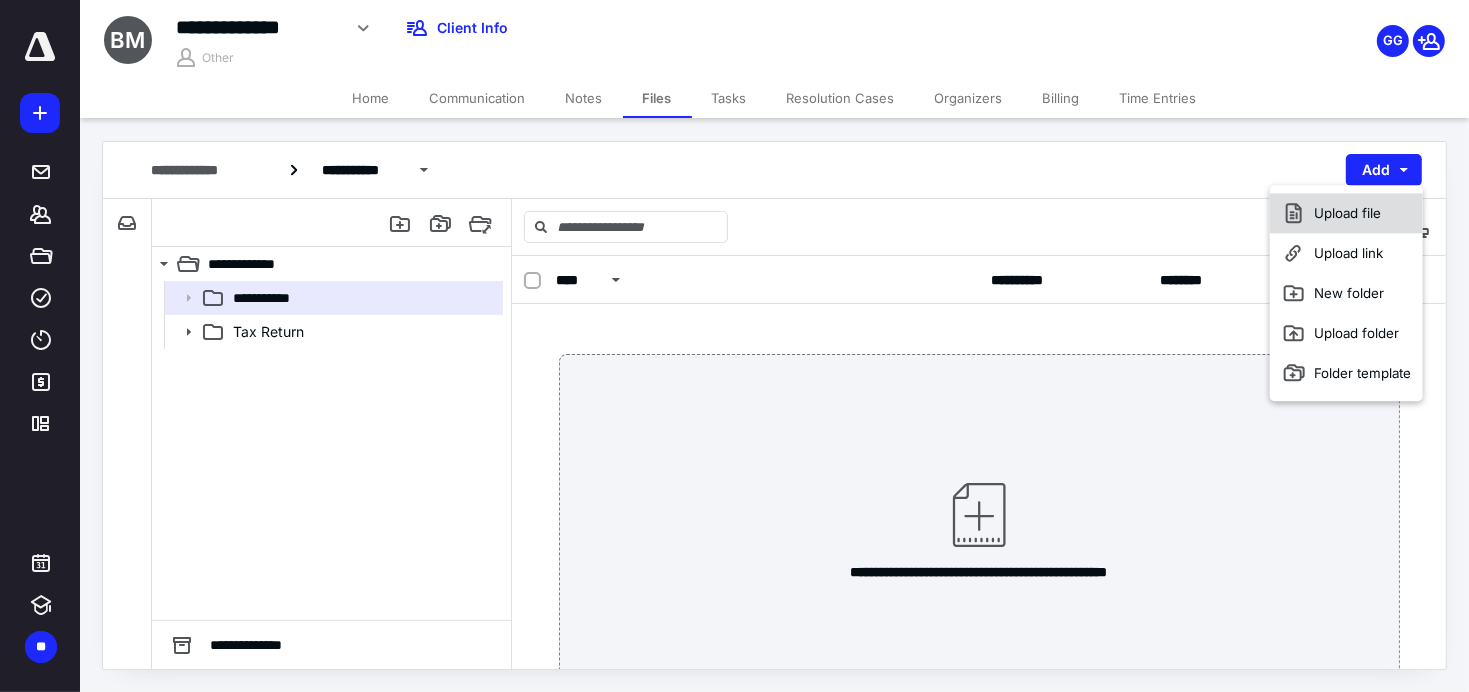 click on "Upload file" at bounding box center [1346, 213] 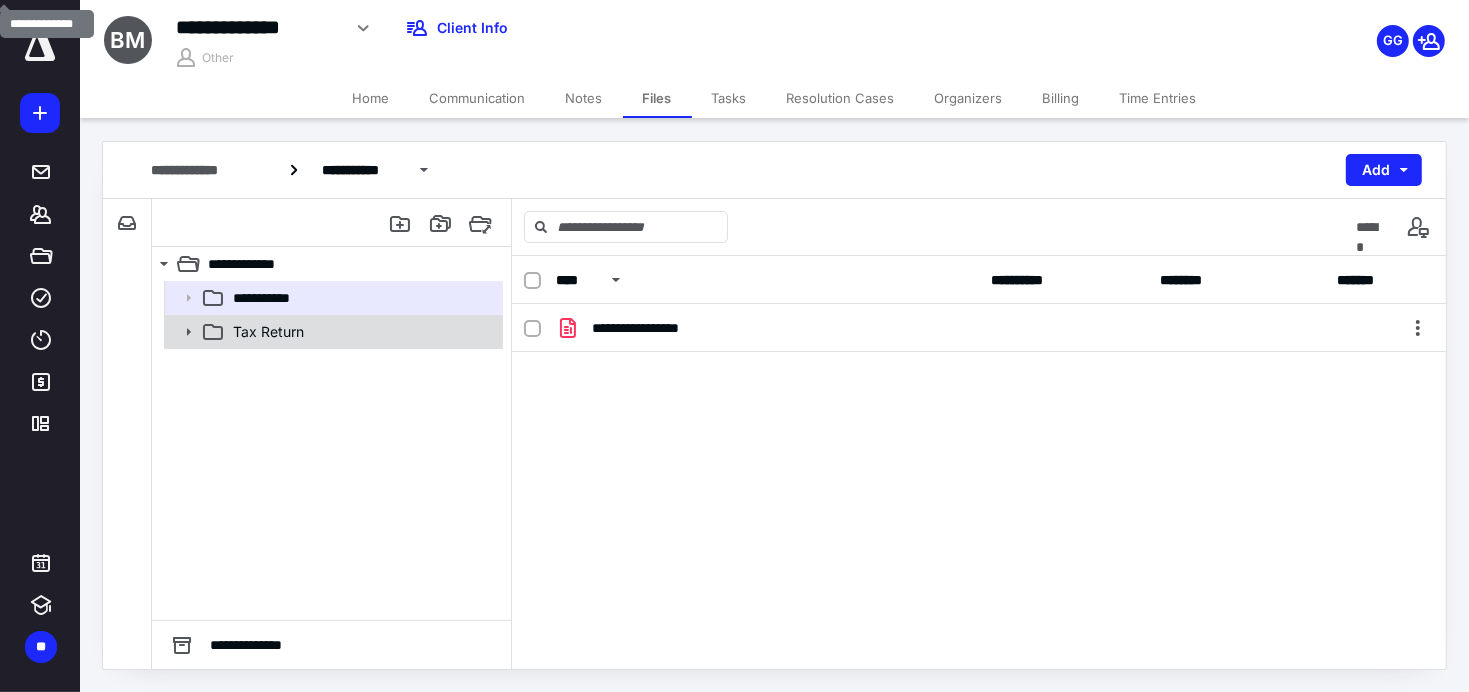 click at bounding box center (182, 332) 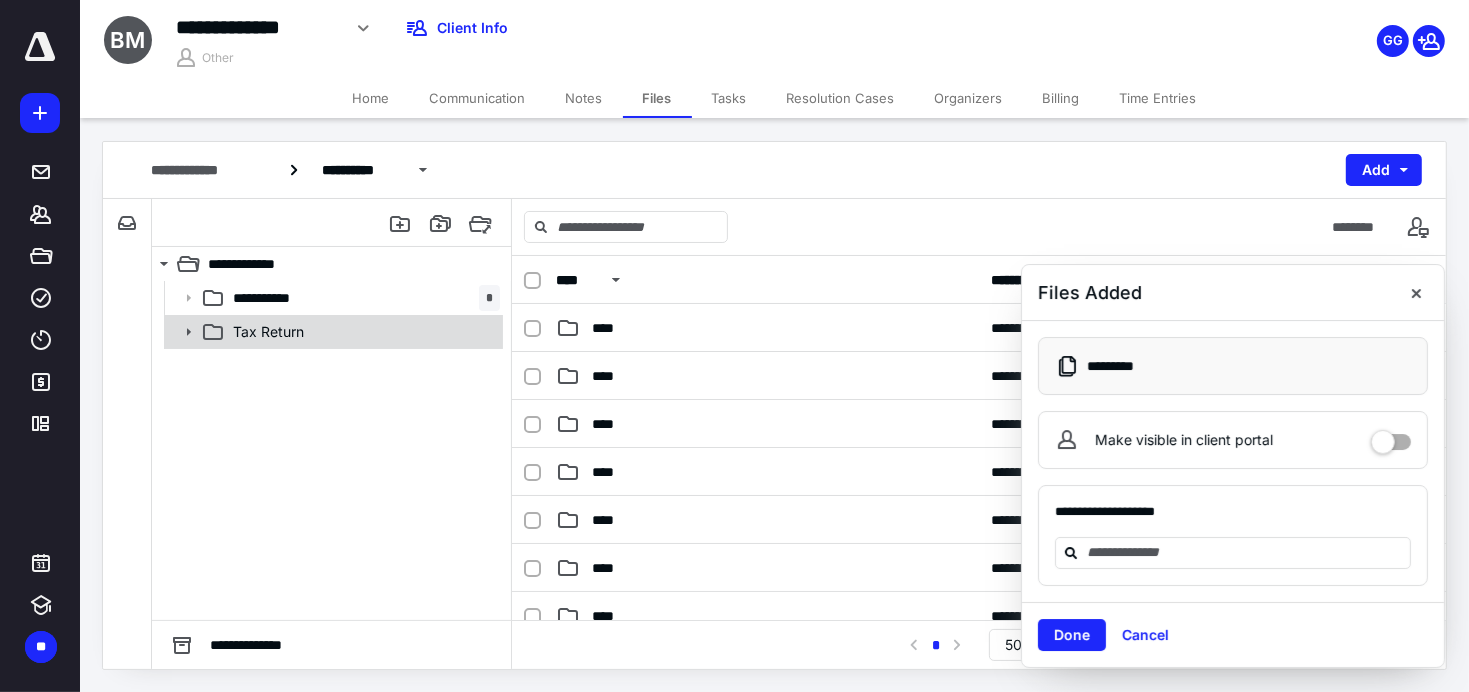 click 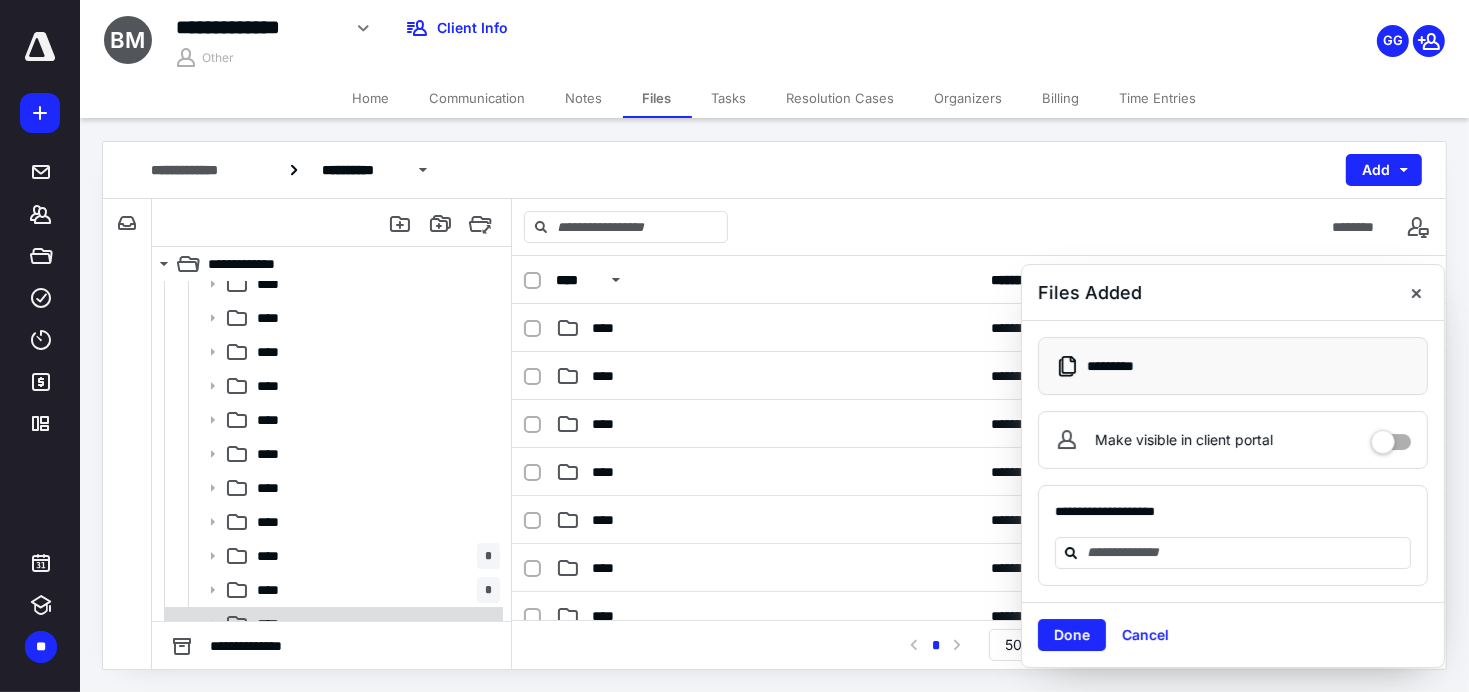scroll, scrollTop: 169, scrollLeft: 0, axis: vertical 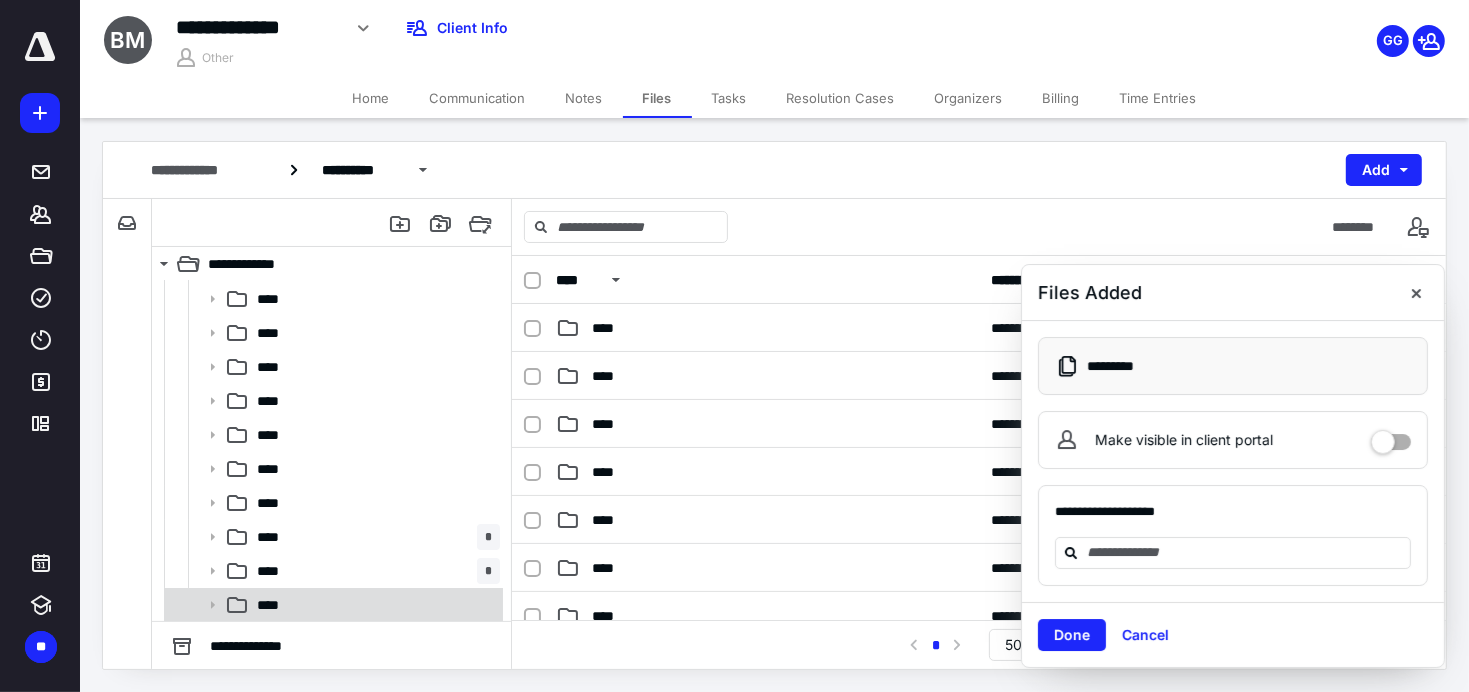 click on "****" at bounding box center [374, 605] 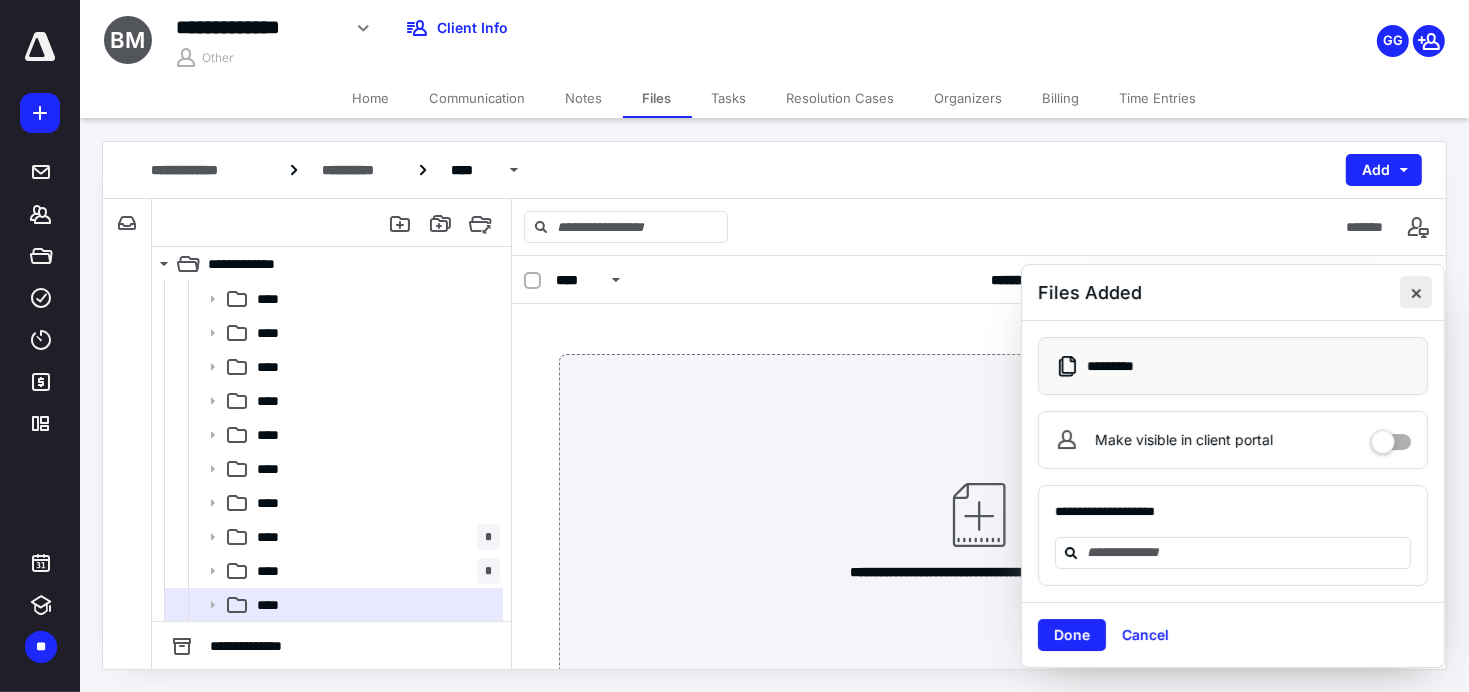 click at bounding box center [1416, 292] 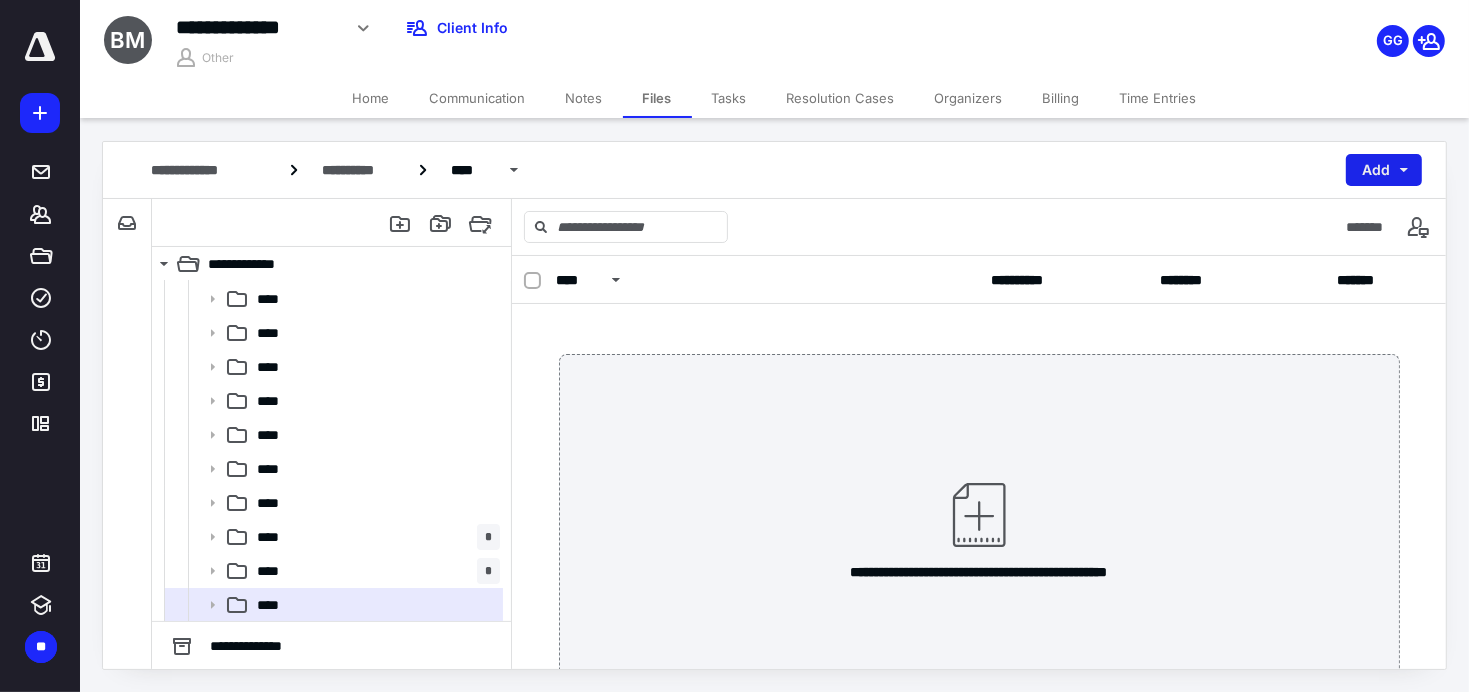 click on "Add" at bounding box center (1384, 170) 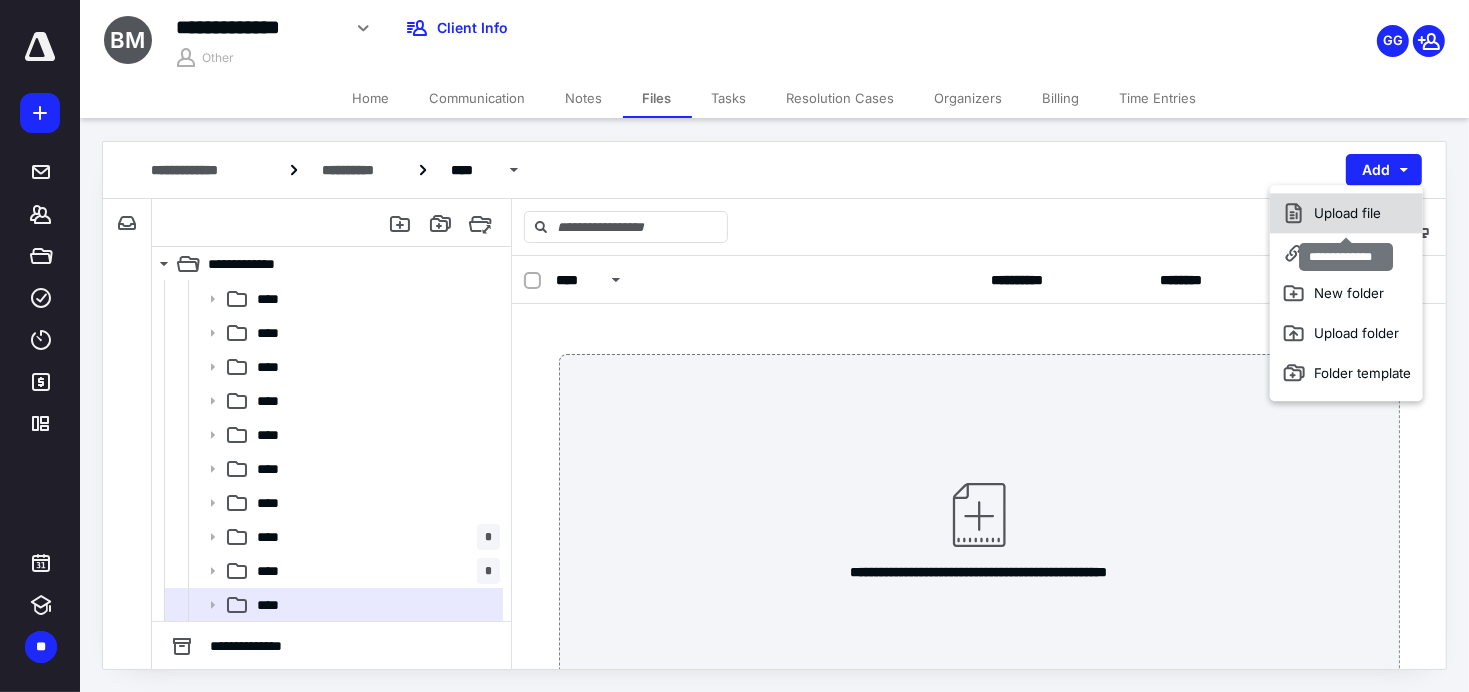 click on "Upload file" at bounding box center (1346, 213) 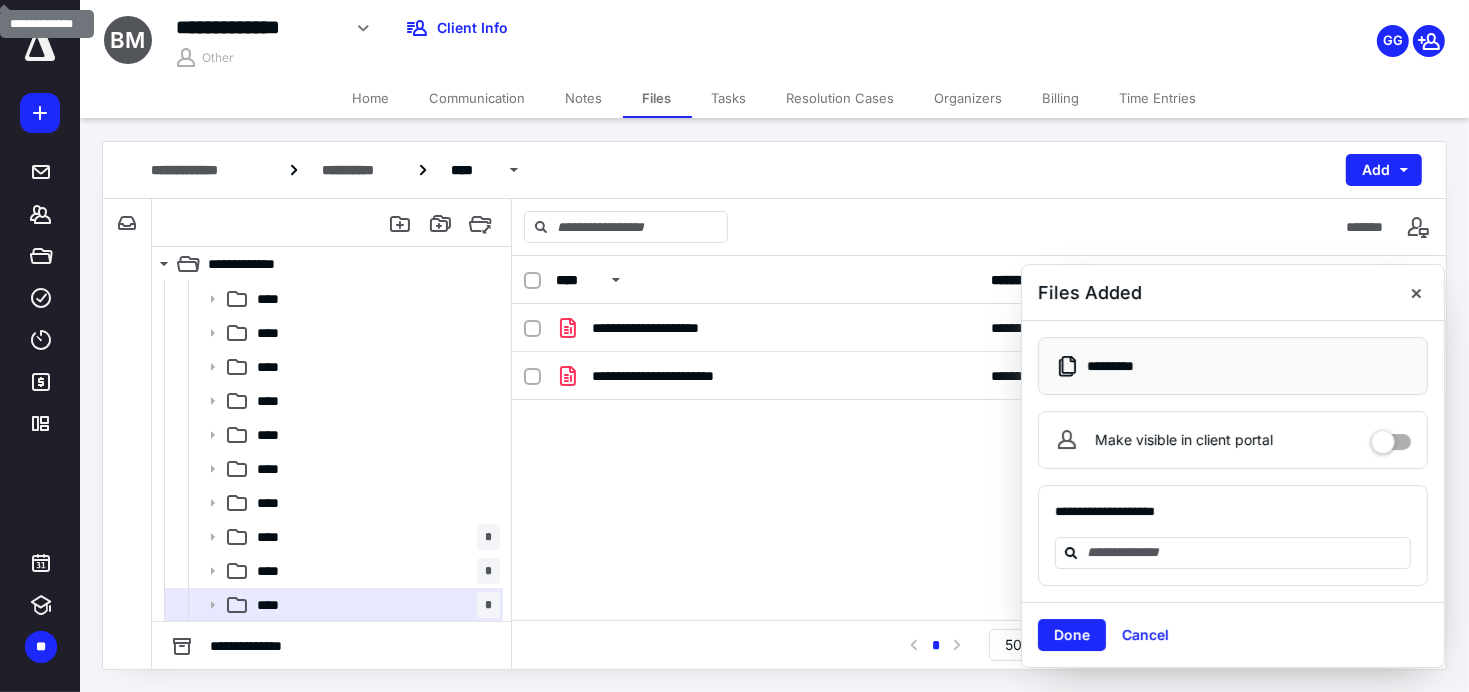click at bounding box center (1416, 292) 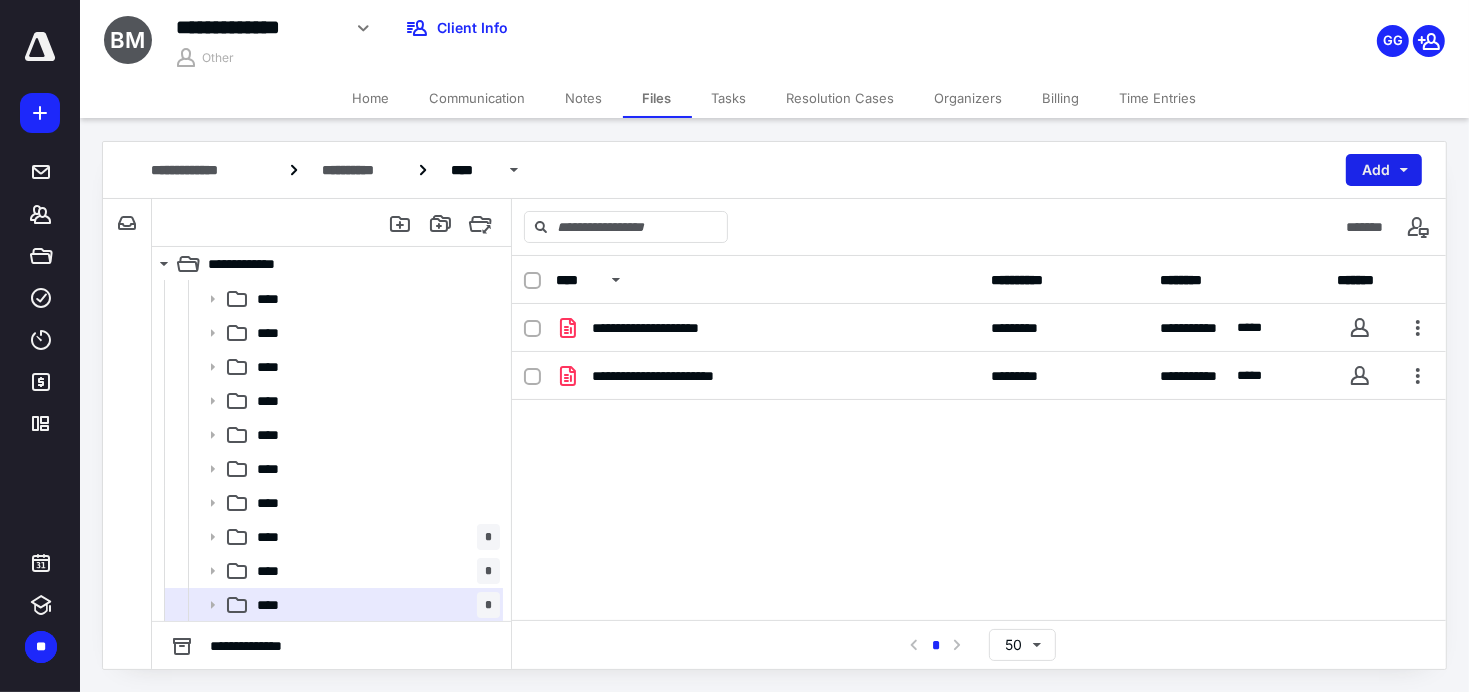 click on "Add" at bounding box center (1384, 170) 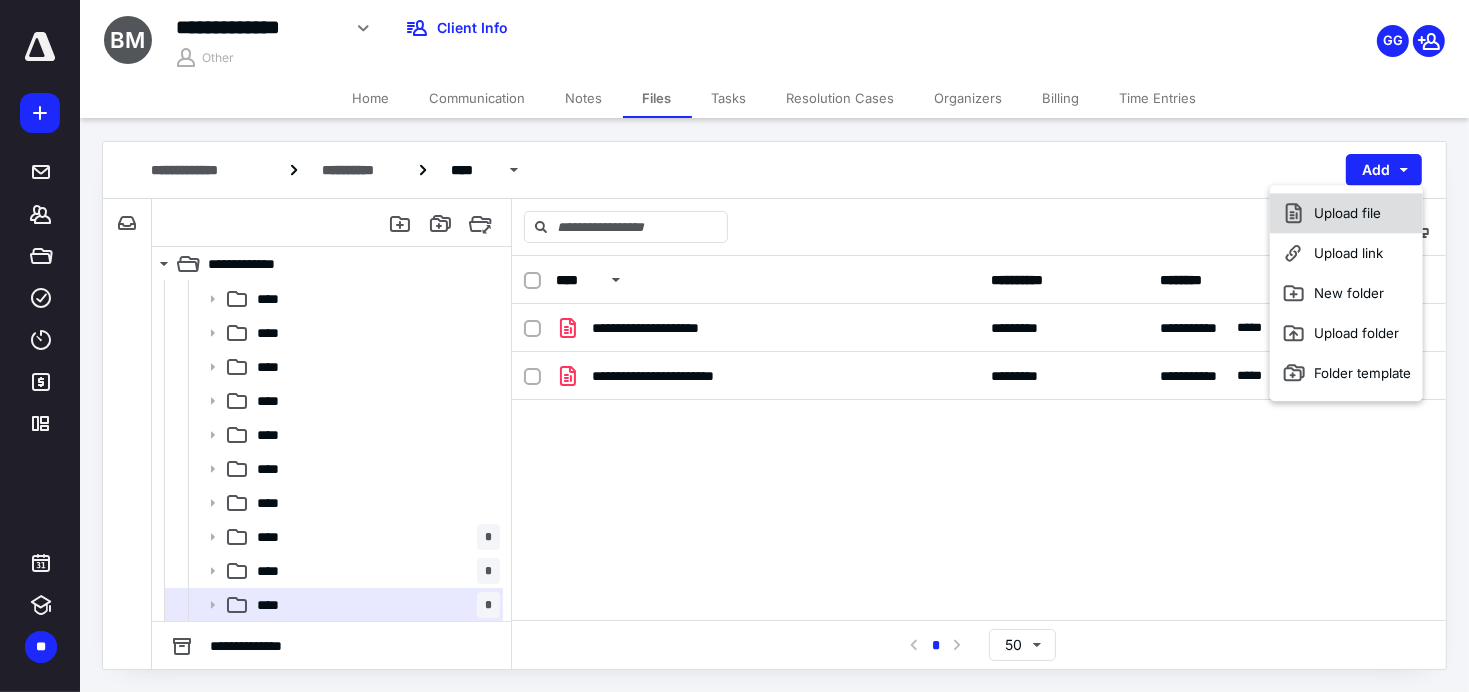 click on "Upload file" at bounding box center [1346, 213] 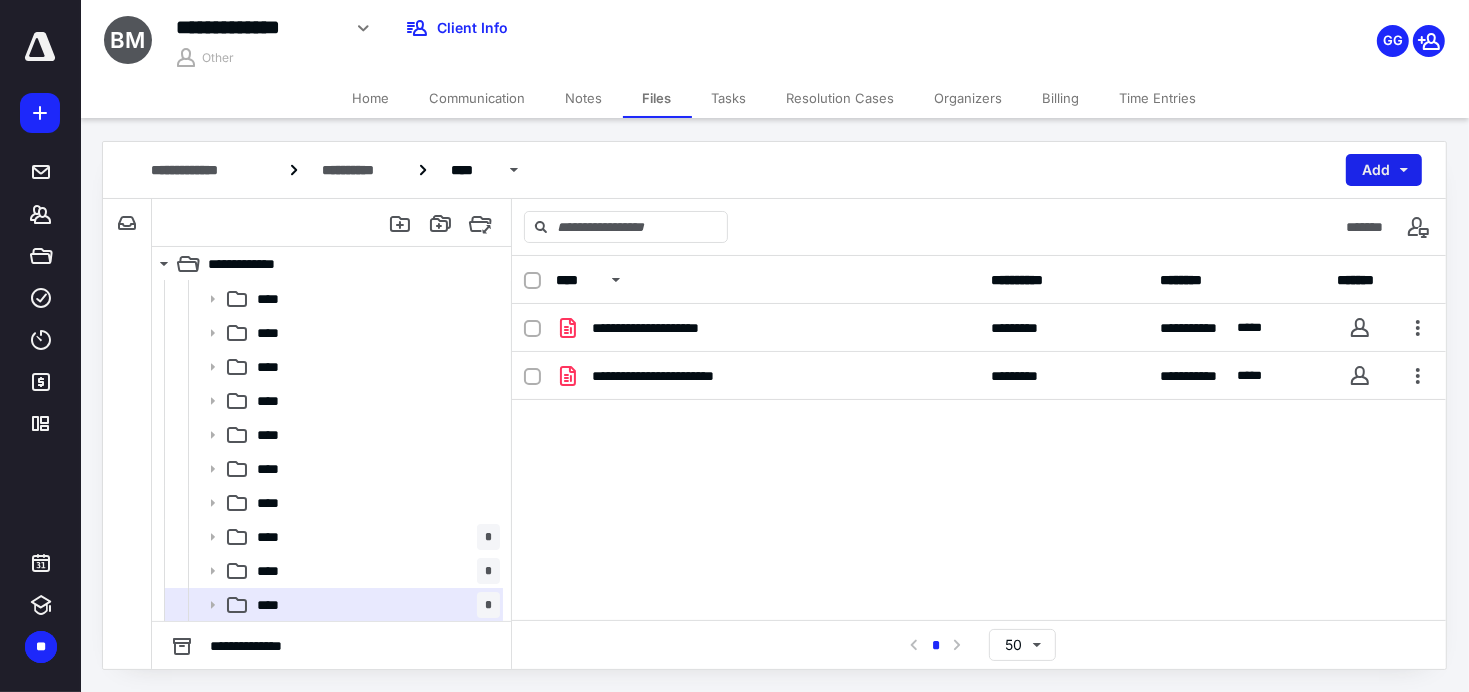 click on "Add" at bounding box center (1384, 170) 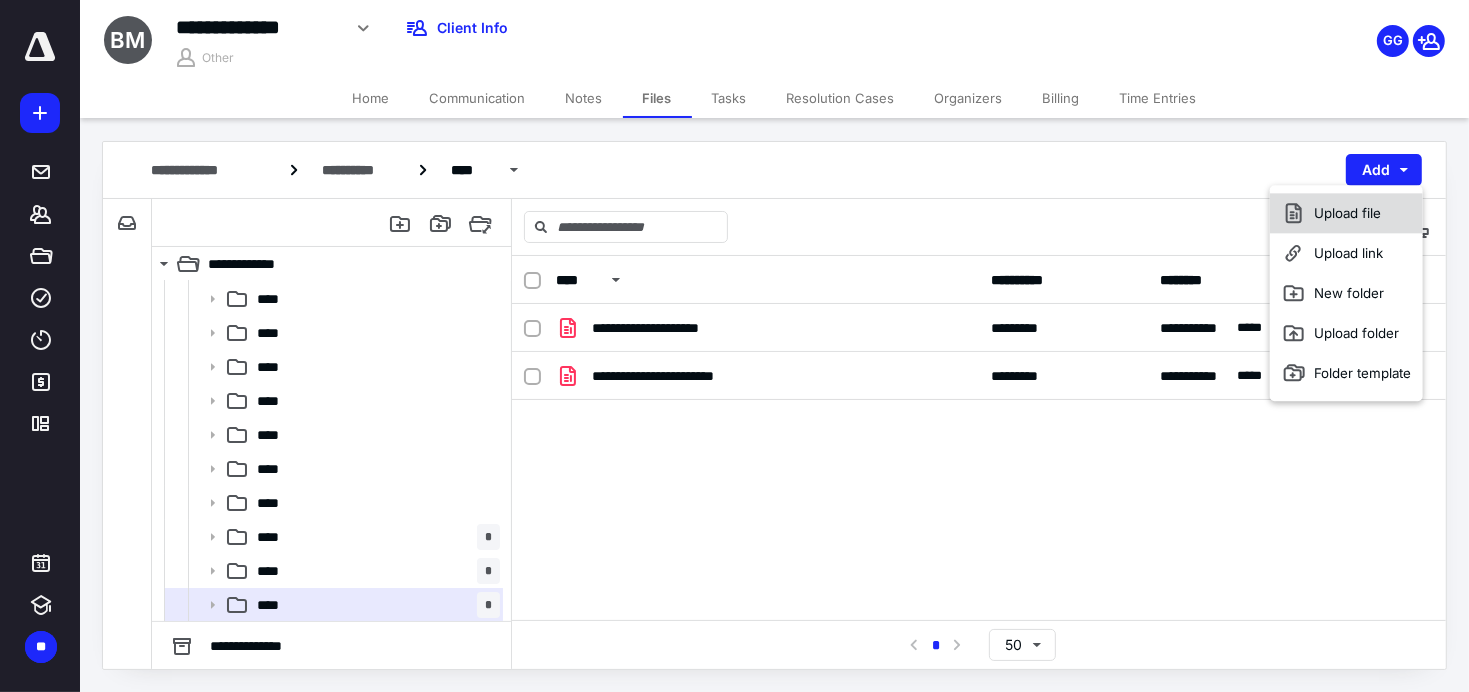 click on "Upload file" at bounding box center [1346, 213] 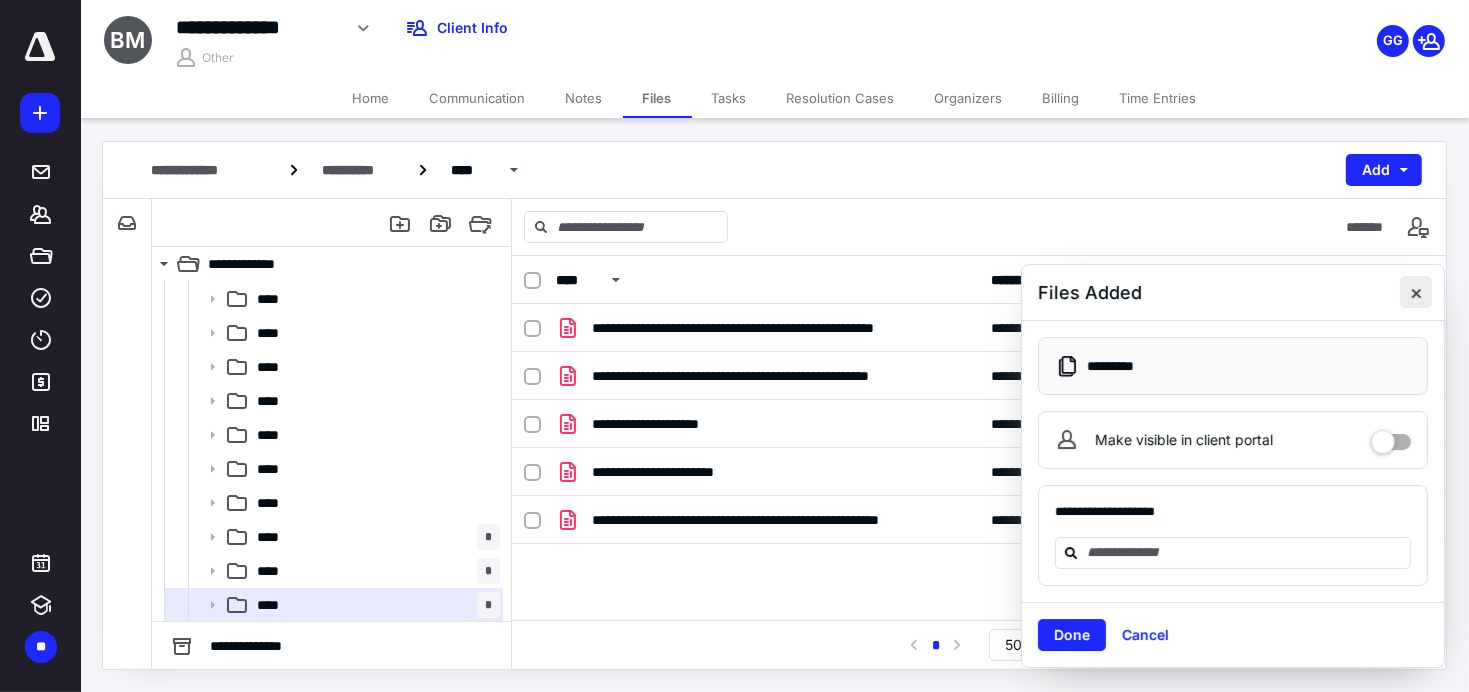 click at bounding box center (1416, 292) 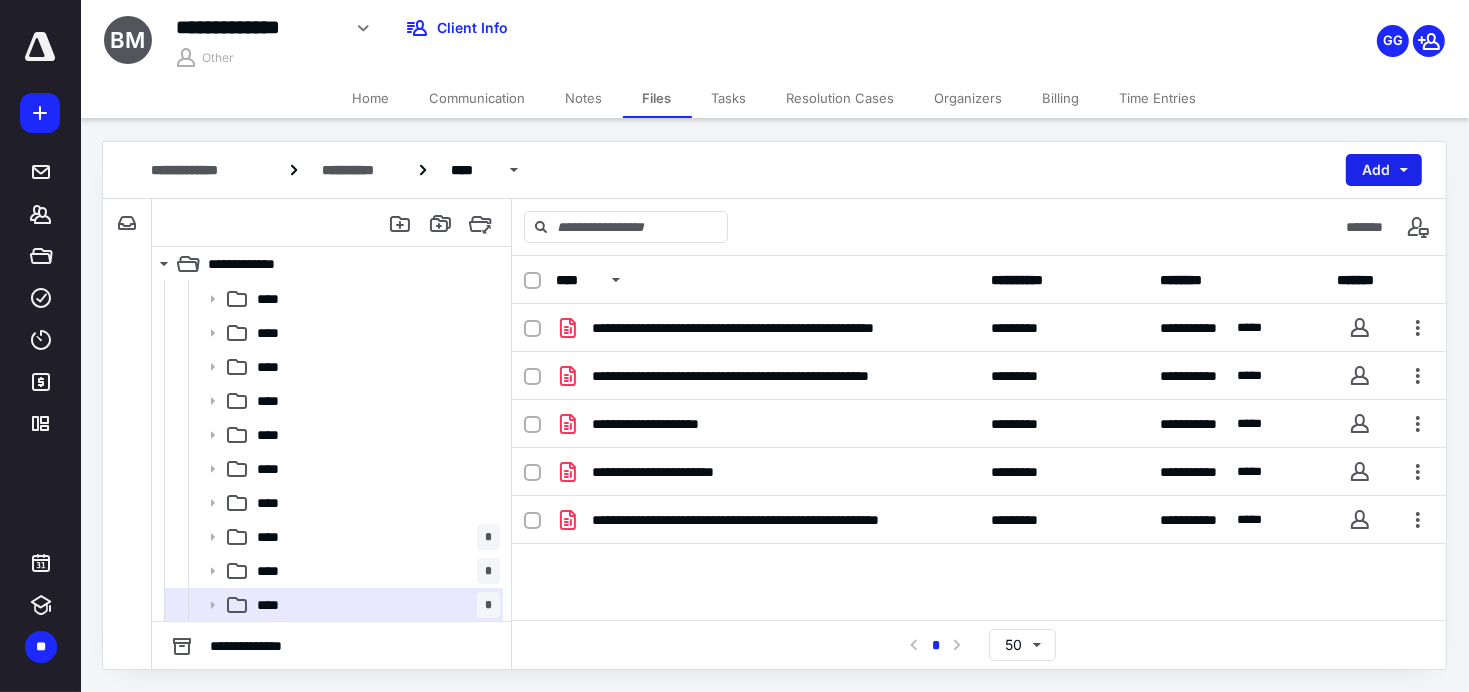 click on "Add" at bounding box center (1384, 170) 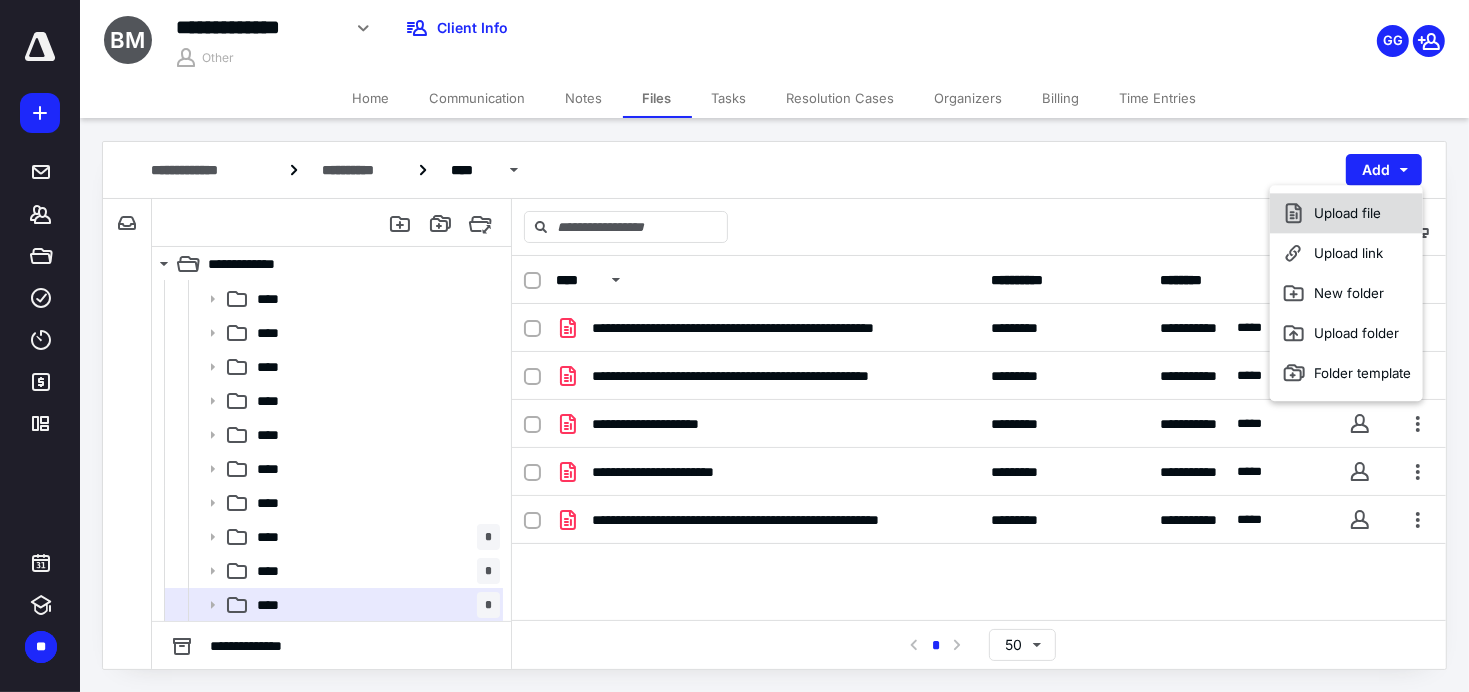 click on "Upload file" at bounding box center [1346, 213] 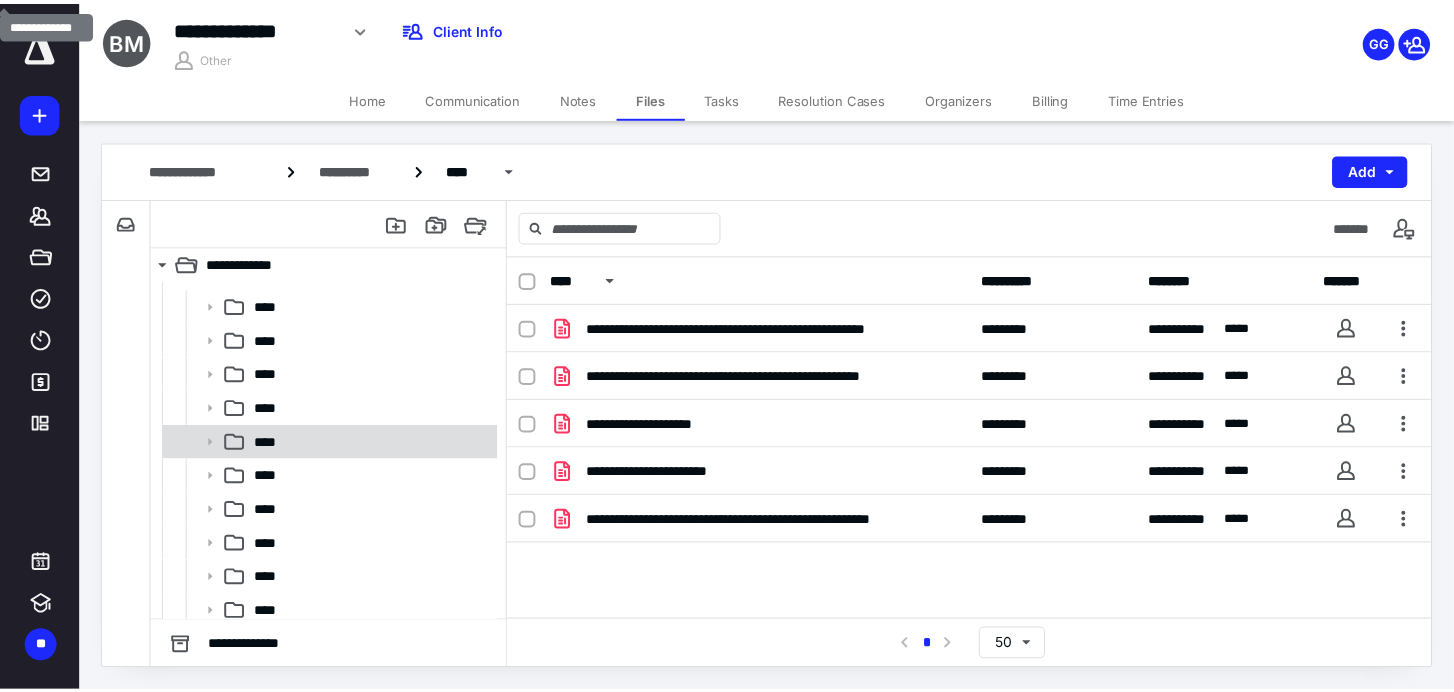 scroll, scrollTop: 0, scrollLeft: 0, axis: both 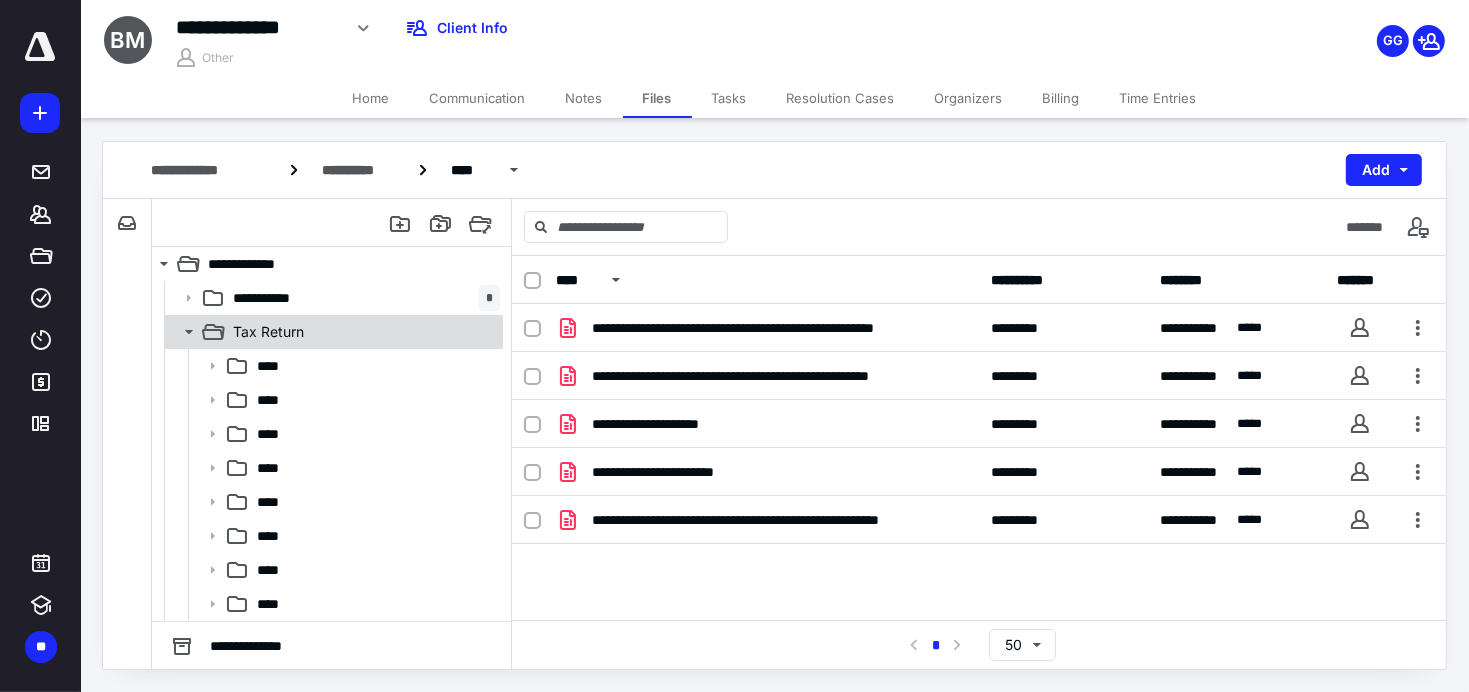 click 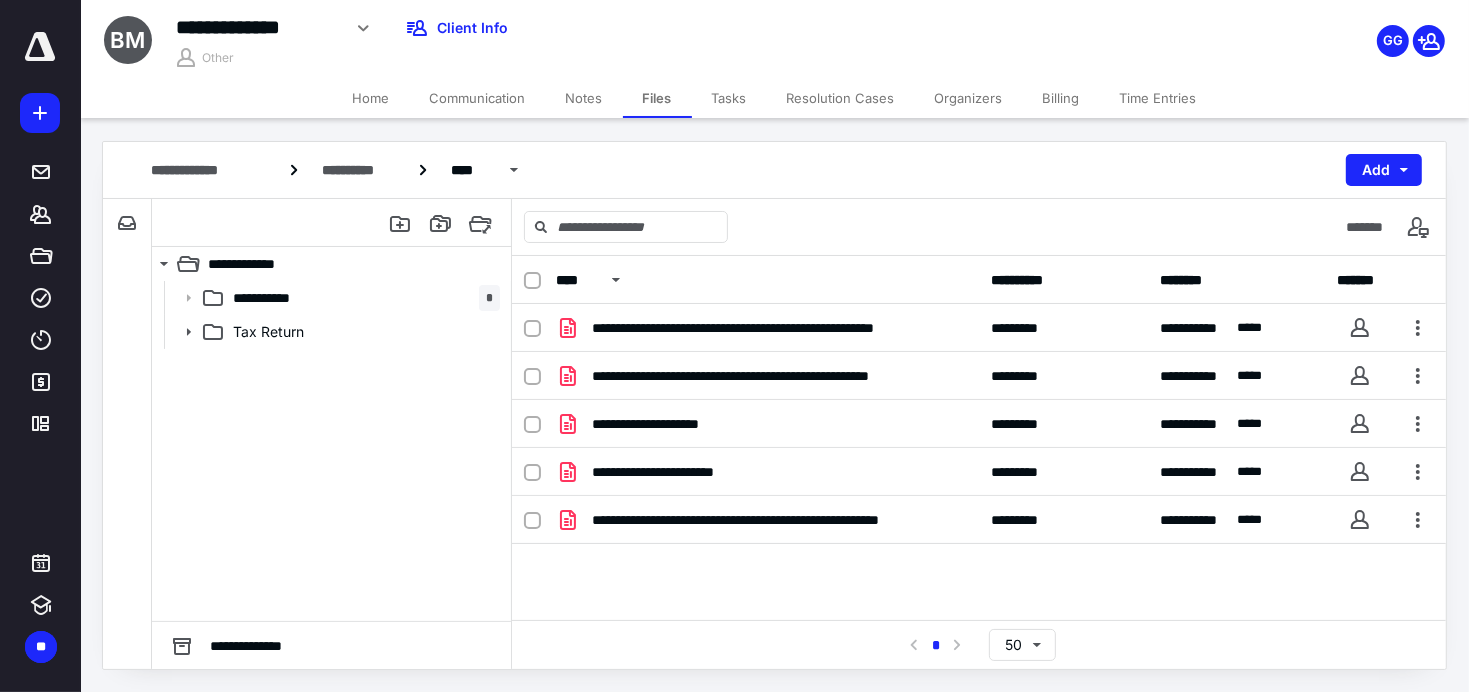 click on "Home" at bounding box center [371, 98] 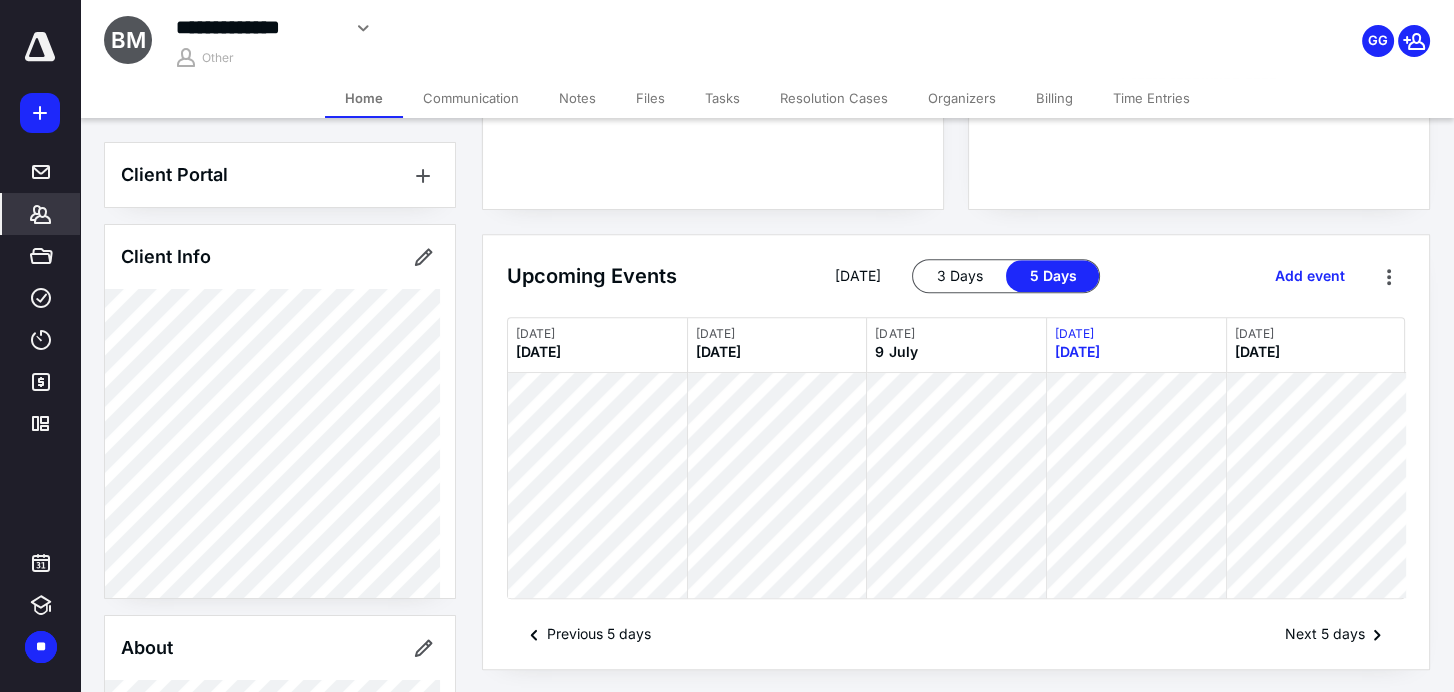 scroll, scrollTop: 0, scrollLeft: 0, axis: both 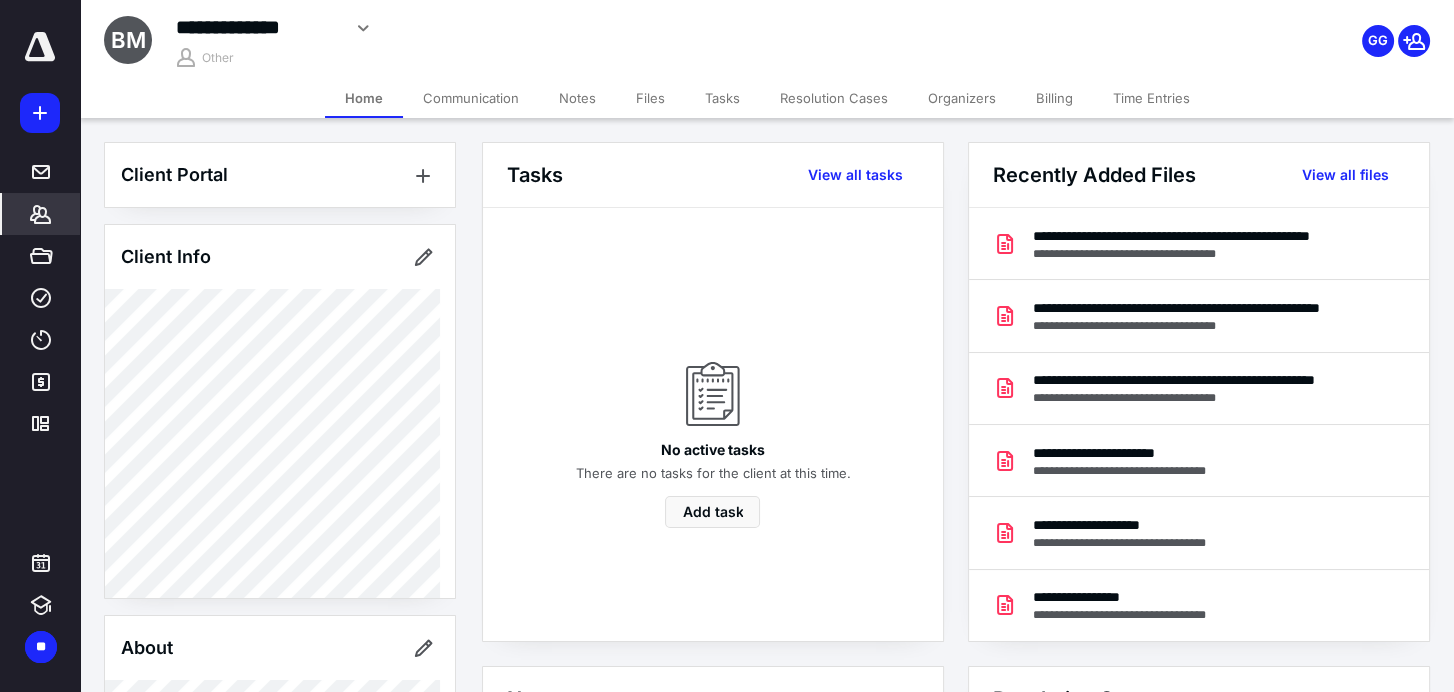 click on "Files" at bounding box center [650, 98] 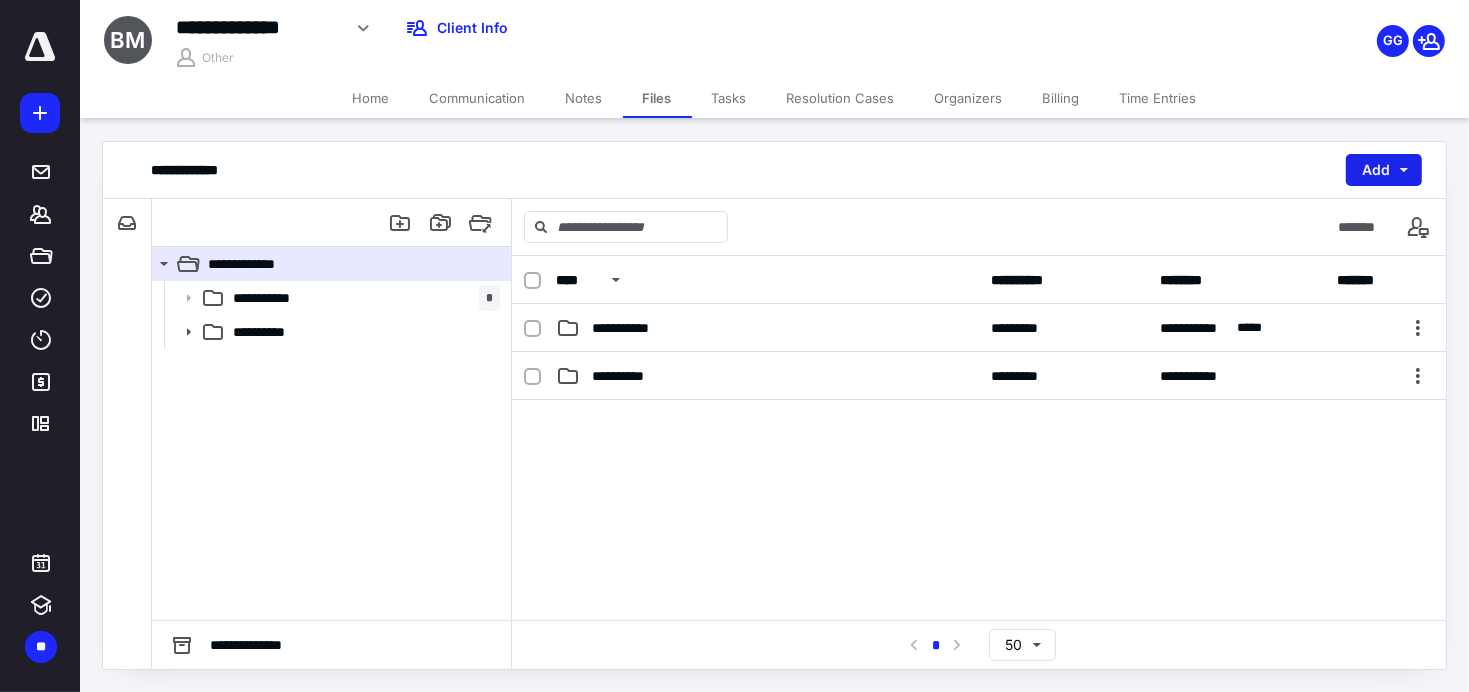 click on "Add" at bounding box center [1384, 170] 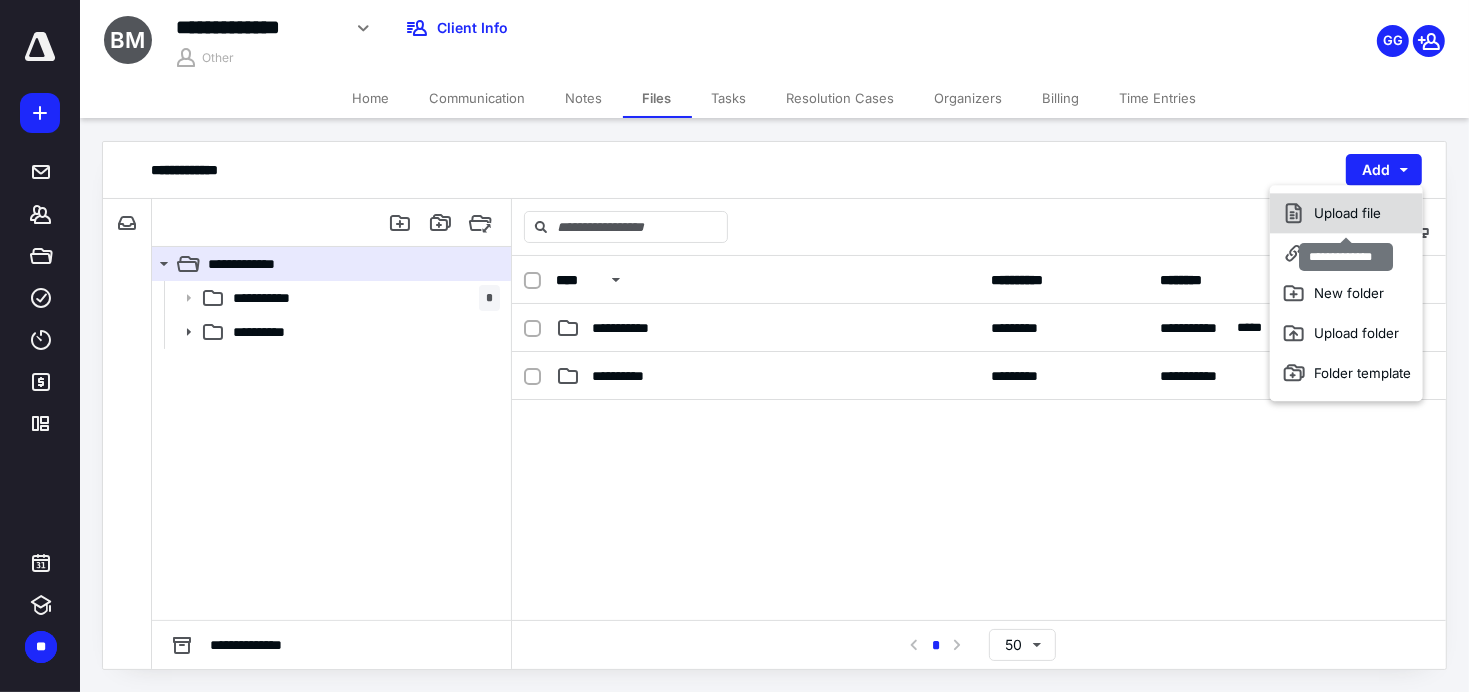 click on "Upload file" at bounding box center (1346, 213) 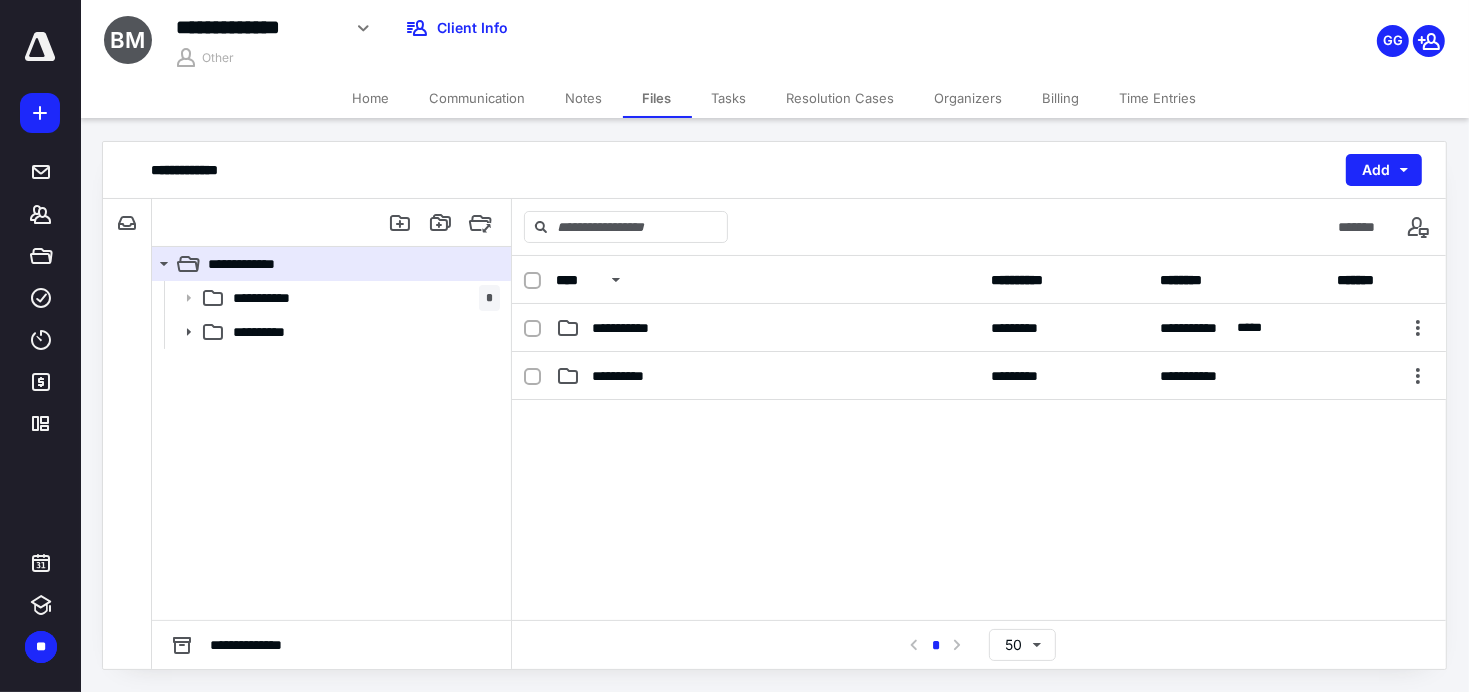 click on "Home" at bounding box center (371, 98) 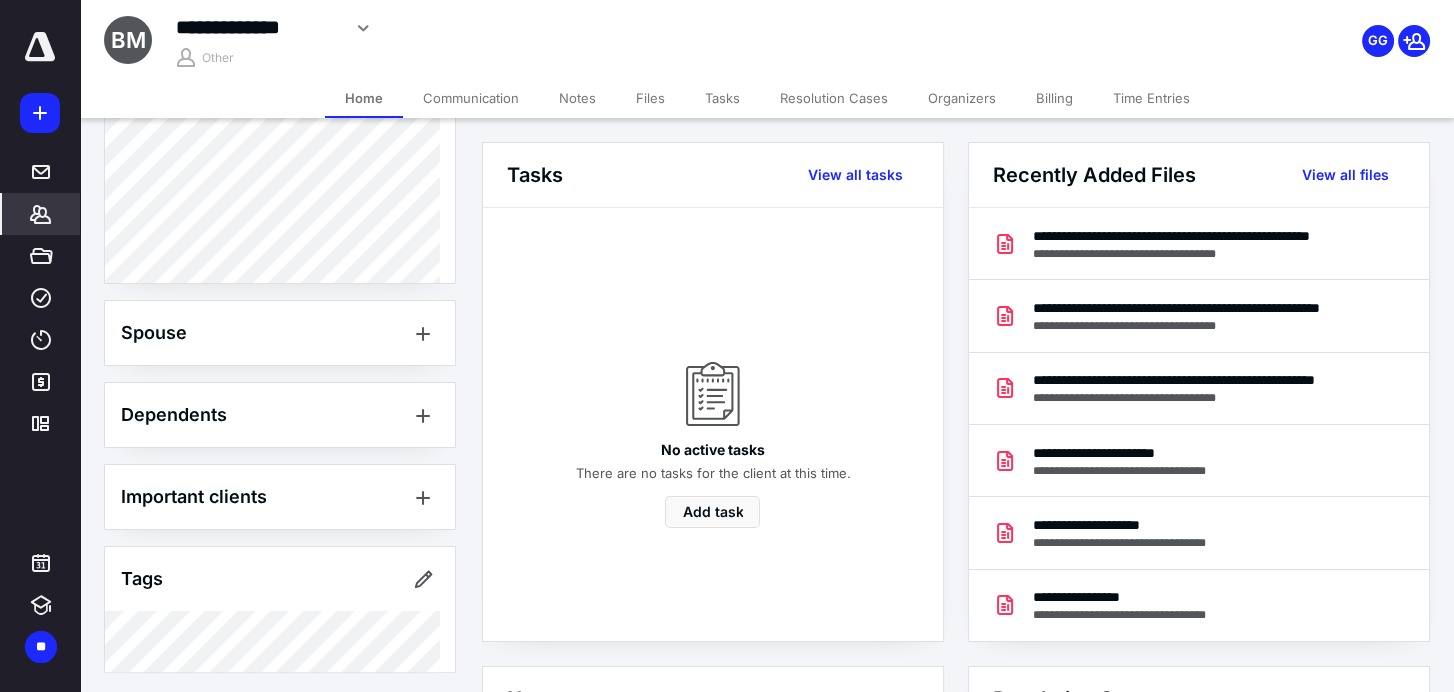 scroll, scrollTop: 0, scrollLeft: 0, axis: both 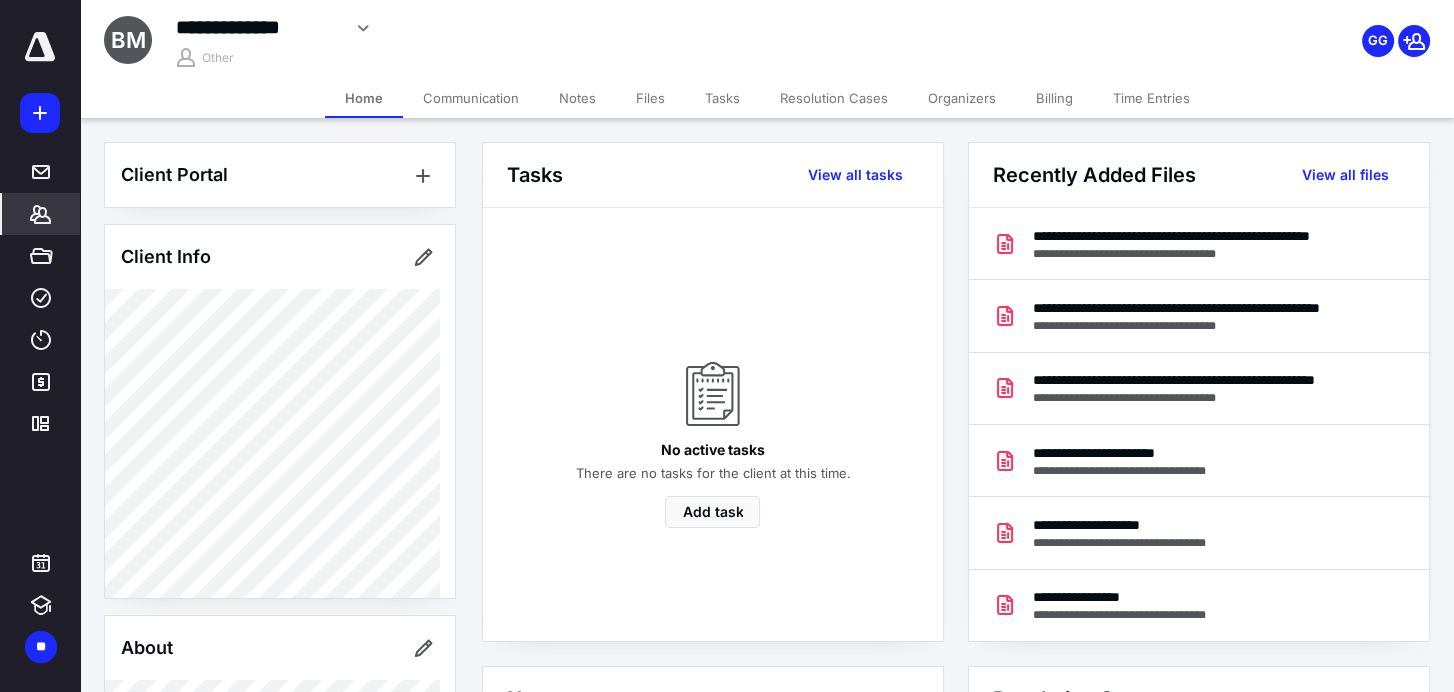 click 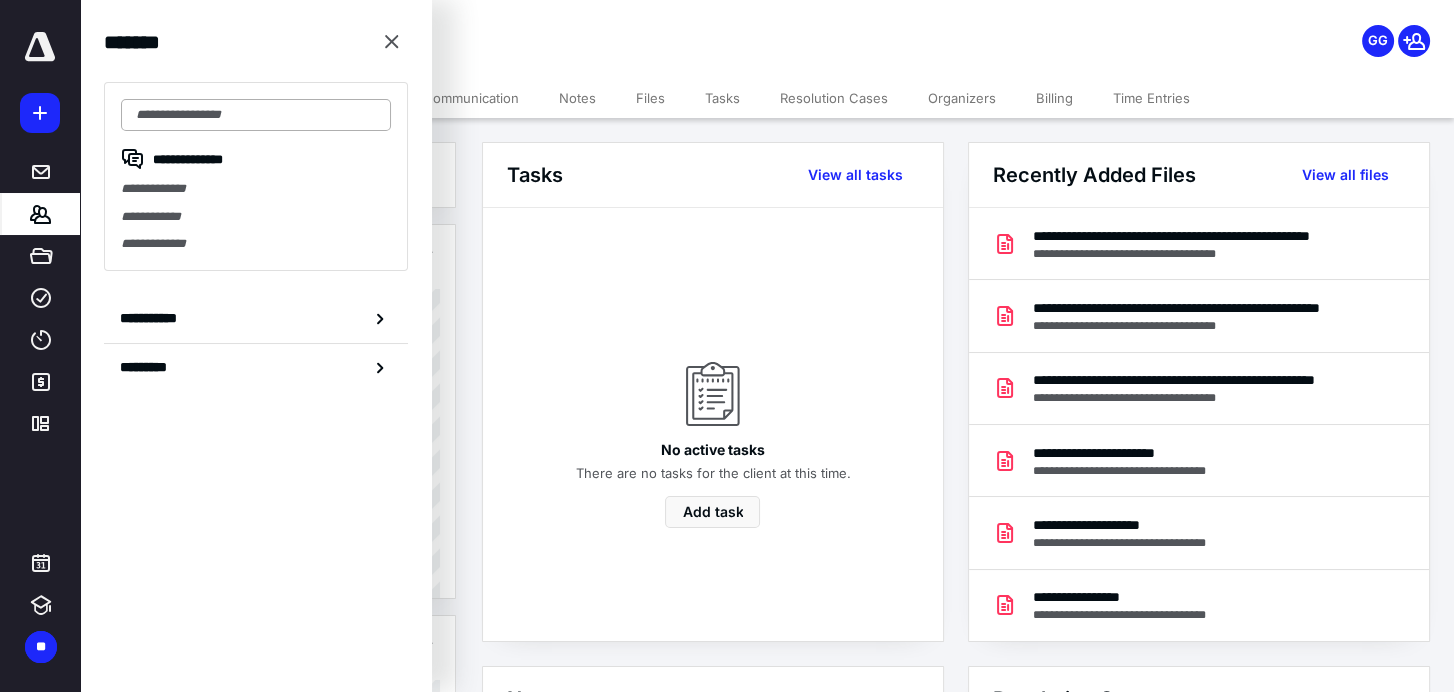 click at bounding box center (256, 115) 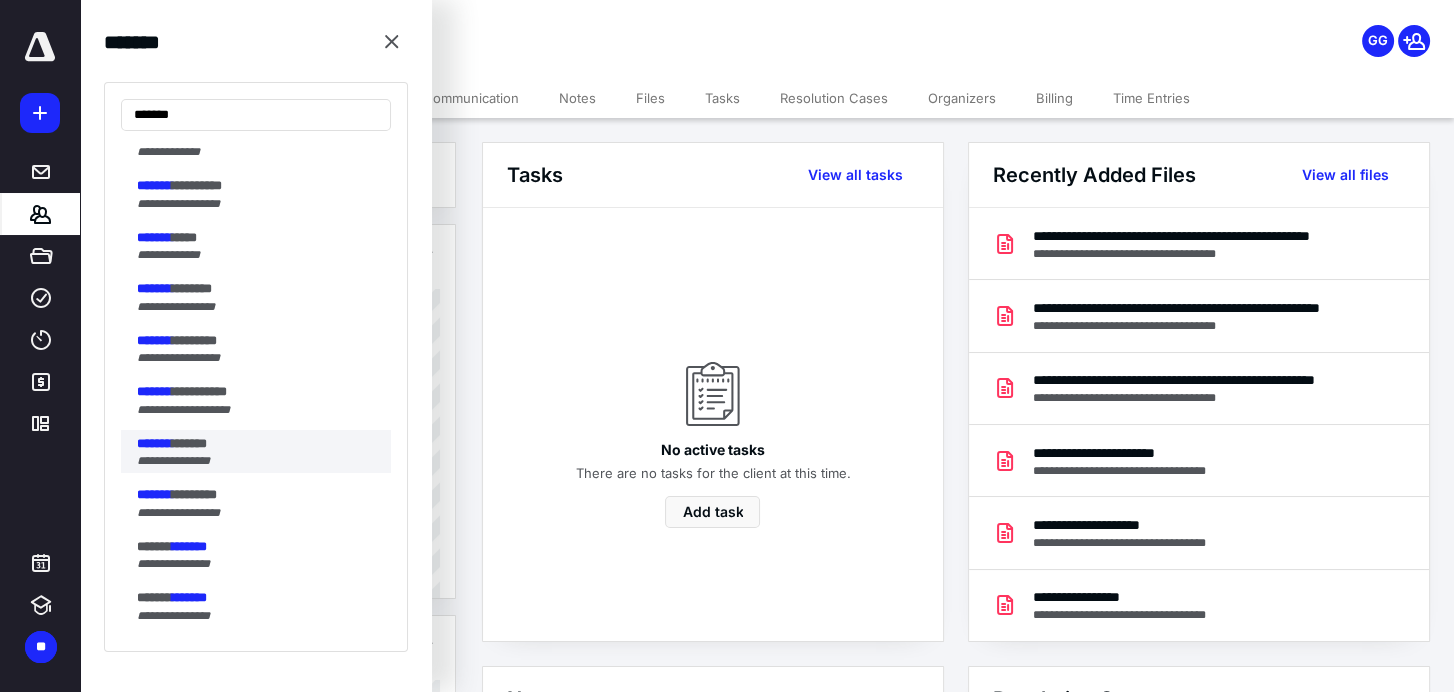 scroll, scrollTop: 1000, scrollLeft: 0, axis: vertical 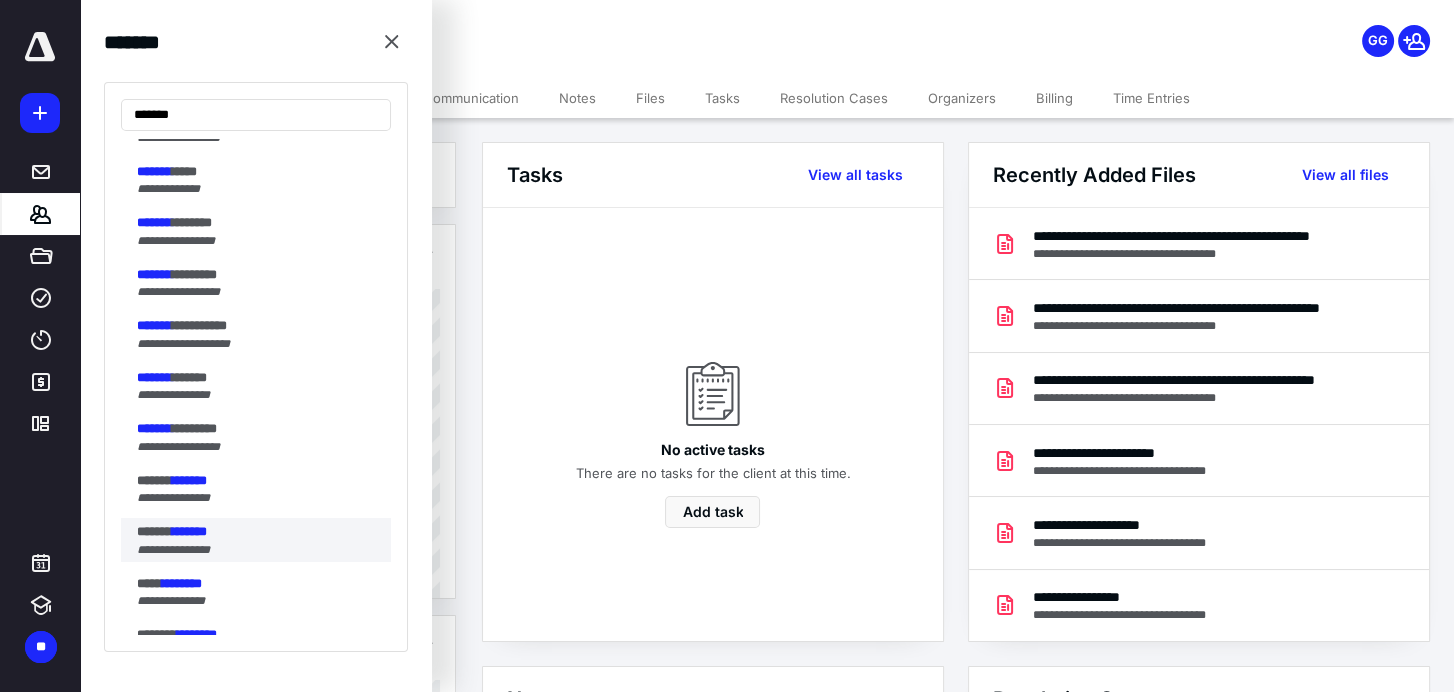 type on "*******" 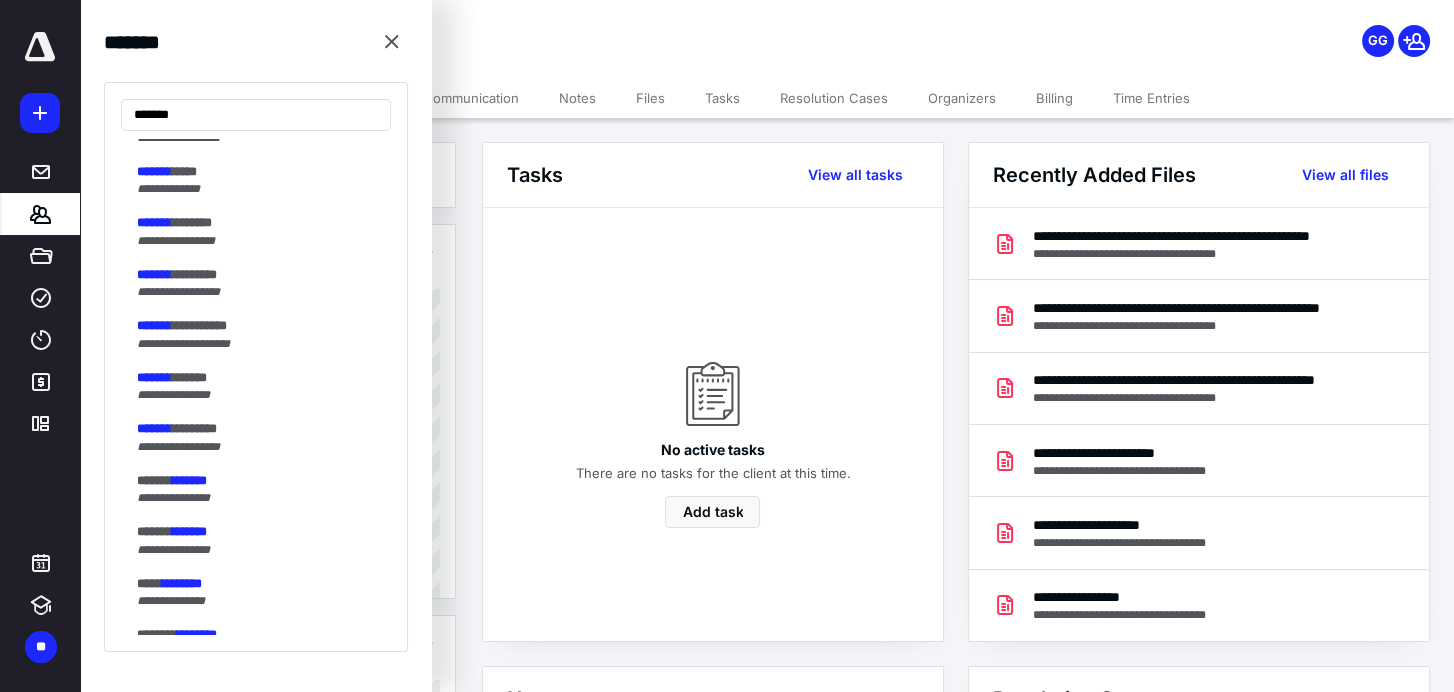 click on "******" at bounding box center (154, 531) 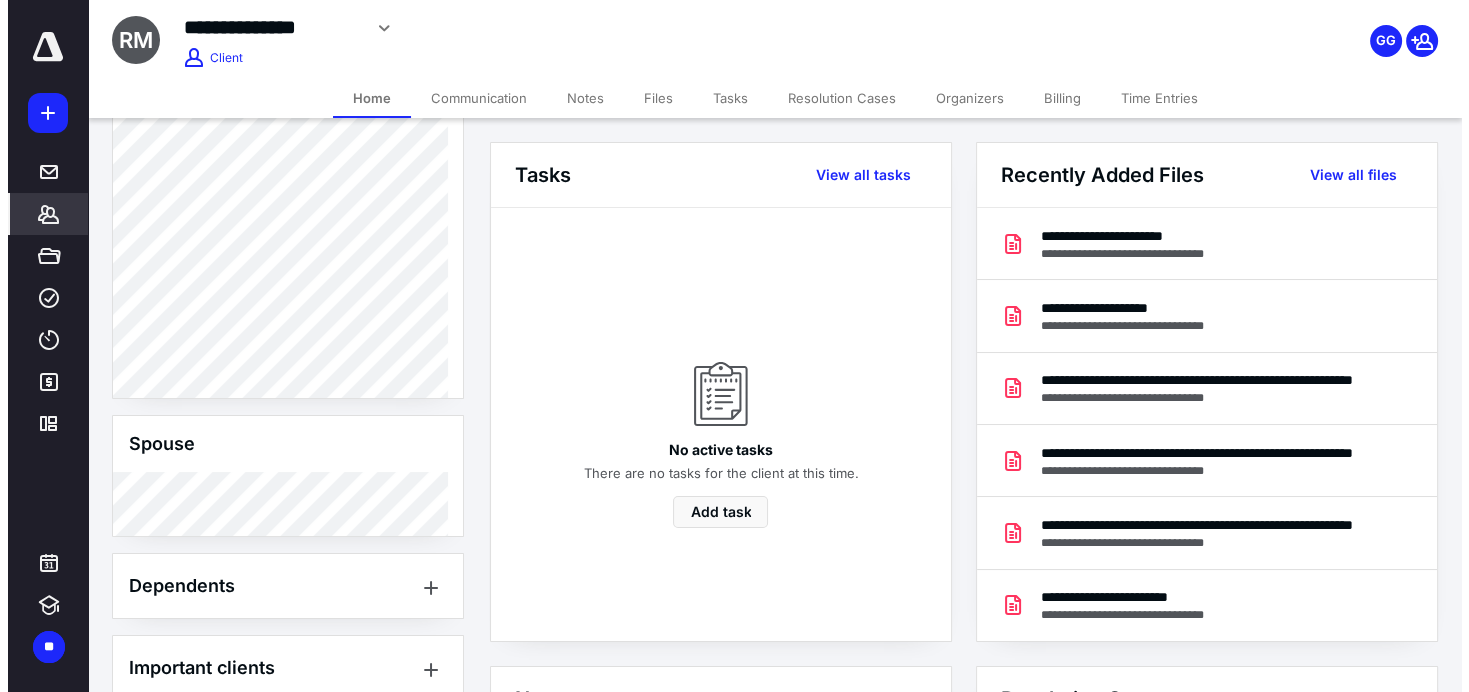 scroll, scrollTop: 709, scrollLeft: 0, axis: vertical 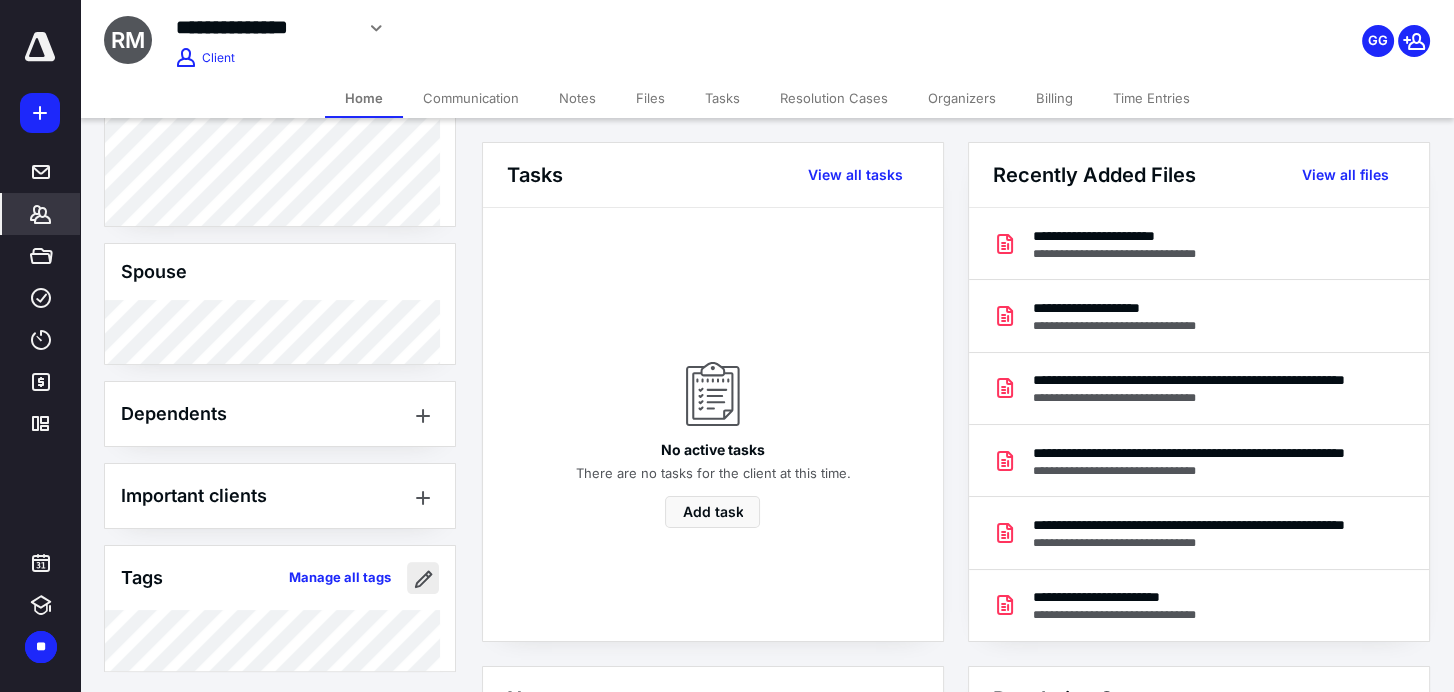click at bounding box center [423, 578] 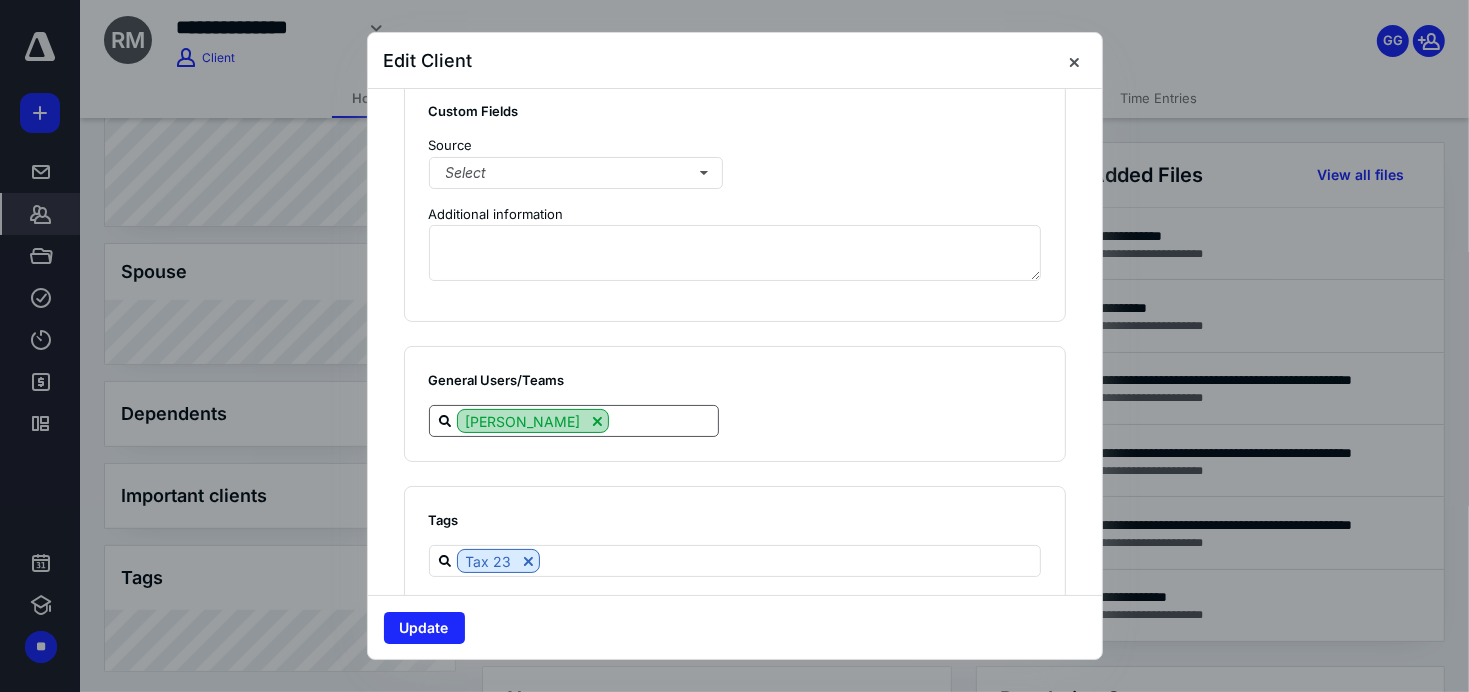 scroll, scrollTop: 1499, scrollLeft: 0, axis: vertical 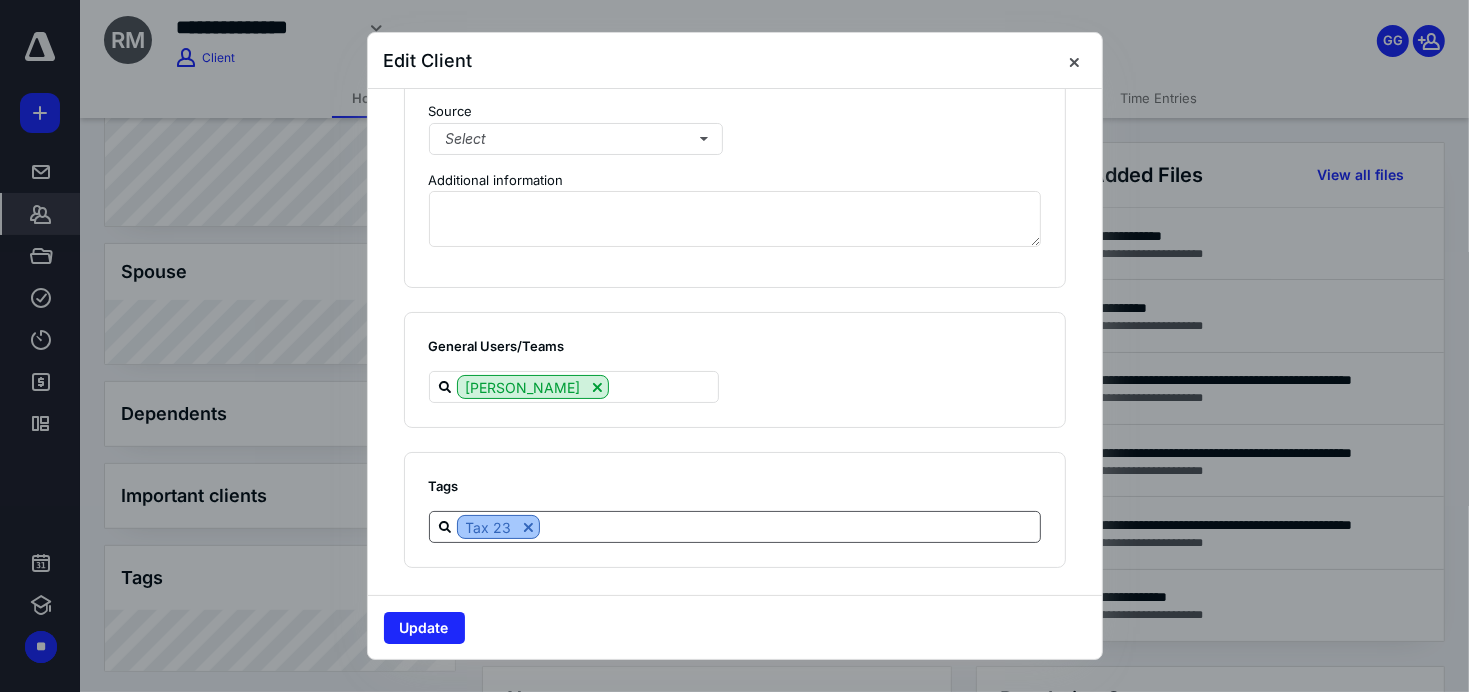 click at bounding box center [528, 527] 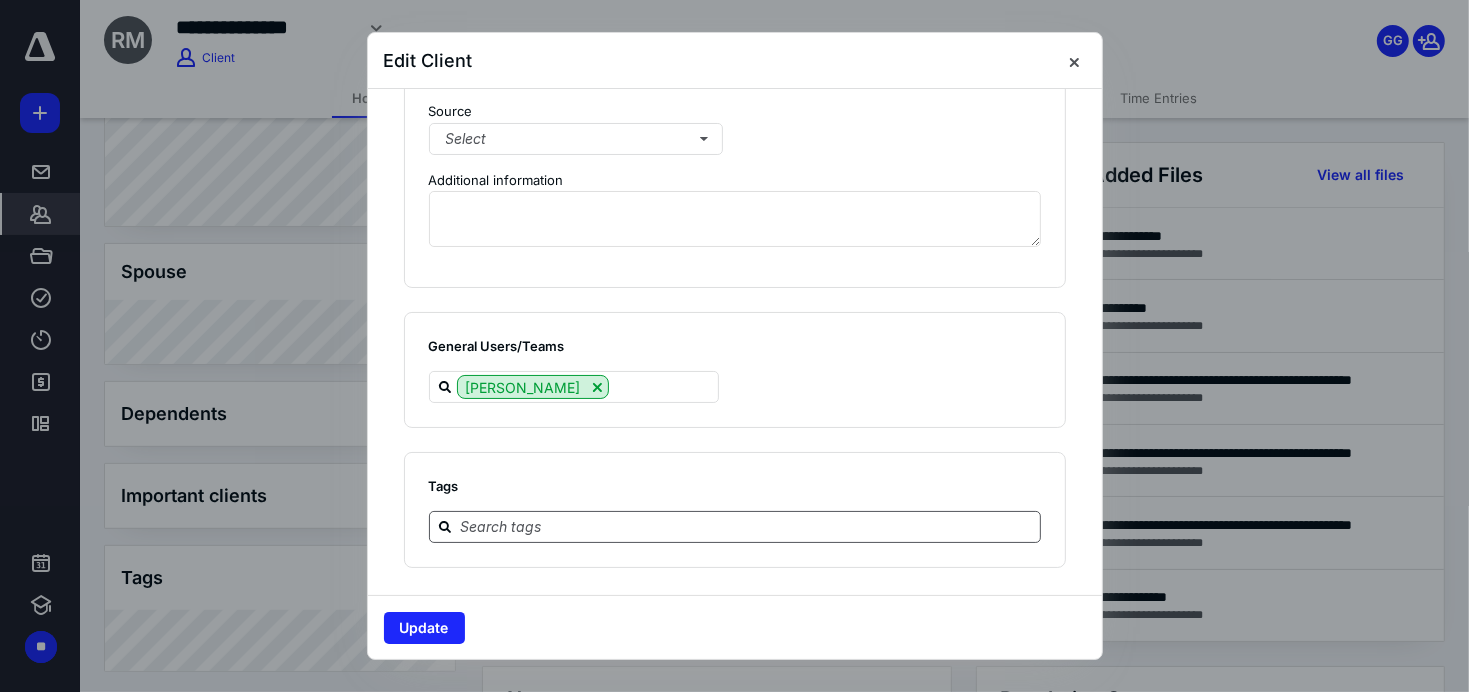 click at bounding box center (747, 526) 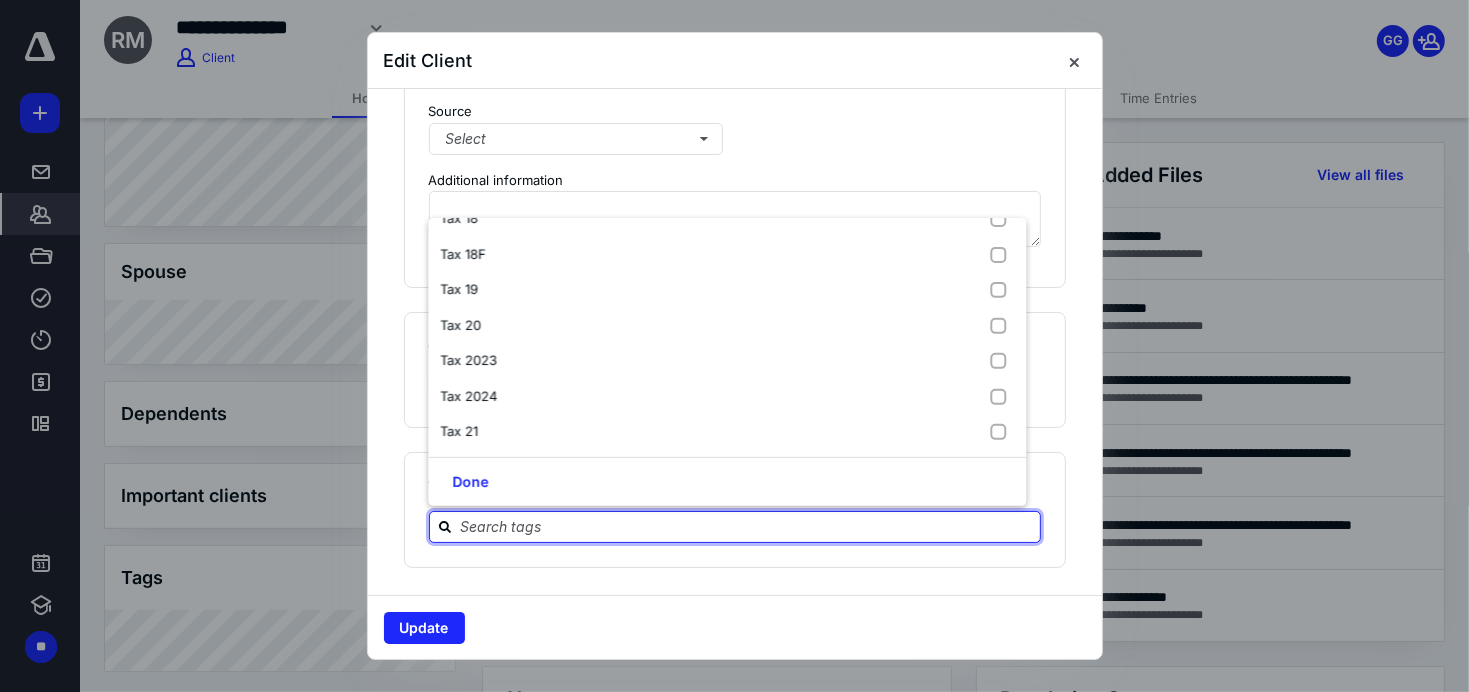 scroll, scrollTop: 628, scrollLeft: 0, axis: vertical 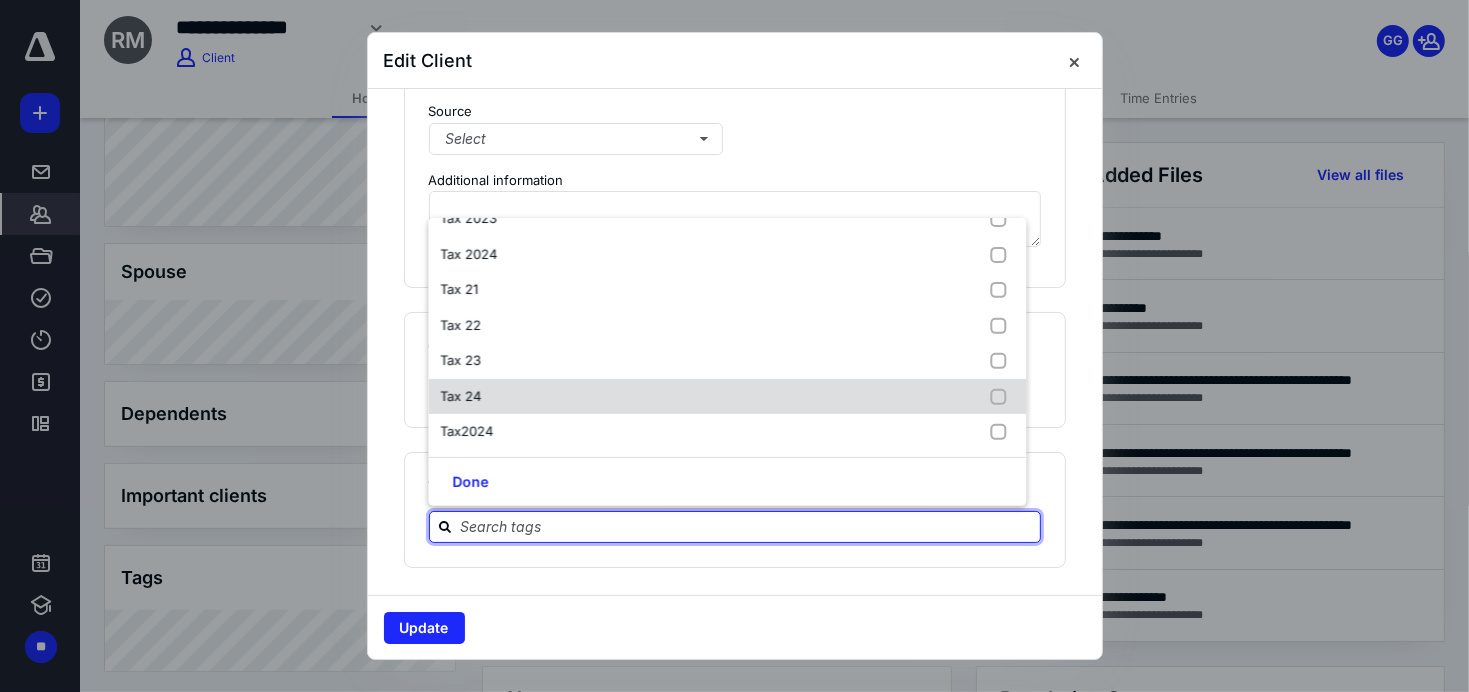 click on "Tax 24" at bounding box center (460, 395) 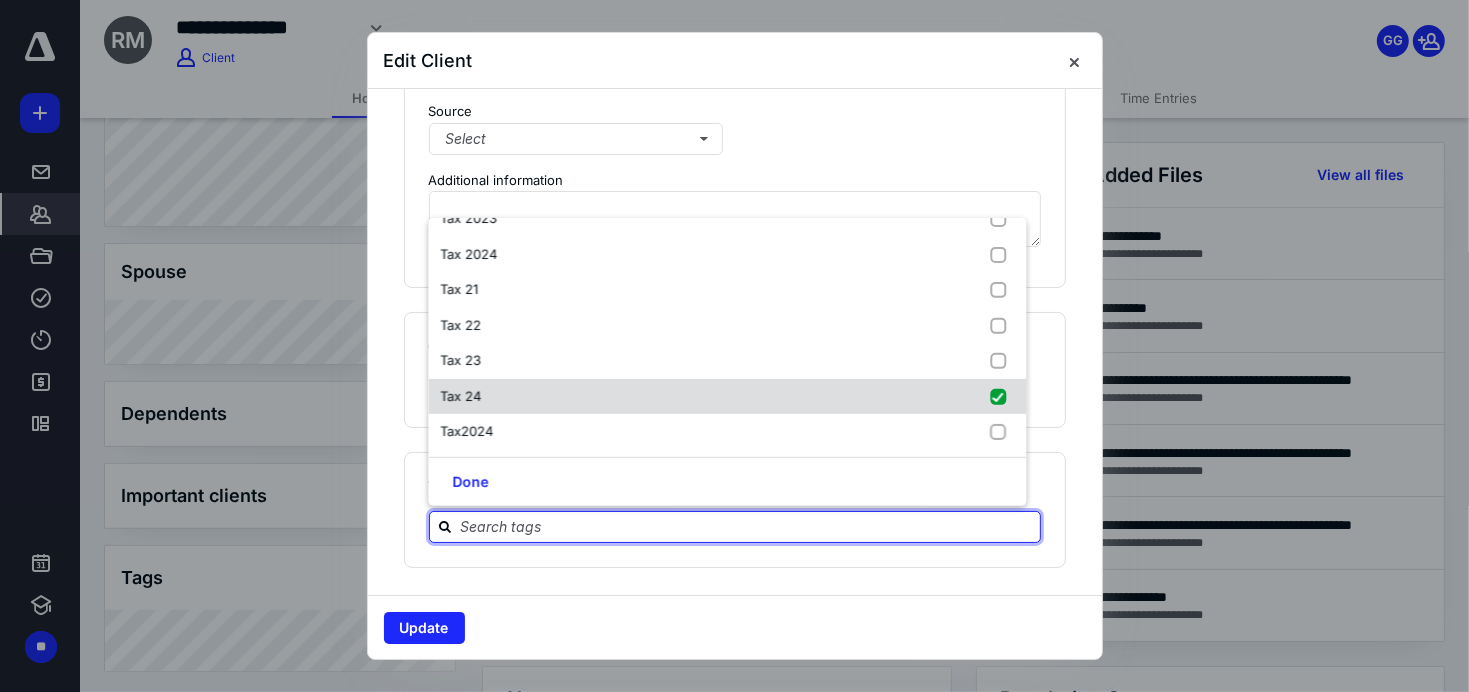checkbox on "true" 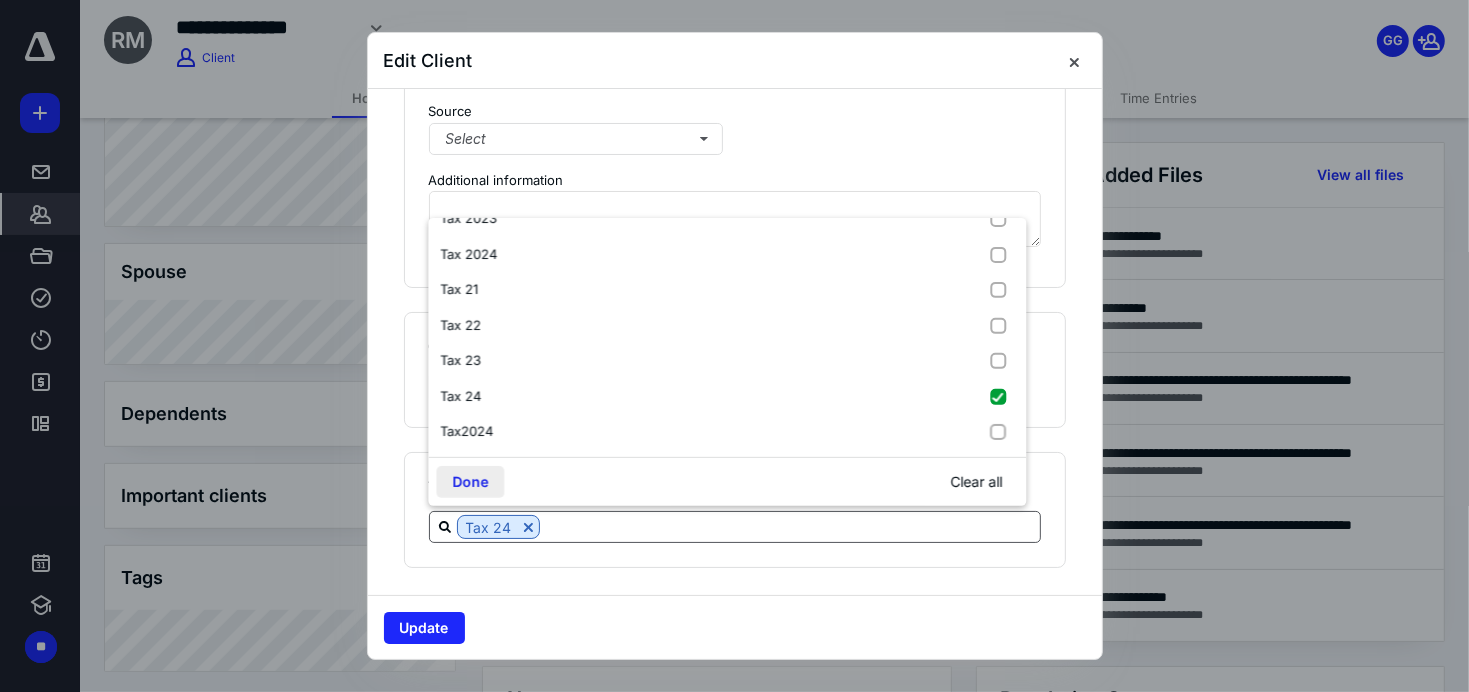 click on "Done" at bounding box center [470, 482] 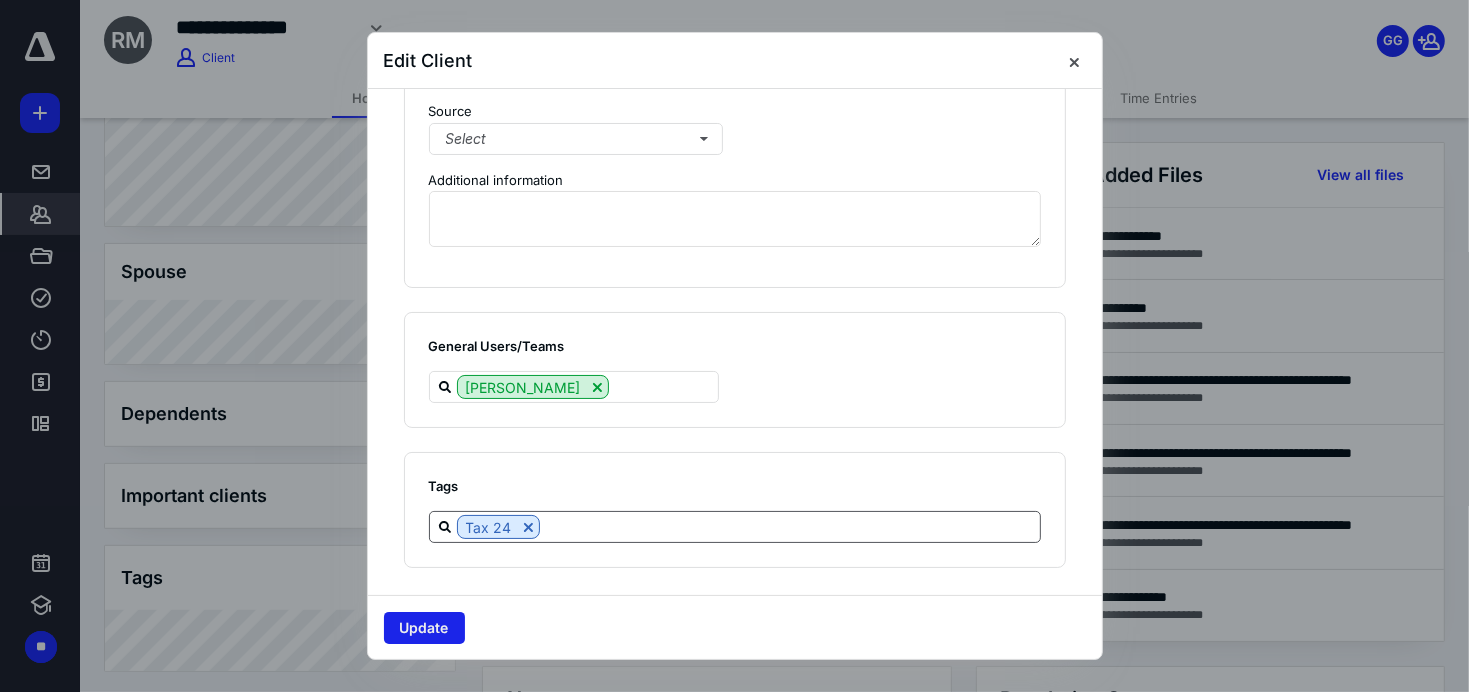 click on "Update" at bounding box center (424, 628) 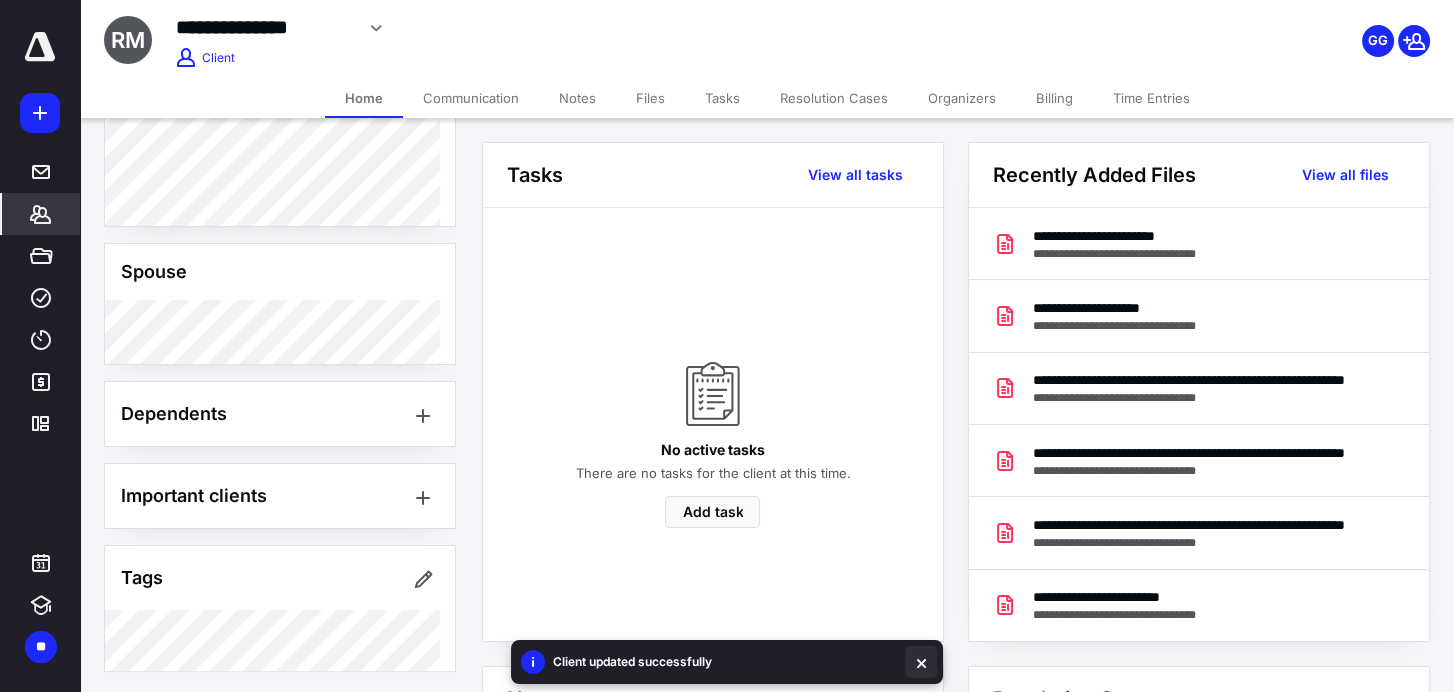 click at bounding box center [921, 662] 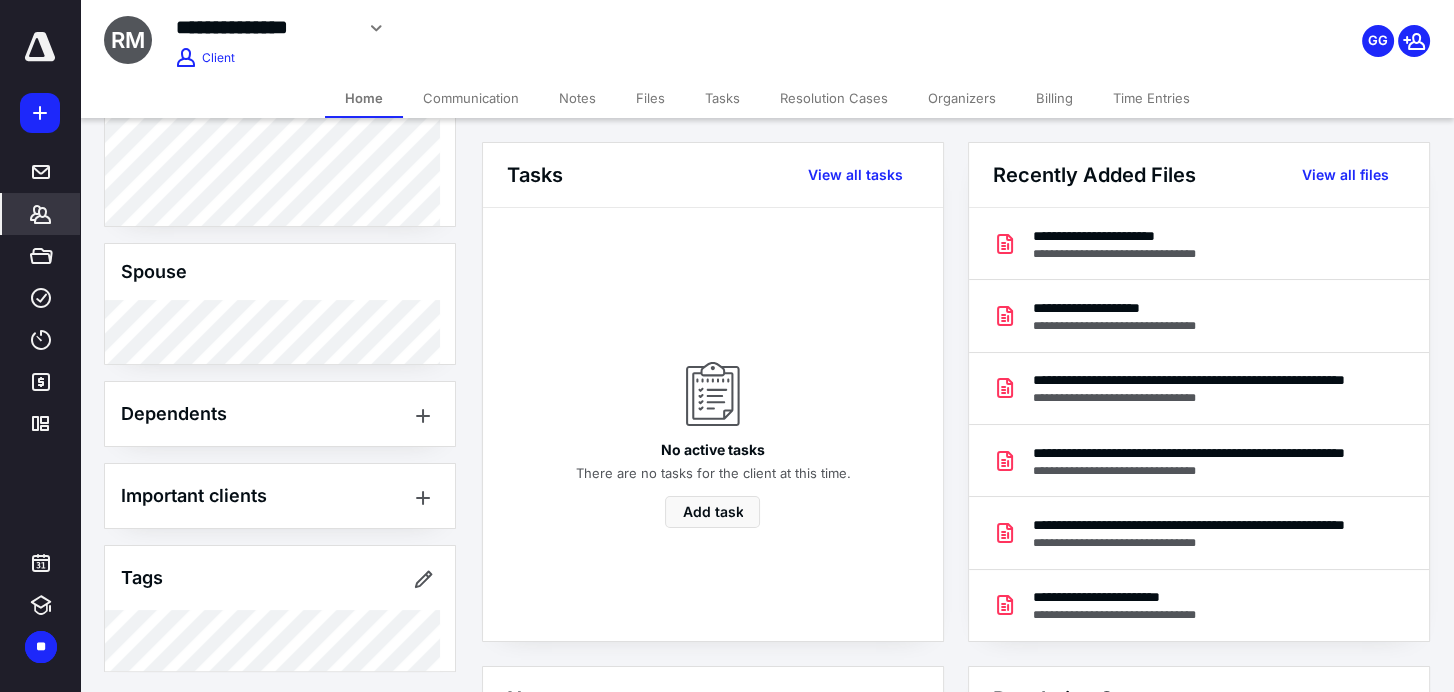 click on "Files" at bounding box center (650, 98) 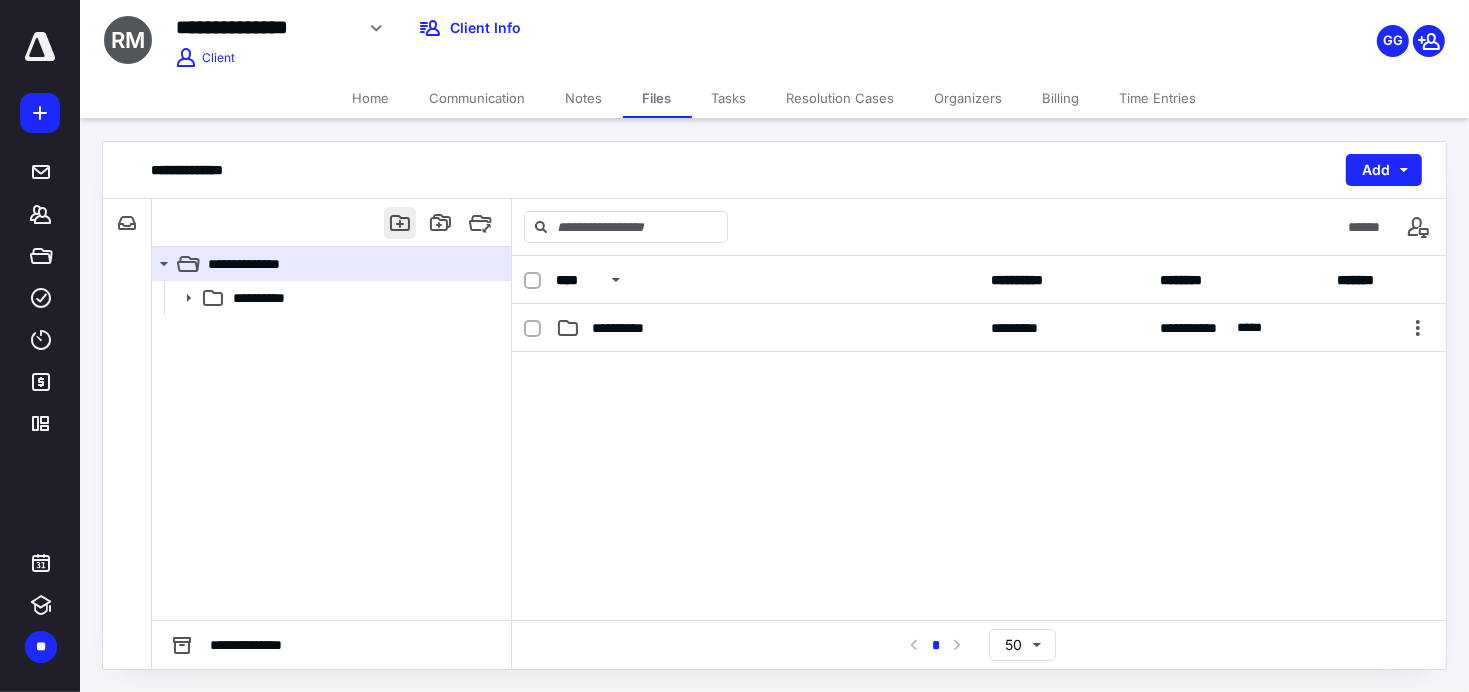 click at bounding box center [400, 223] 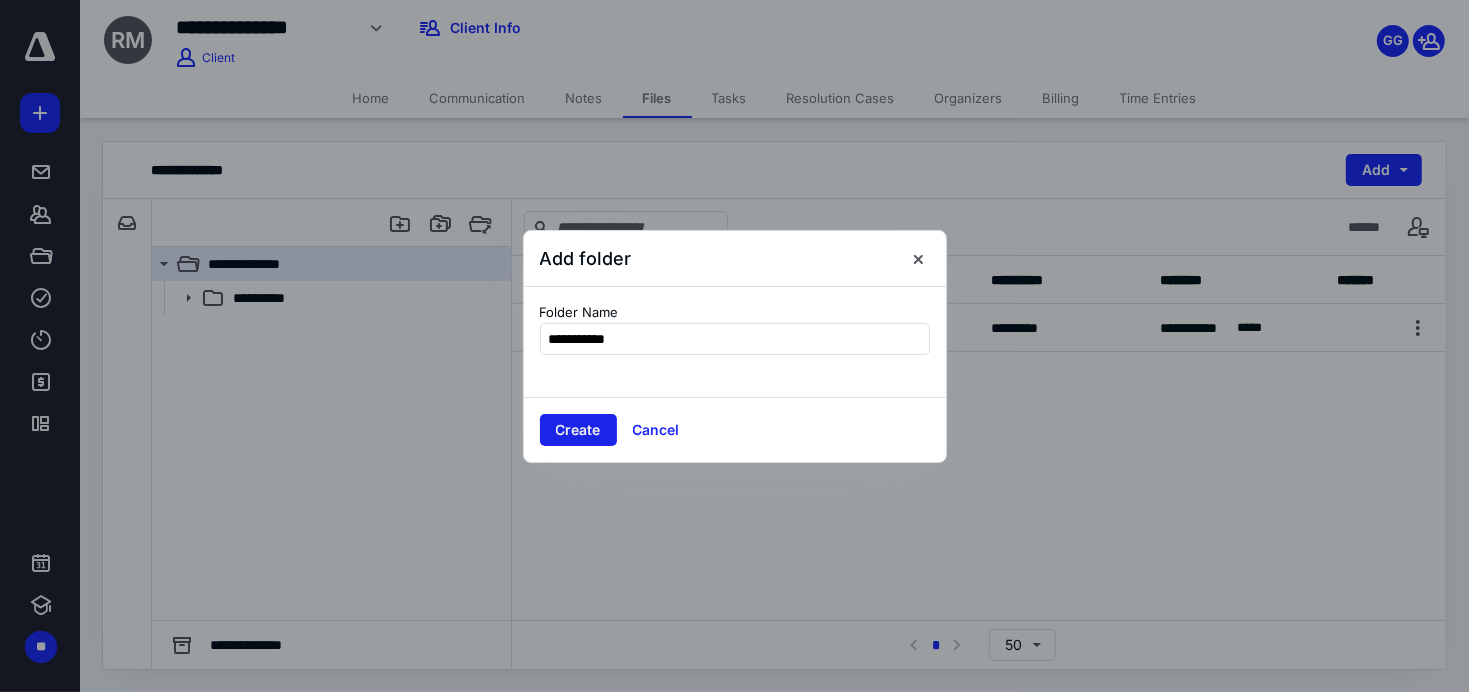 type on "**********" 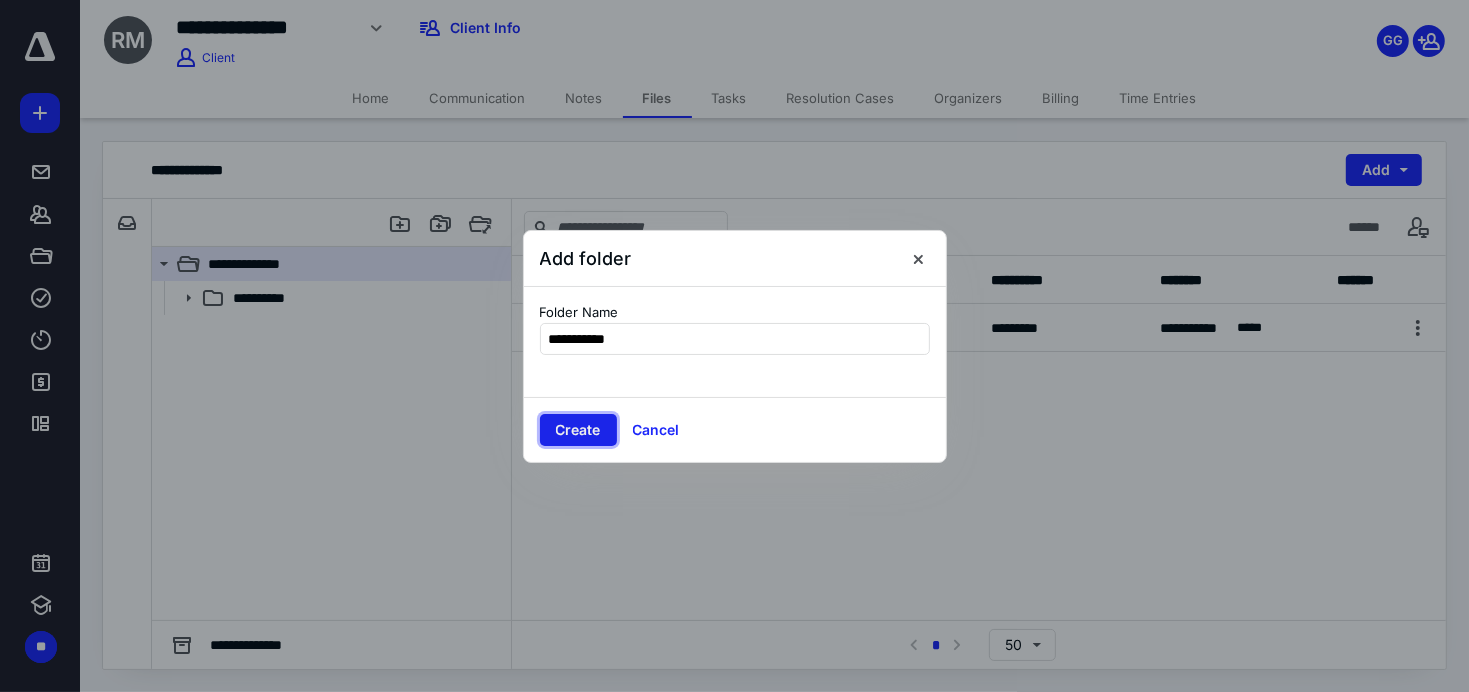 click on "Create" at bounding box center (578, 430) 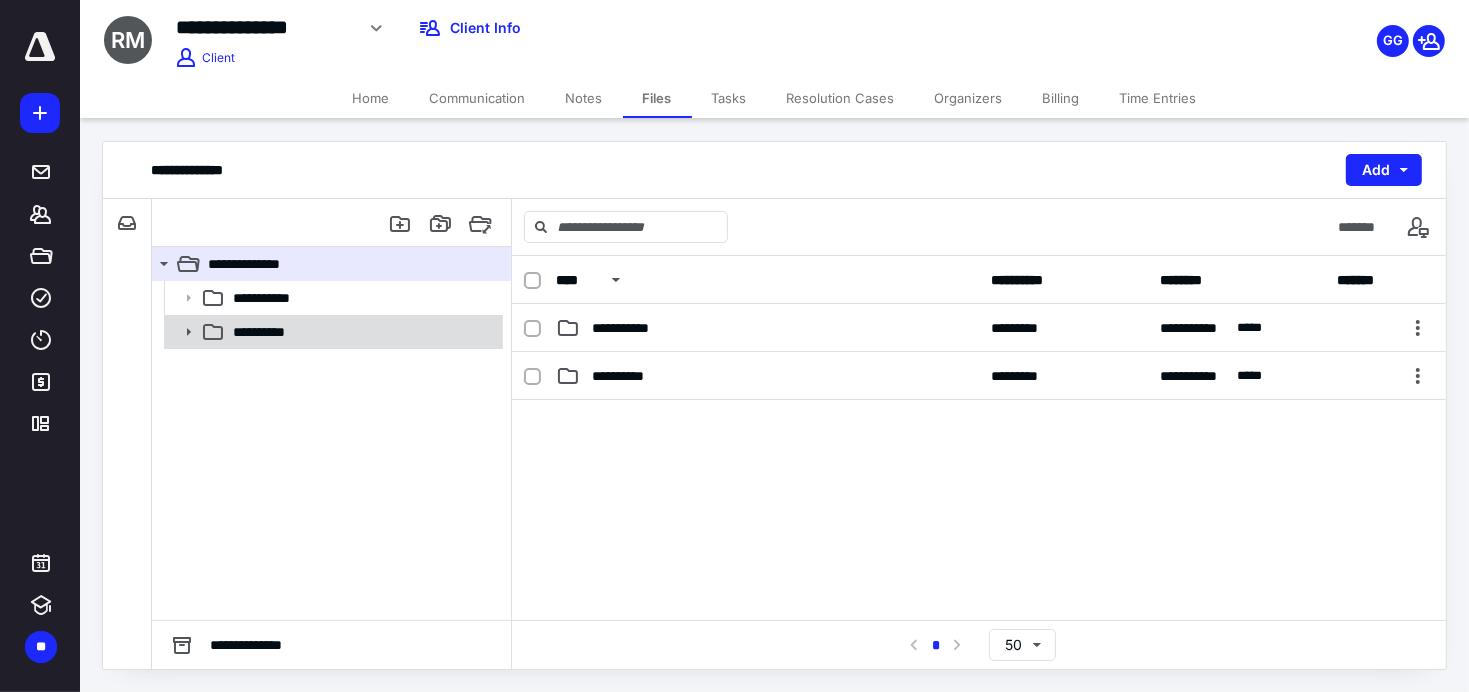 click on "**********" at bounding box center [268, 332] 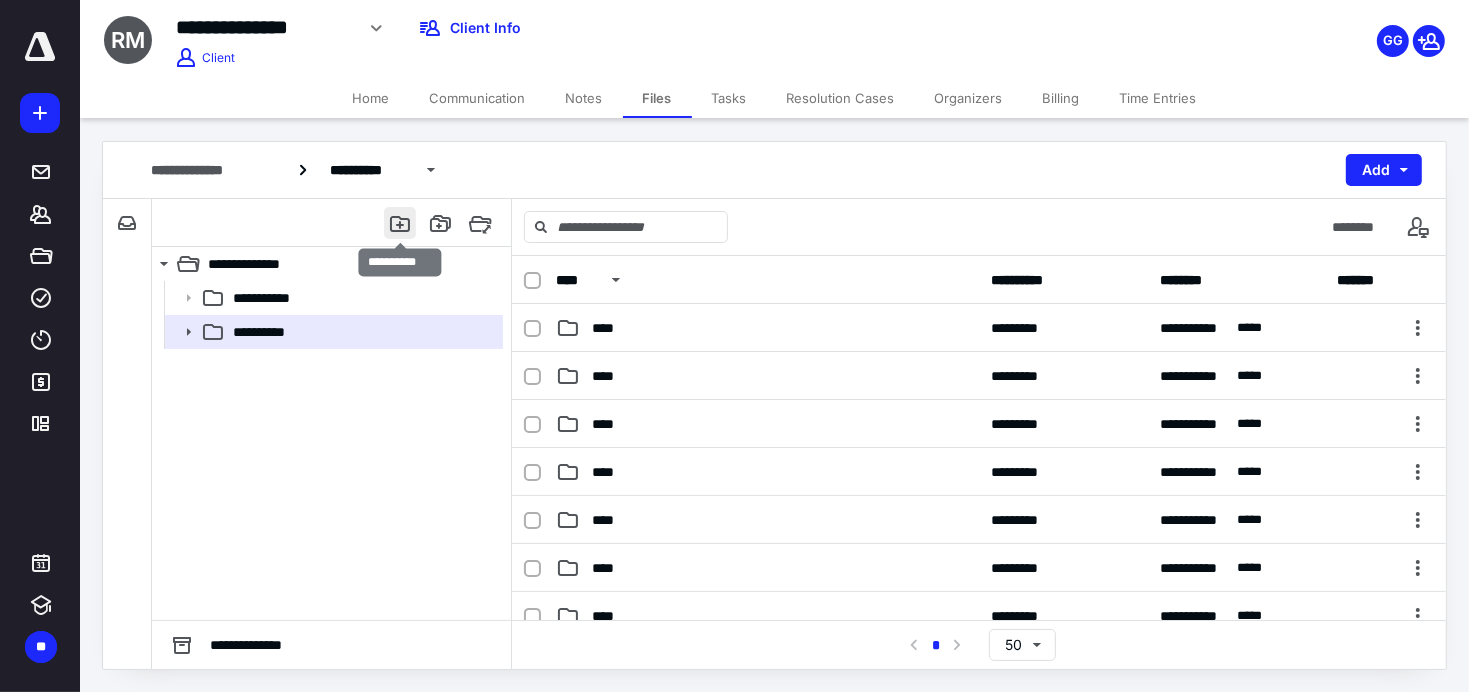 click at bounding box center (400, 223) 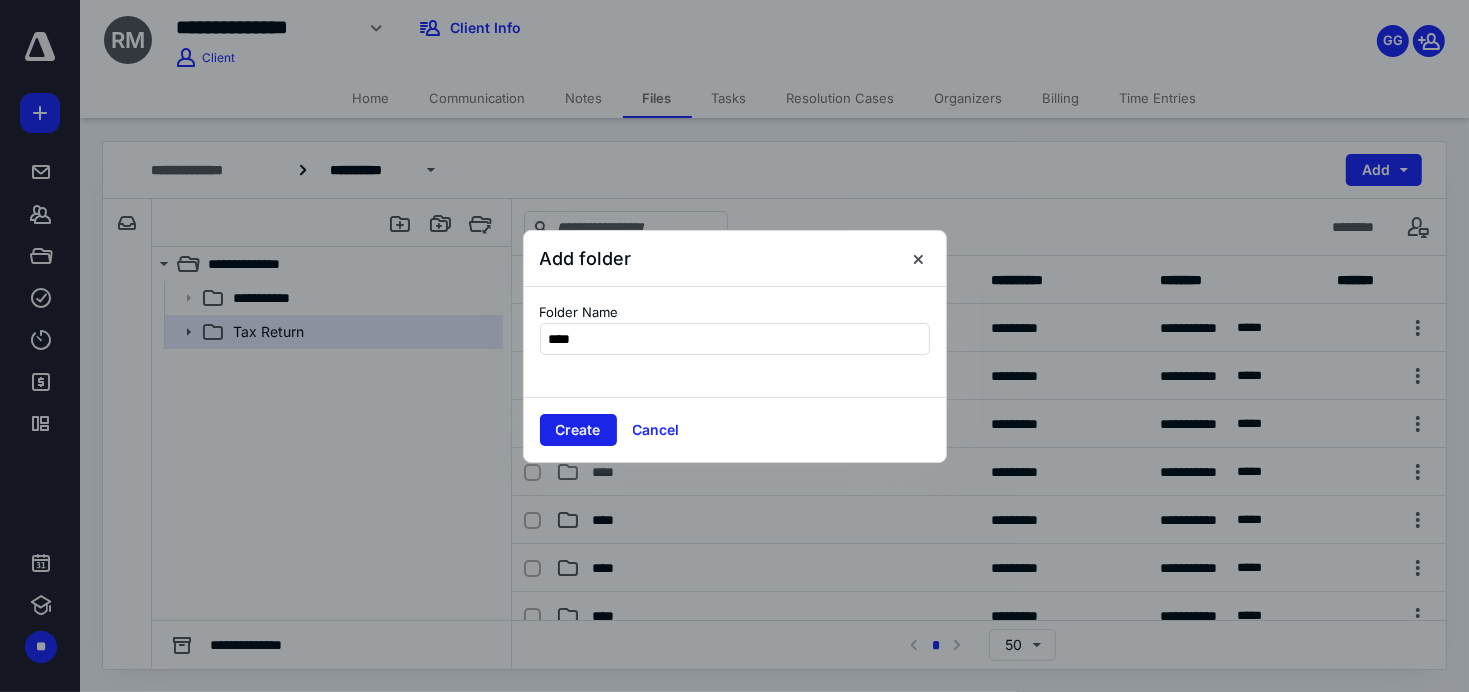 type on "****" 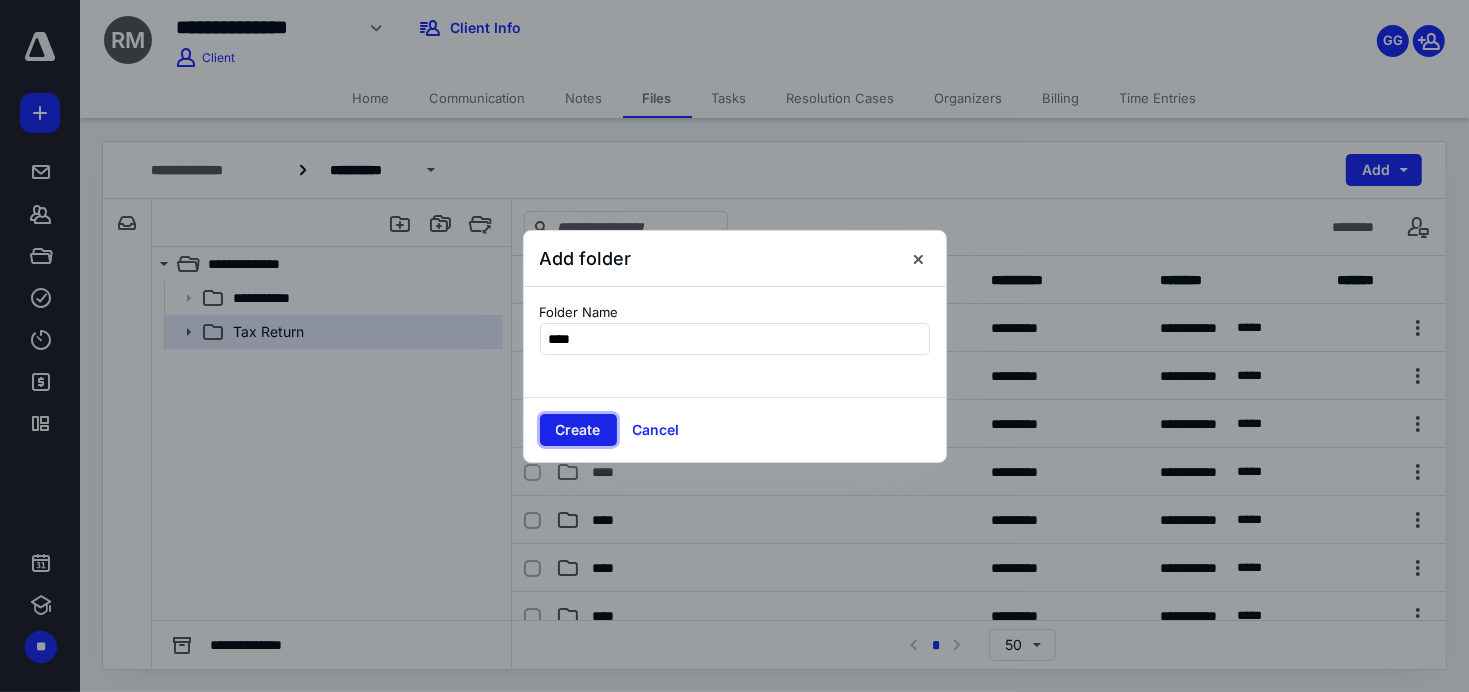 click on "Create" at bounding box center [578, 430] 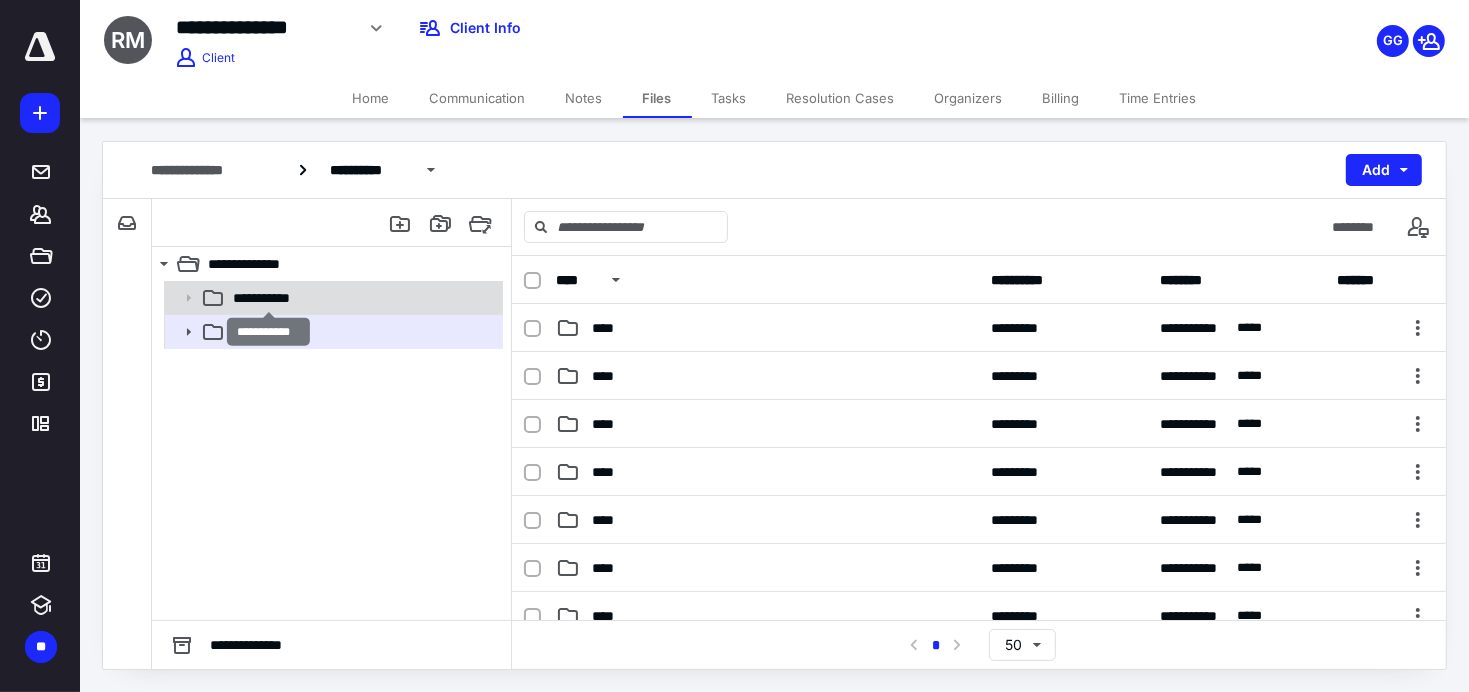 click on "**********" at bounding box center [269, 298] 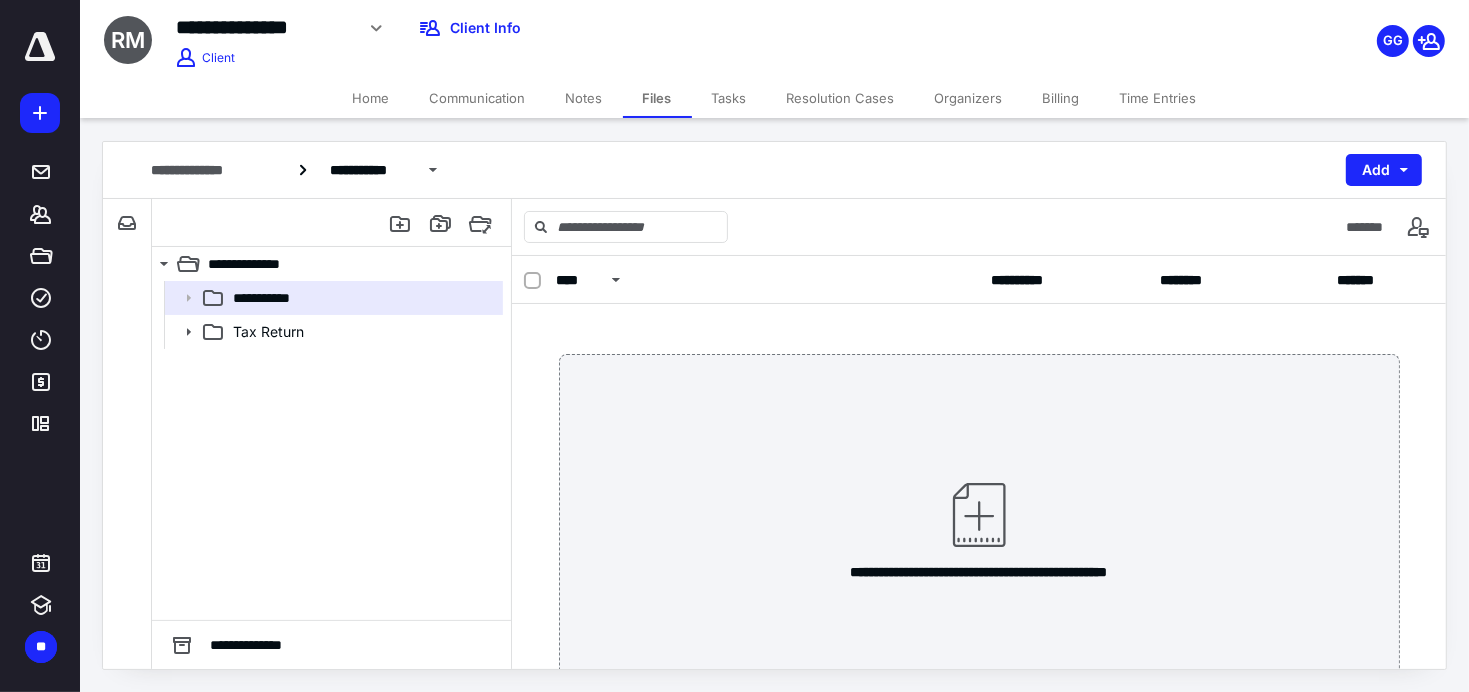 click on "**********" at bounding box center [774, 405] 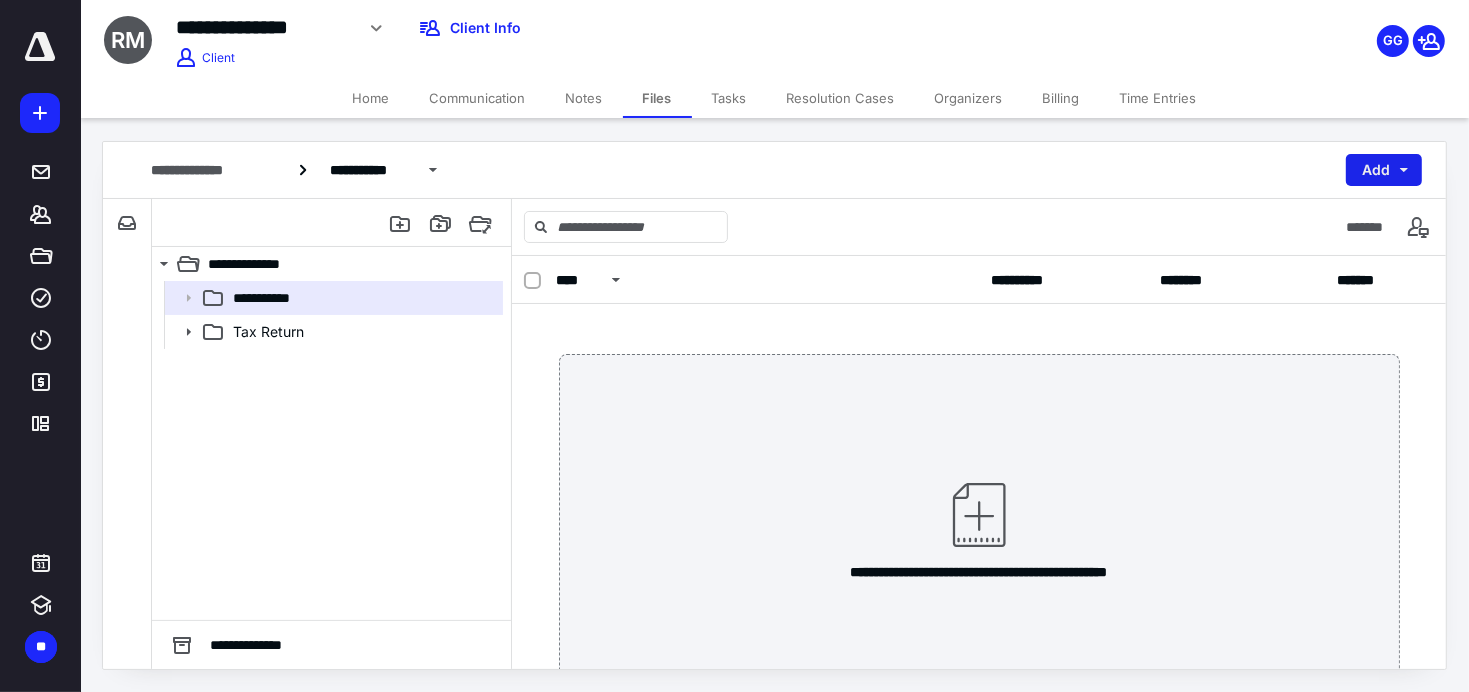 click on "Add" at bounding box center [1384, 170] 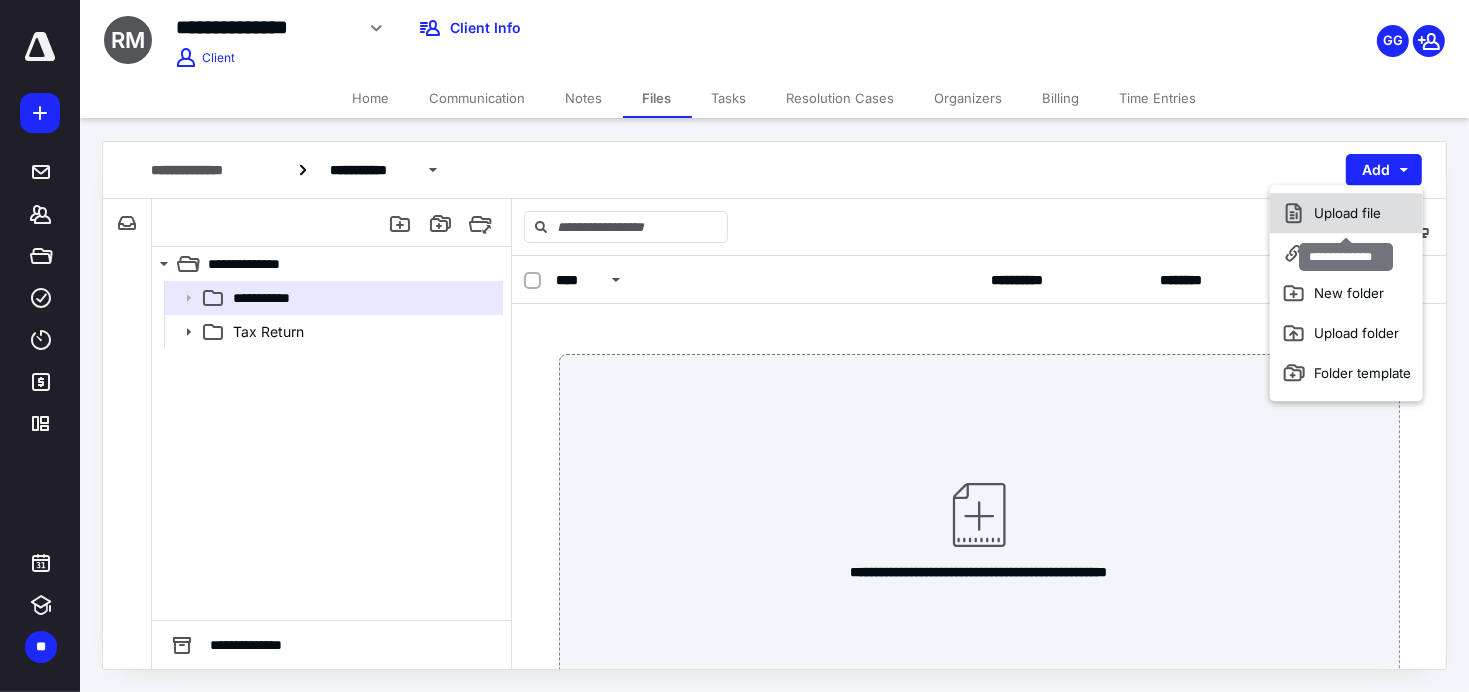 click on "Upload file" at bounding box center [1346, 213] 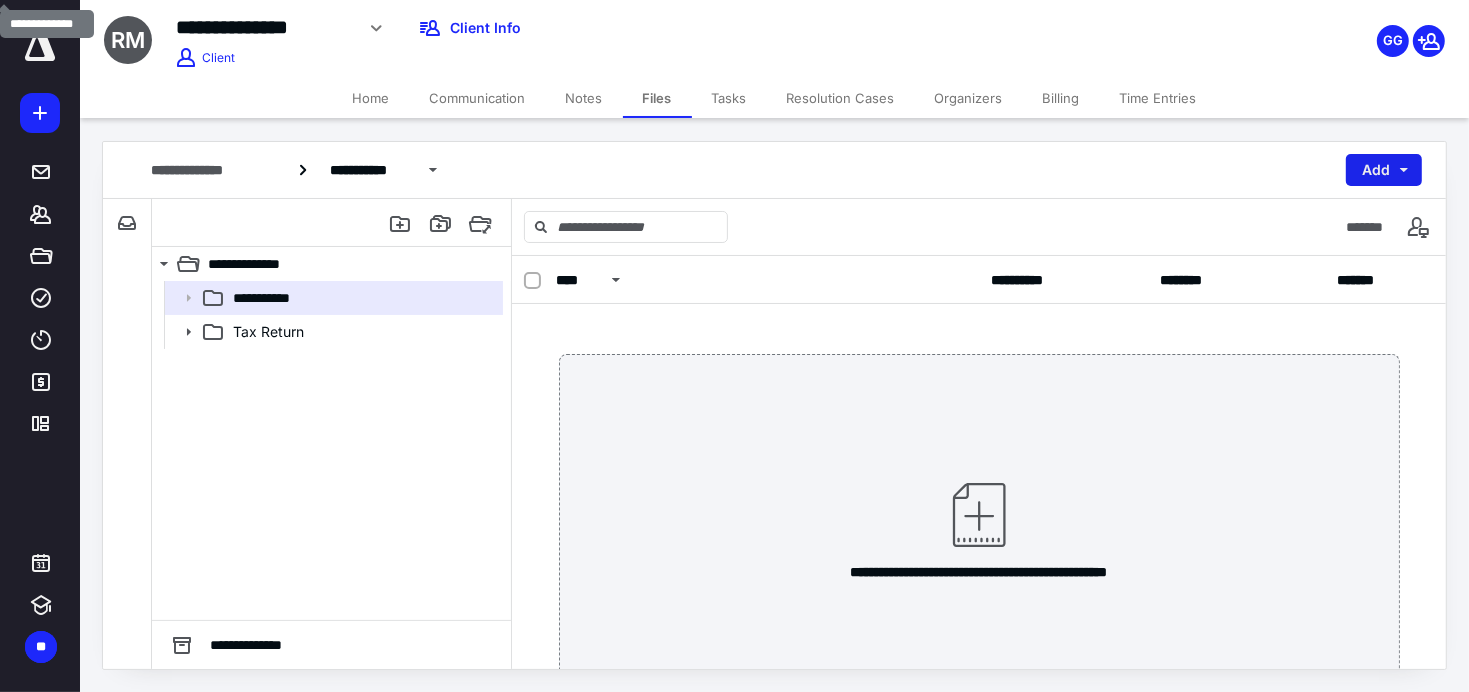click on "Add" at bounding box center (1384, 170) 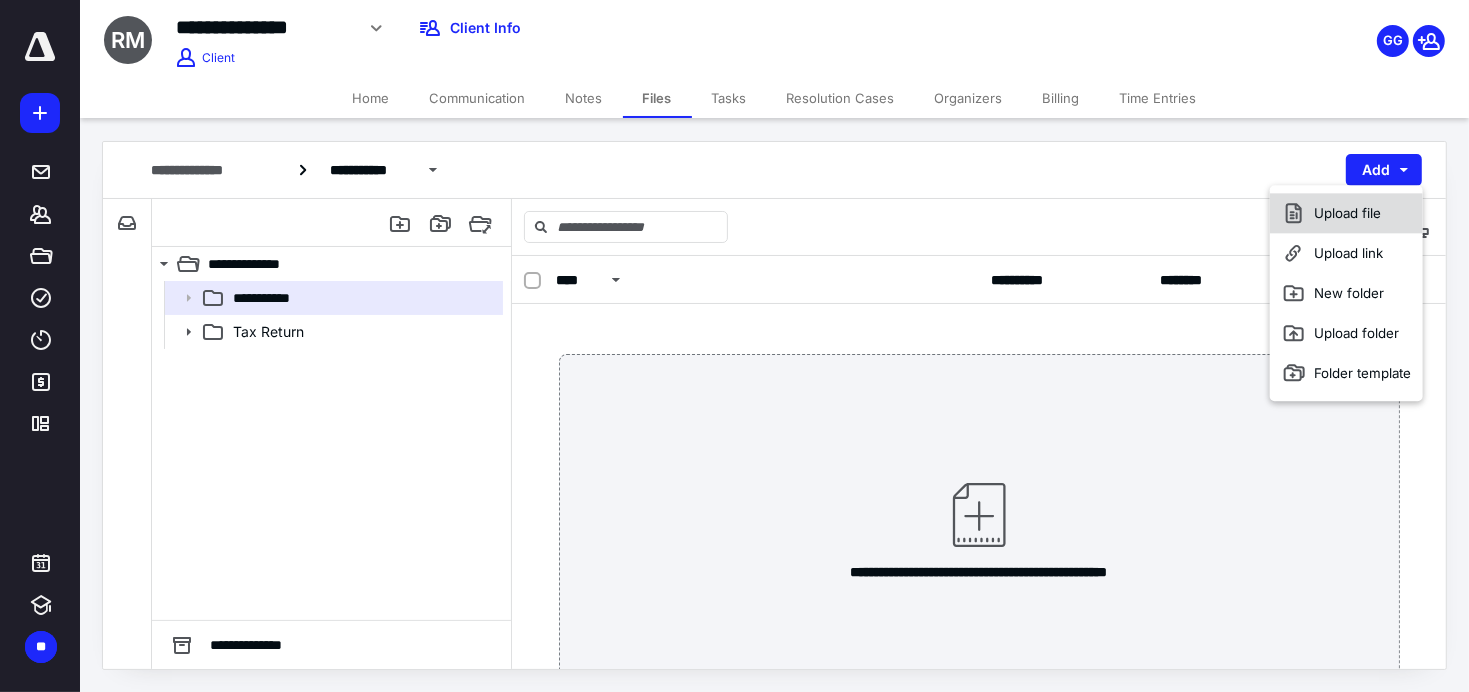 click on "Upload file" at bounding box center (1346, 213) 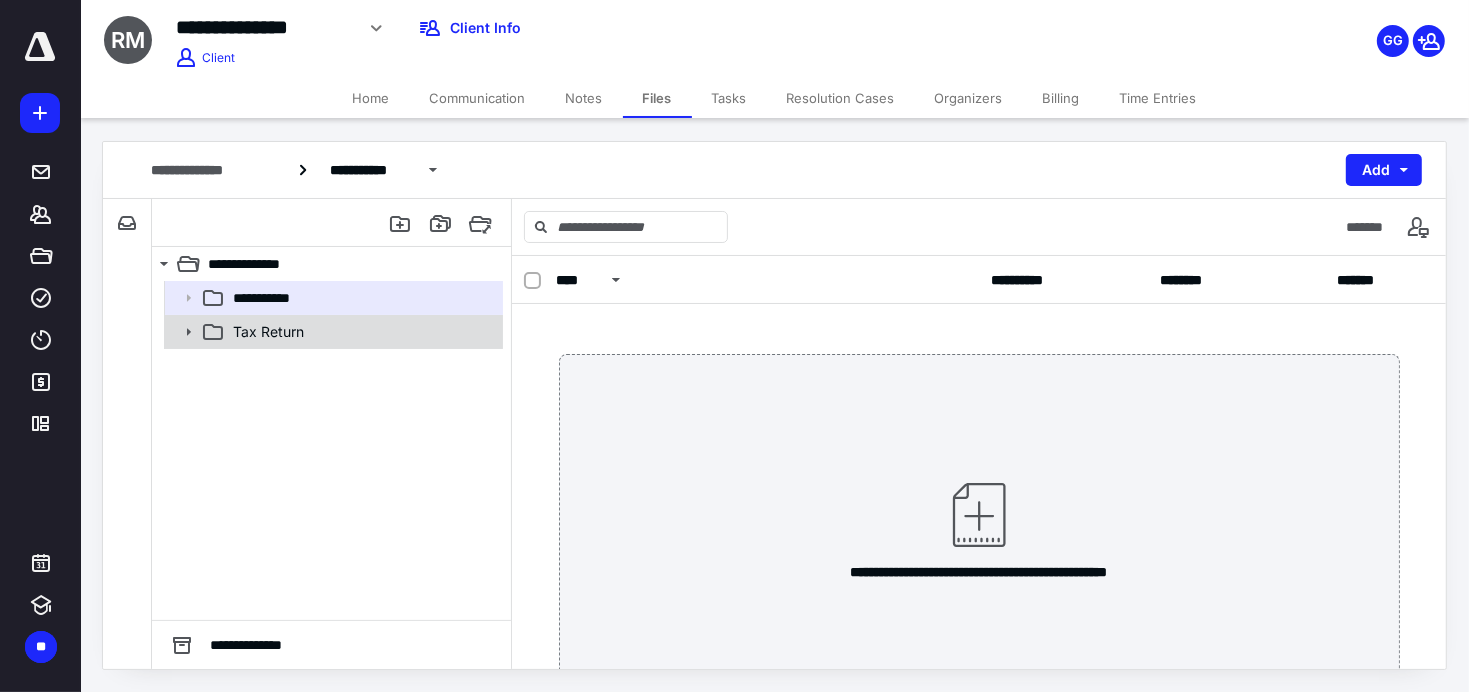 click 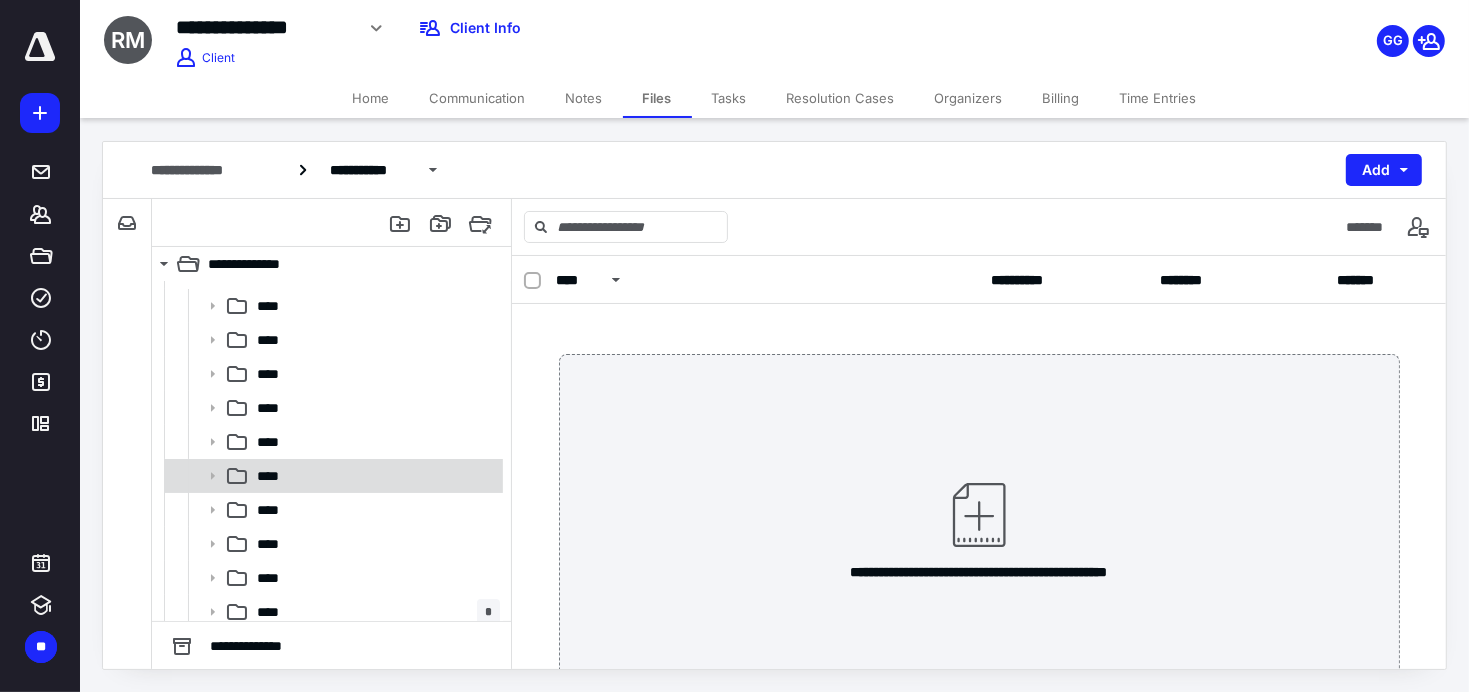 scroll, scrollTop: 0, scrollLeft: 0, axis: both 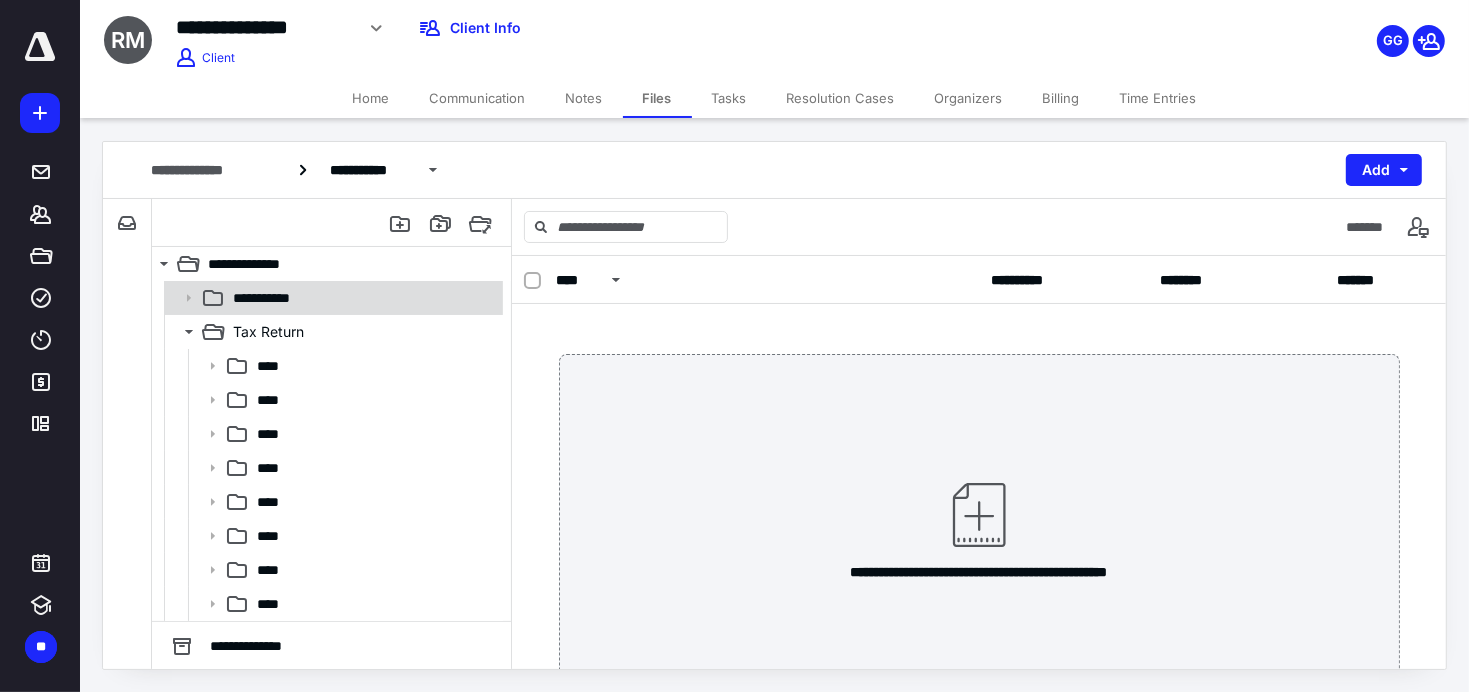 click on "**********" at bounding box center (362, 298) 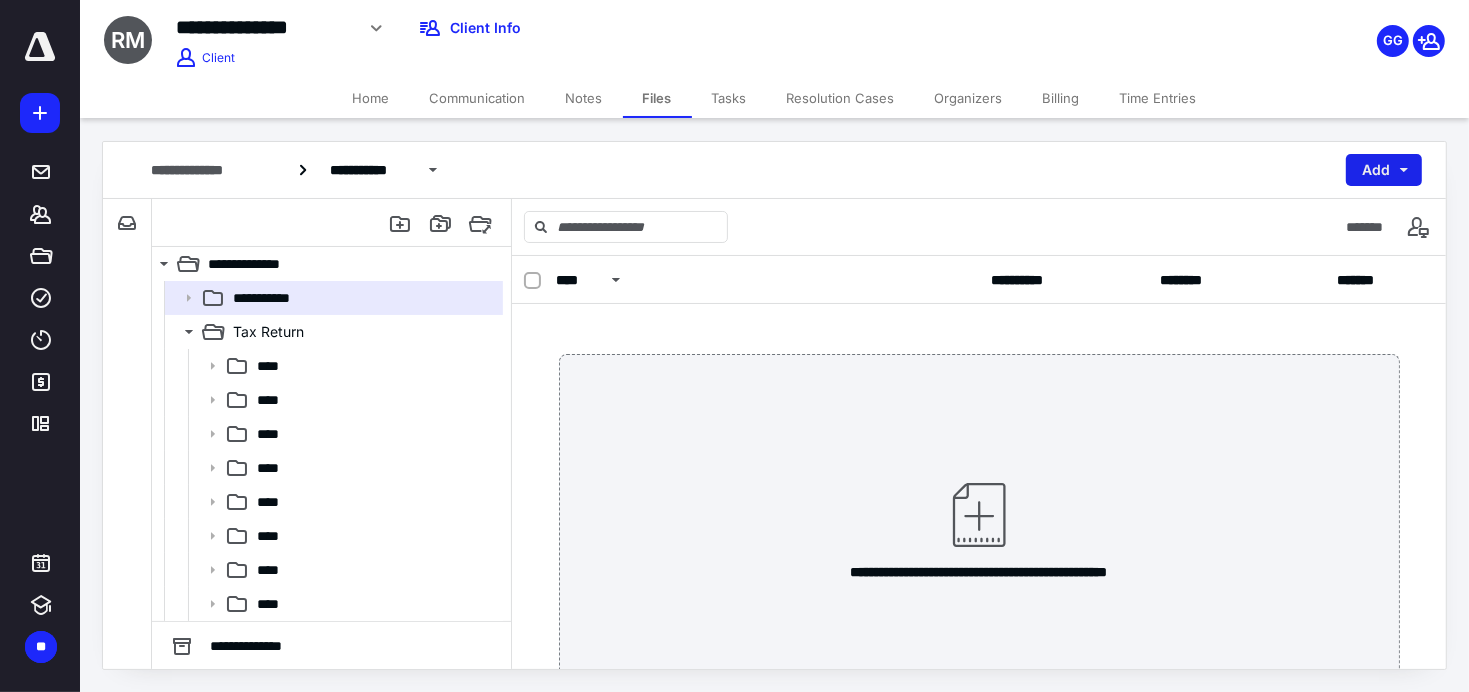 click on "Add" at bounding box center [1384, 170] 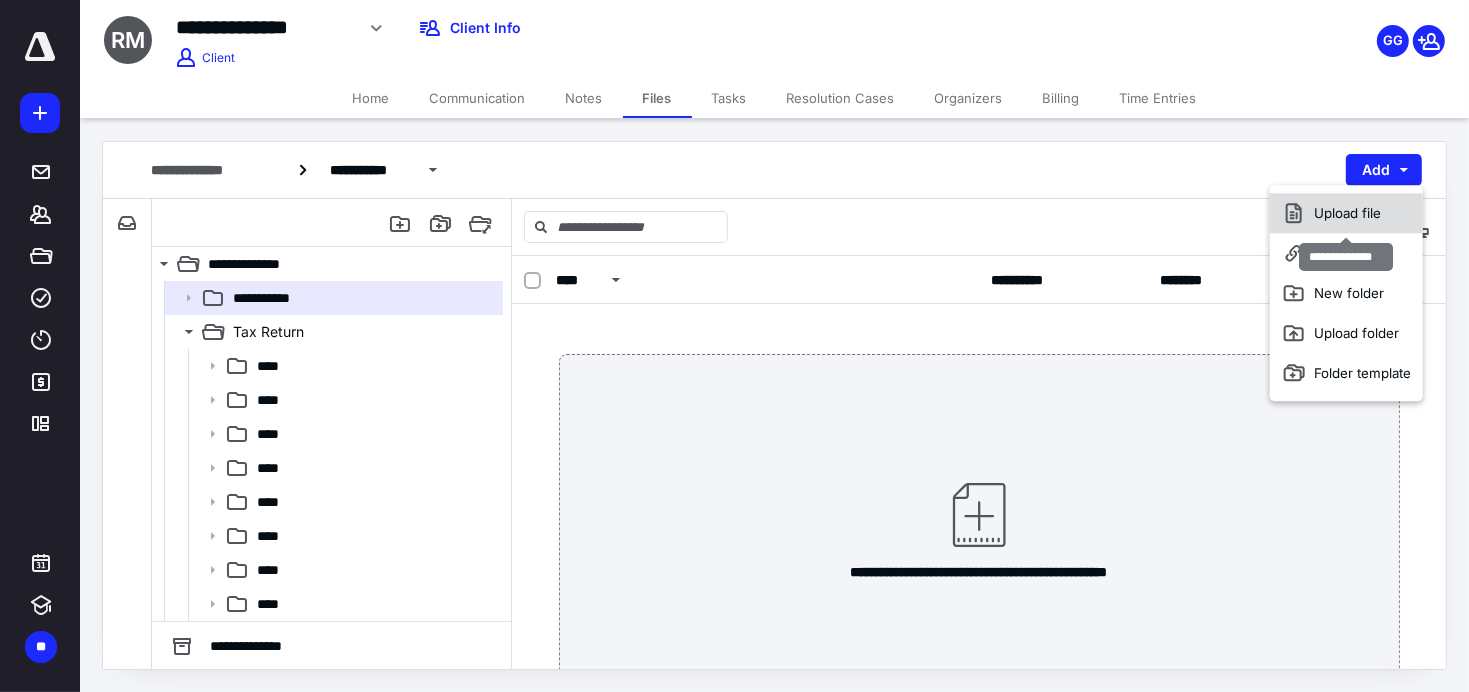 click on "Upload file" at bounding box center [1346, 213] 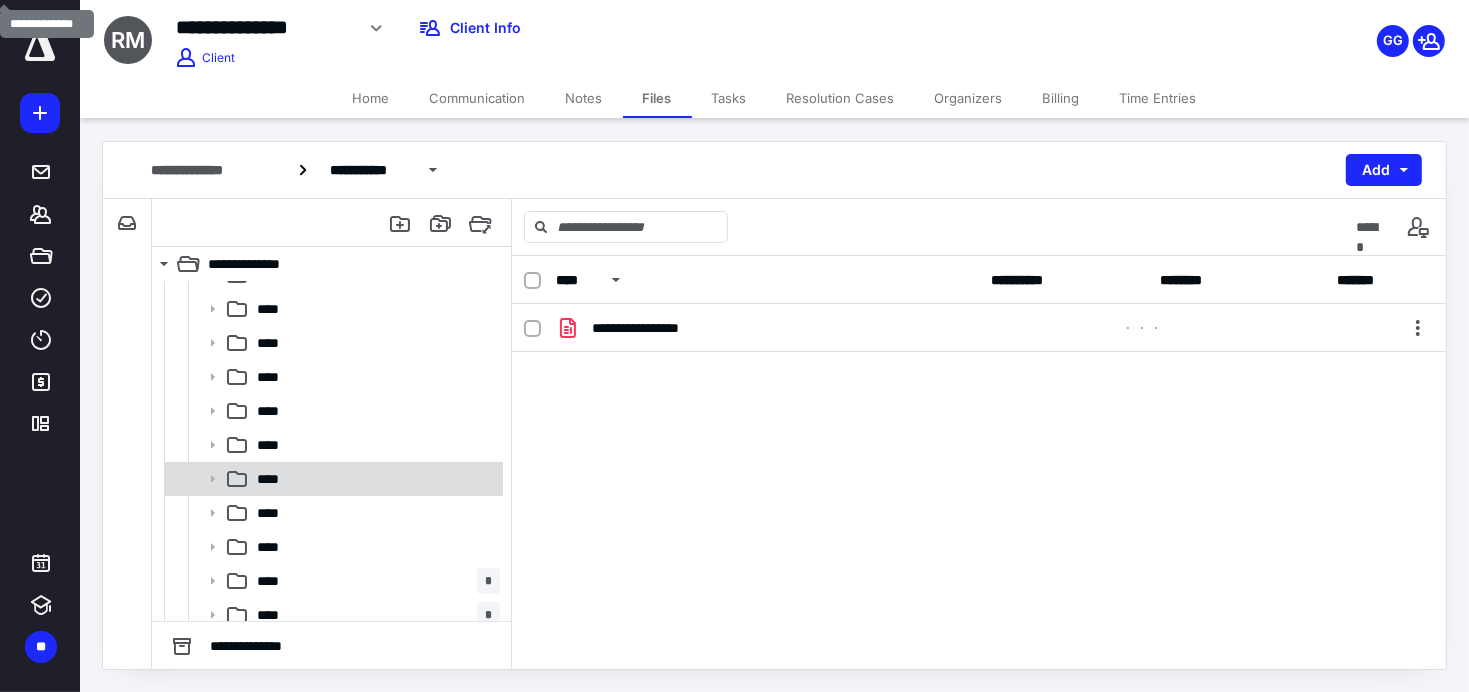scroll, scrollTop: 169, scrollLeft: 0, axis: vertical 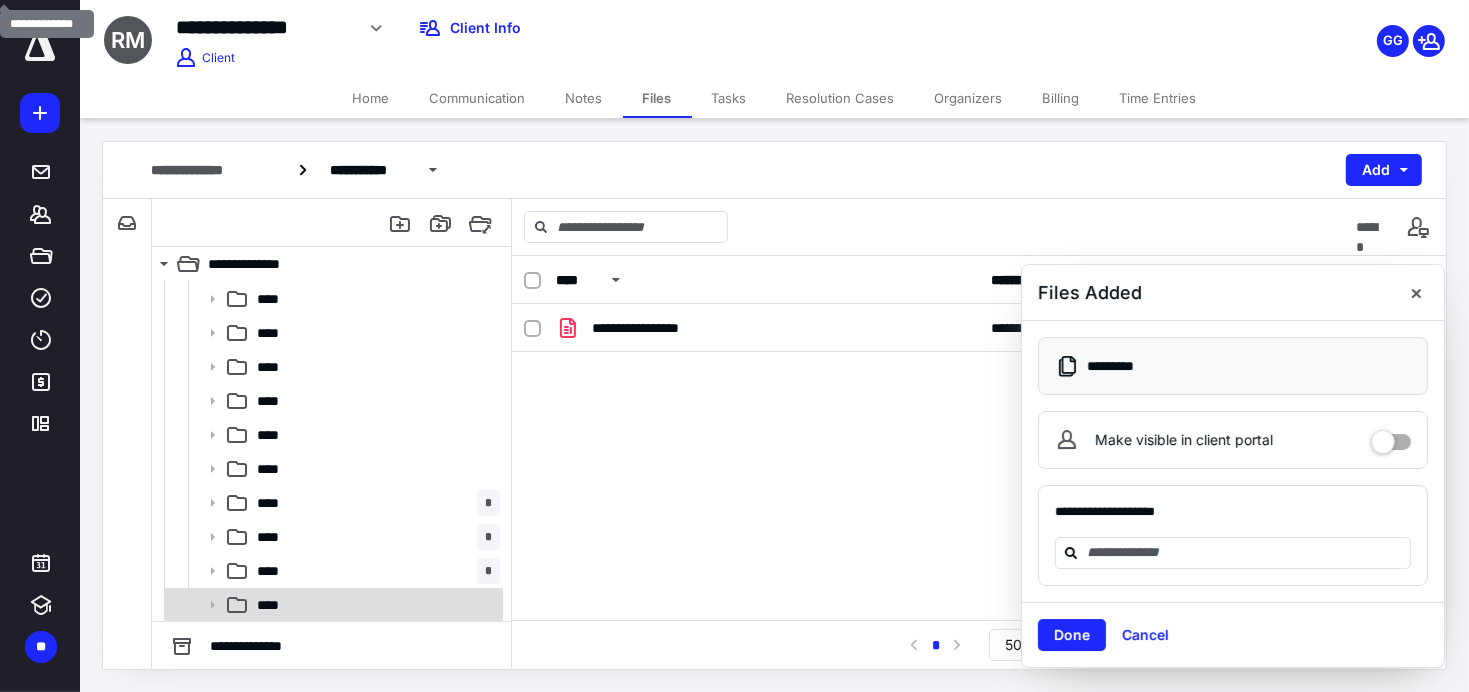 click on "****" at bounding box center [374, 605] 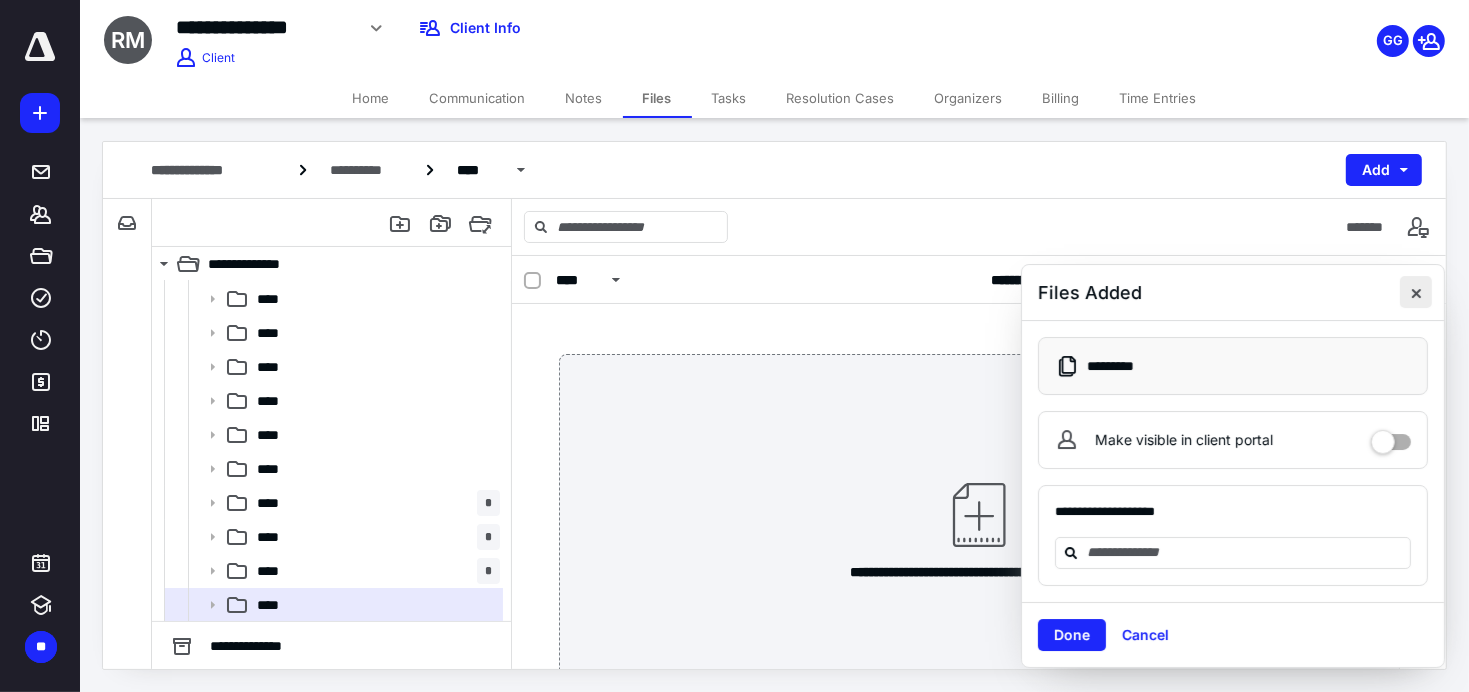 click at bounding box center (1416, 292) 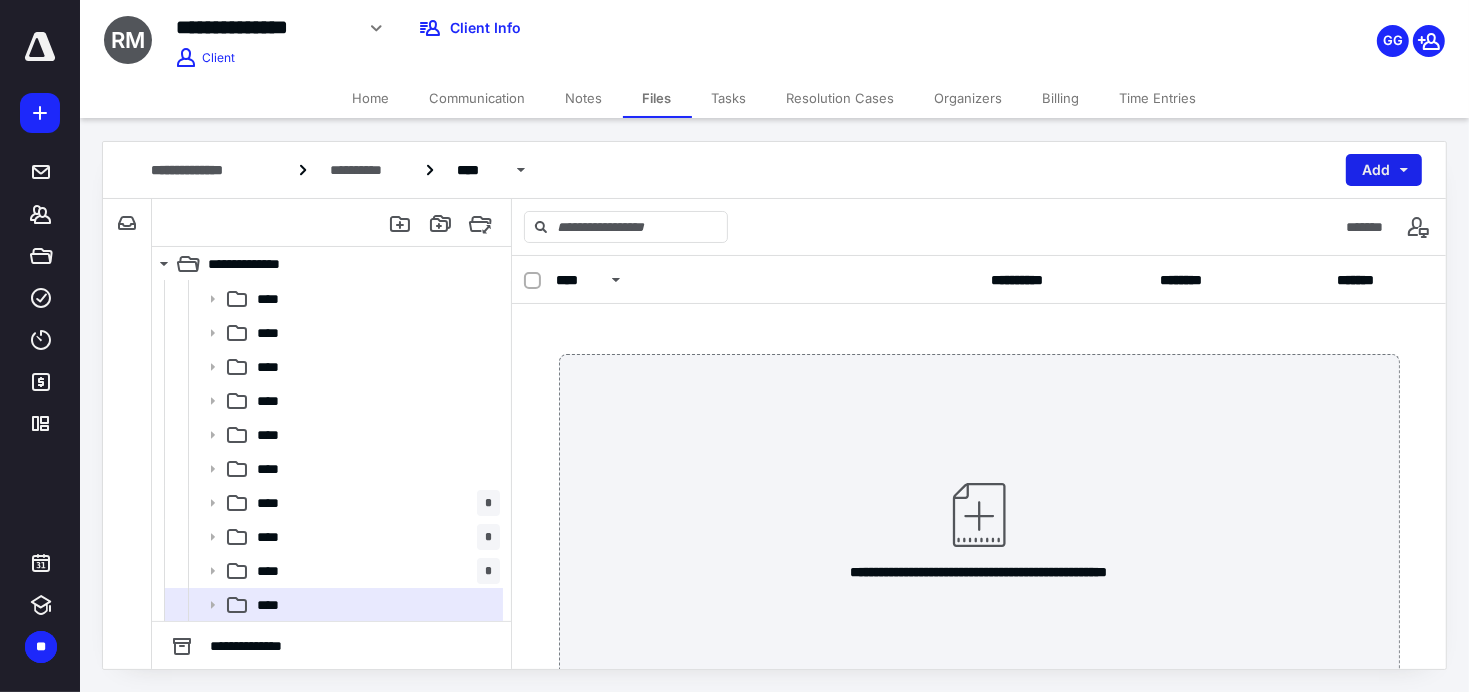 click on "Add" at bounding box center [1384, 170] 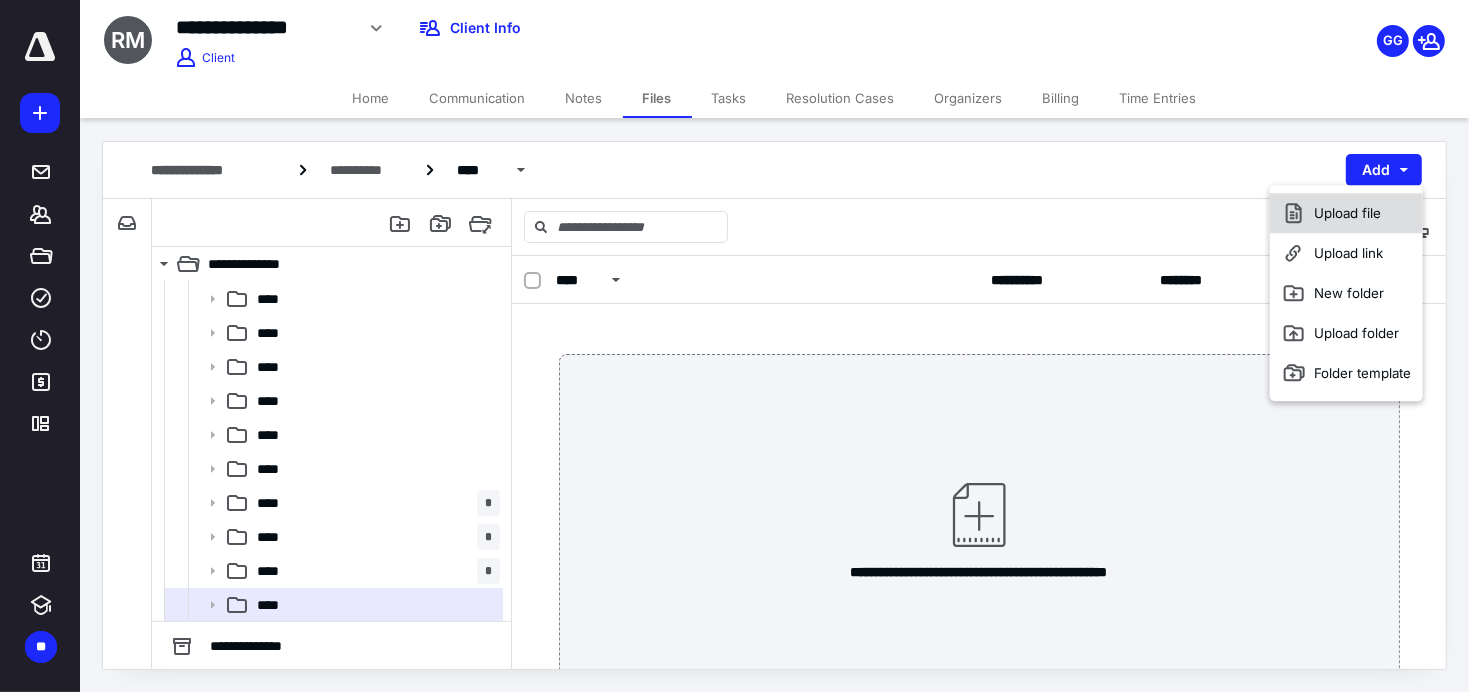 click on "Upload file" at bounding box center (1346, 213) 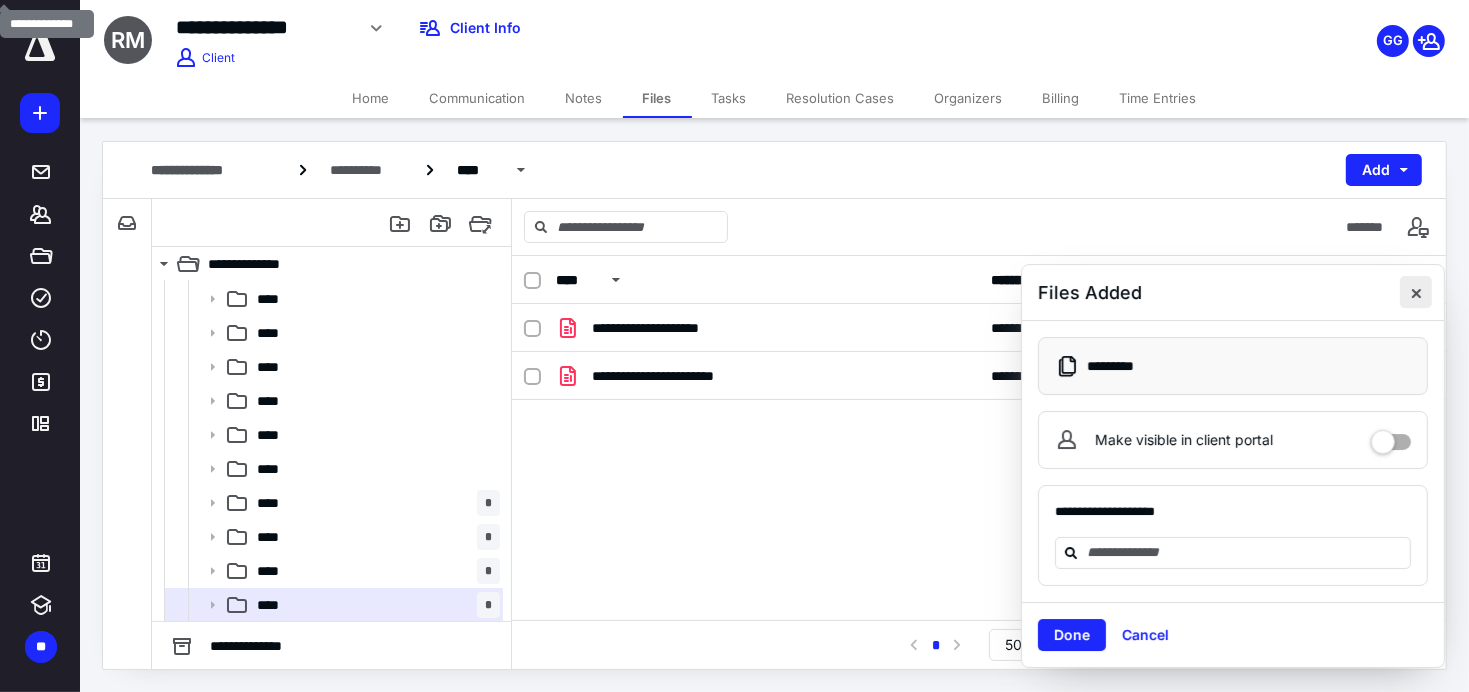 click at bounding box center (1416, 292) 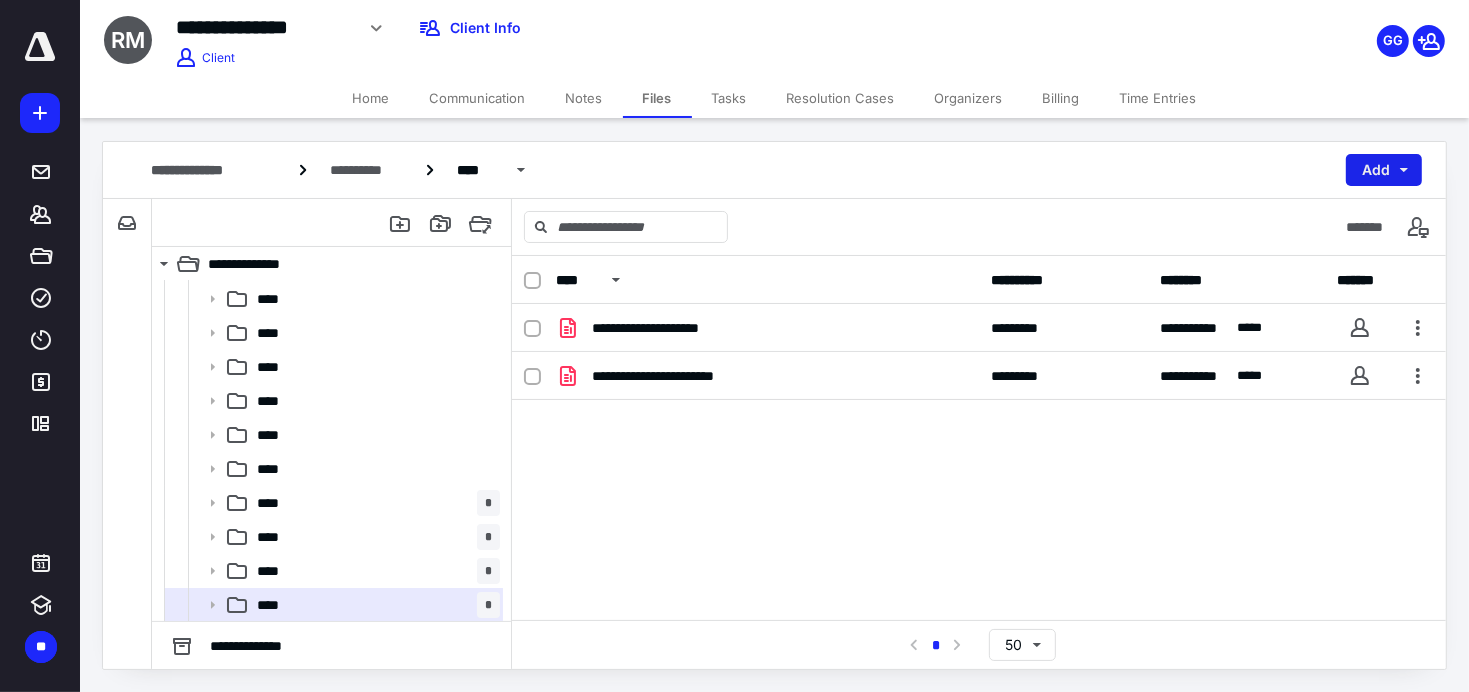 click on "Add" at bounding box center [1384, 170] 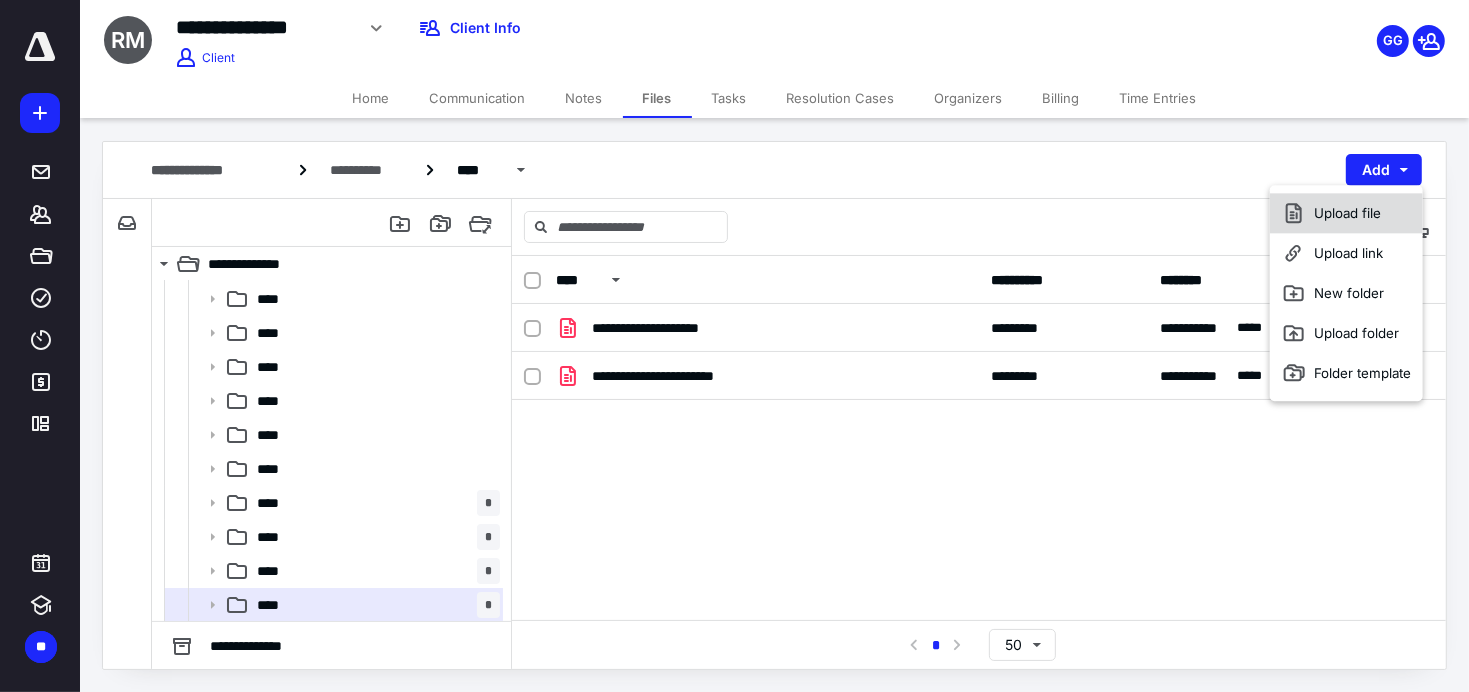 click on "Upload file" at bounding box center [1346, 213] 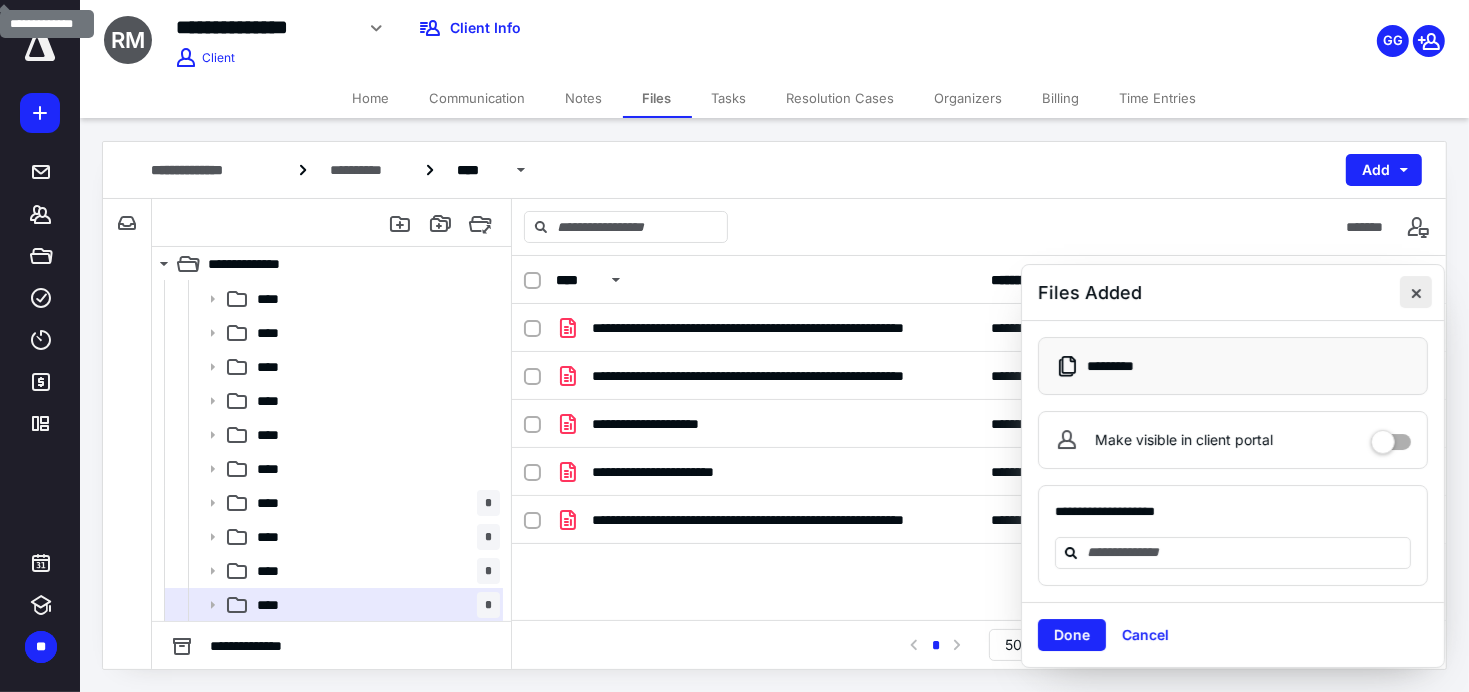 click at bounding box center (1416, 292) 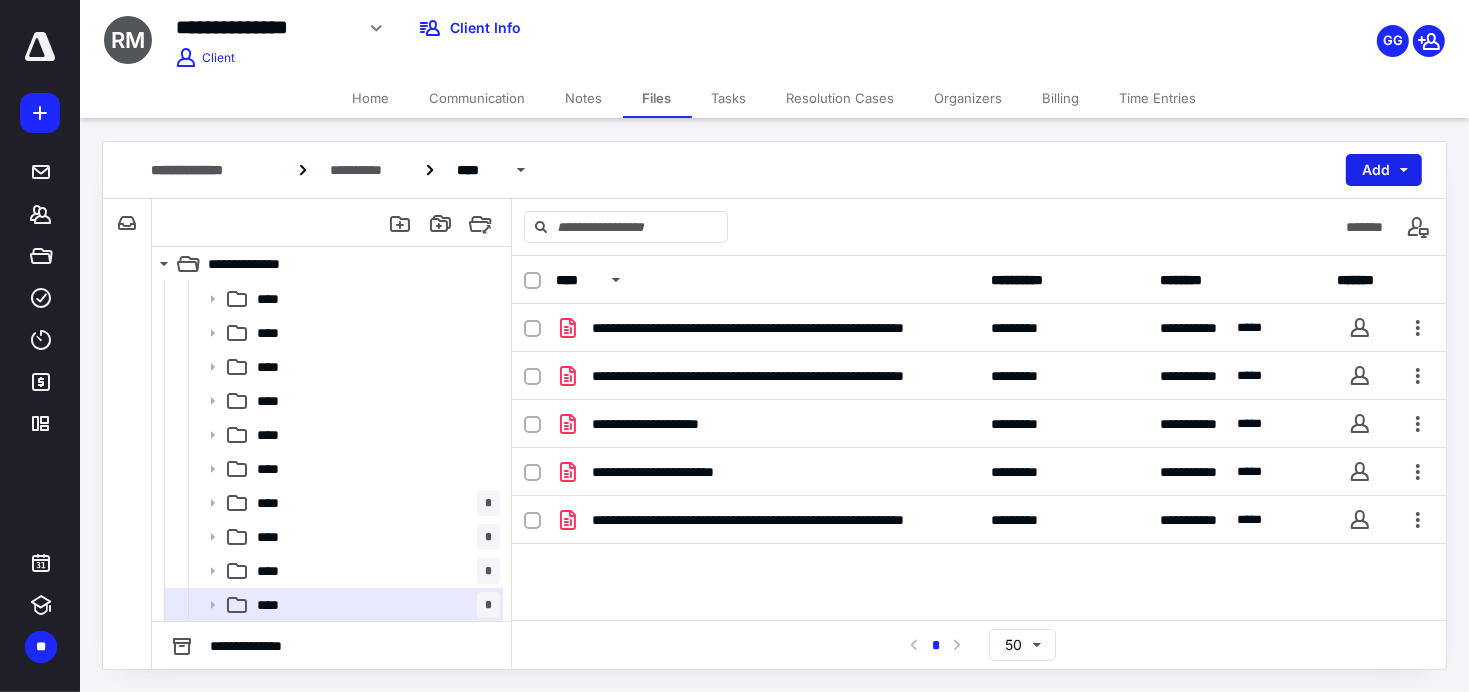 click on "Add" at bounding box center [1384, 170] 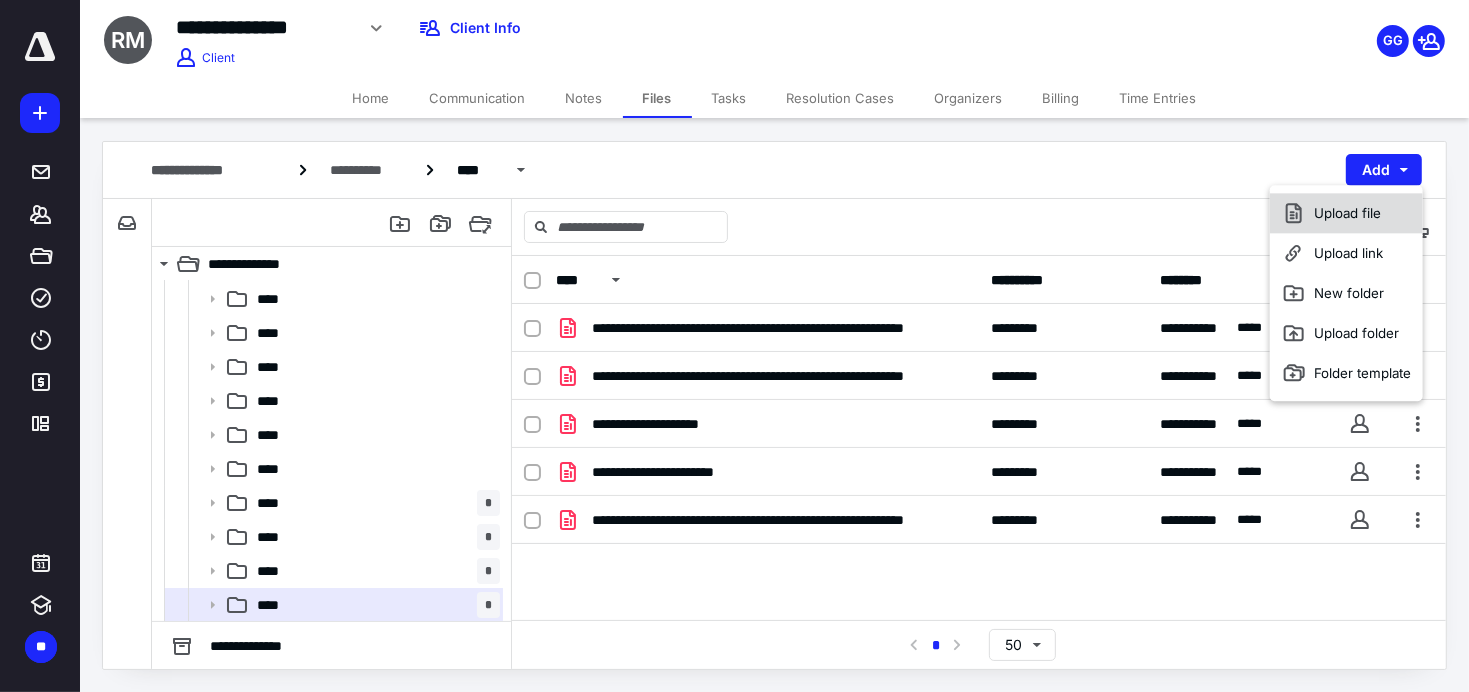 click on "Upload file" at bounding box center (1346, 213) 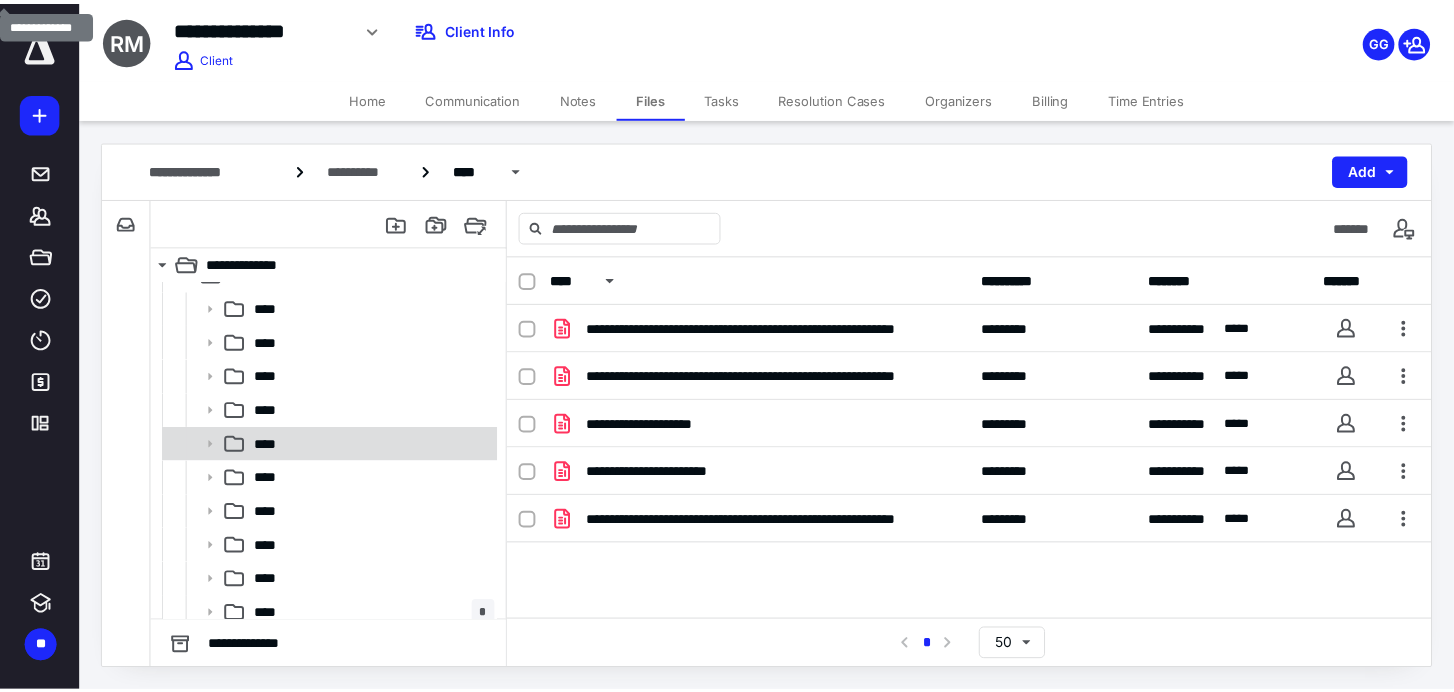 scroll, scrollTop: 0, scrollLeft: 0, axis: both 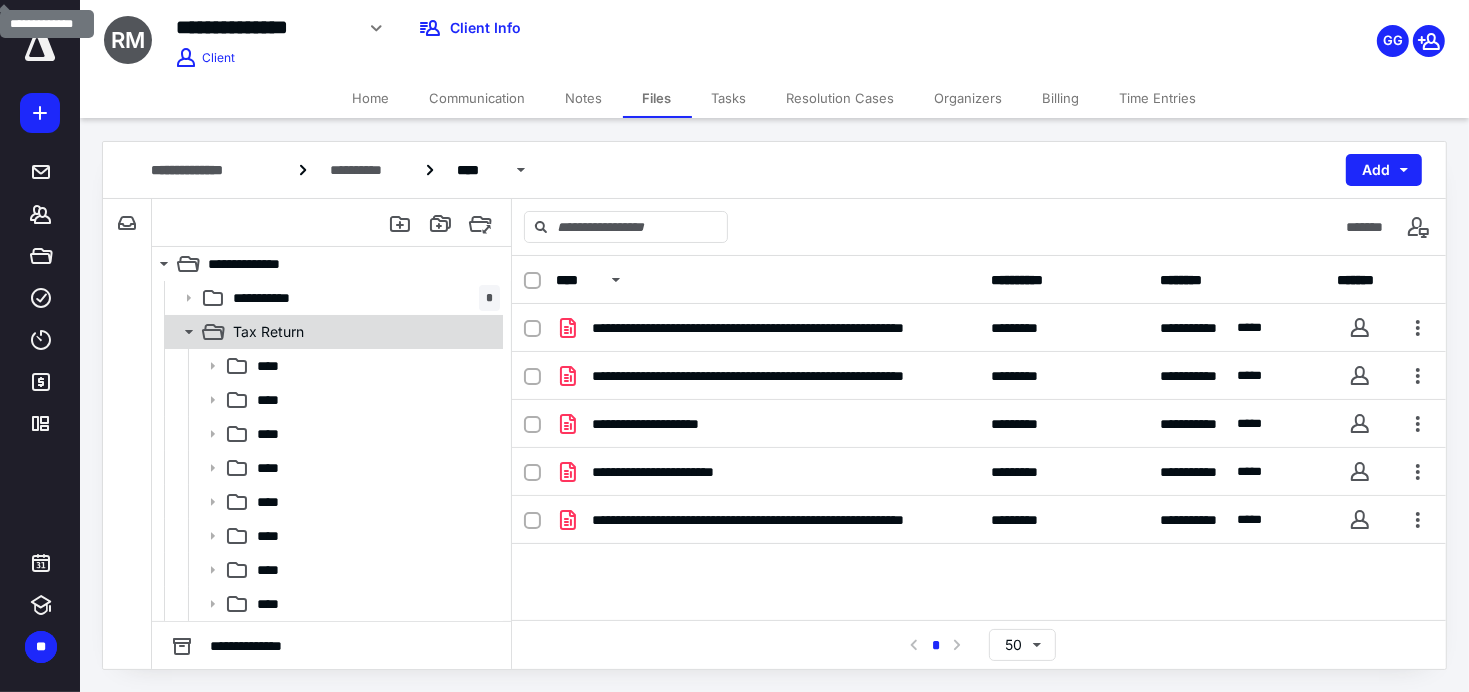 click 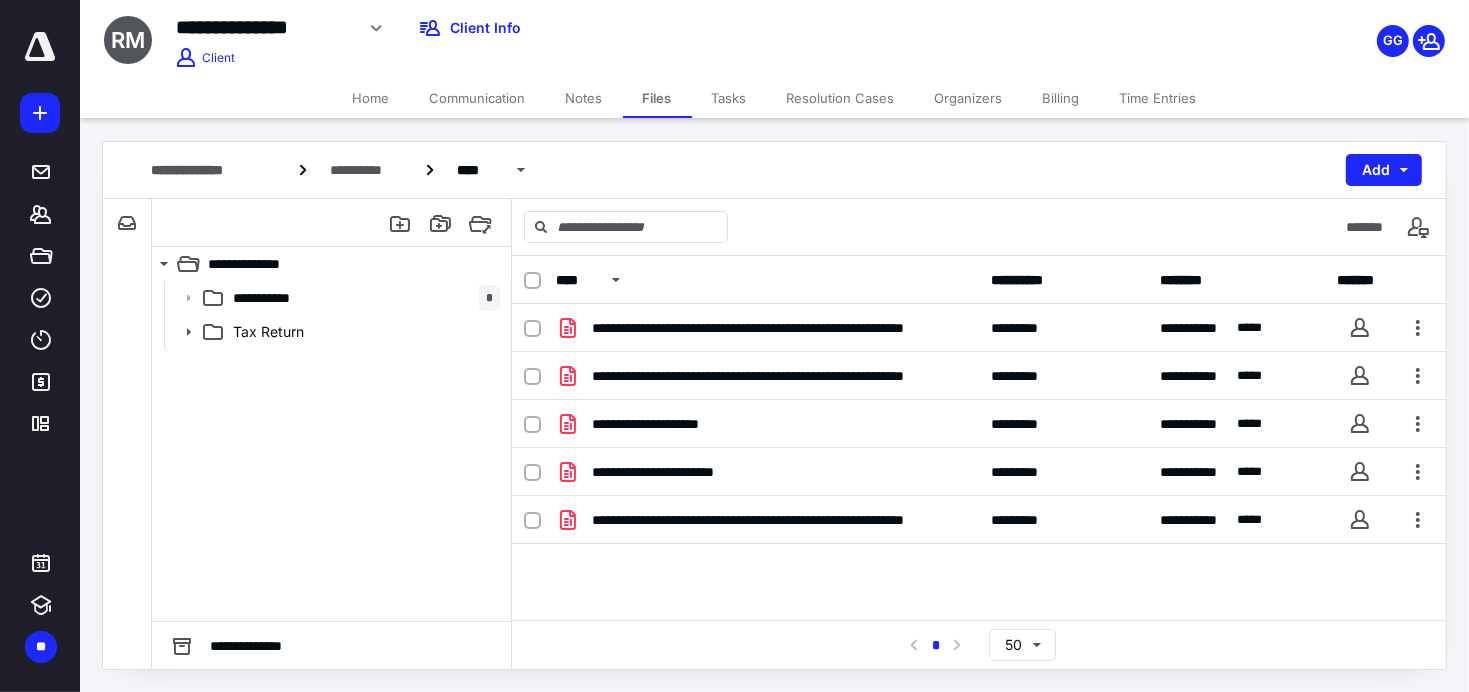 click on "Home" at bounding box center [371, 98] 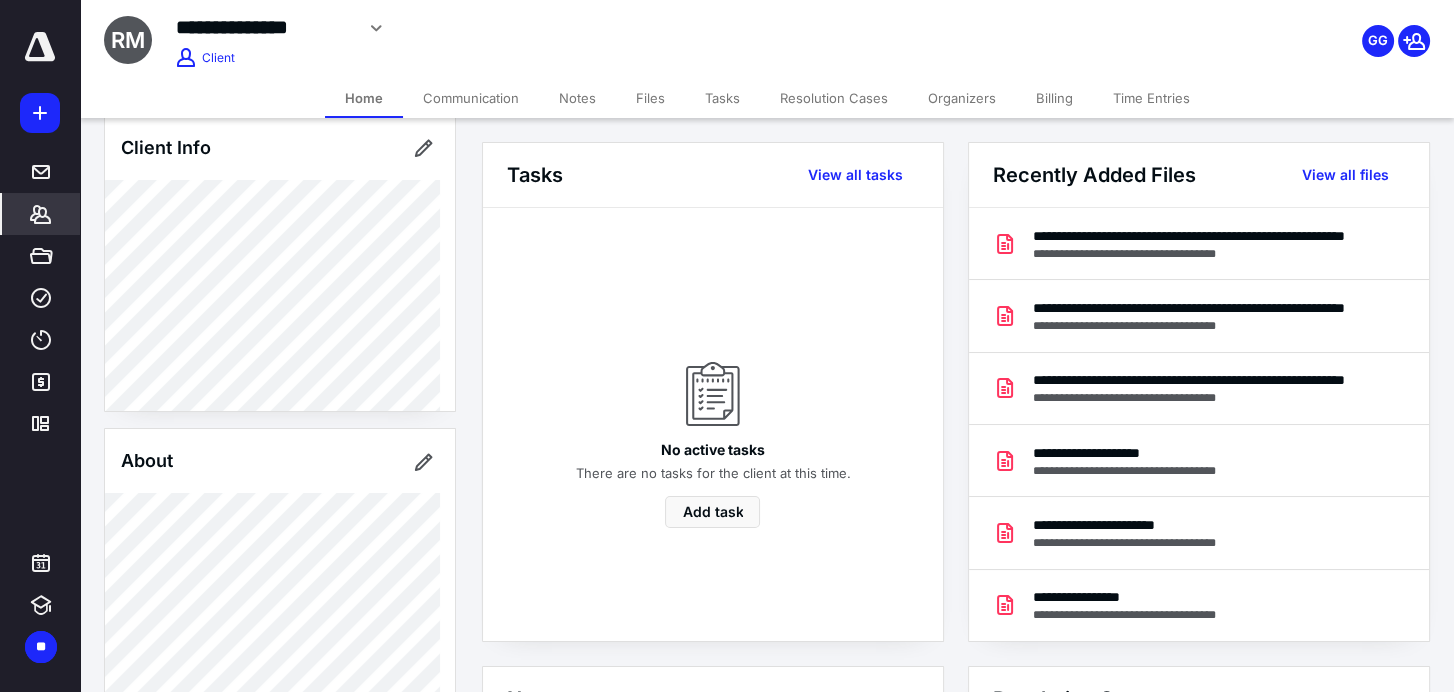 scroll, scrollTop: 0, scrollLeft: 0, axis: both 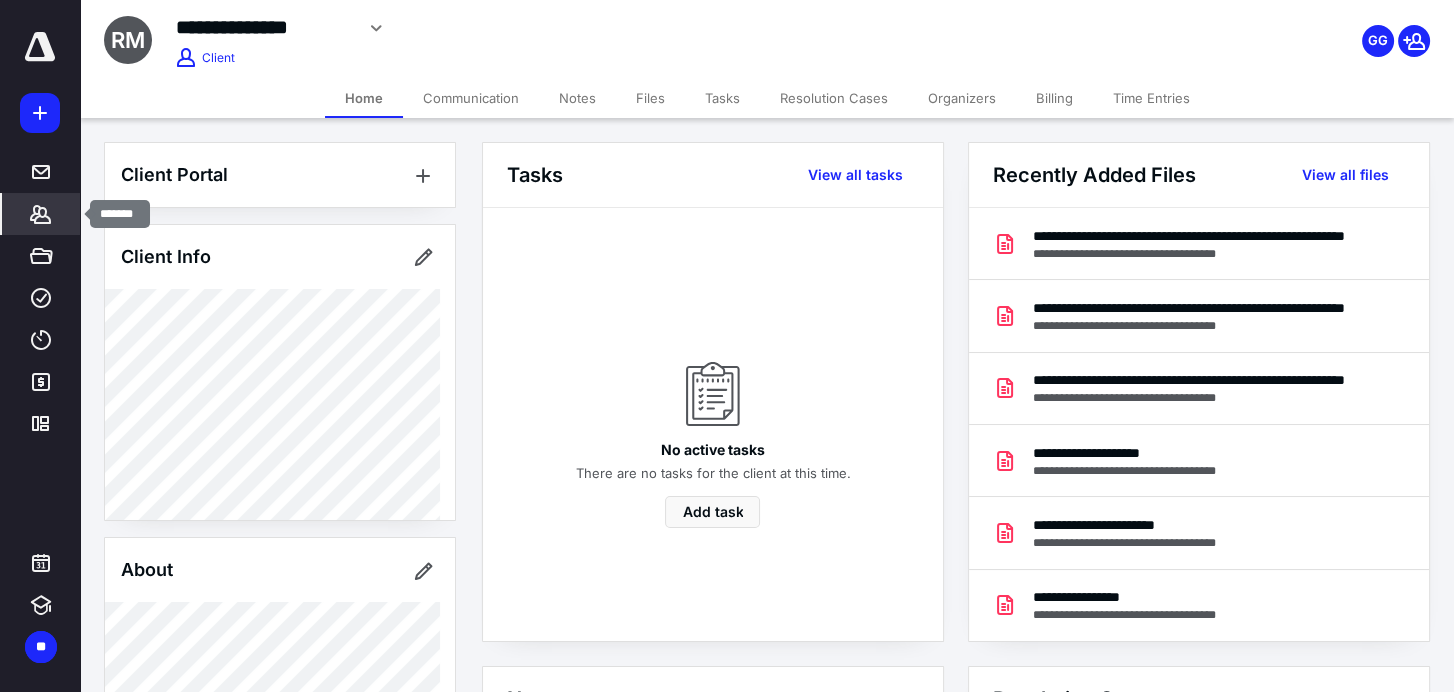 click 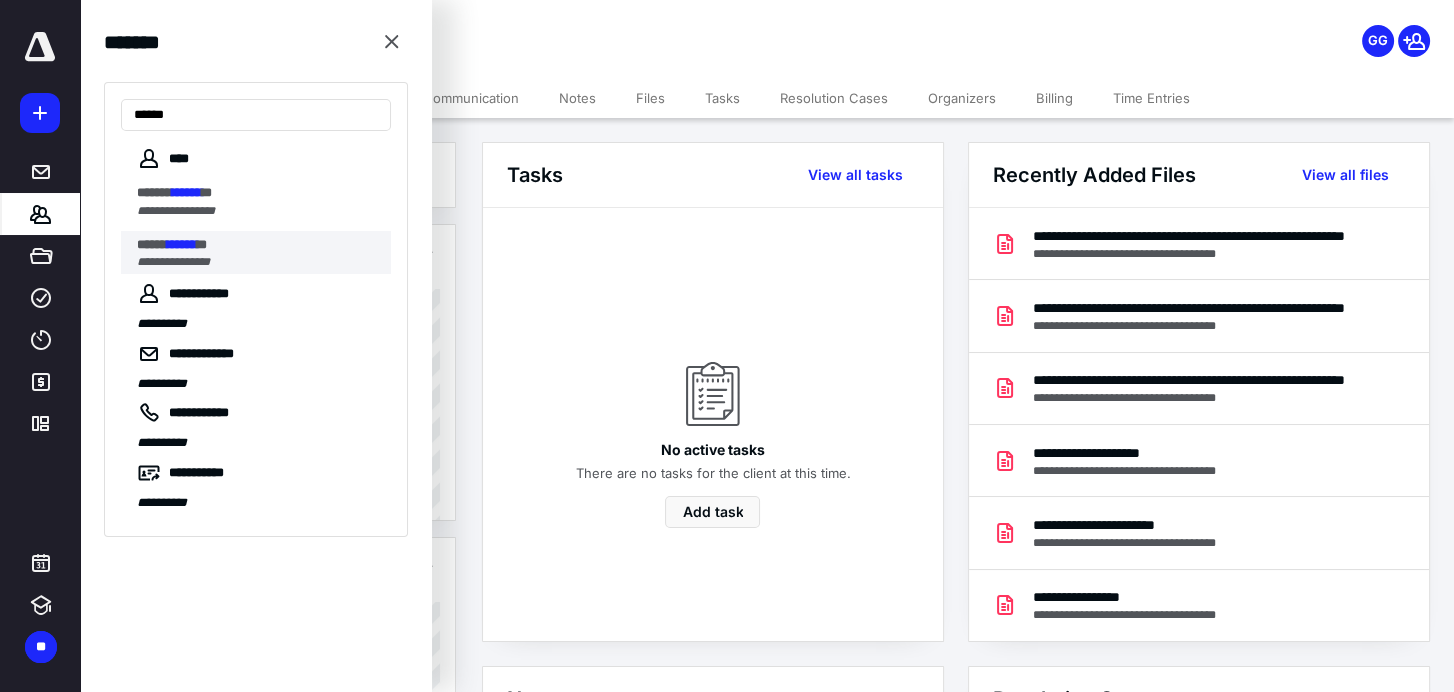 type on "******" 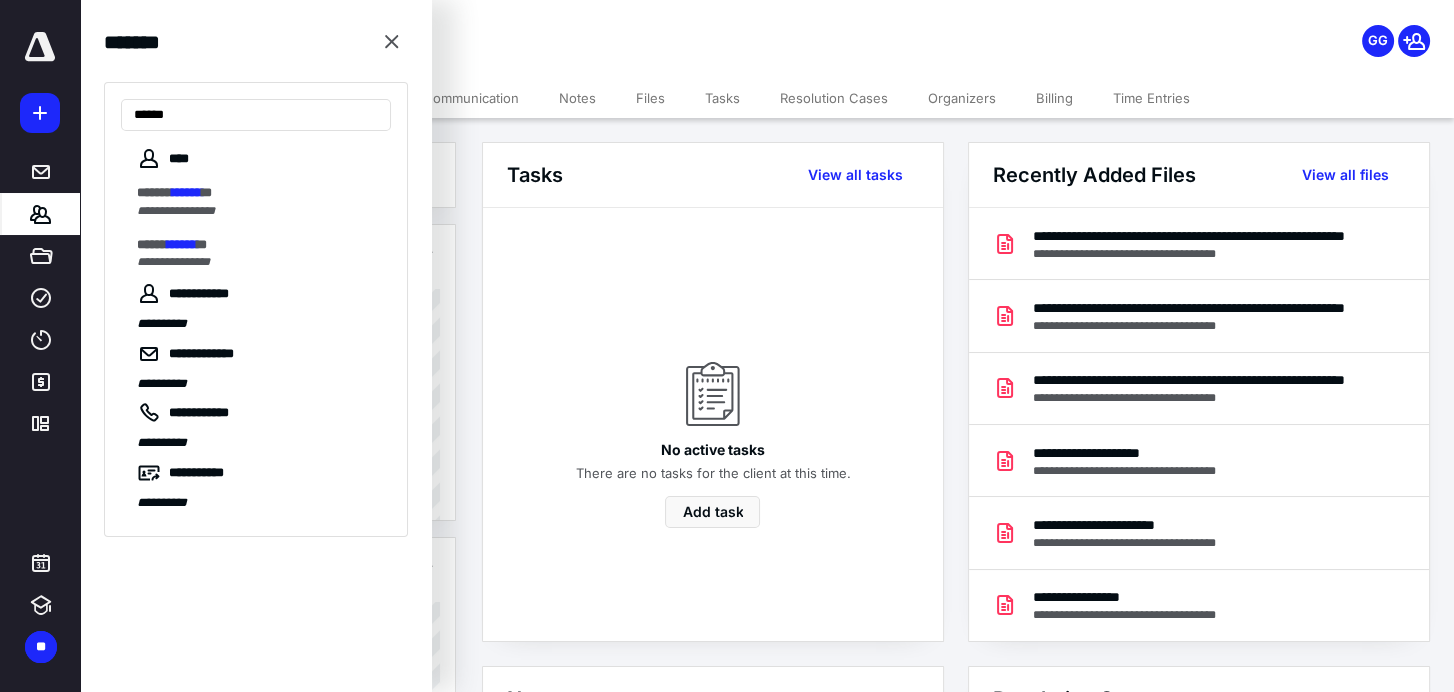 click on "******" at bounding box center (182, 244) 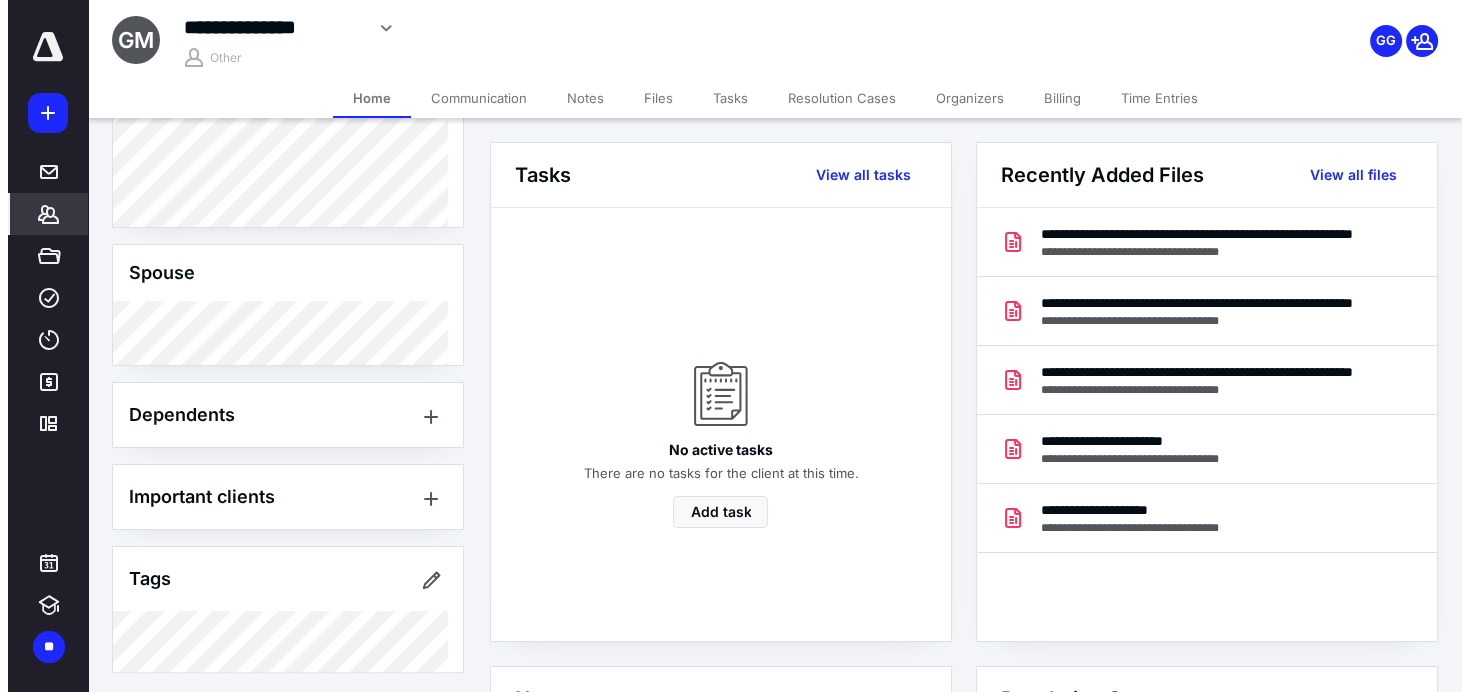 scroll, scrollTop: 709, scrollLeft: 0, axis: vertical 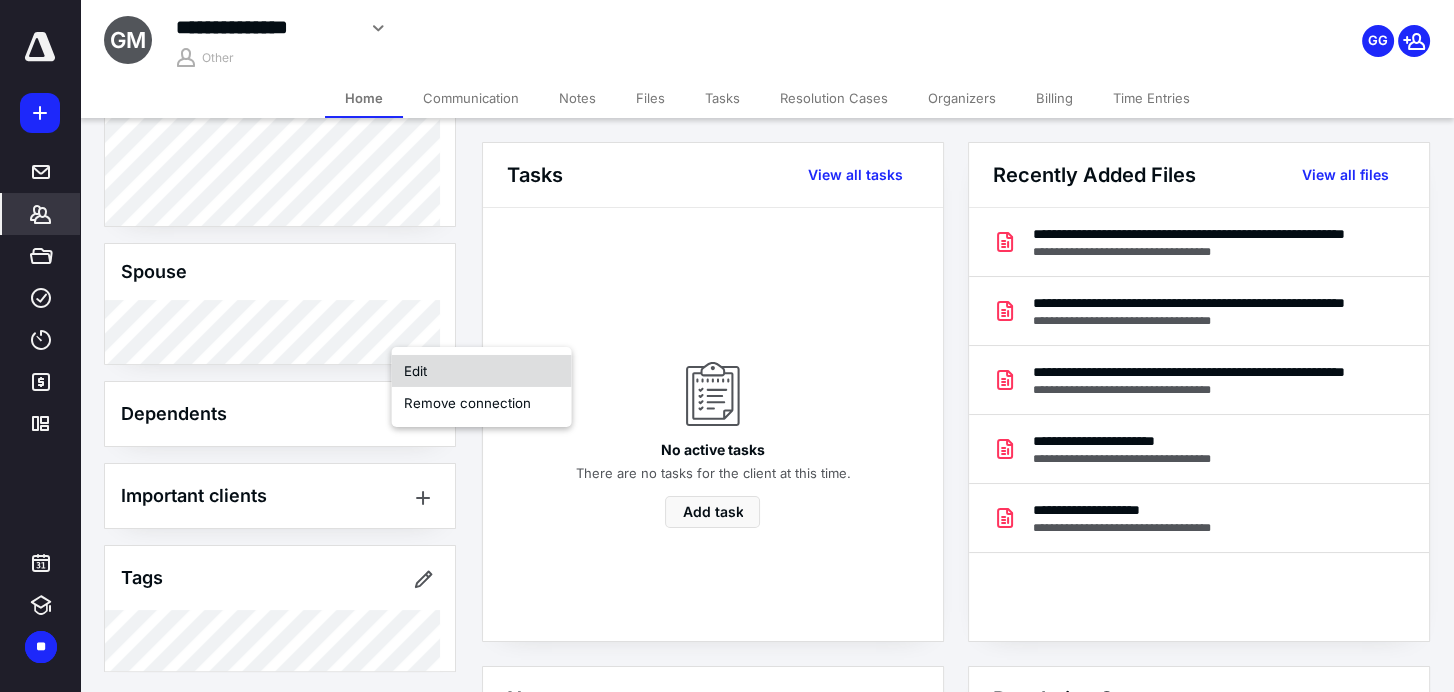 click on "Edit" at bounding box center (482, 371) 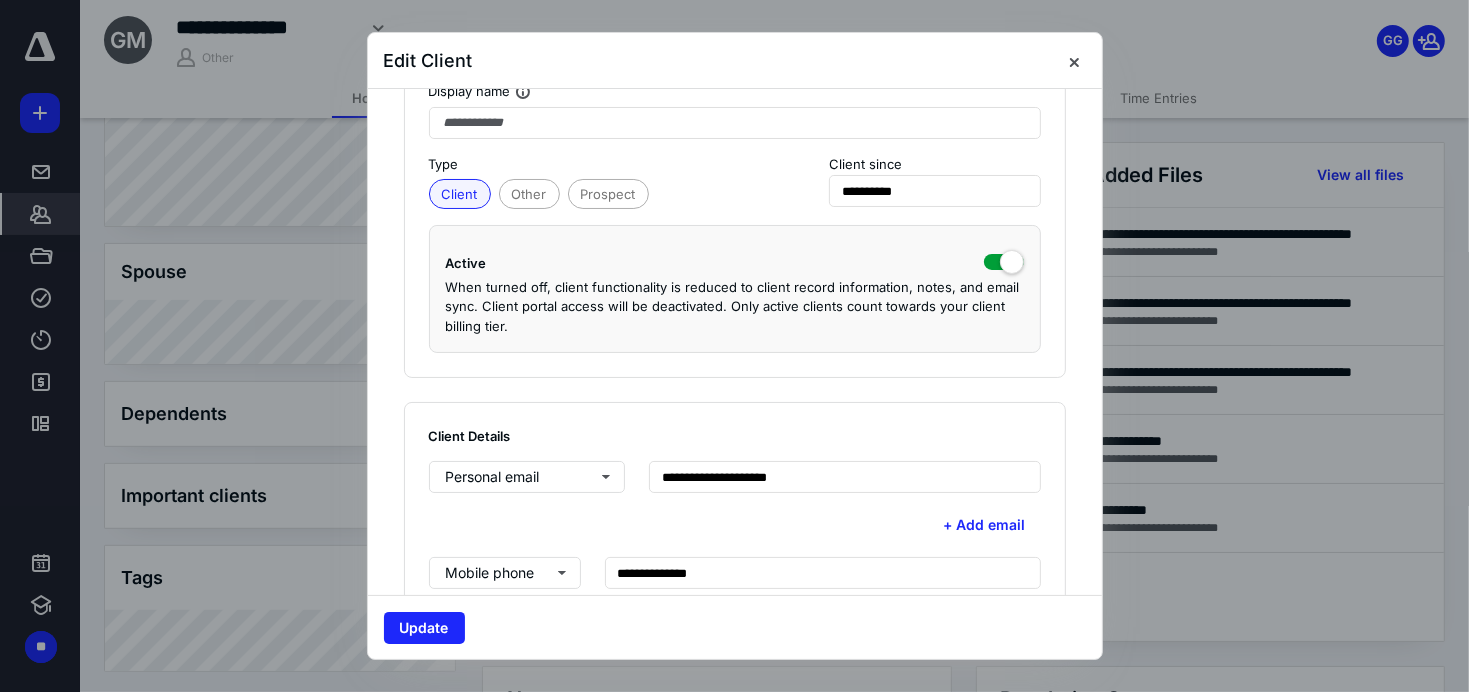 scroll, scrollTop: 333, scrollLeft: 0, axis: vertical 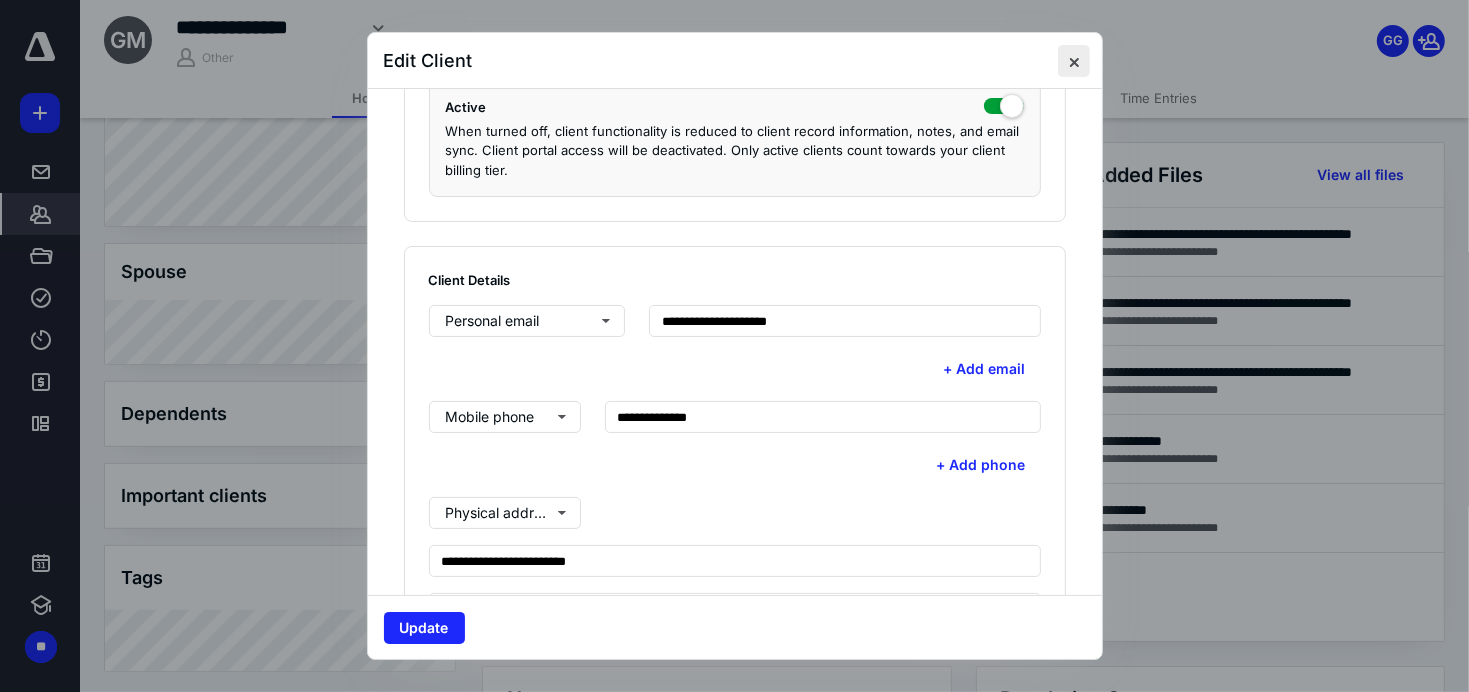 click at bounding box center (1074, 61) 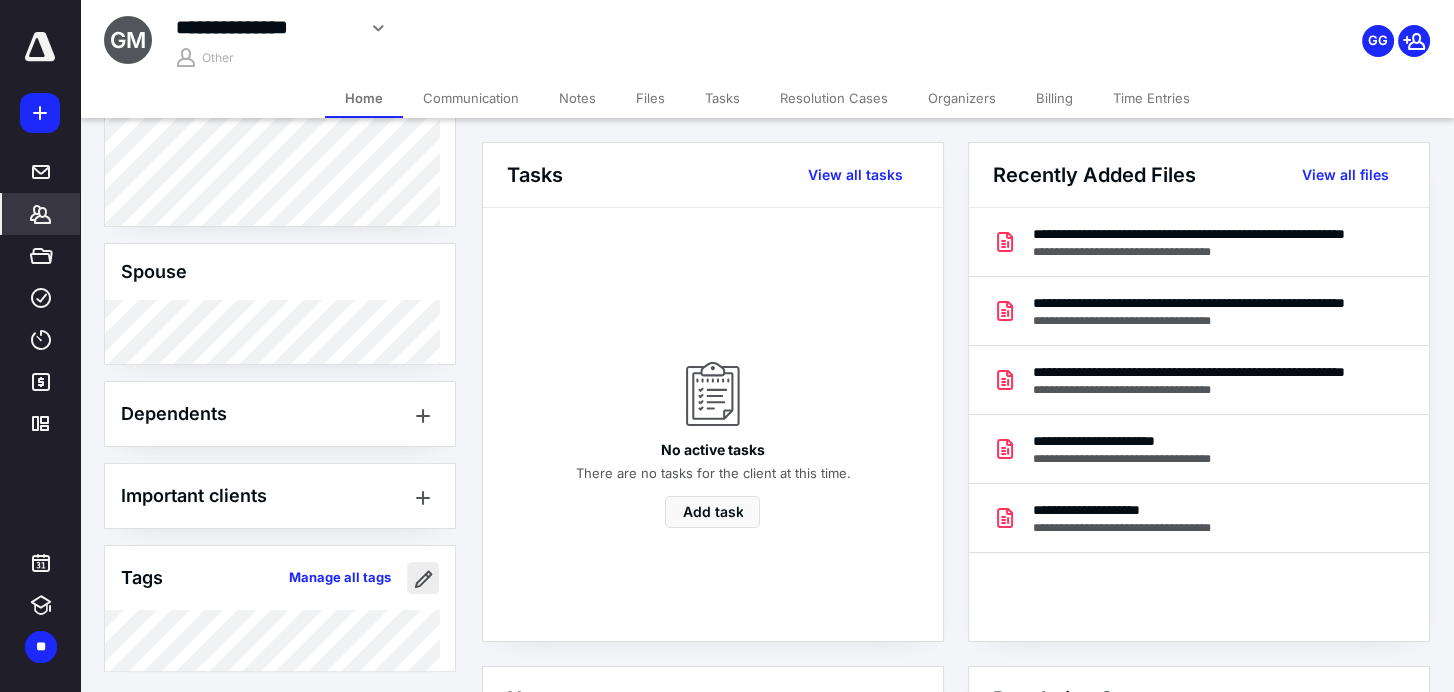 click at bounding box center [423, 578] 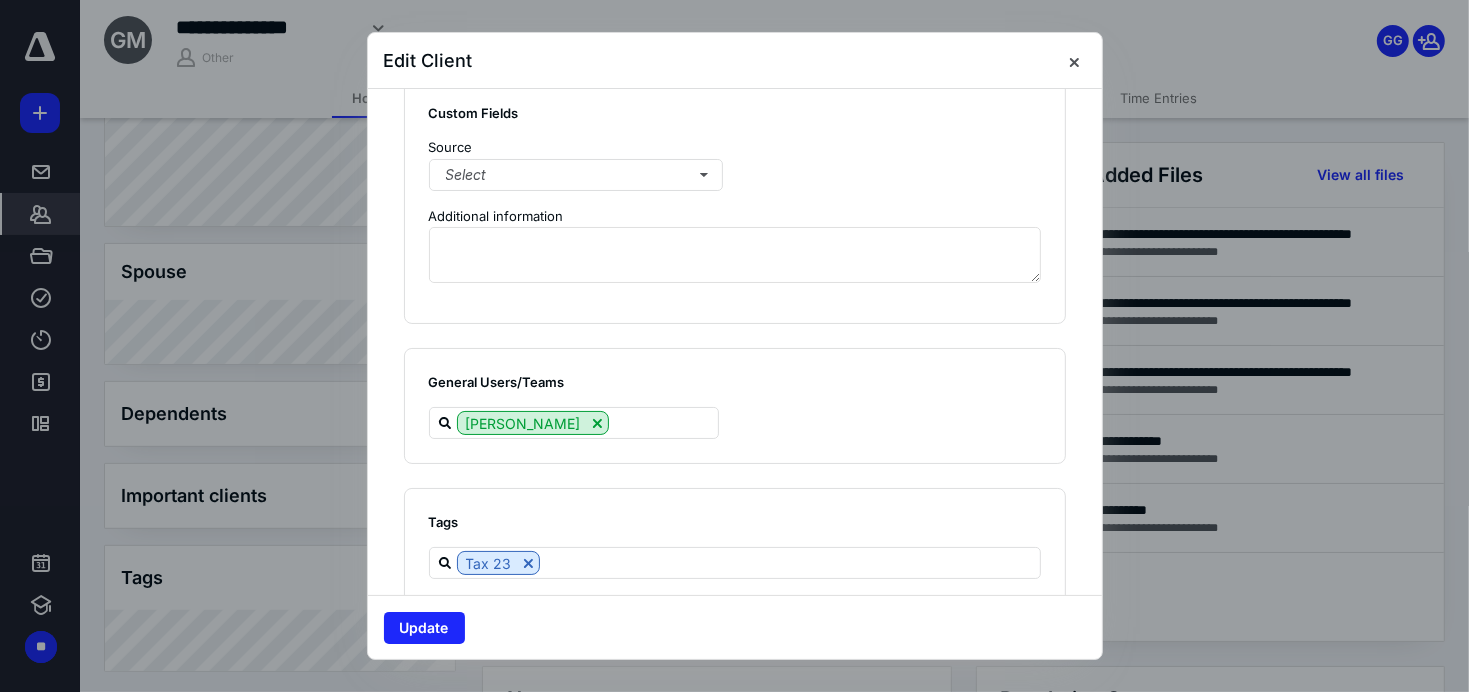 scroll, scrollTop: 1499, scrollLeft: 0, axis: vertical 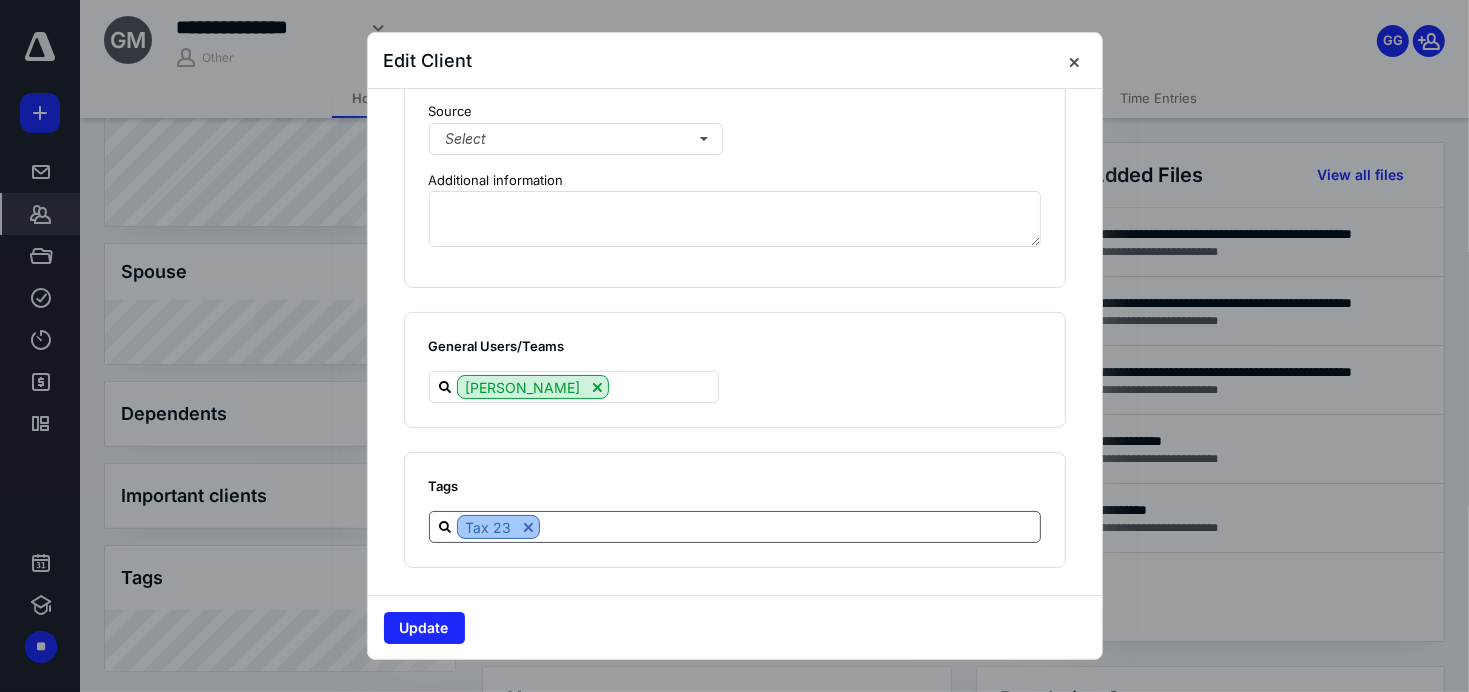 click at bounding box center (528, 527) 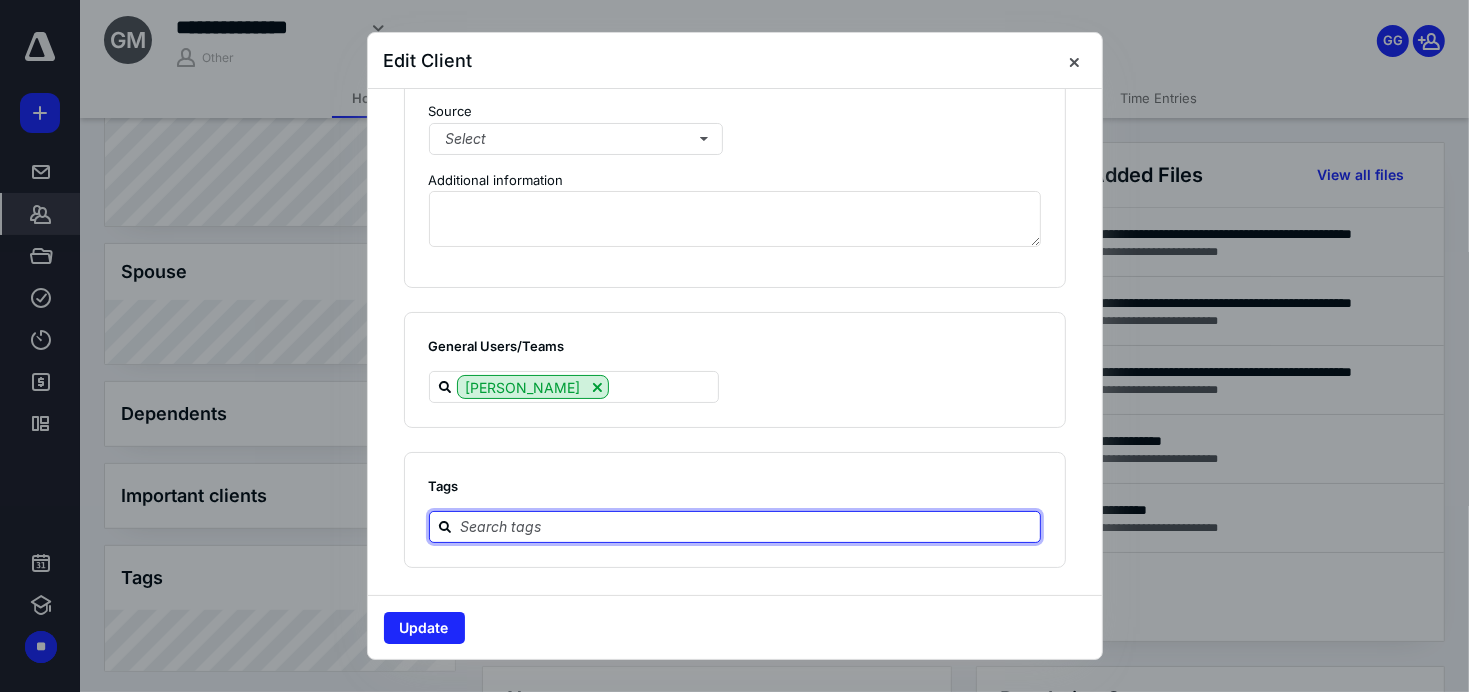 drag, startPoint x: 526, startPoint y: 522, endPoint x: 527, endPoint y: 508, distance: 14.035668 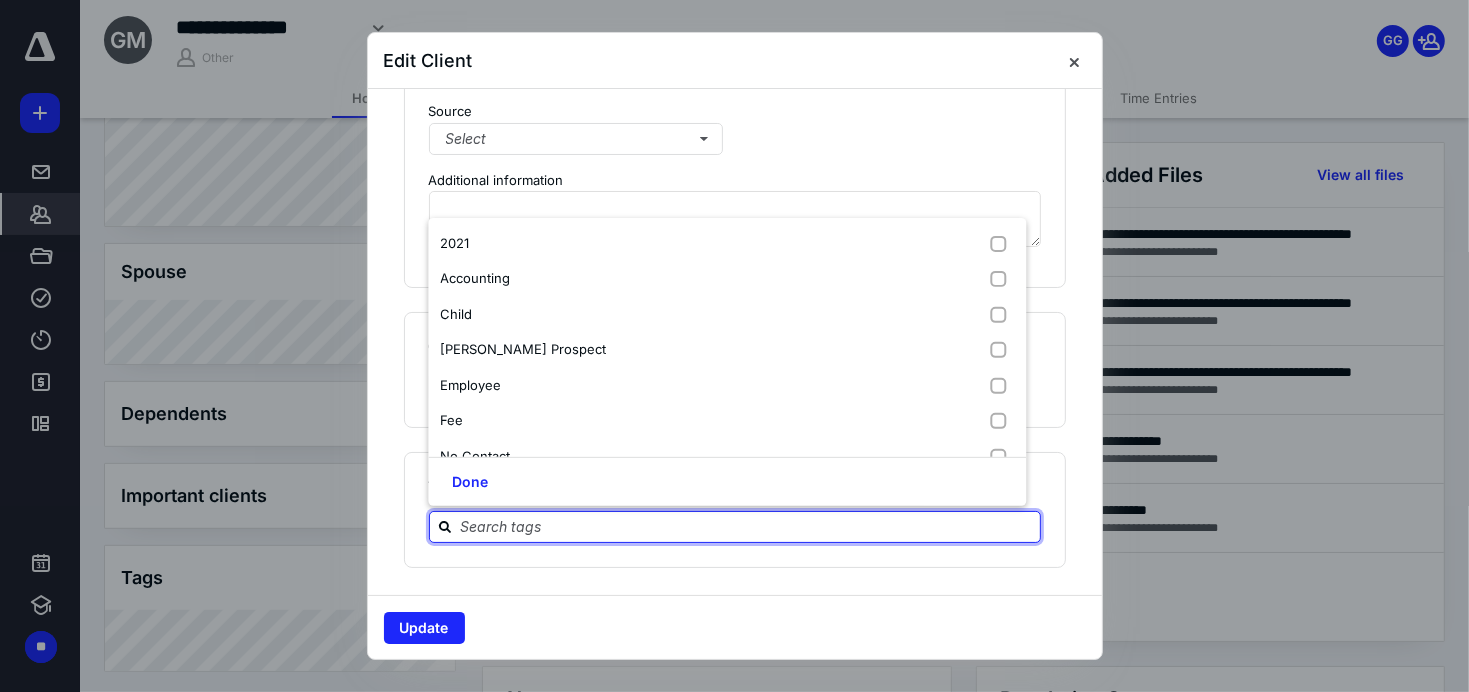 scroll, scrollTop: 628, scrollLeft: 0, axis: vertical 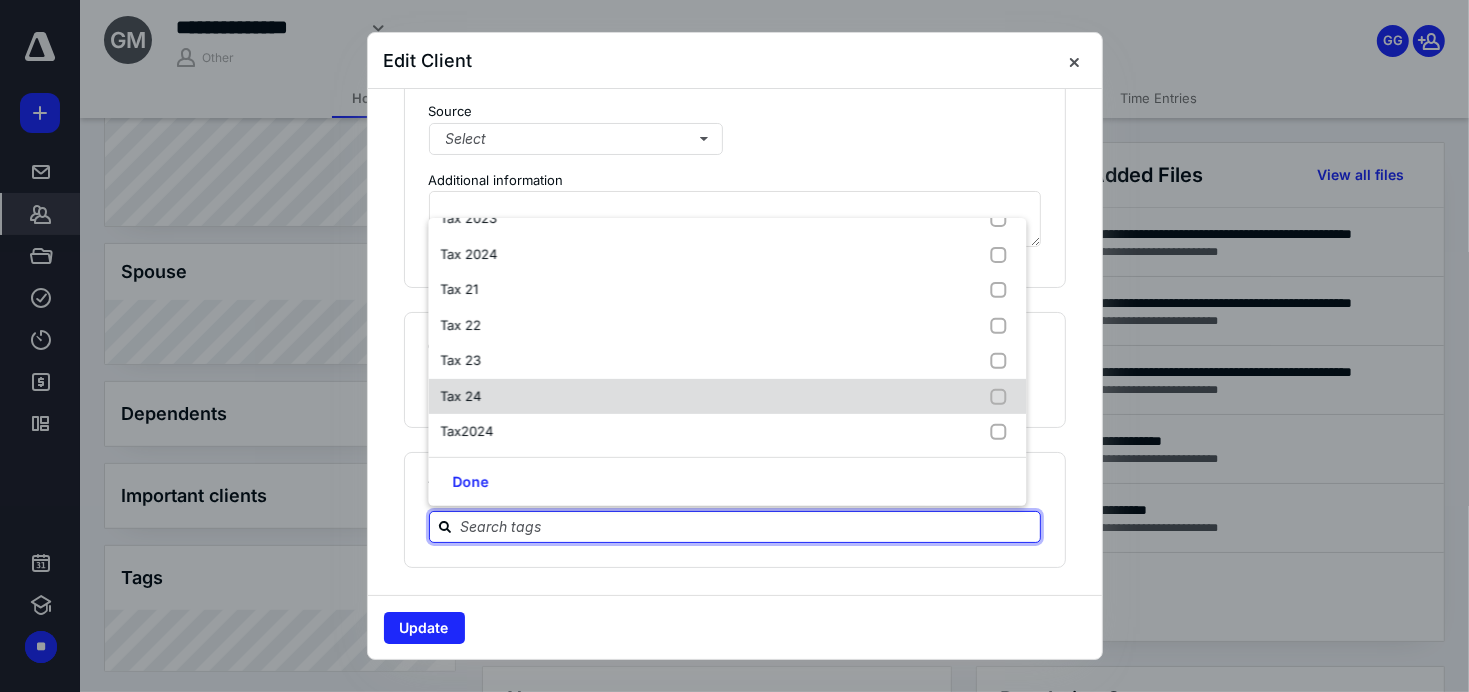 click on "Tax 24" at bounding box center (464, 396) 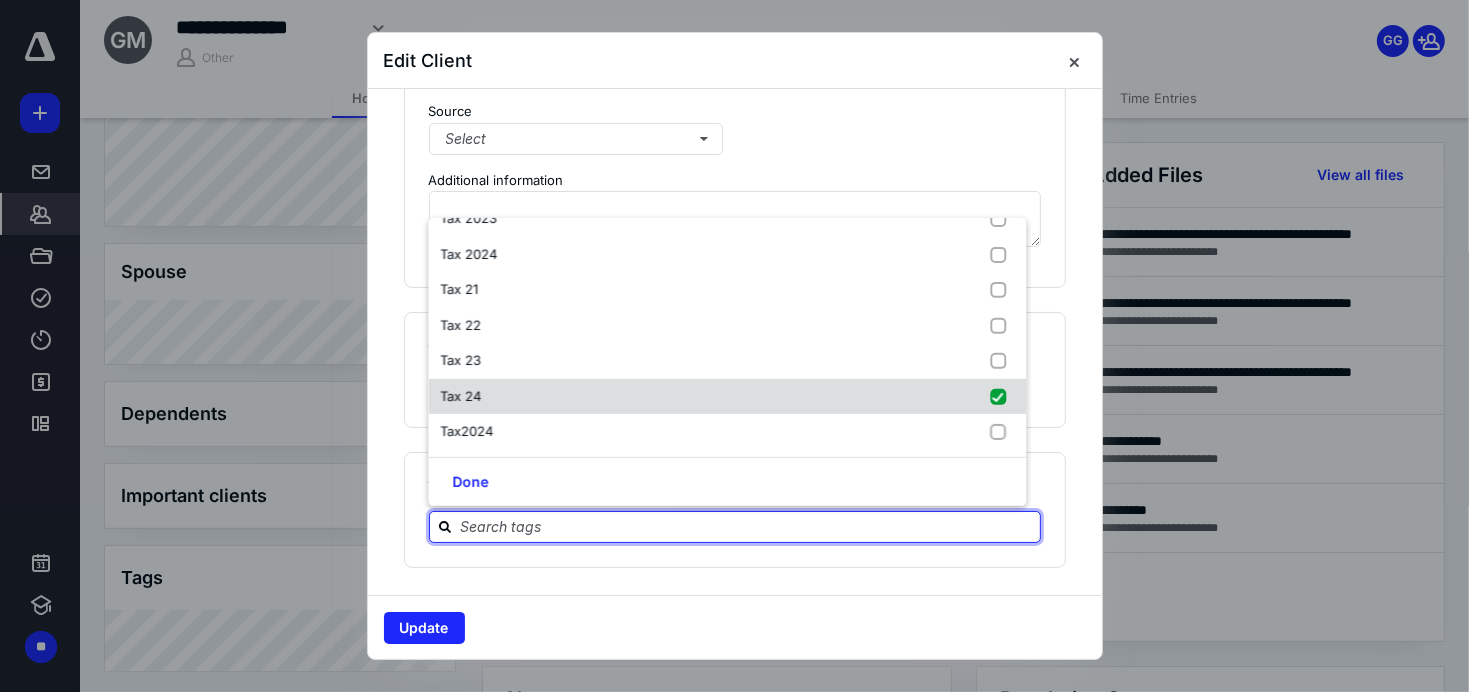 checkbox on "true" 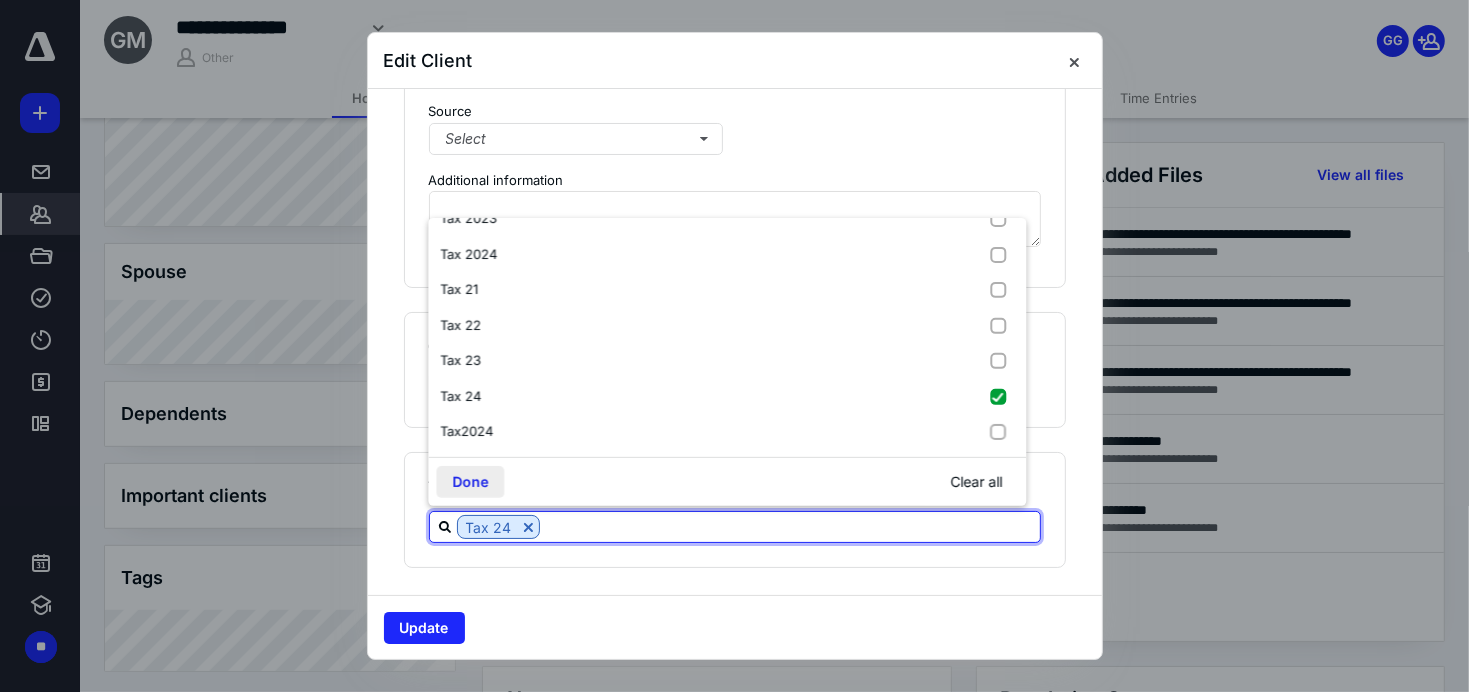 click on "Done" at bounding box center [470, 482] 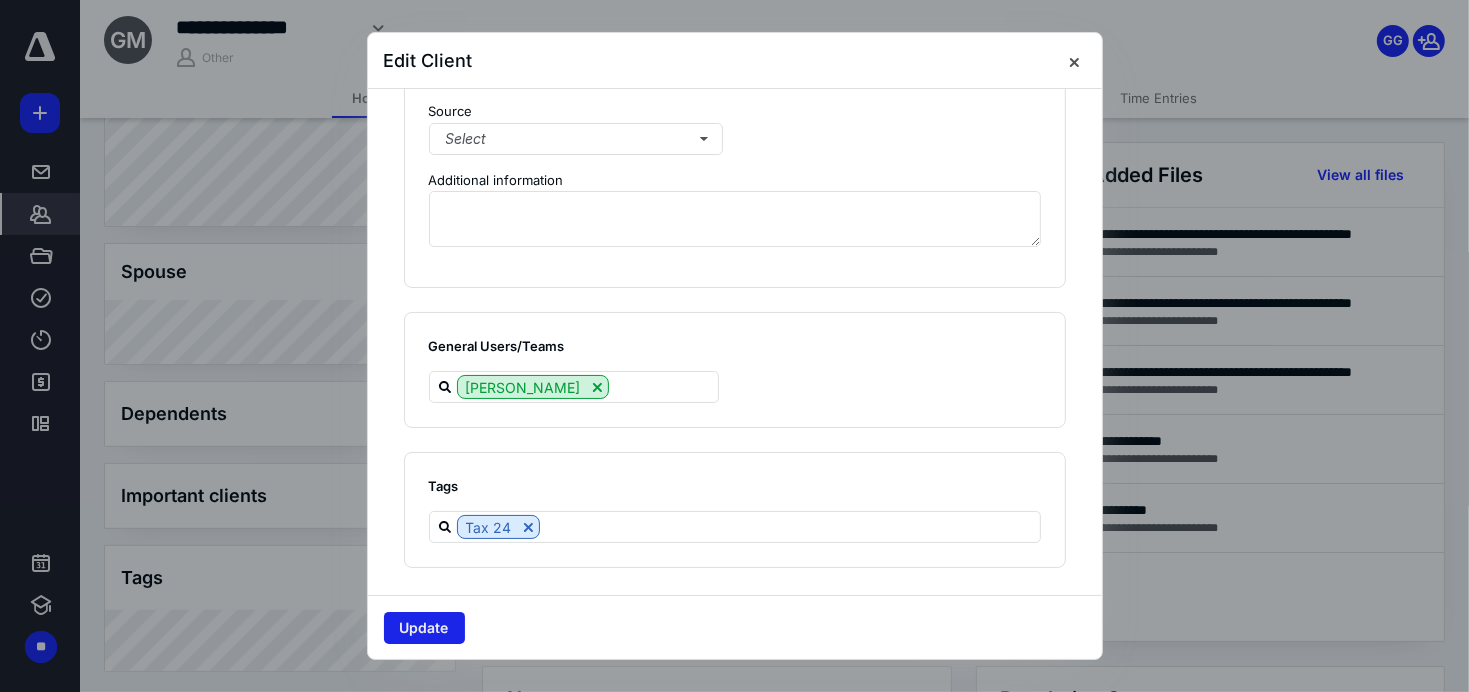 click on "Update" at bounding box center [424, 628] 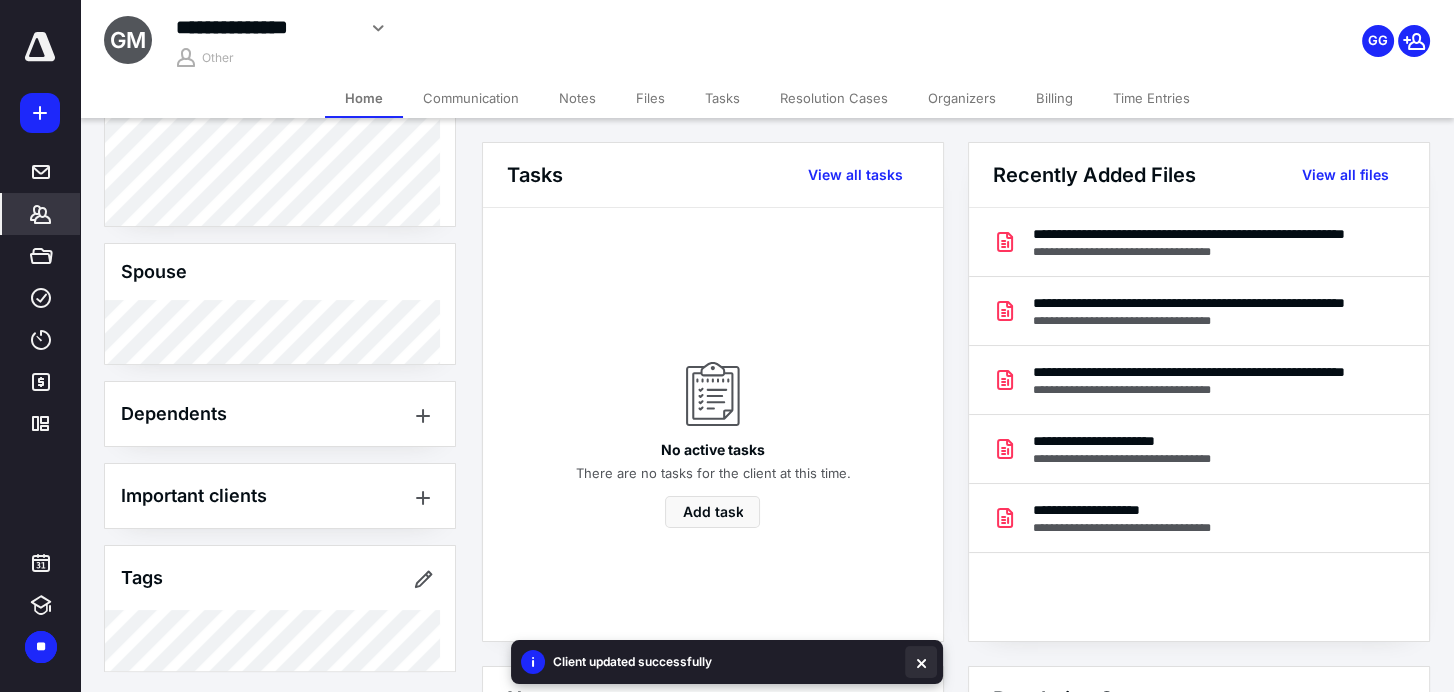 click at bounding box center (921, 662) 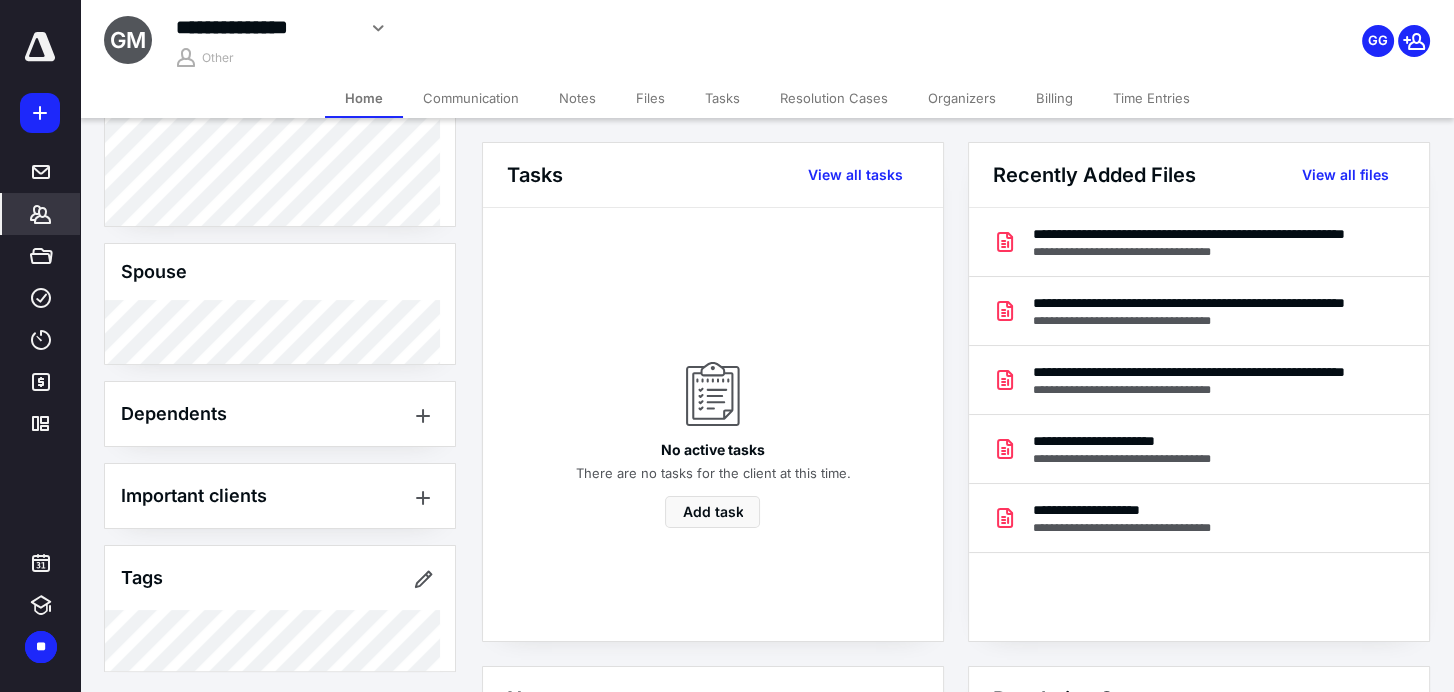 click on "Files" at bounding box center [650, 98] 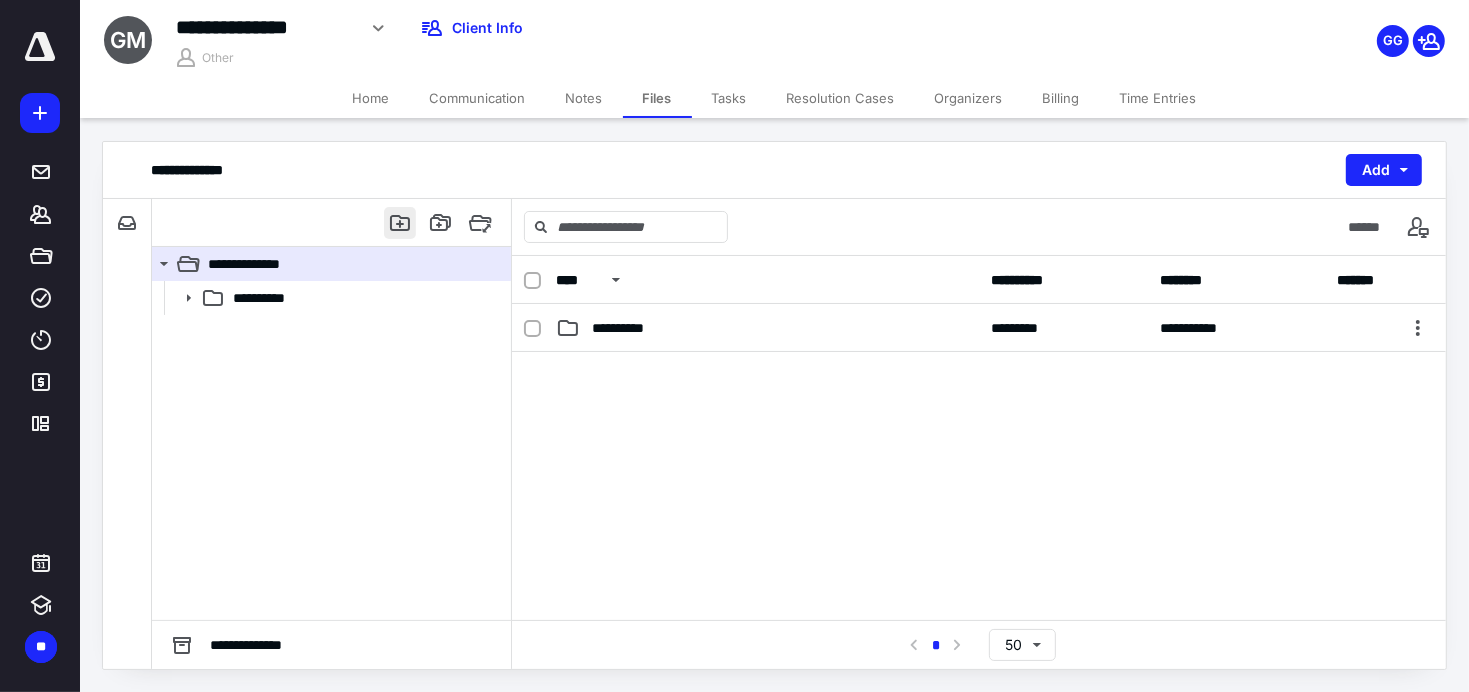 click at bounding box center [400, 223] 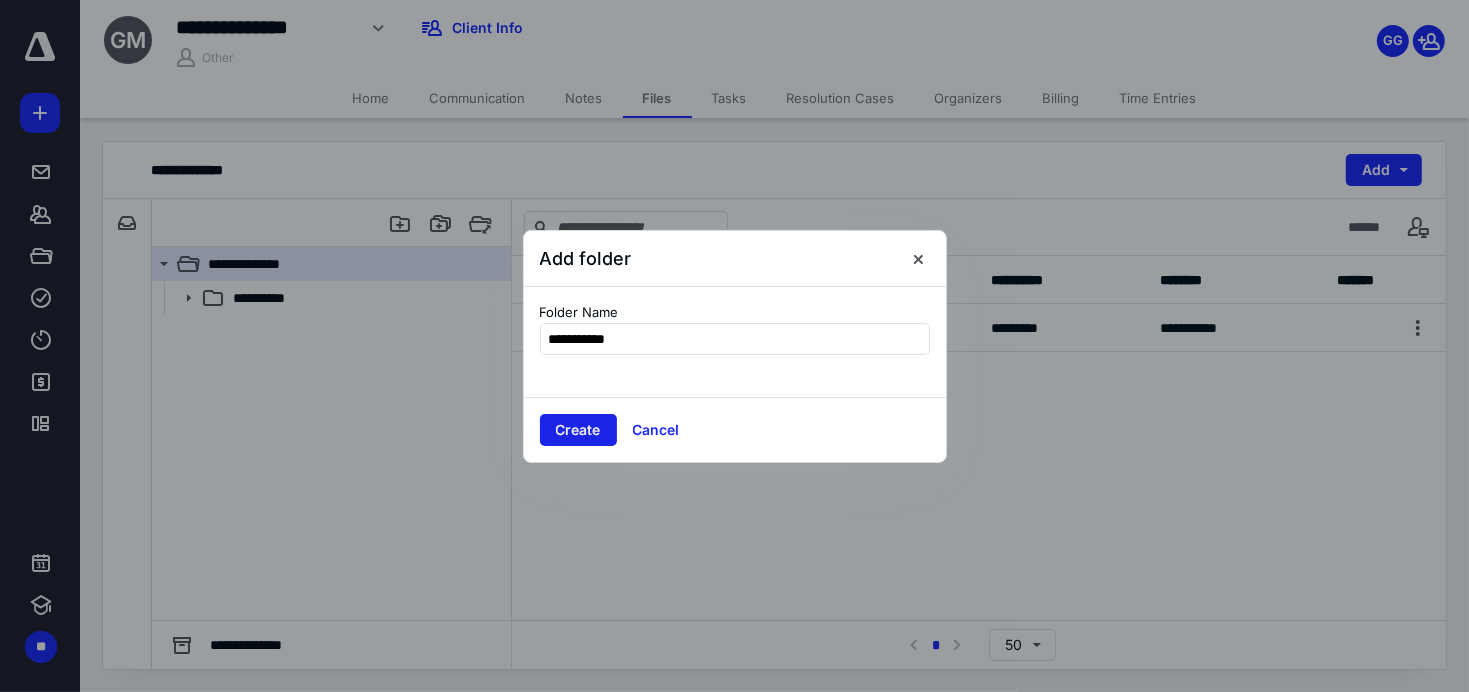type on "**********" 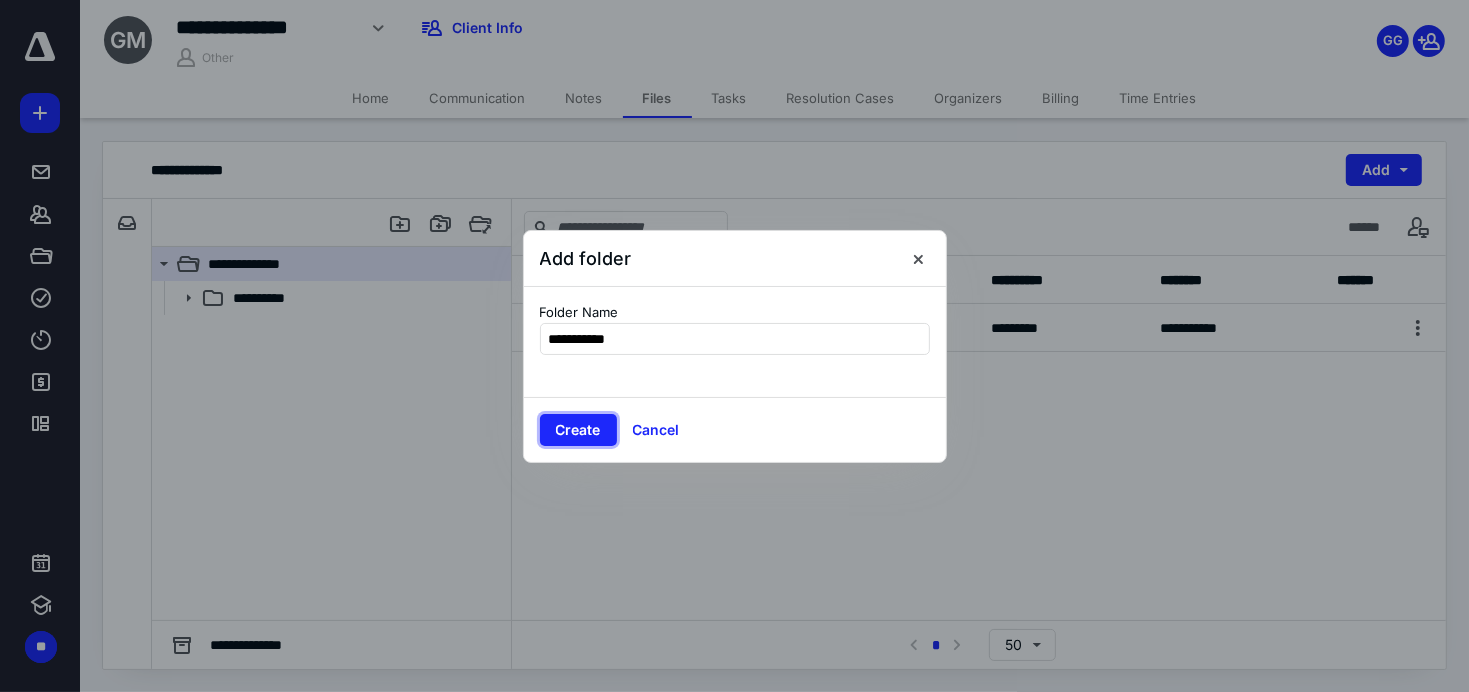 click on "Create" at bounding box center (578, 430) 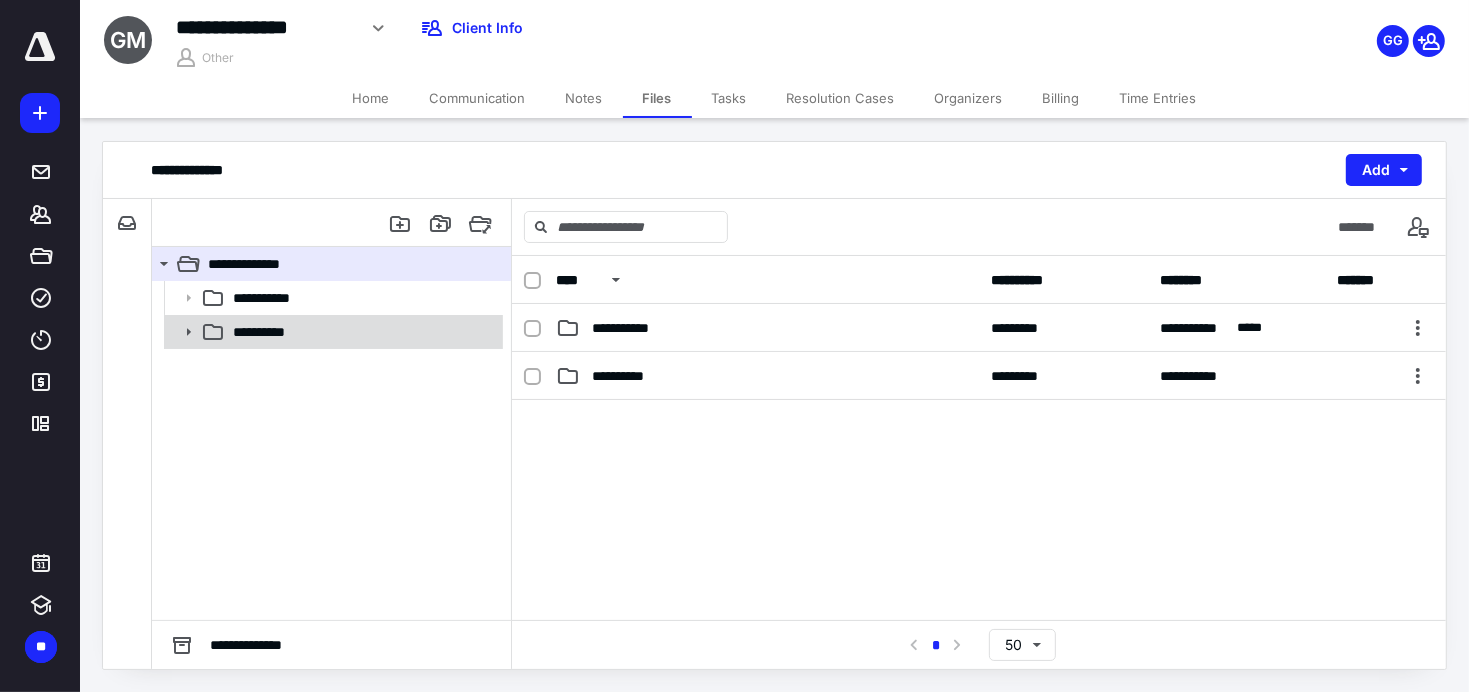 click on "**********" at bounding box center [268, 332] 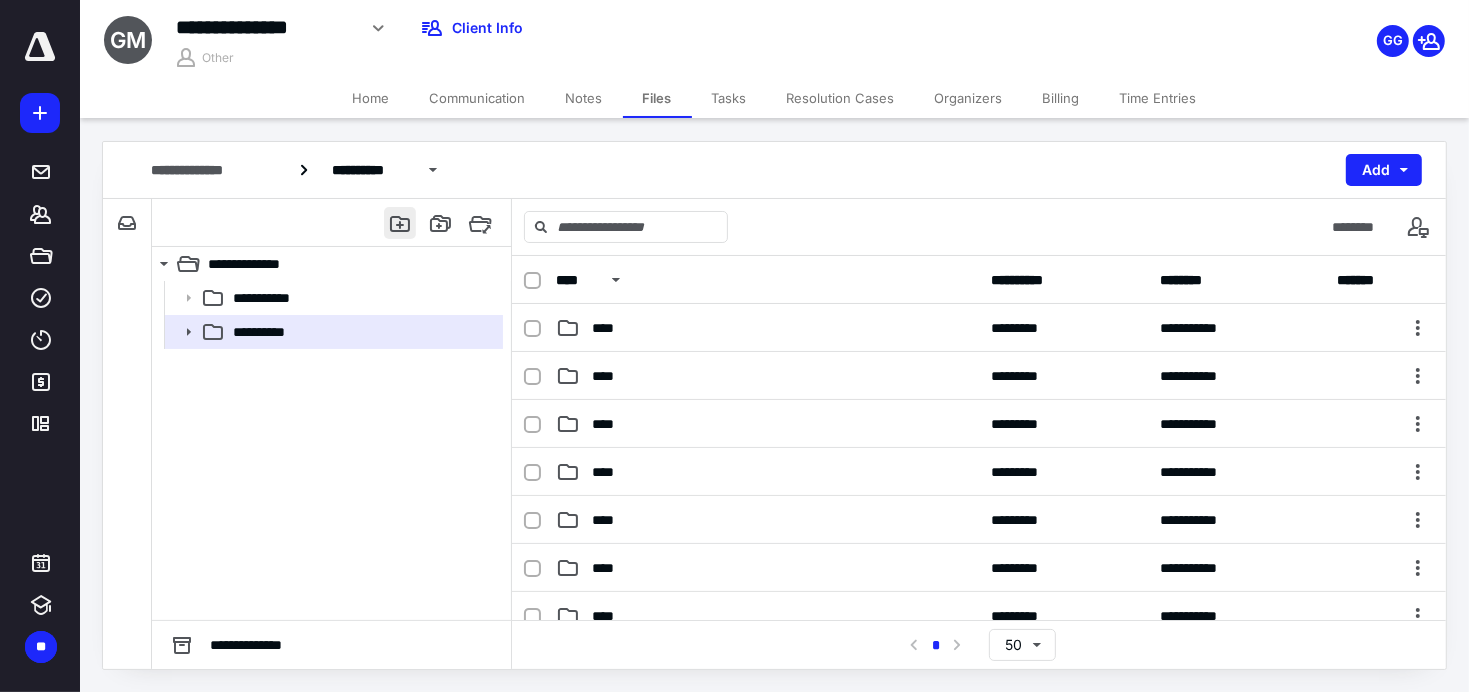 click at bounding box center (400, 223) 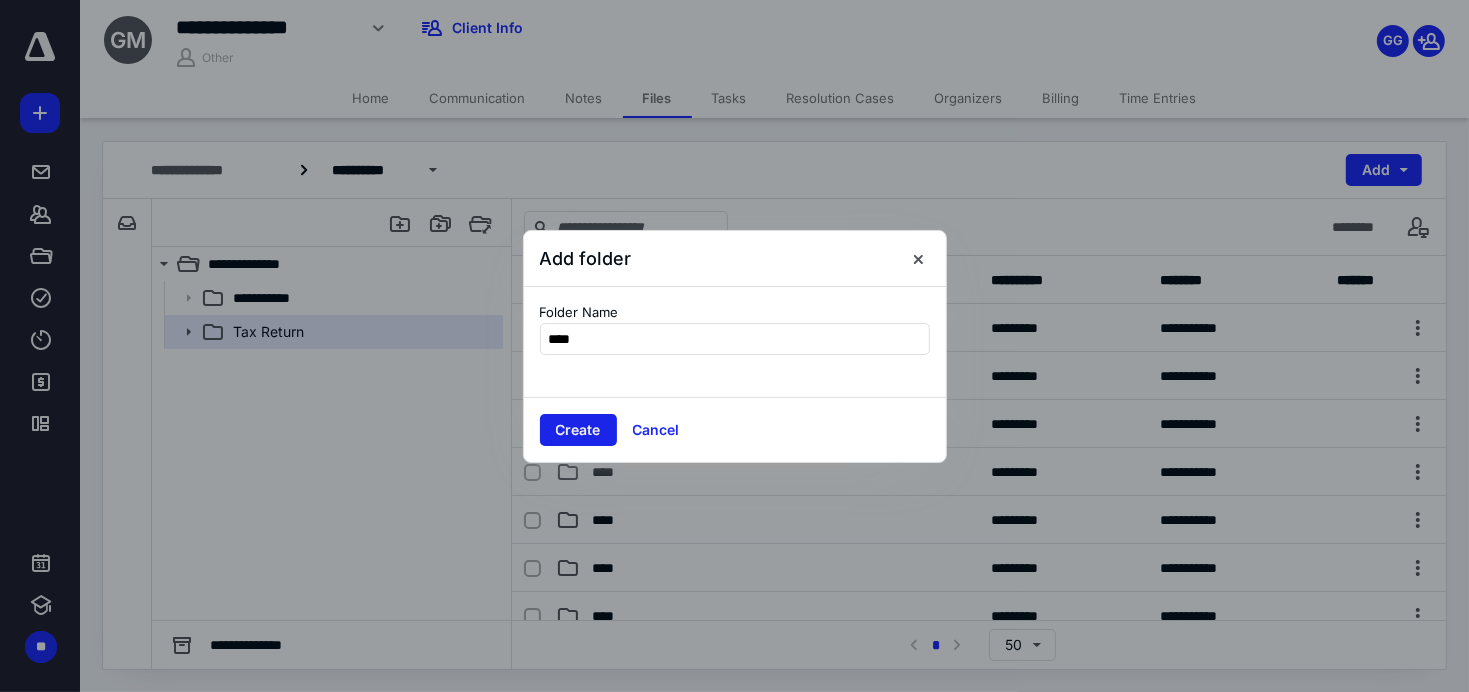 type on "****" 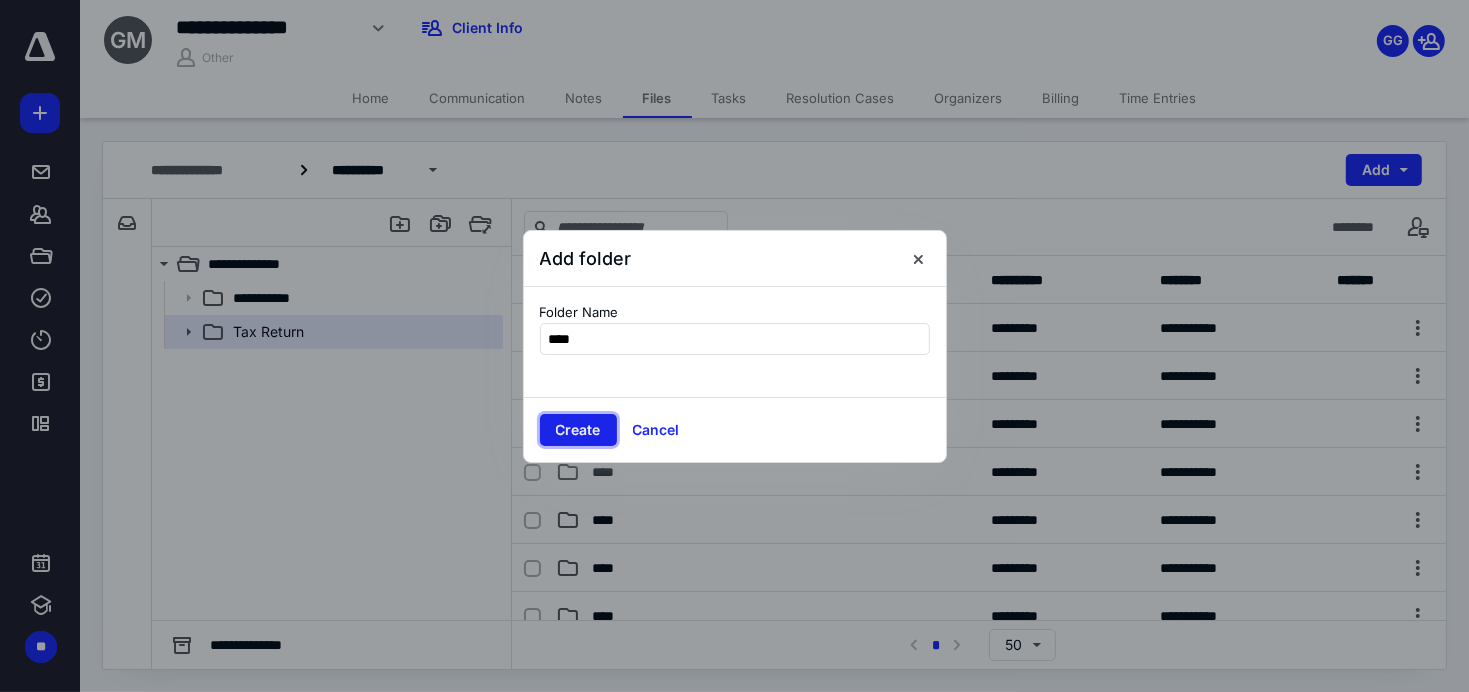 click on "Create" at bounding box center (578, 430) 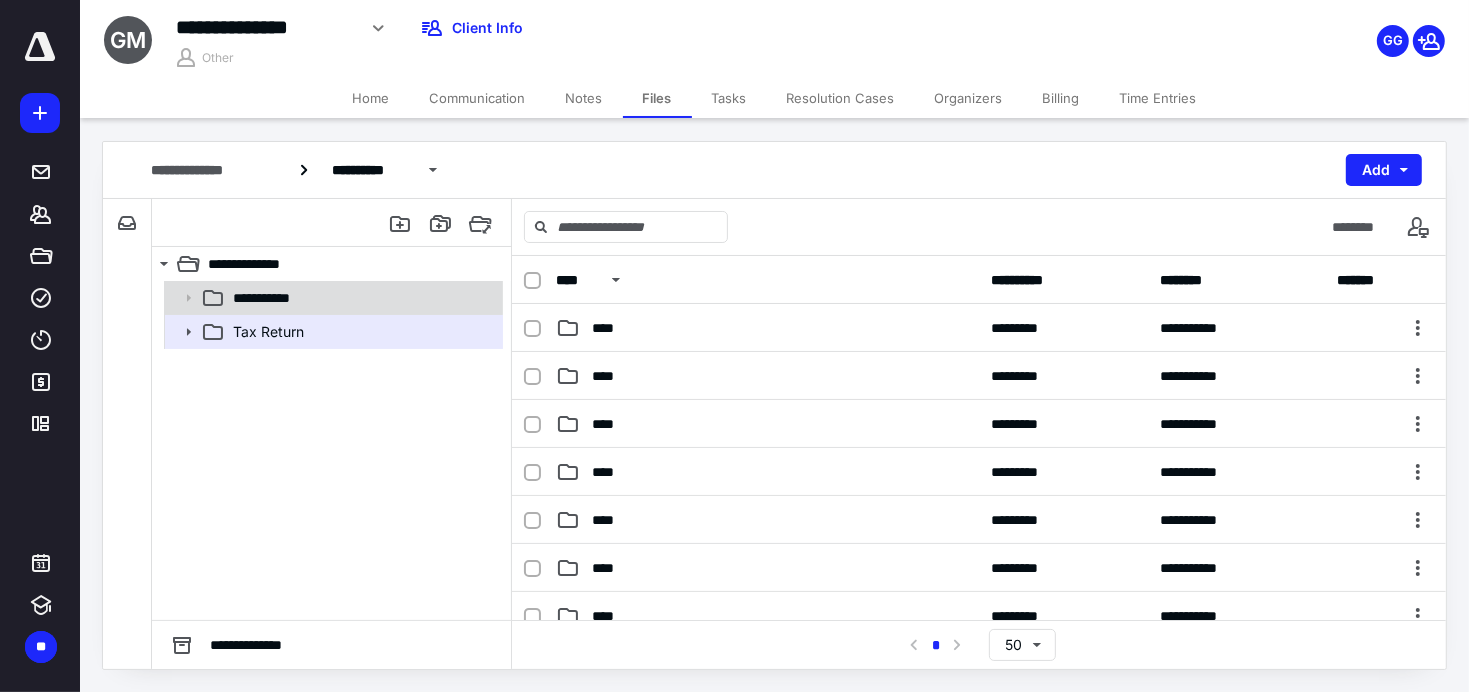 click on "**********" at bounding box center [269, 298] 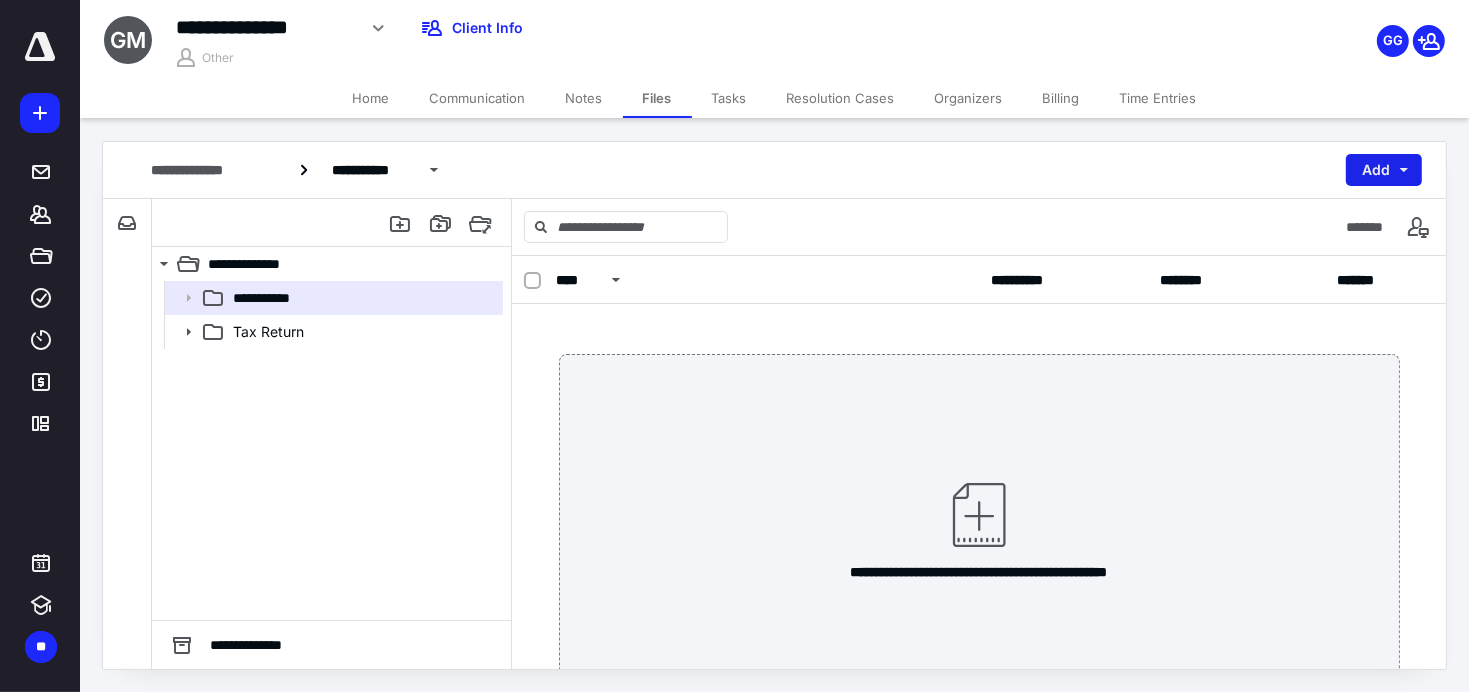click on "Add" at bounding box center [1384, 170] 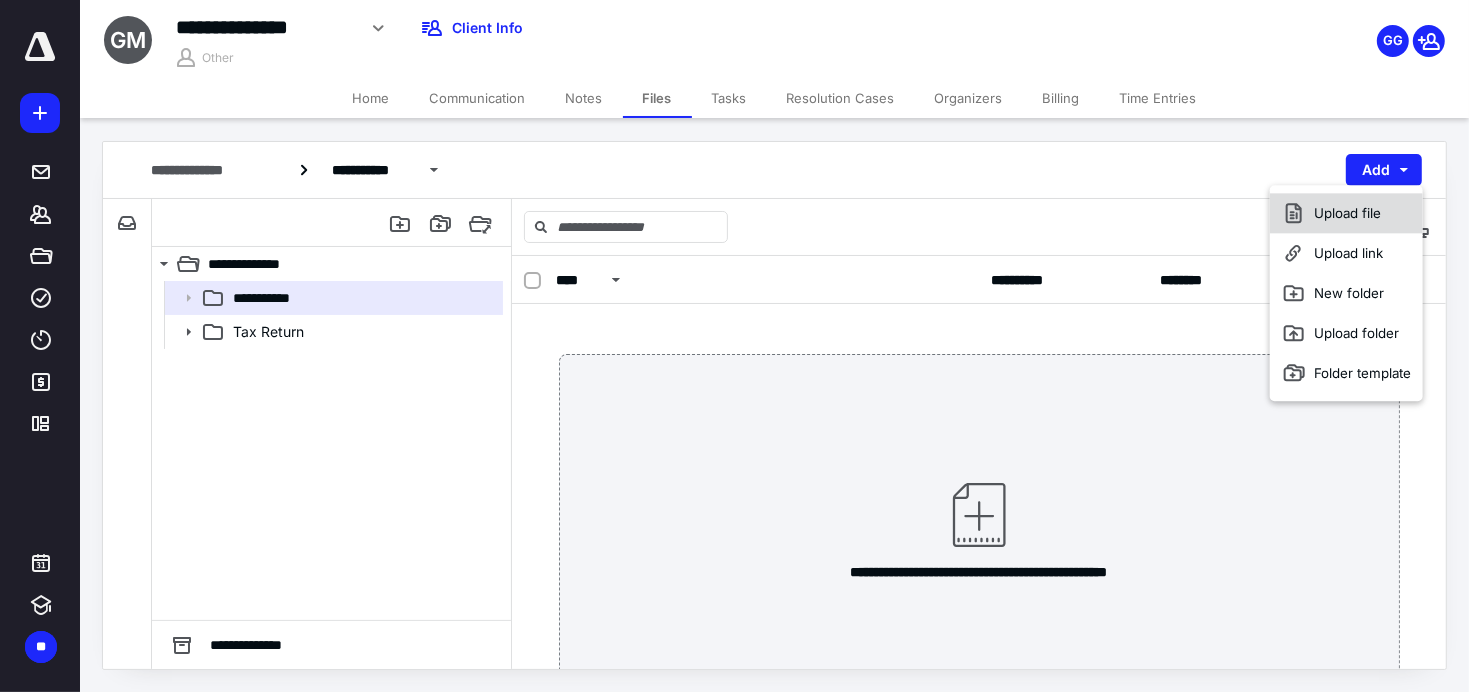 click on "Upload file" at bounding box center [1346, 213] 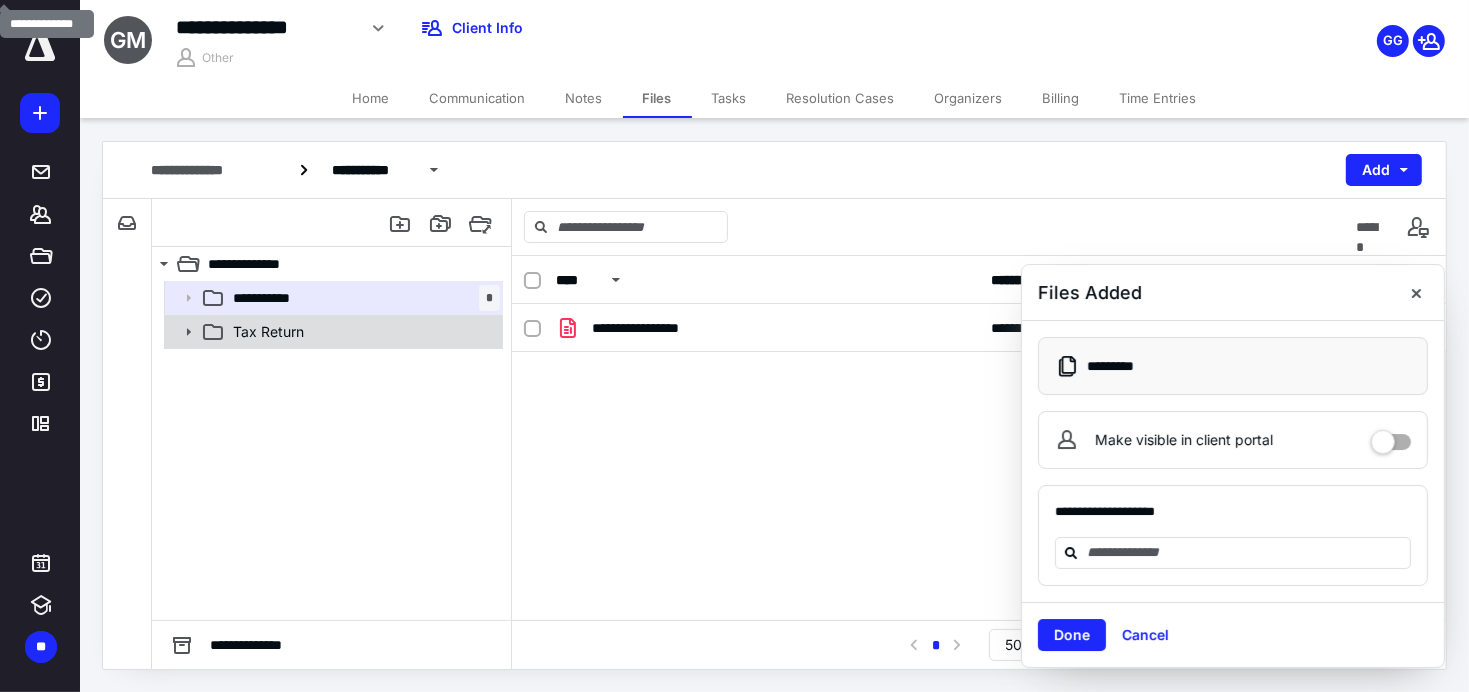 click on "Tax Return" at bounding box center [268, 332] 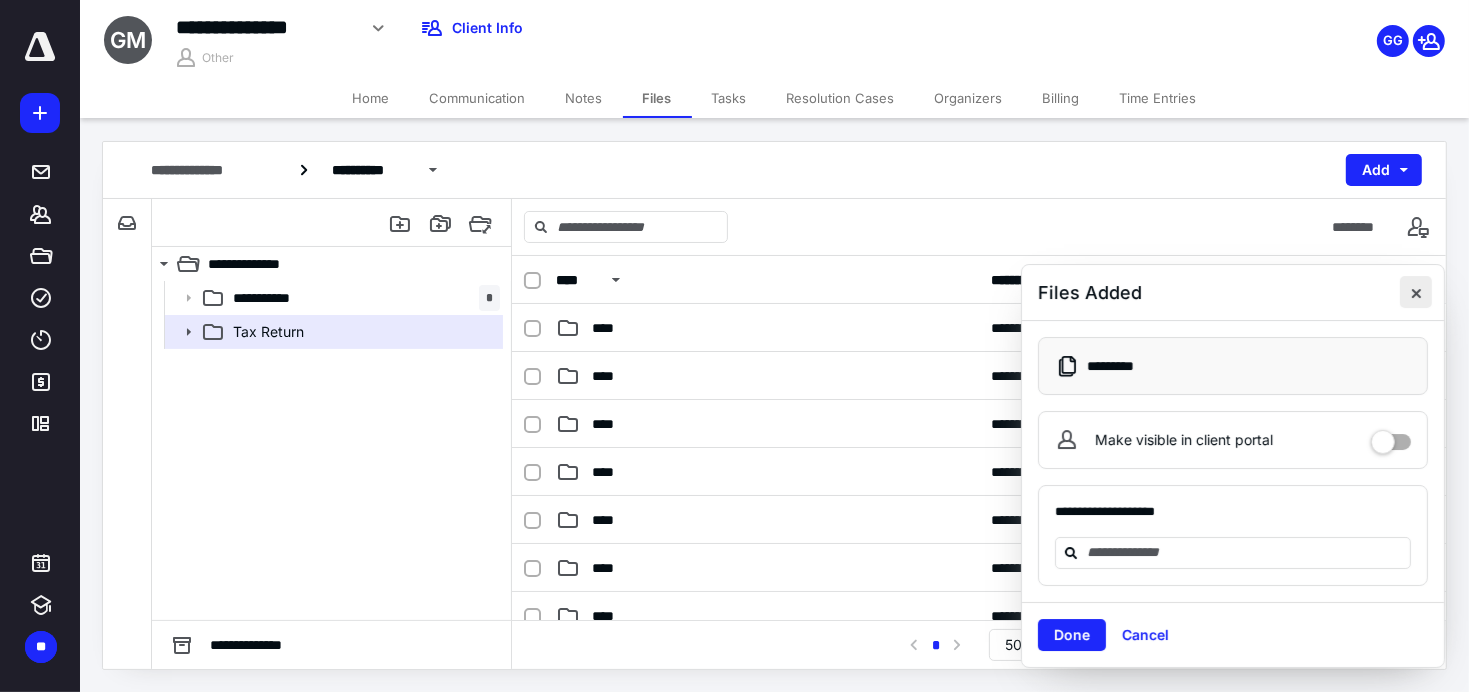 click at bounding box center [1416, 292] 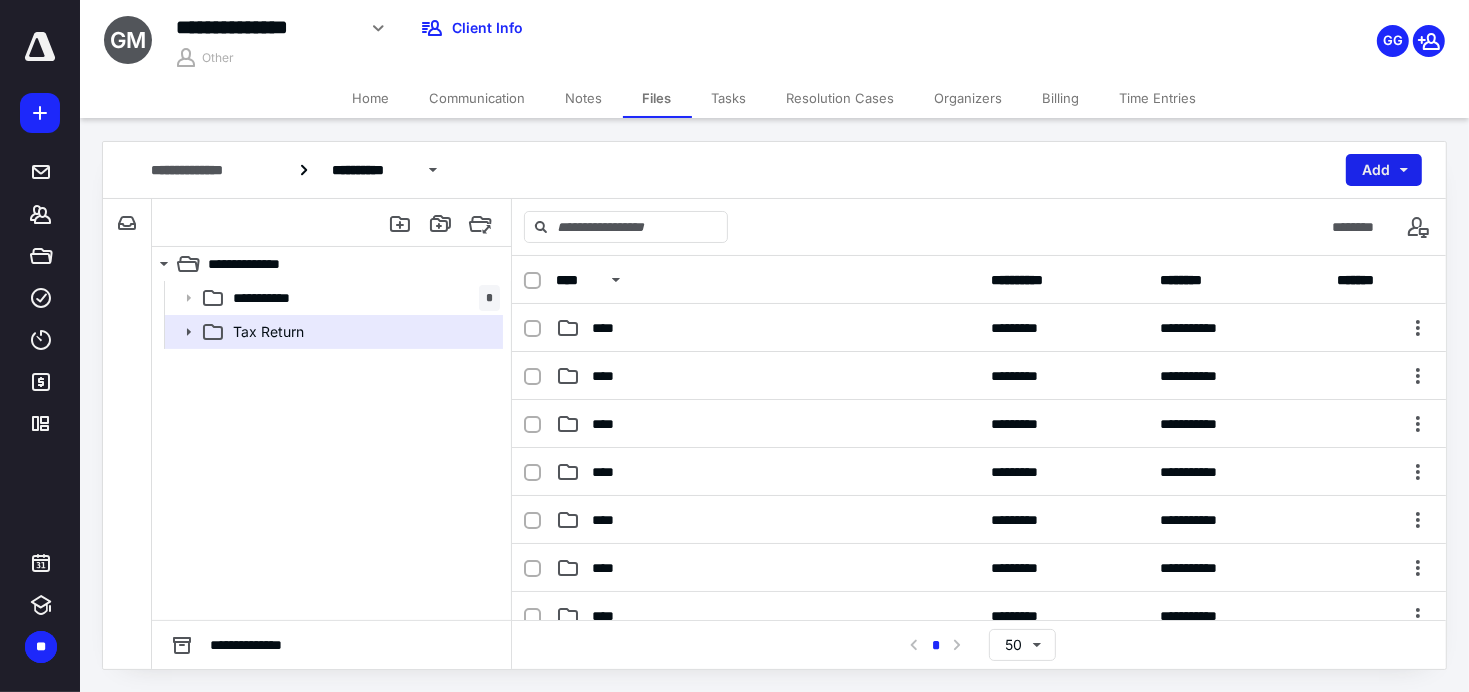 click on "Add" at bounding box center (1384, 170) 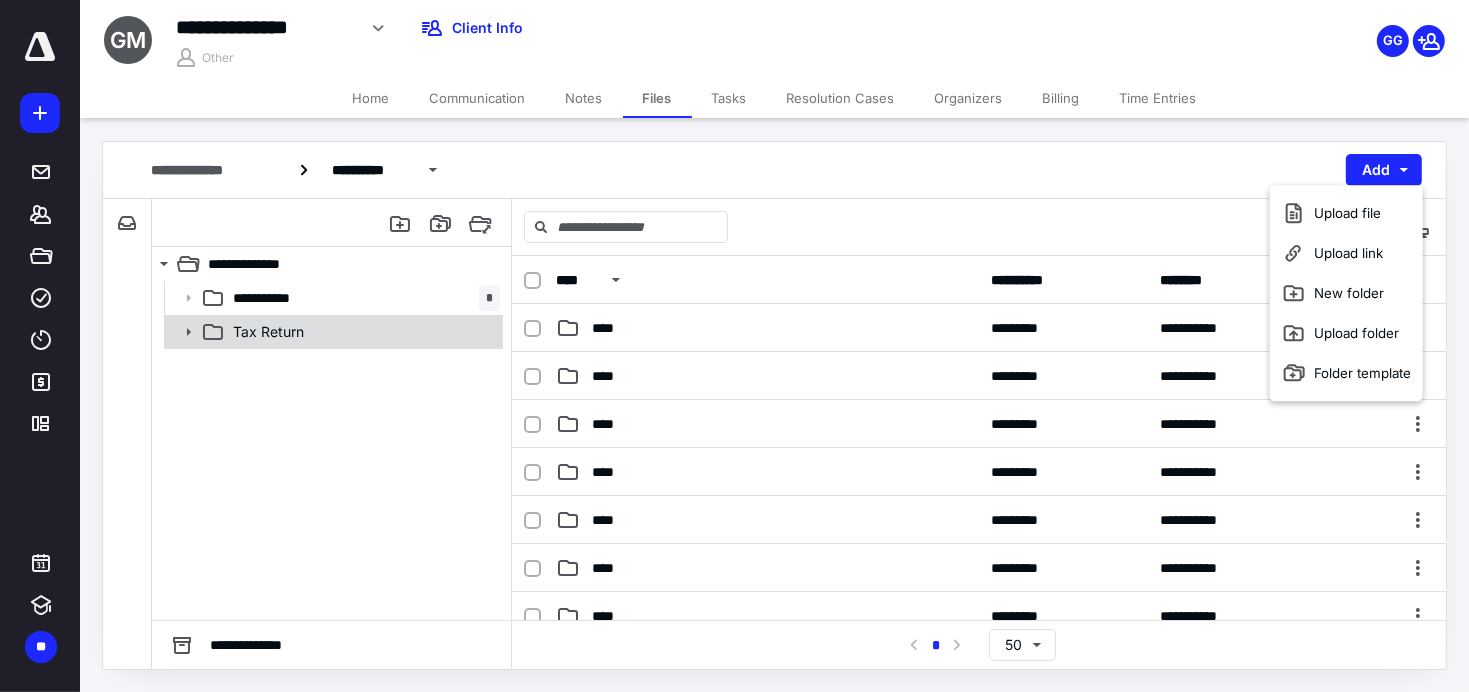 click 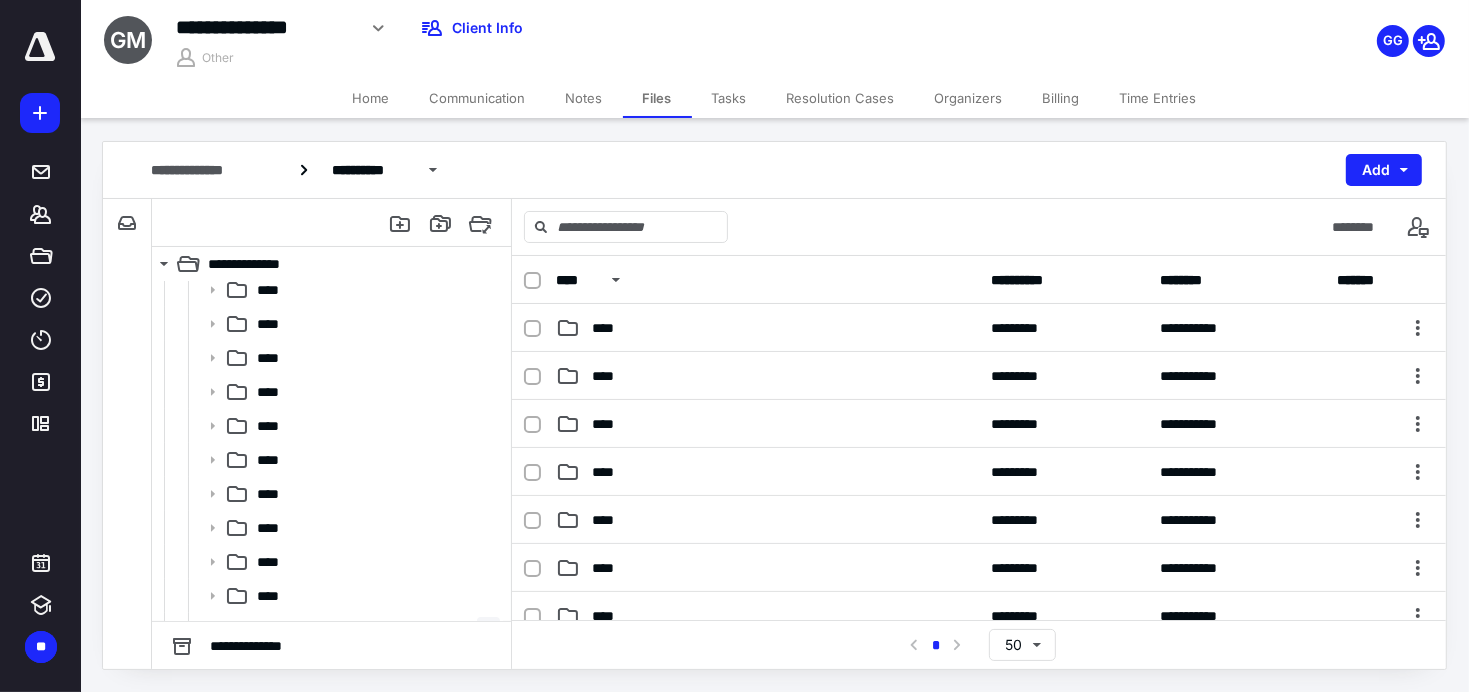 scroll, scrollTop: 169, scrollLeft: 0, axis: vertical 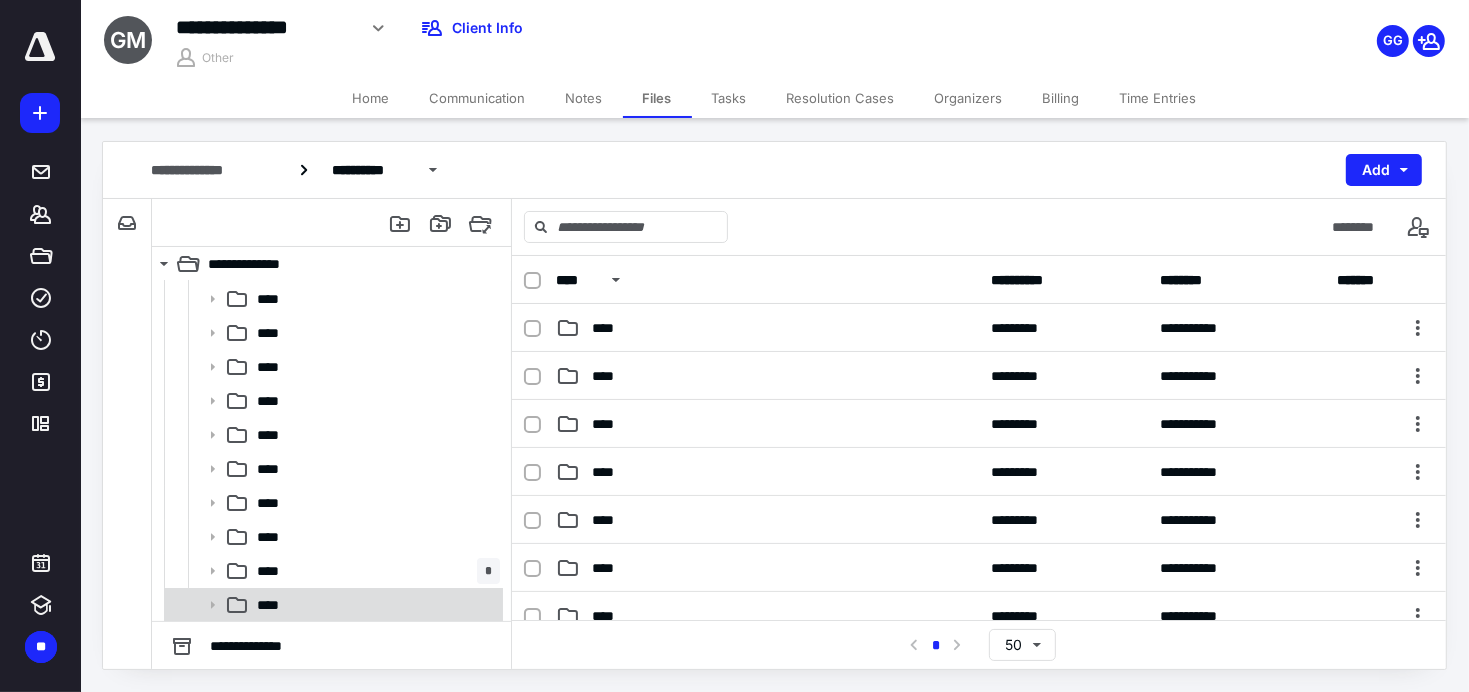 click on "****" at bounding box center (374, 605) 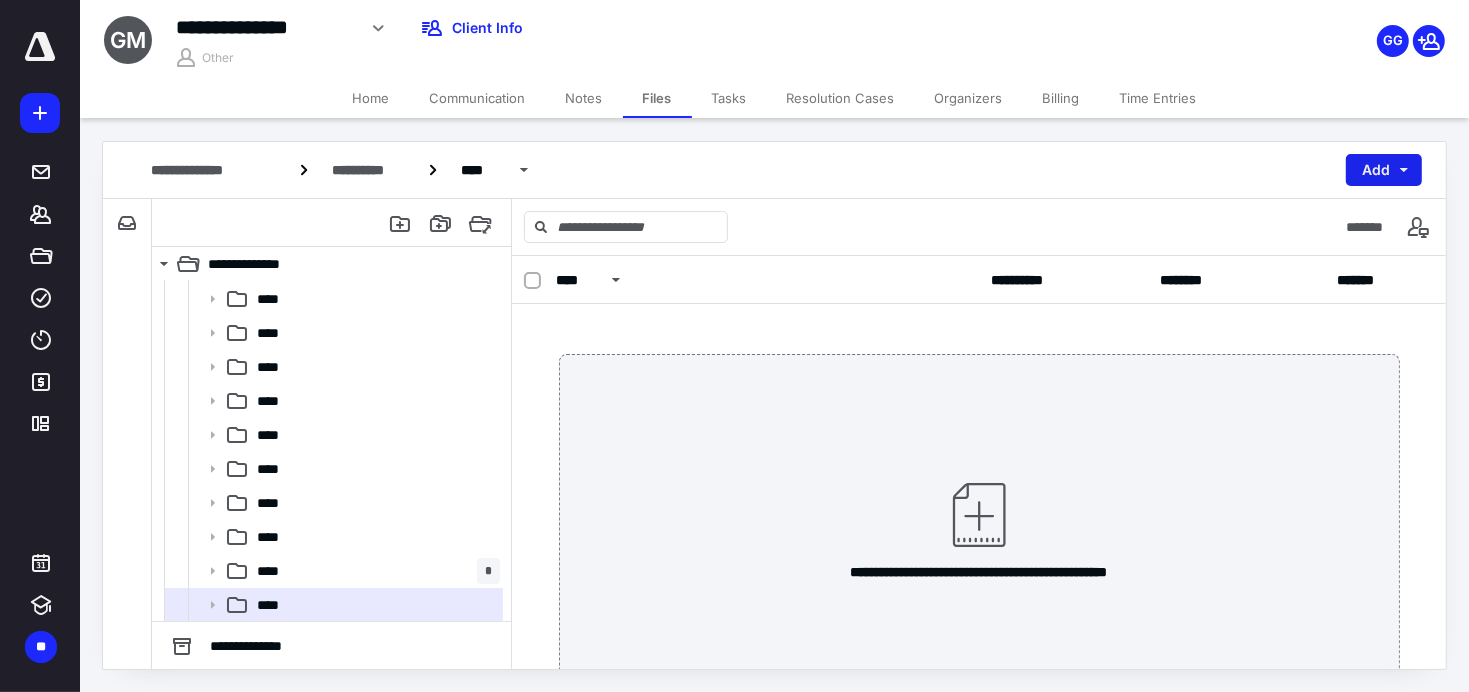 click on "Add" at bounding box center (1384, 170) 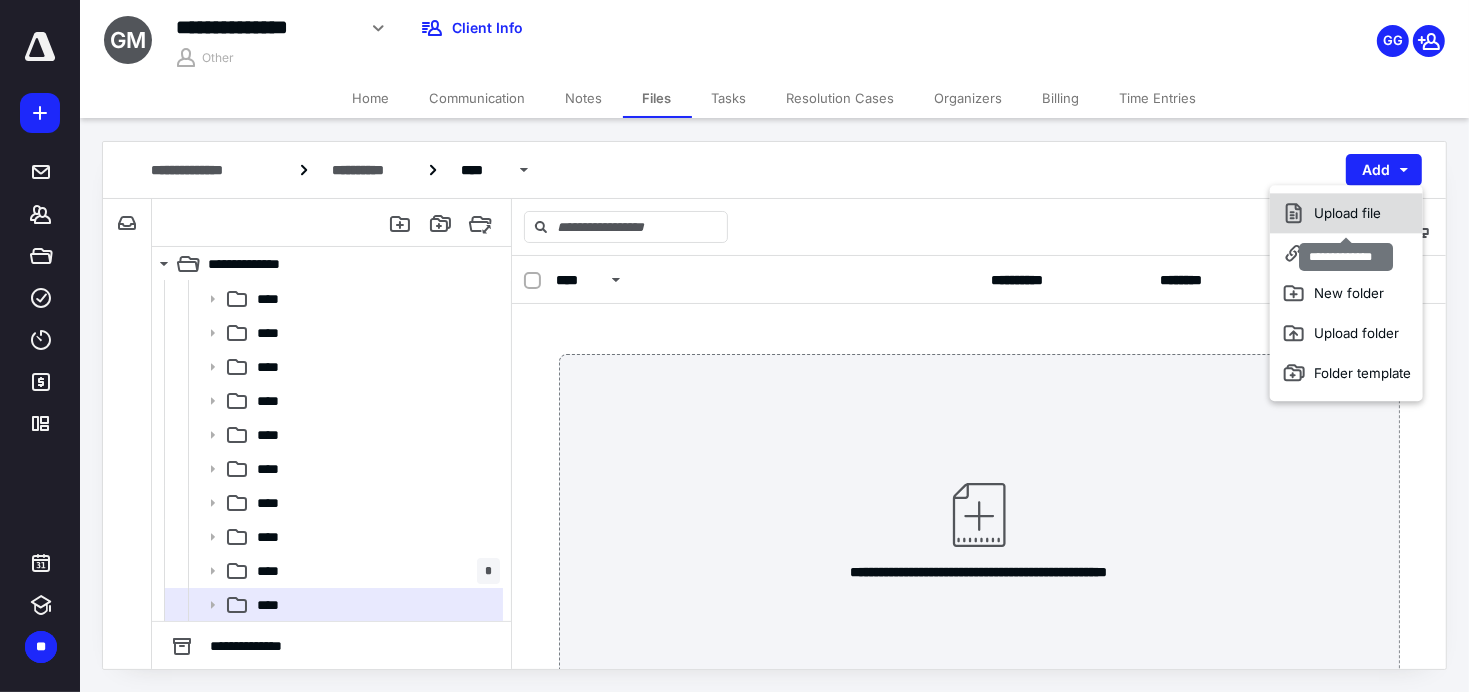 click on "Upload file" at bounding box center [1346, 213] 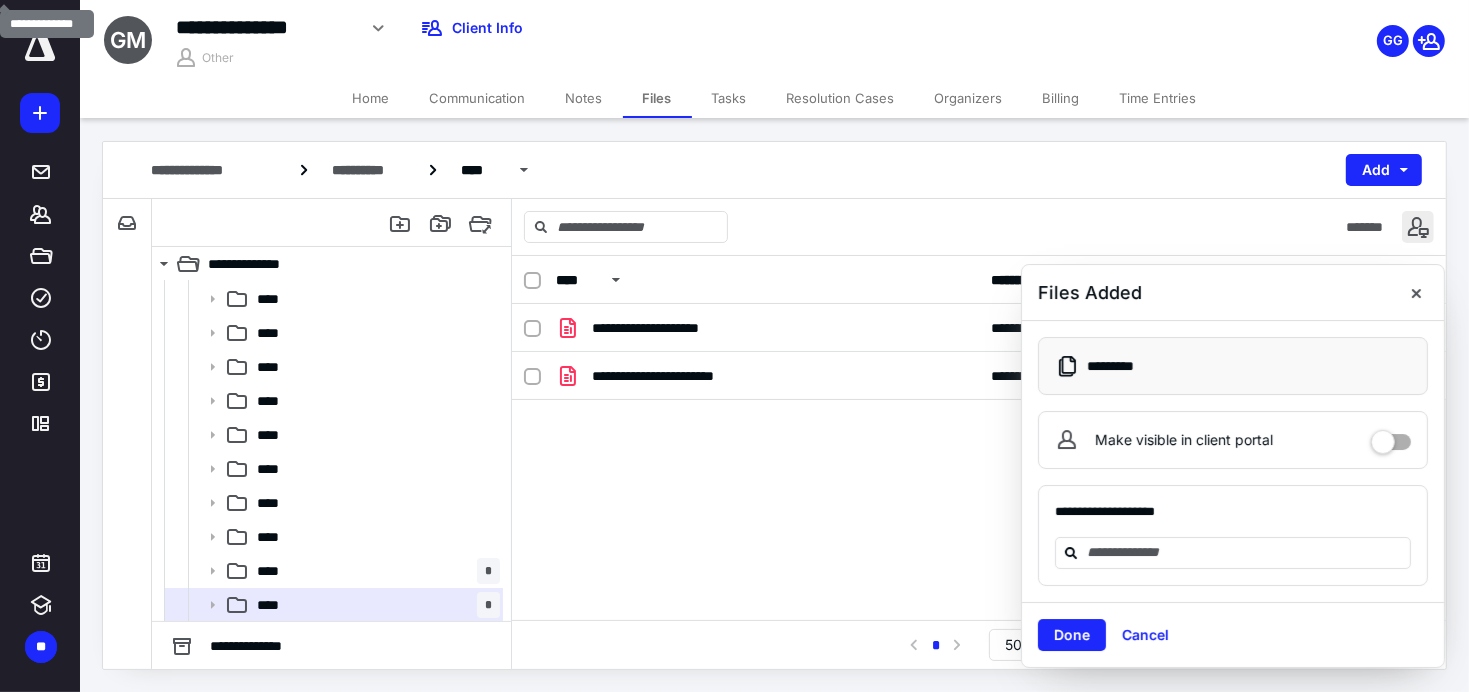 drag, startPoint x: 1418, startPoint y: 296, endPoint x: 1411, endPoint y: 219, distance: 77.31753 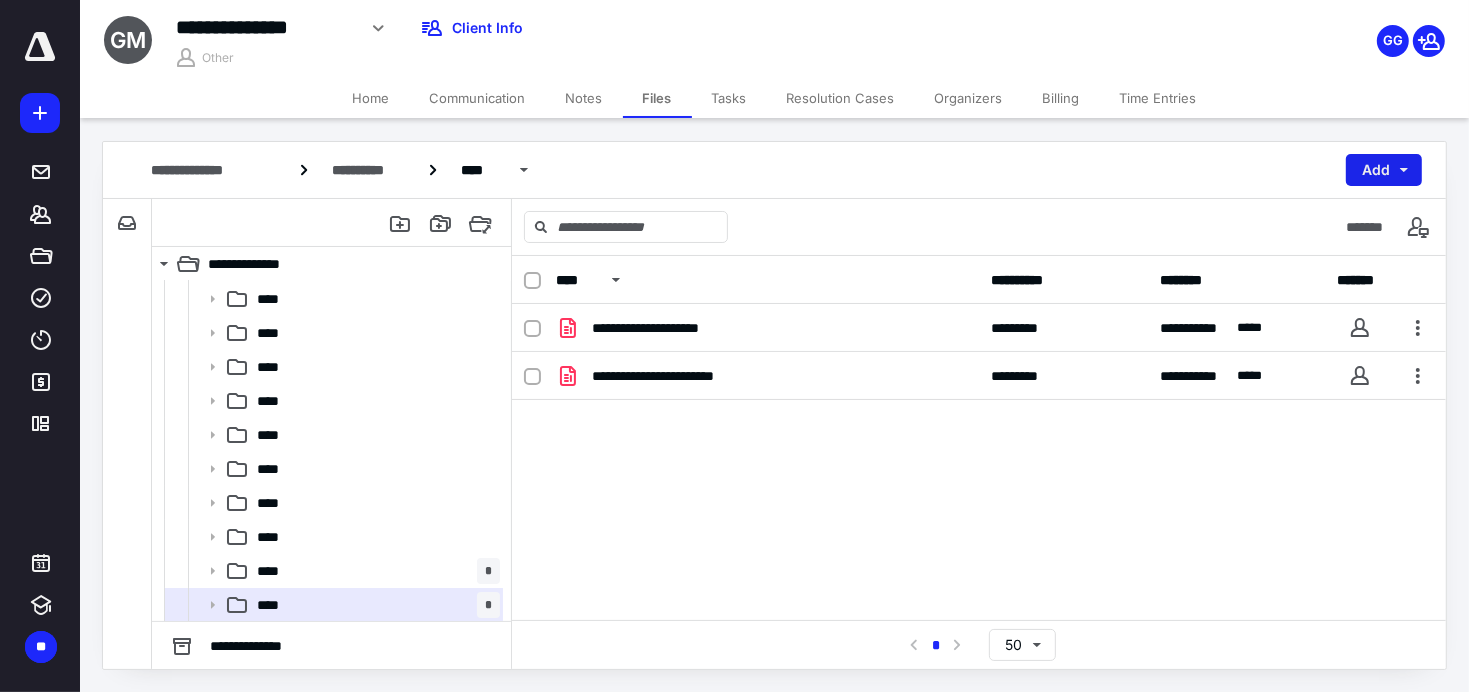 click on "Add" at bounding box center (1384, 170) 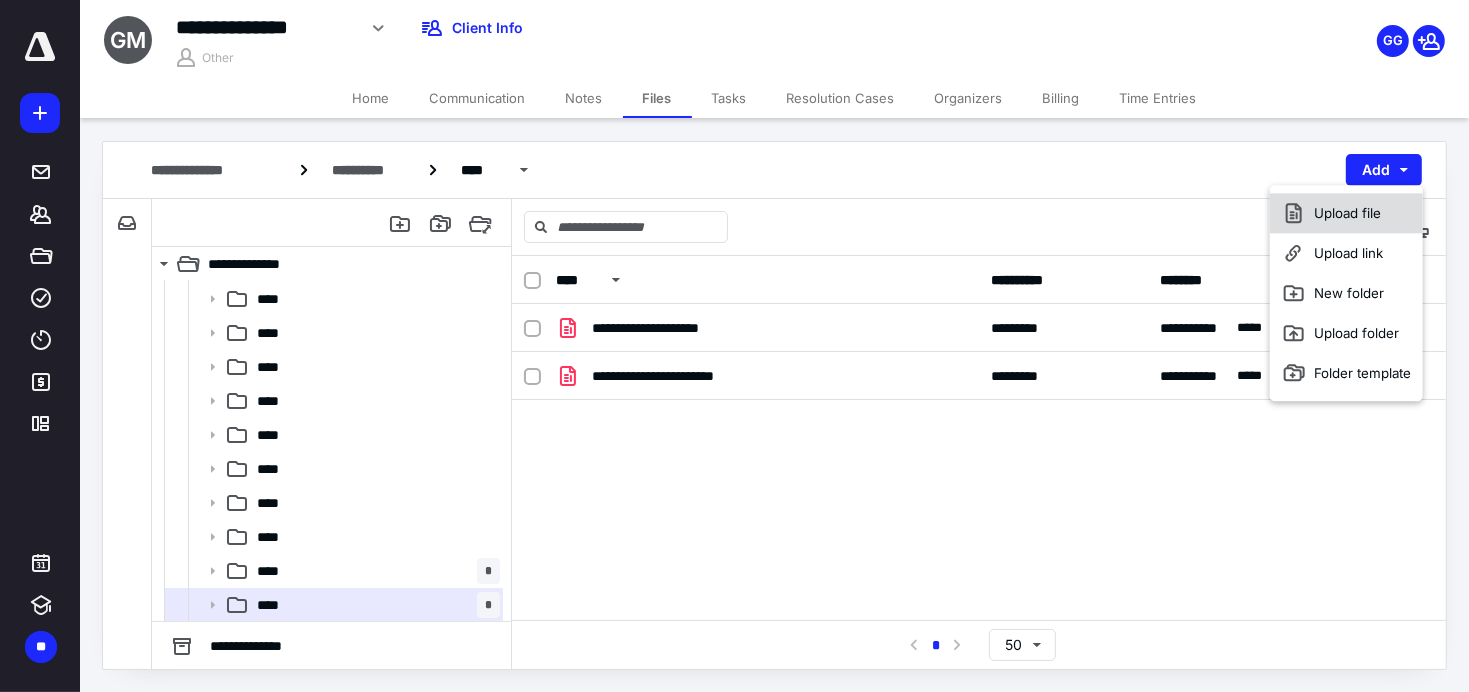 click on "Upload file" at bounding box center [1346, 213] 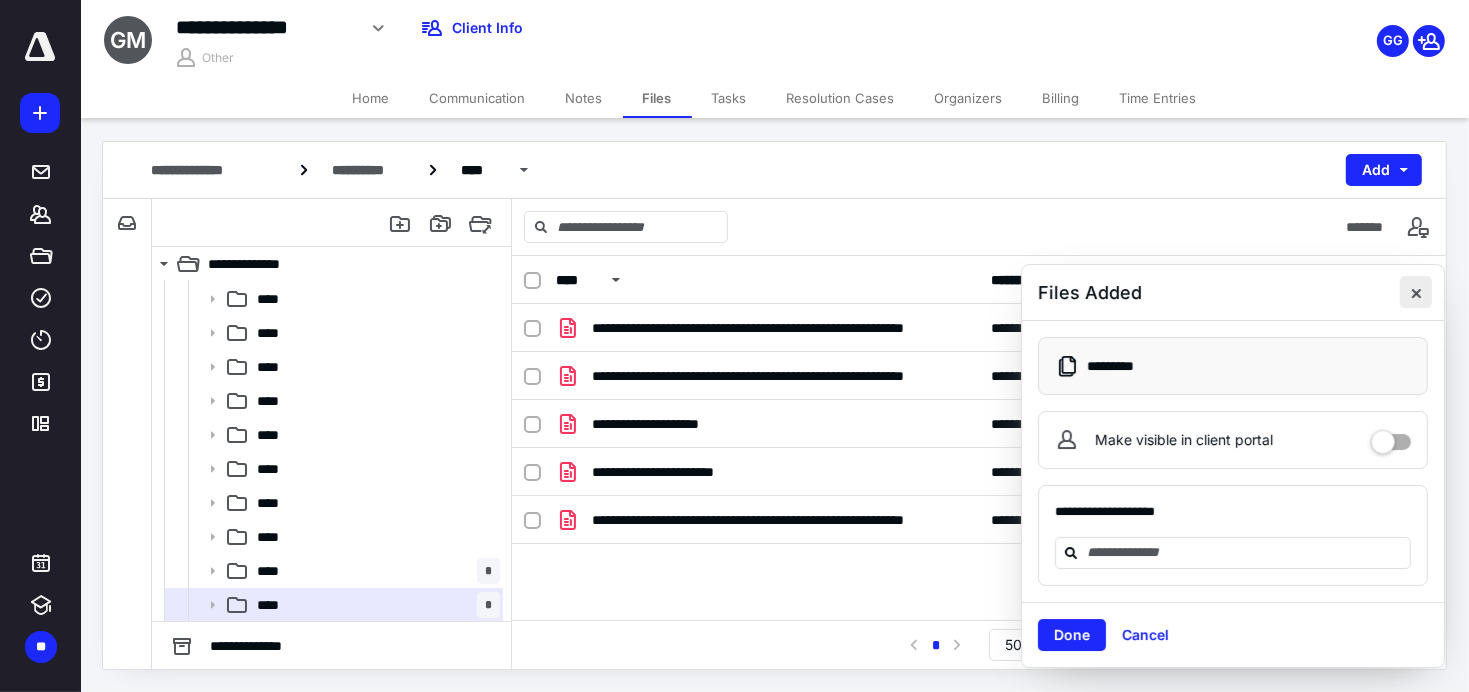 click at bounding box center [1416, 292] 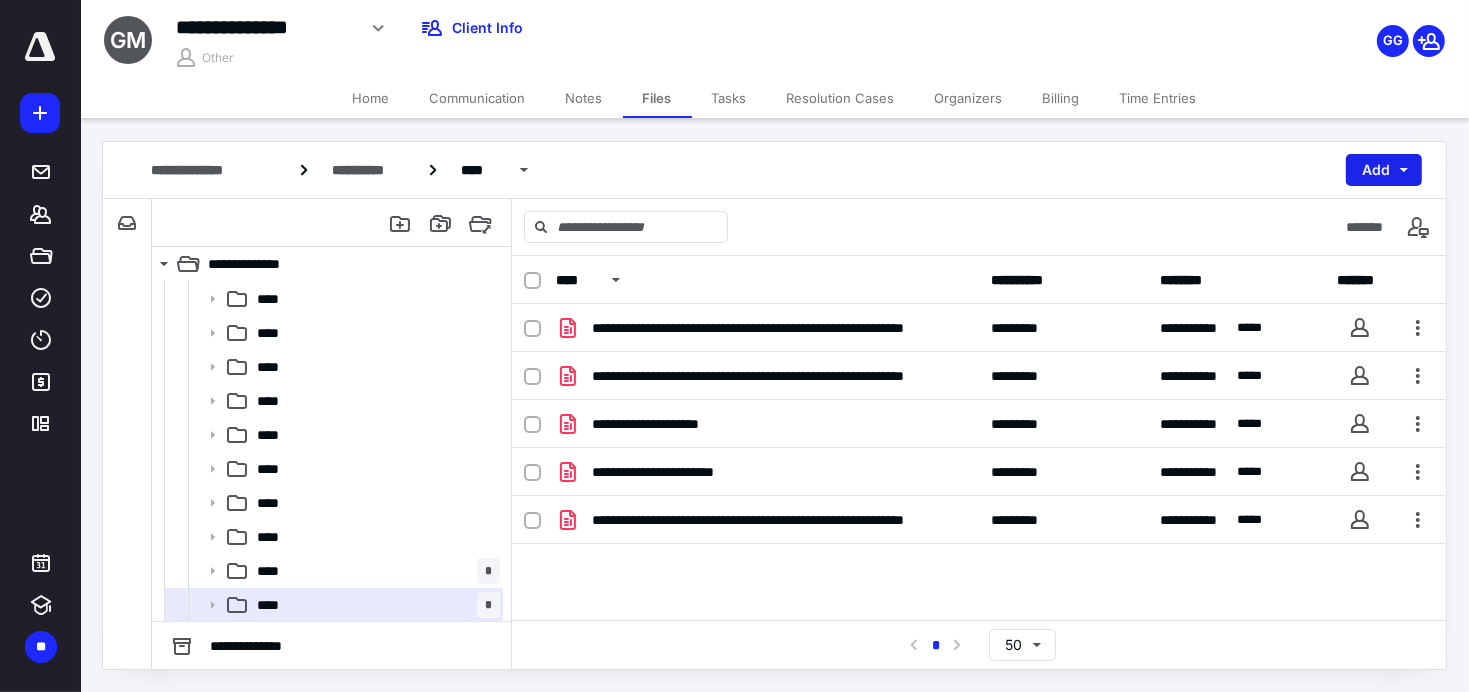 click on "Add" at bounding box center (1384, 170) 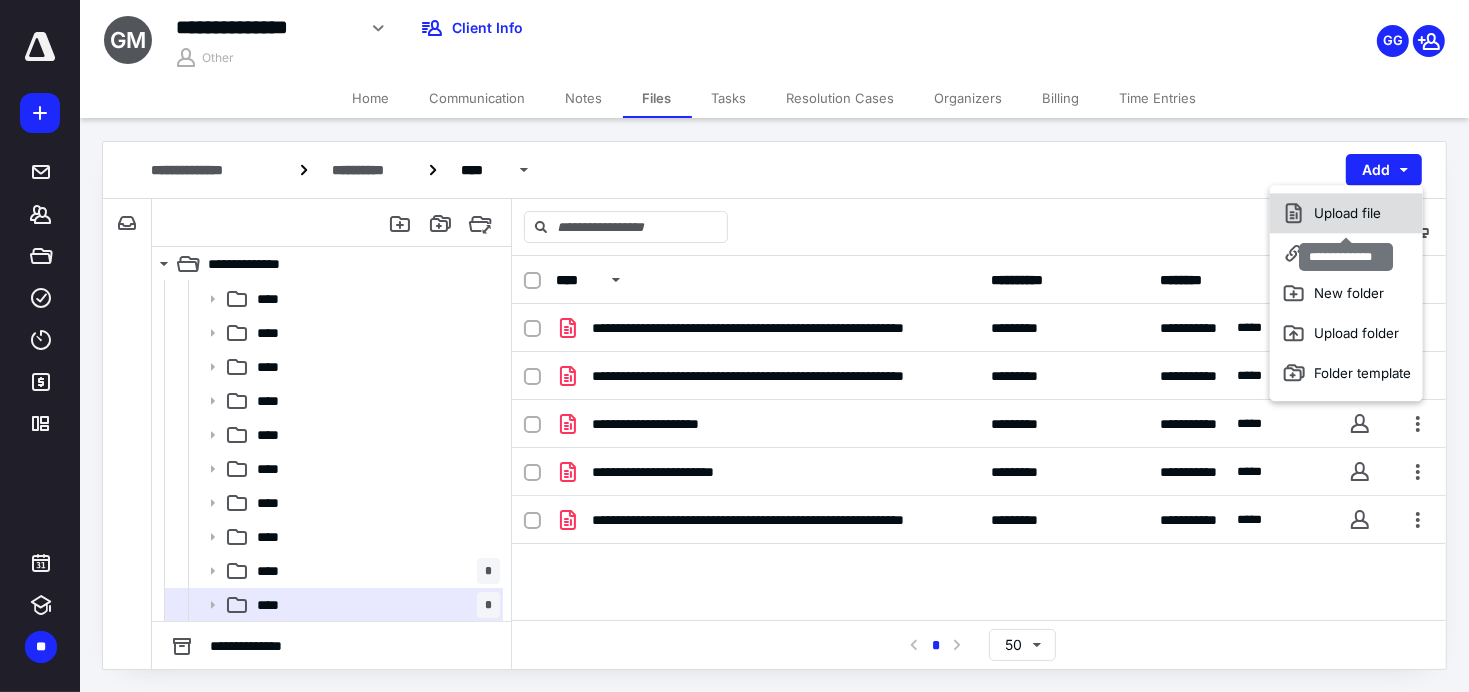 click on "Upload file" at bounding box center (1346, 213) 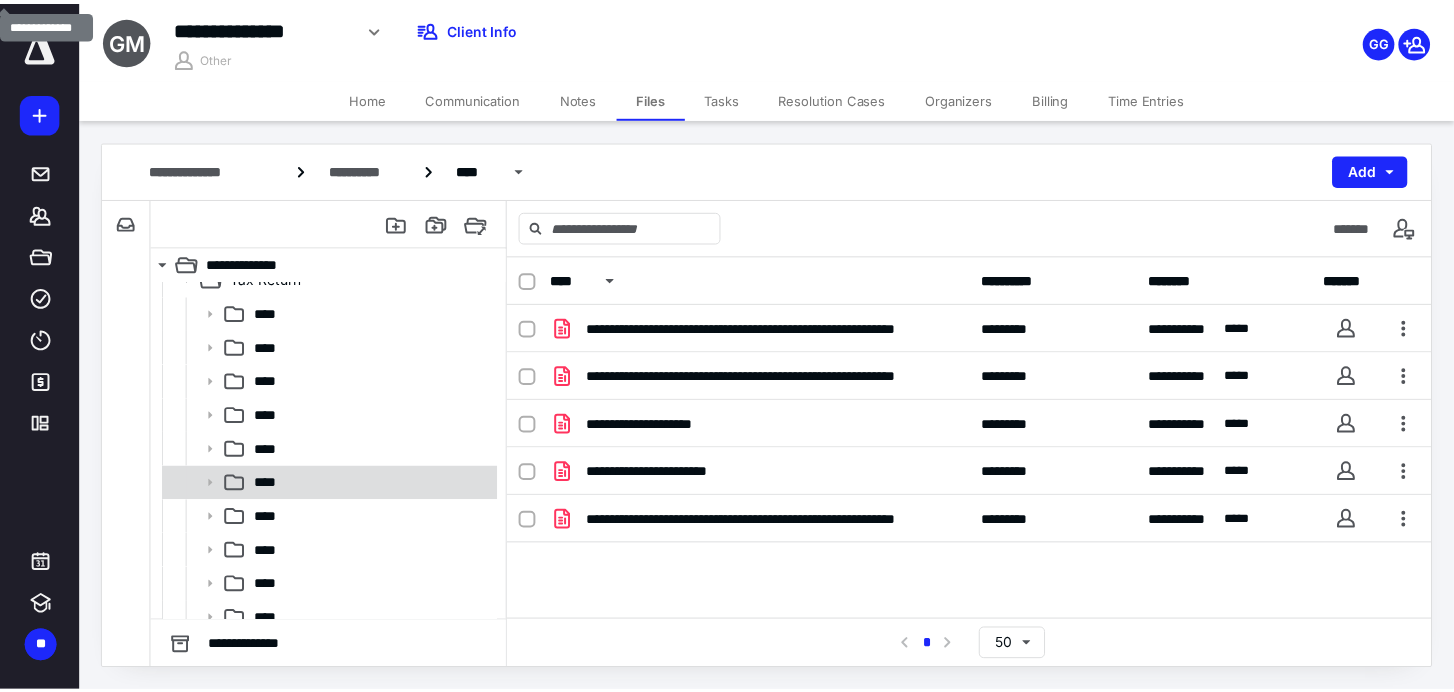 scroll, scrollTop: 0, scrollLeft: 0, axis: both 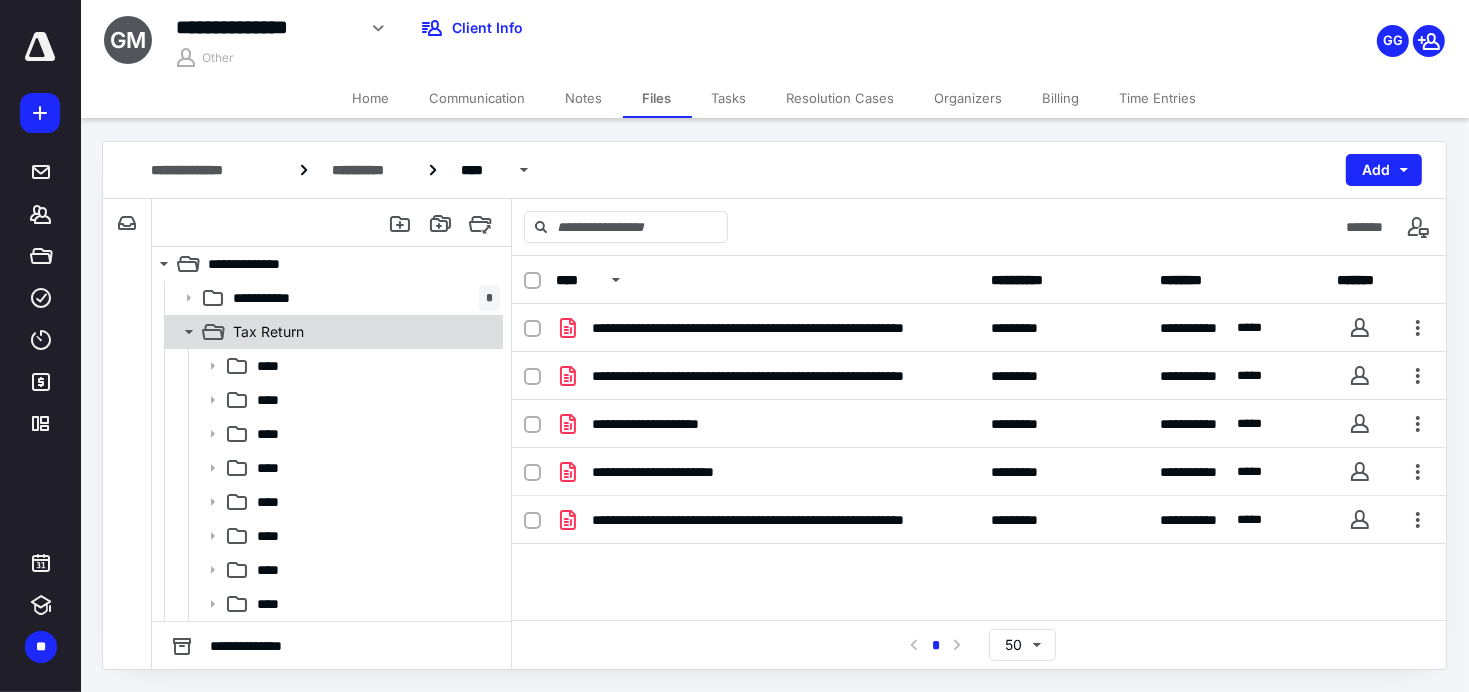 click 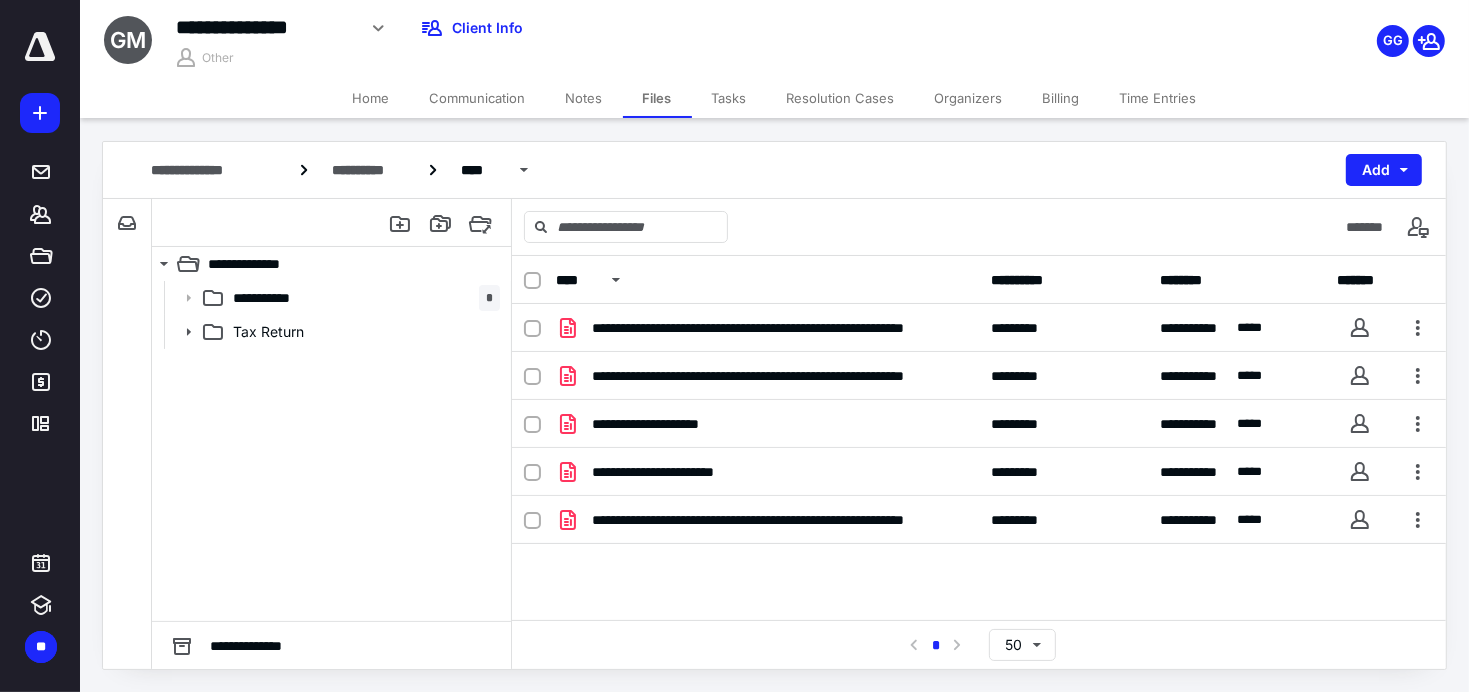 click on "Home" at bounding box center [371, 98] 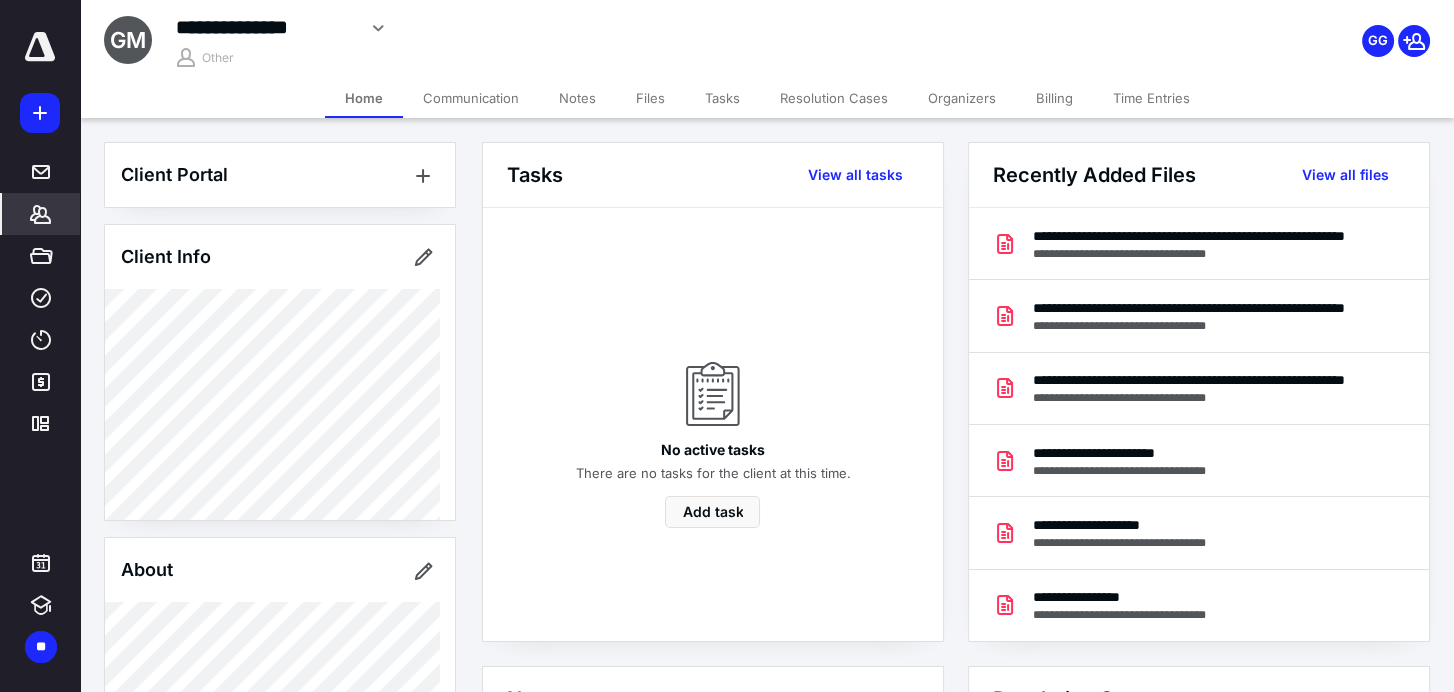 click 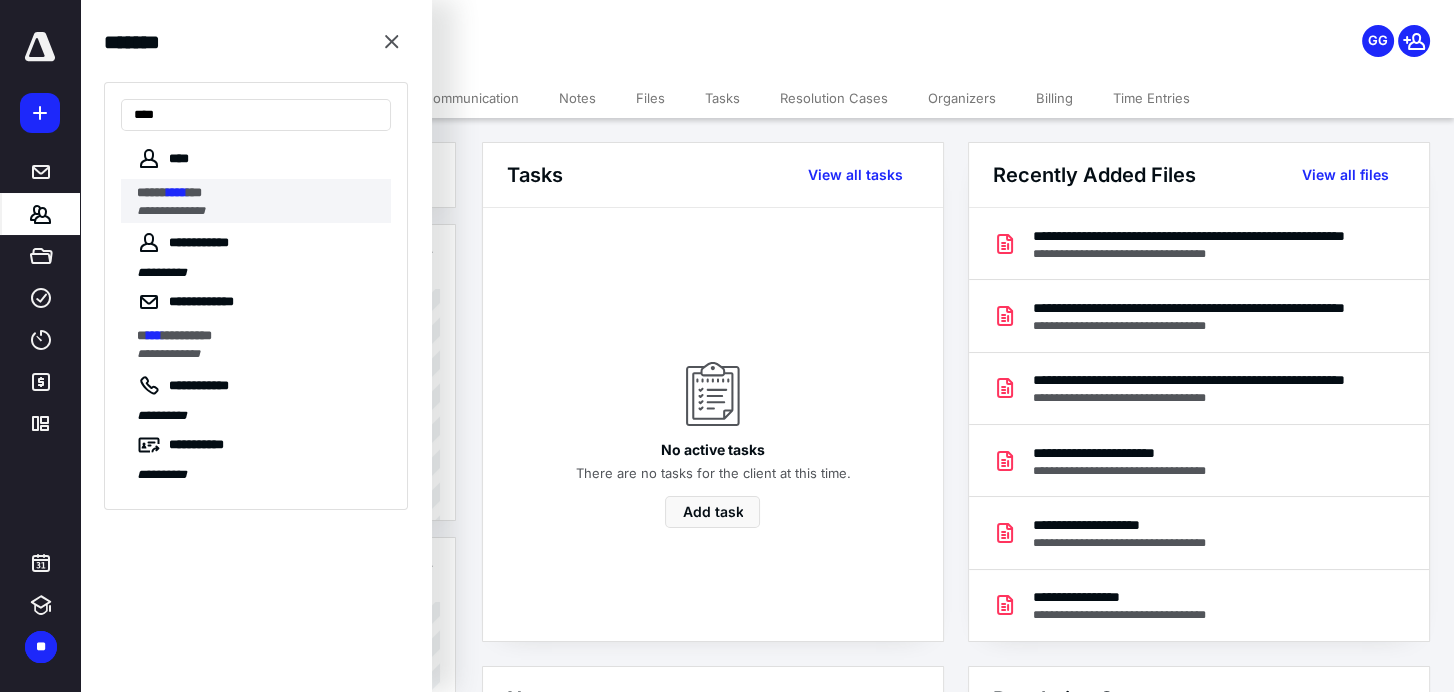 type on "****" 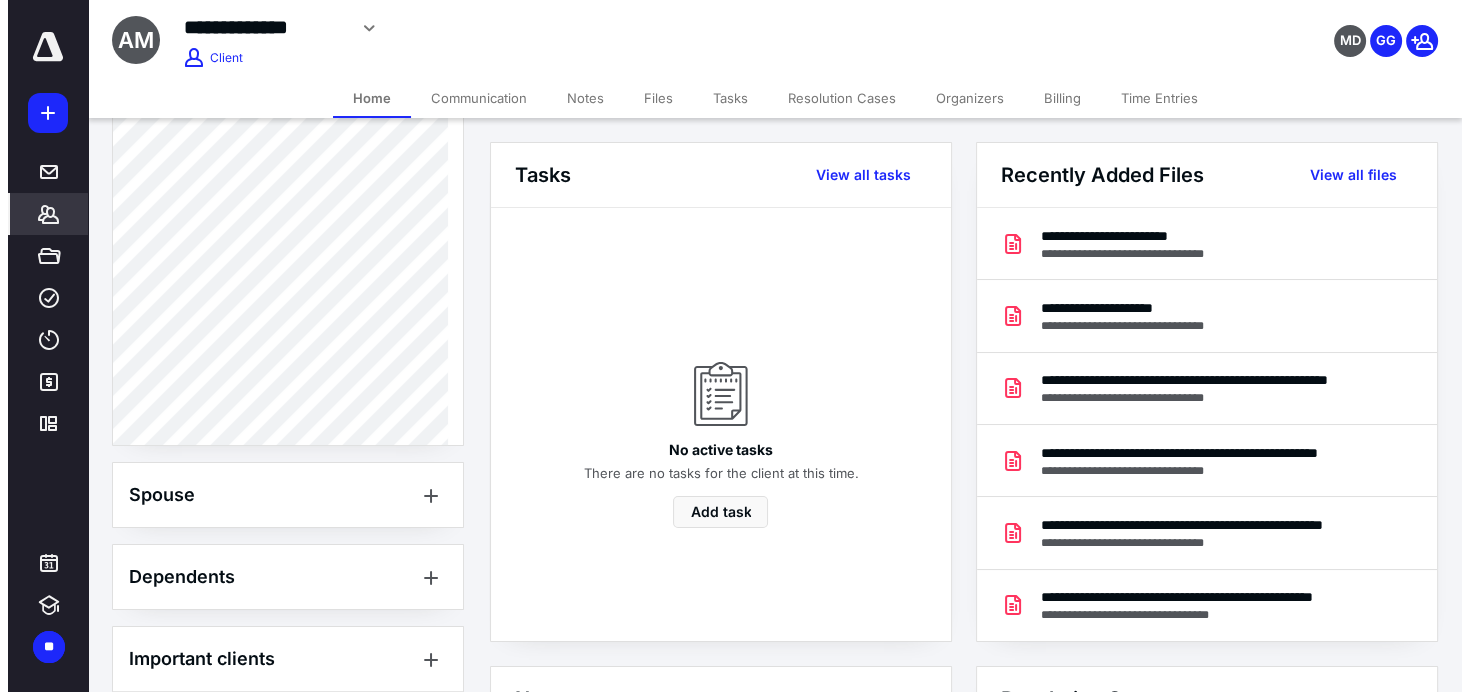 scroll, scrollTop: 796, scrollLeft: 0, axis: vertical 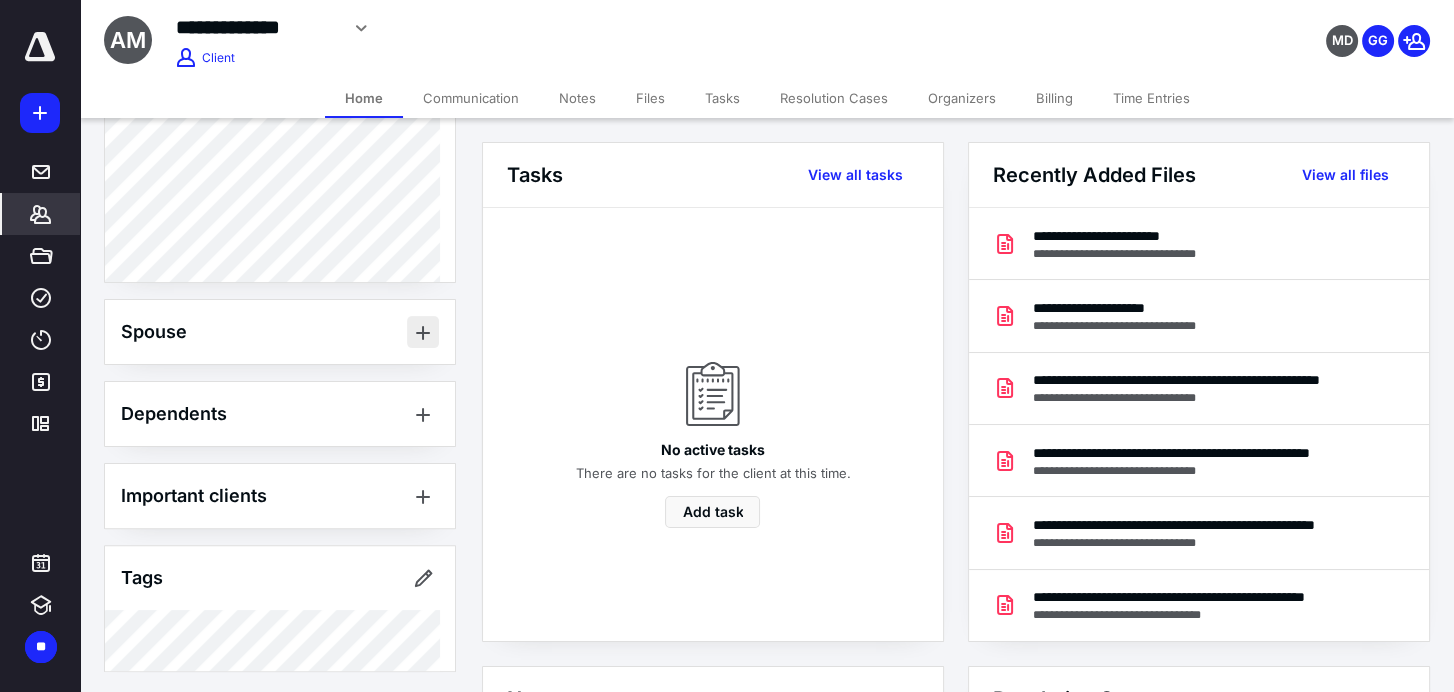 click at bounding box center (423, 332) 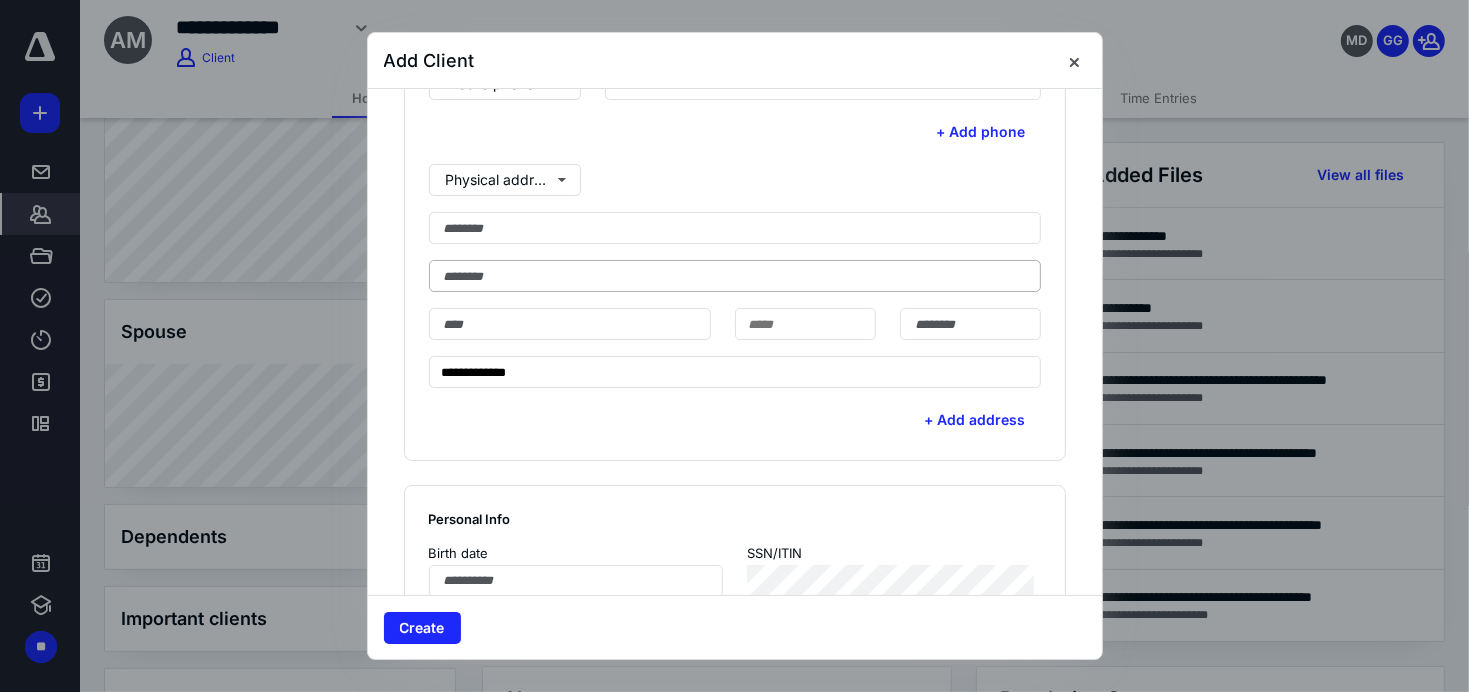 scroll, scrollTop: 833, scrollLeft: 0, axis: vertical 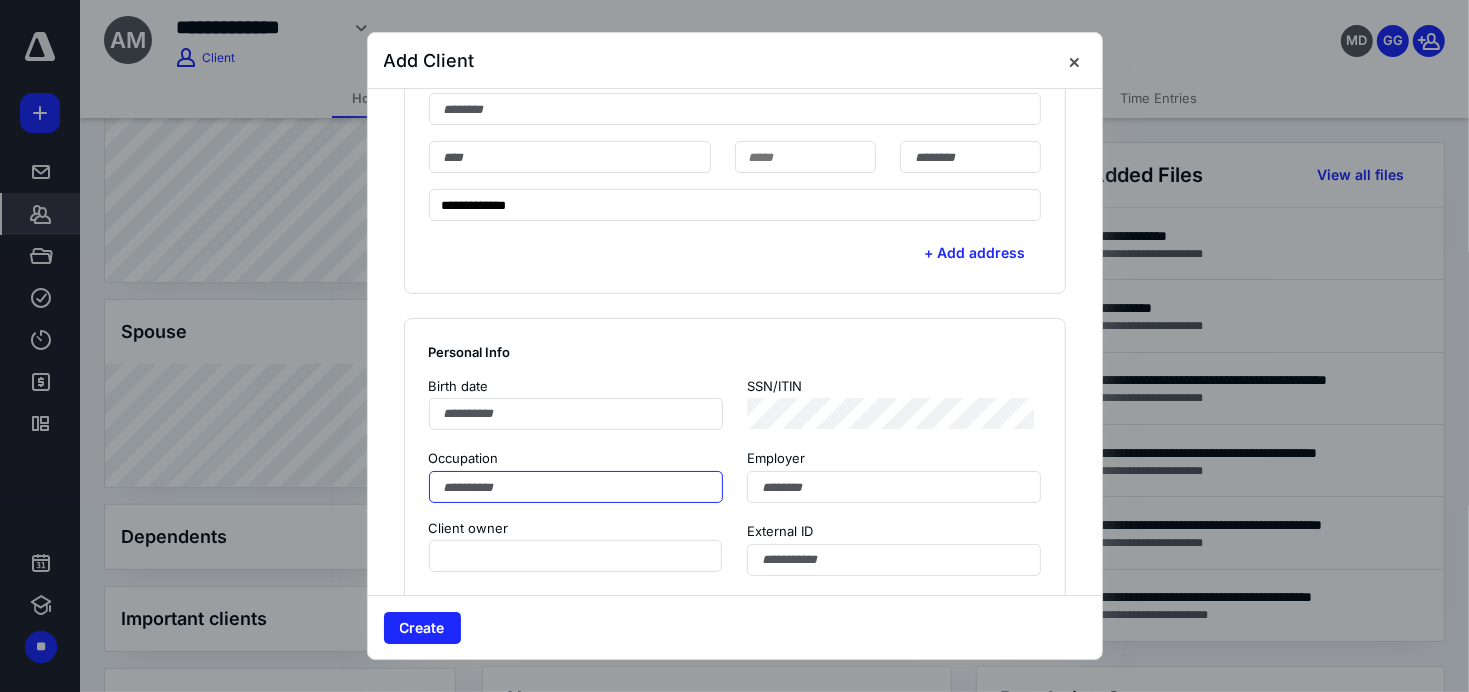 click at bounding box center [576, 487] 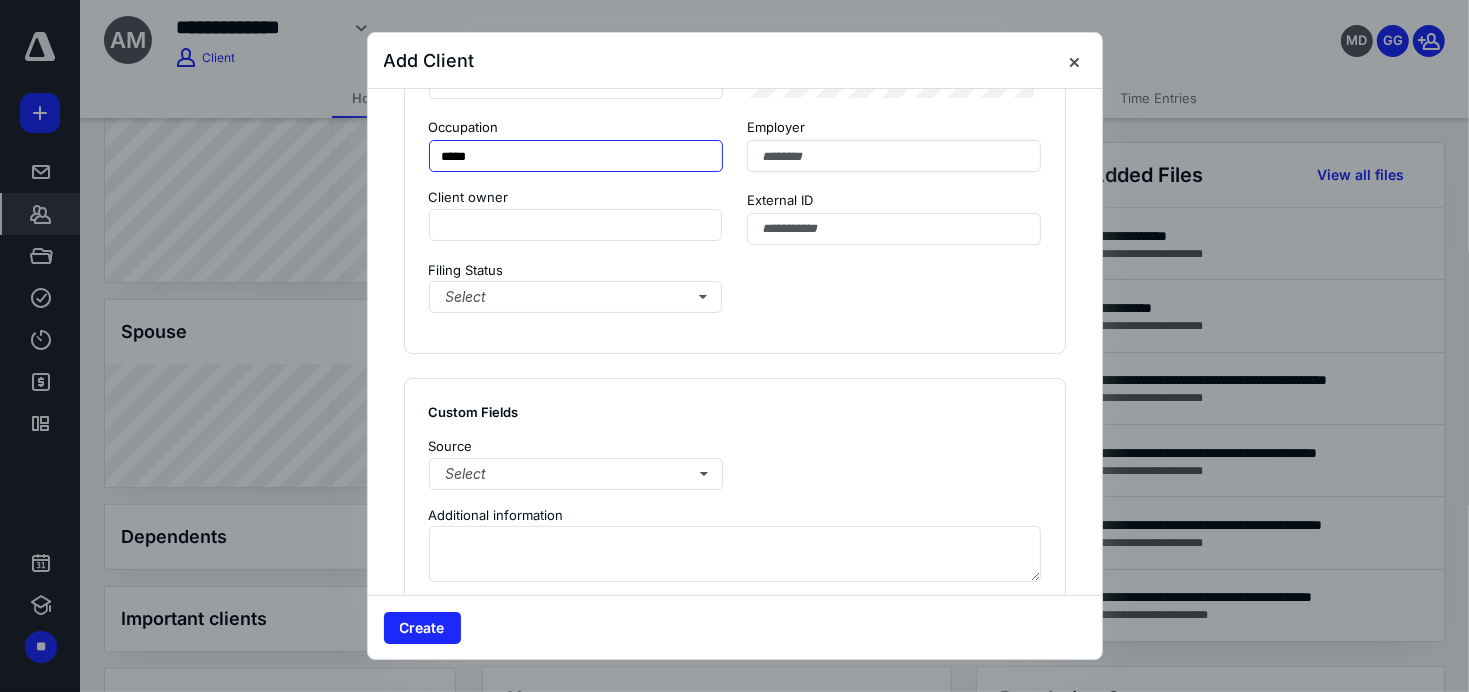 scroll, scrollTop: 1166, scrollLeft: 0, axis: vertical 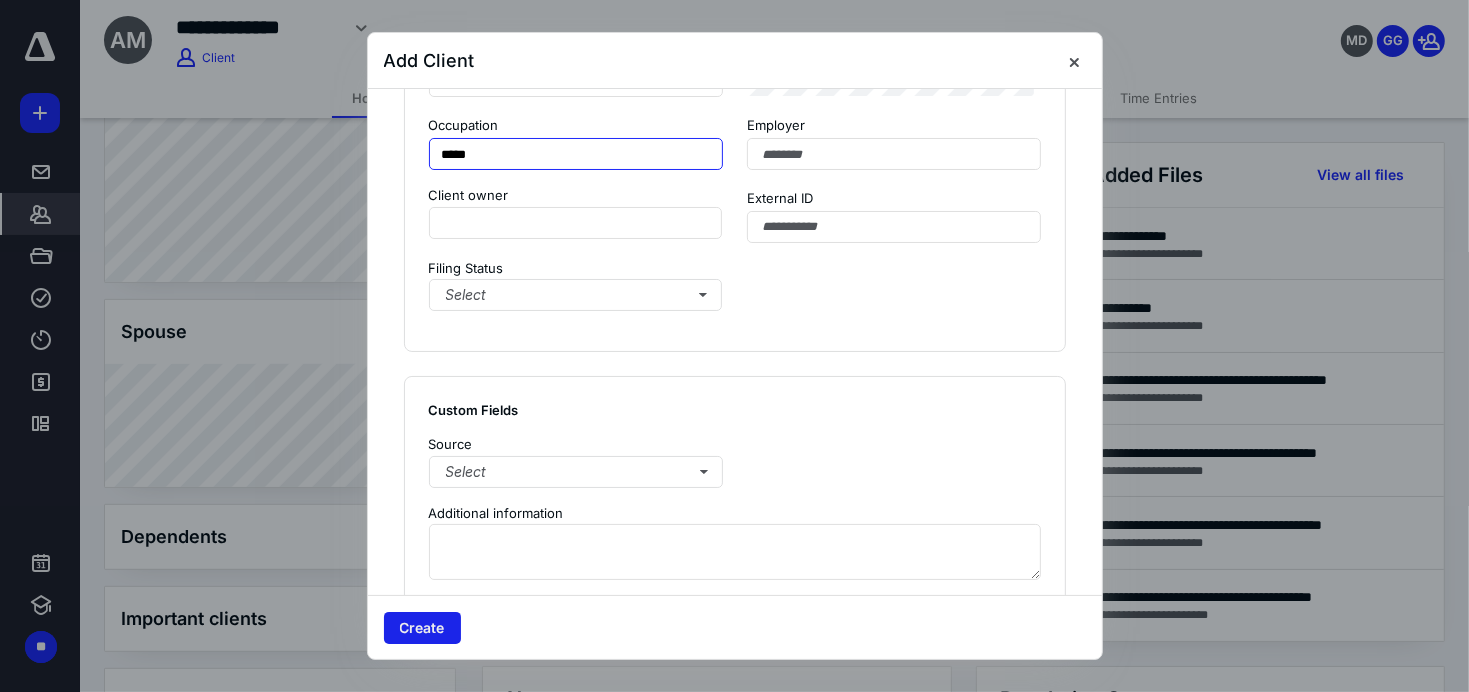 type on "*****" 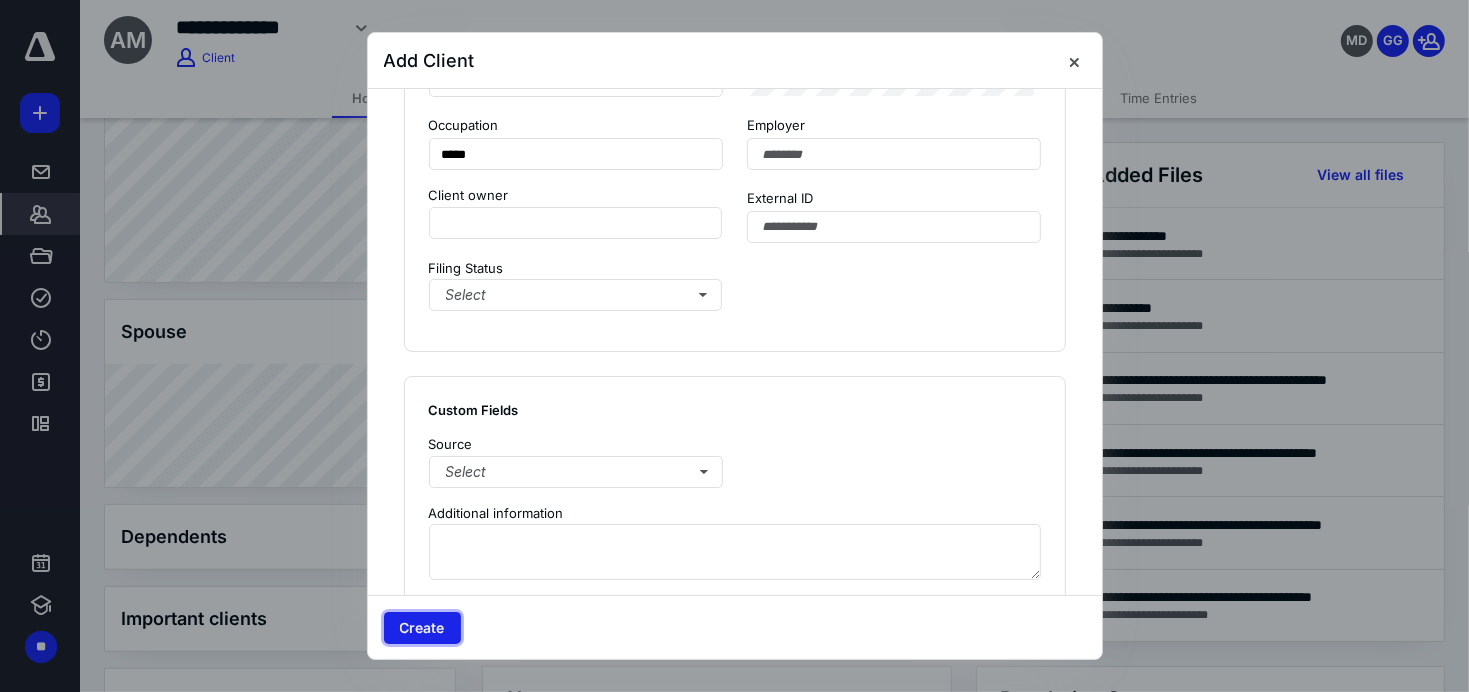 click on "Create" at bounding box center [422, 628] 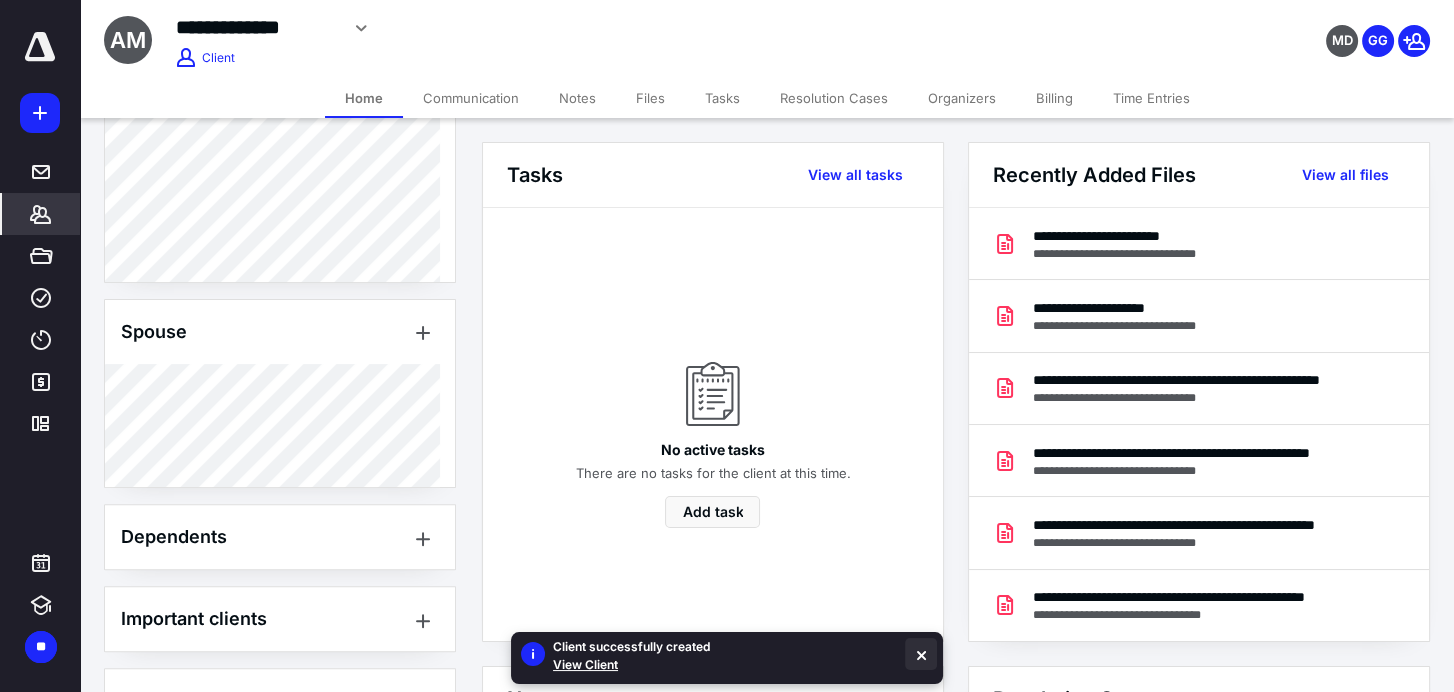 click at bounding box center [921, 654] 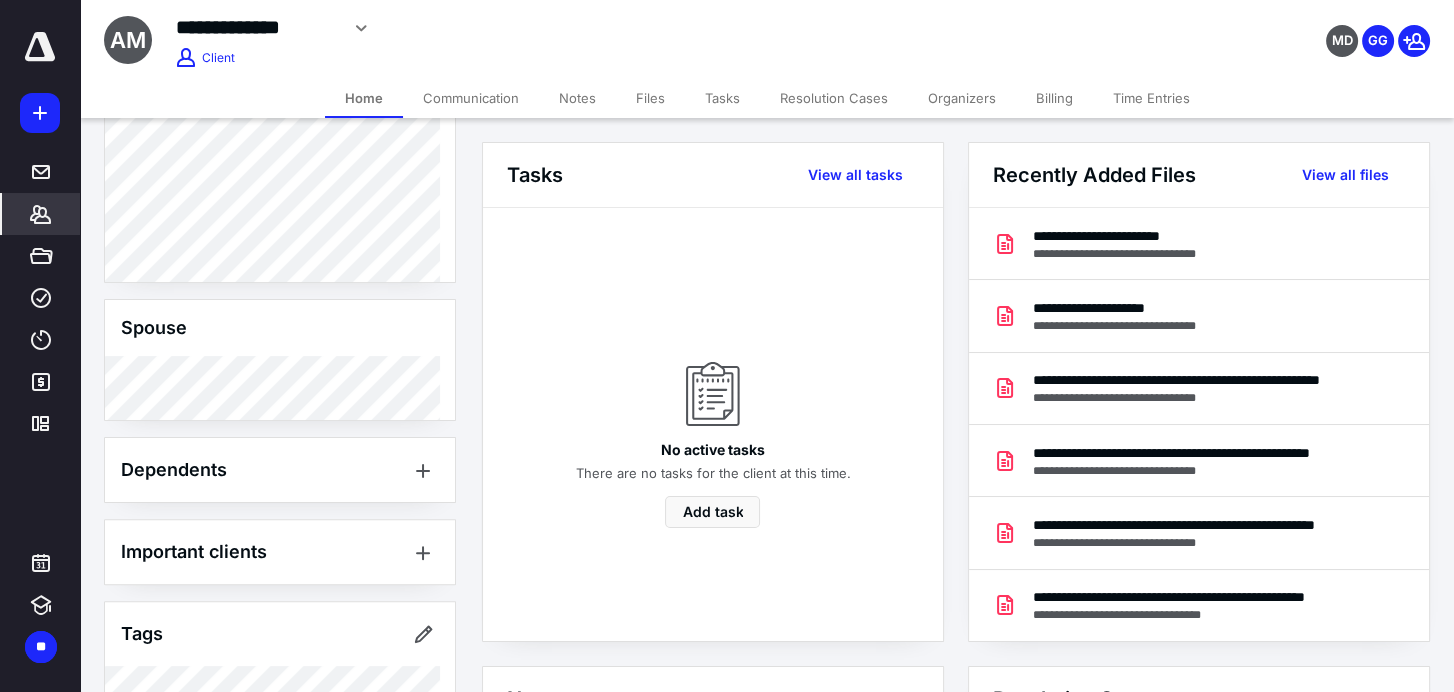 click on "Files" at bounding box center (650, 98) 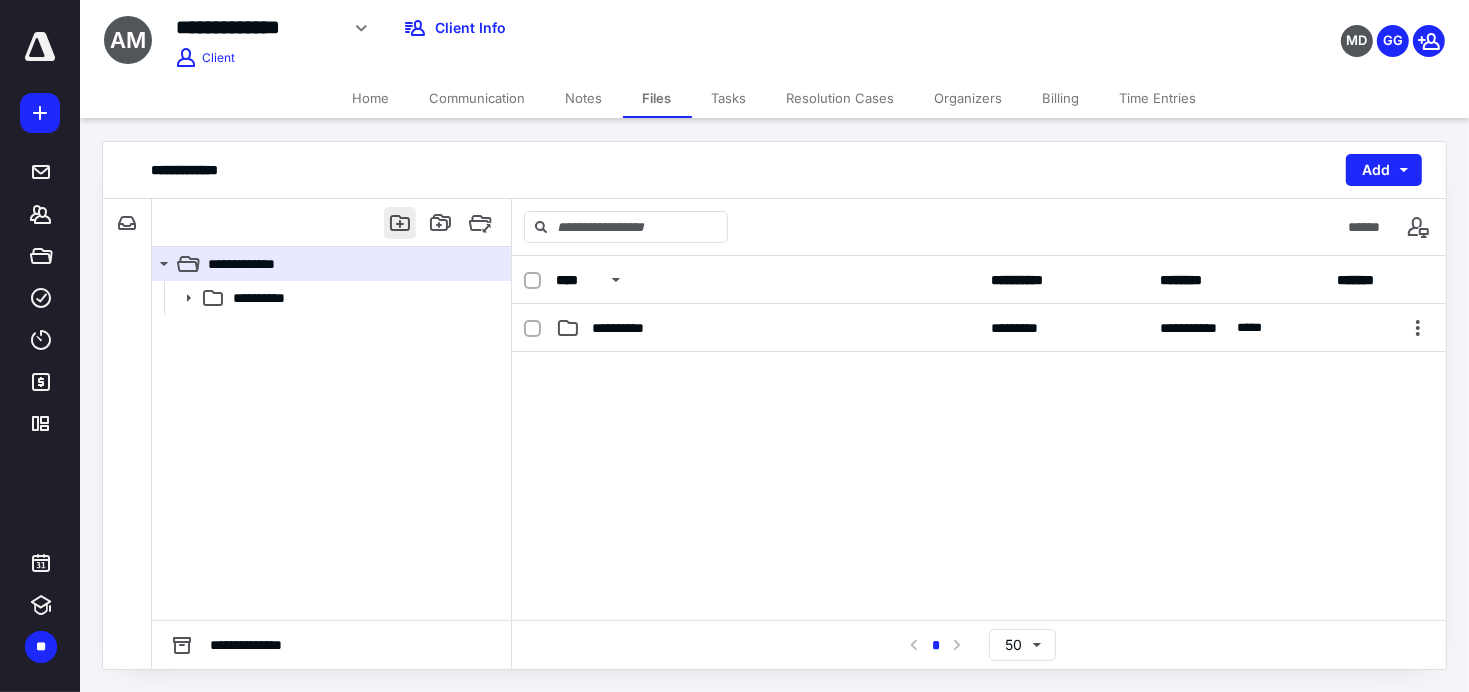 click at bounding box center (400, 223) 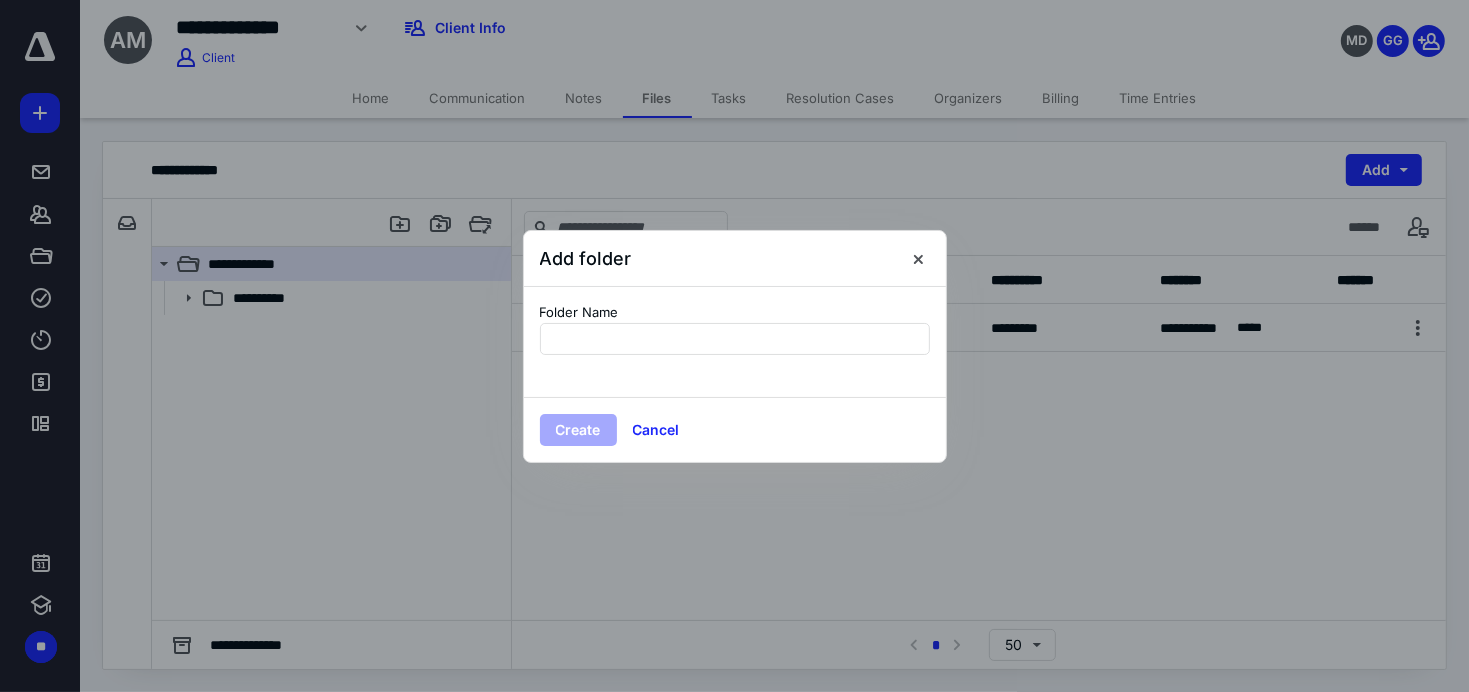 type on "*" 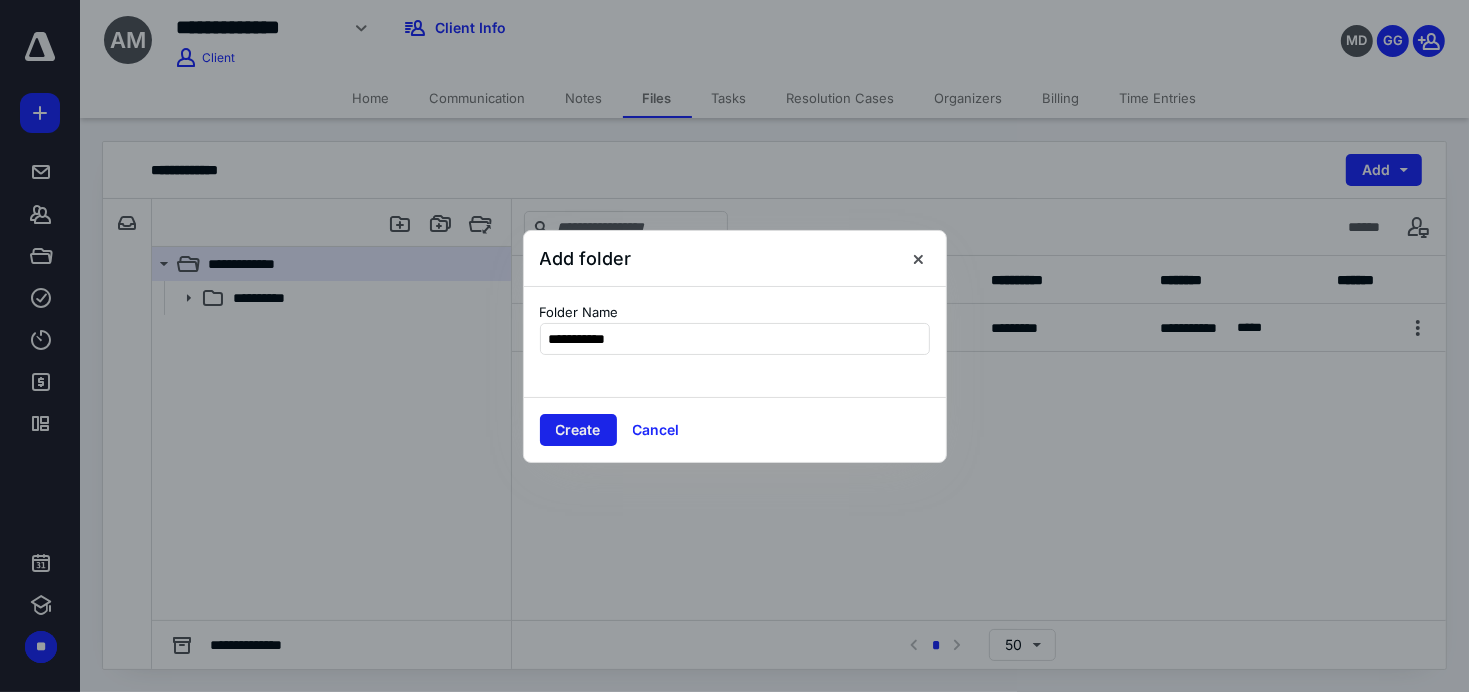 type on "**********" 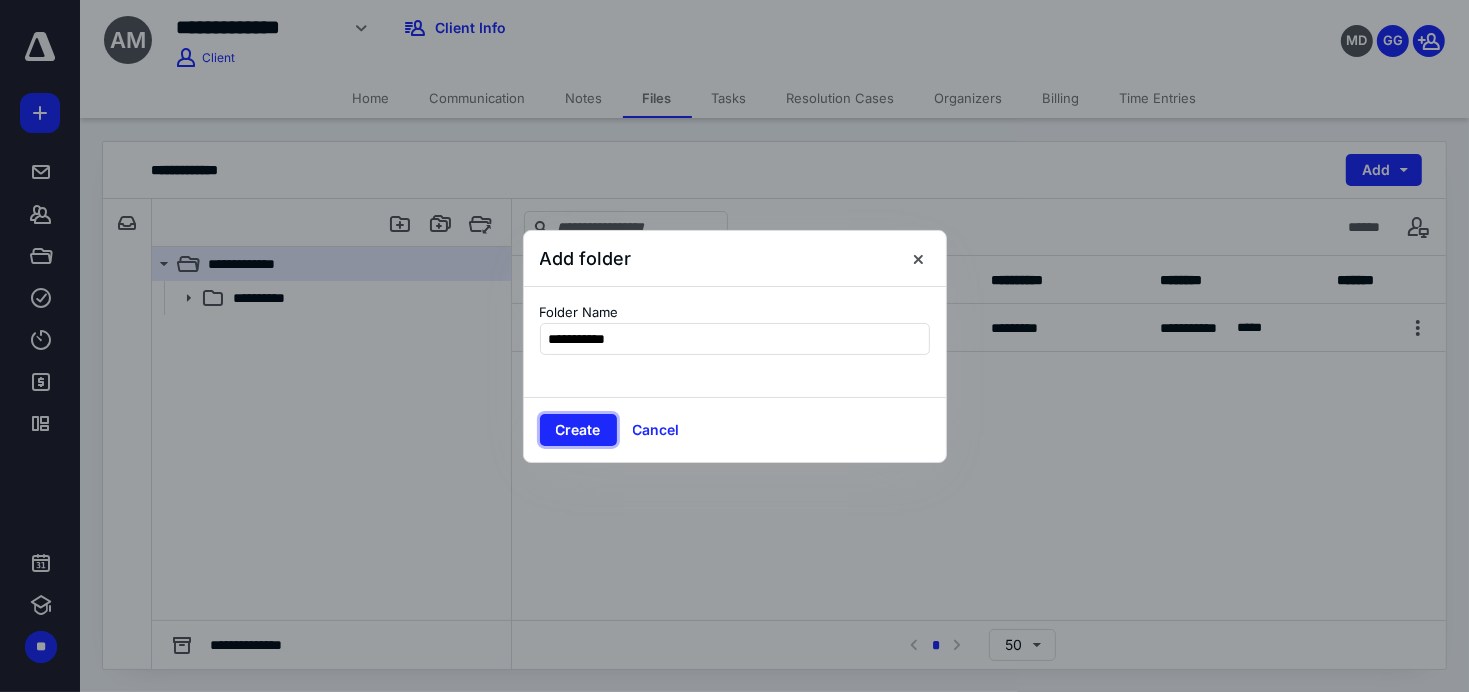 click on "Create" at bounding box center (578, 430) 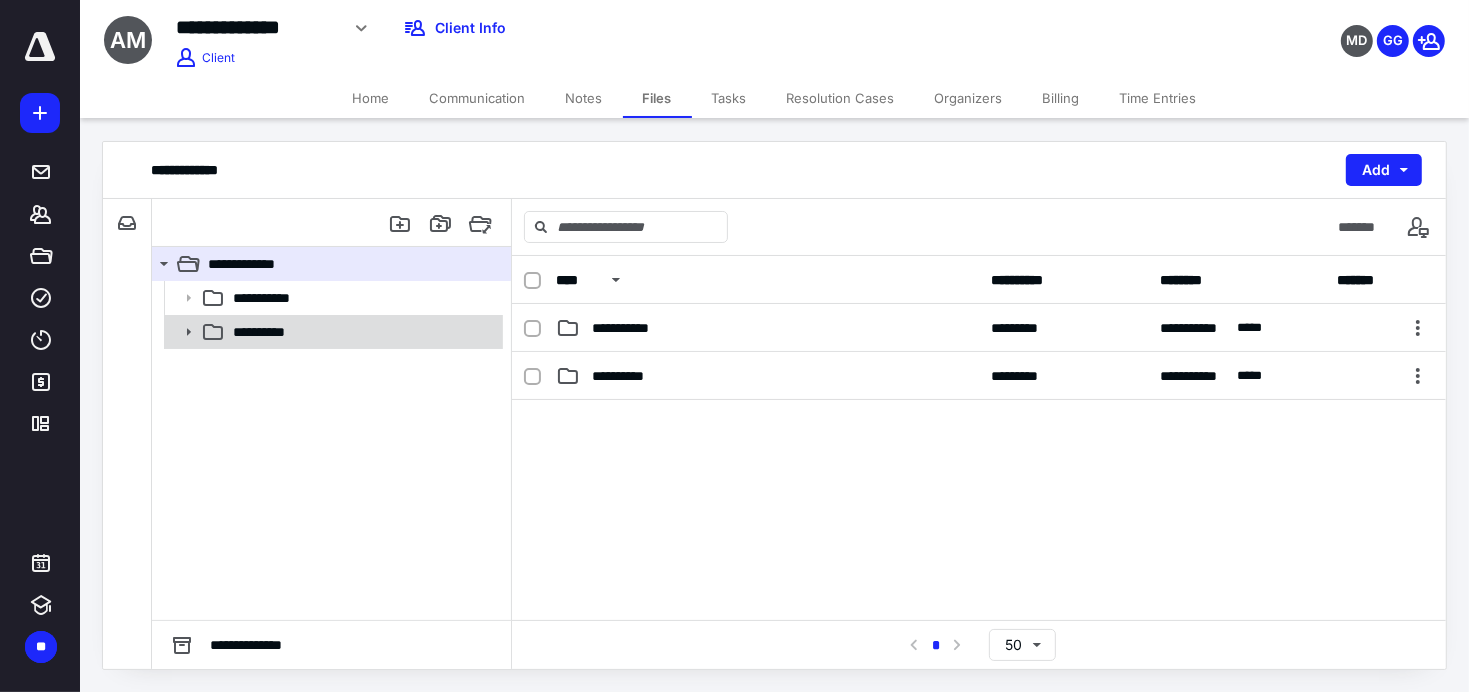 click on "**********" at bounding box center (268, 332) 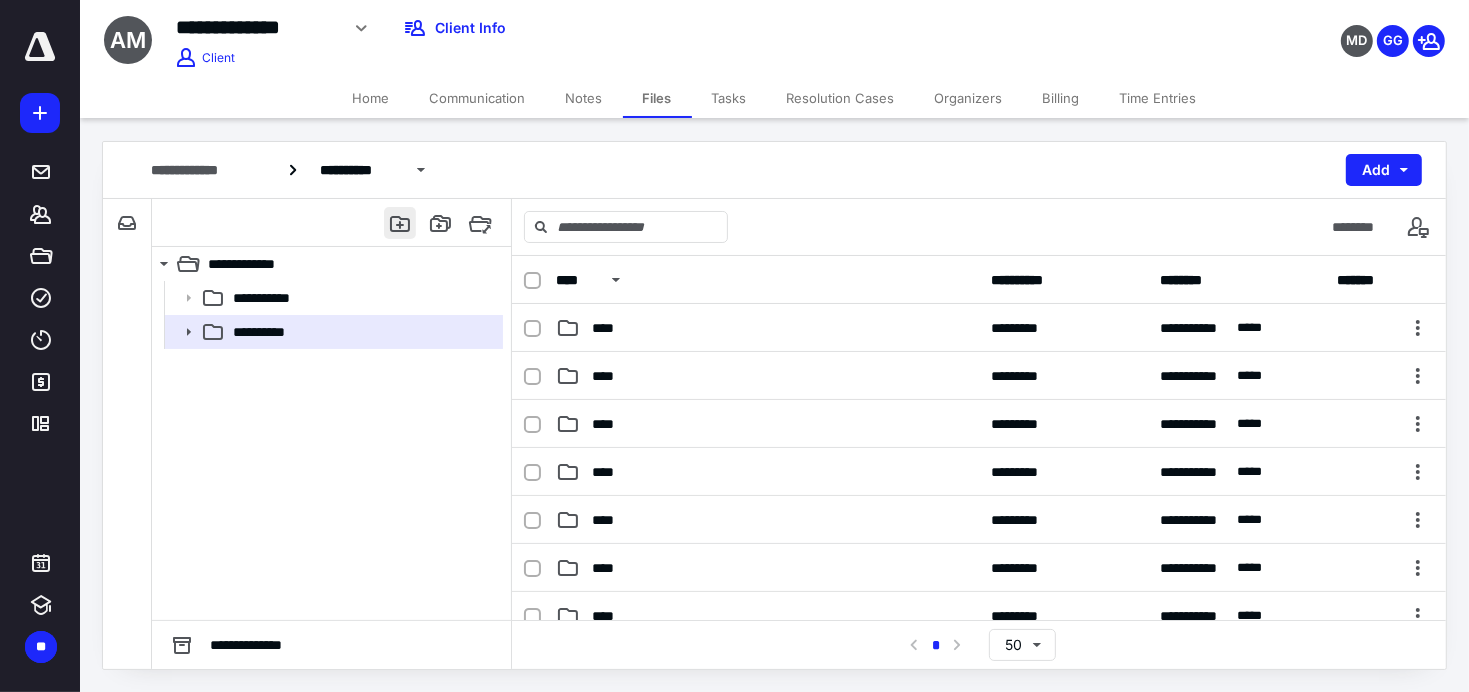 click at bounding box center [400, 223] 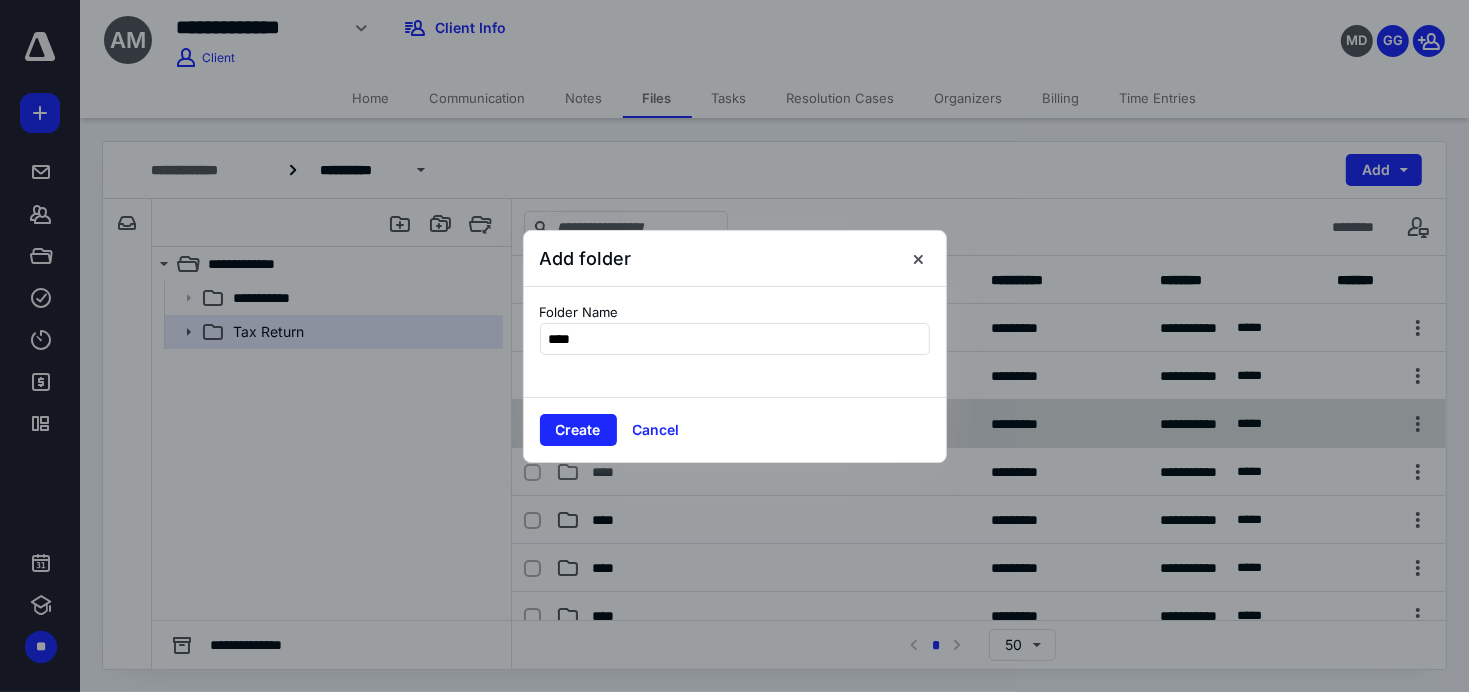 type on "****" 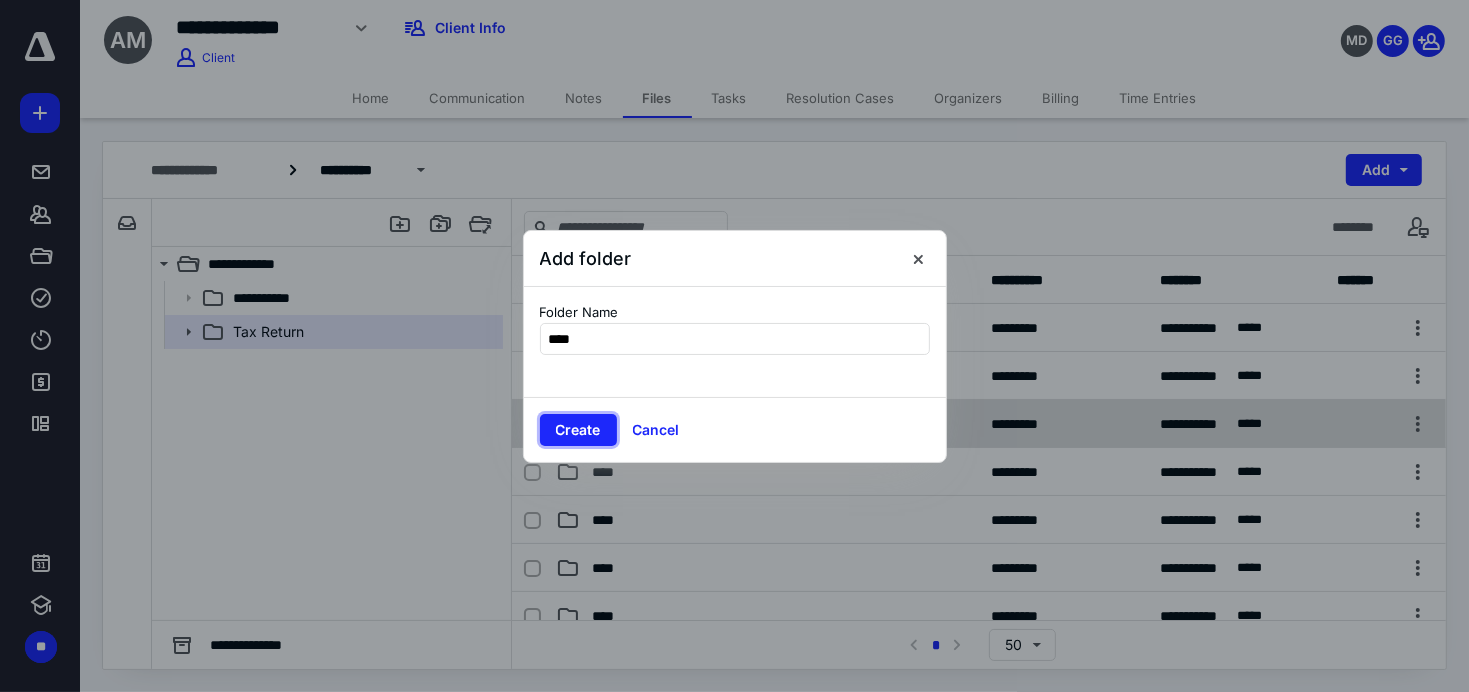 click on "Create" at bounding box center [578, 430] 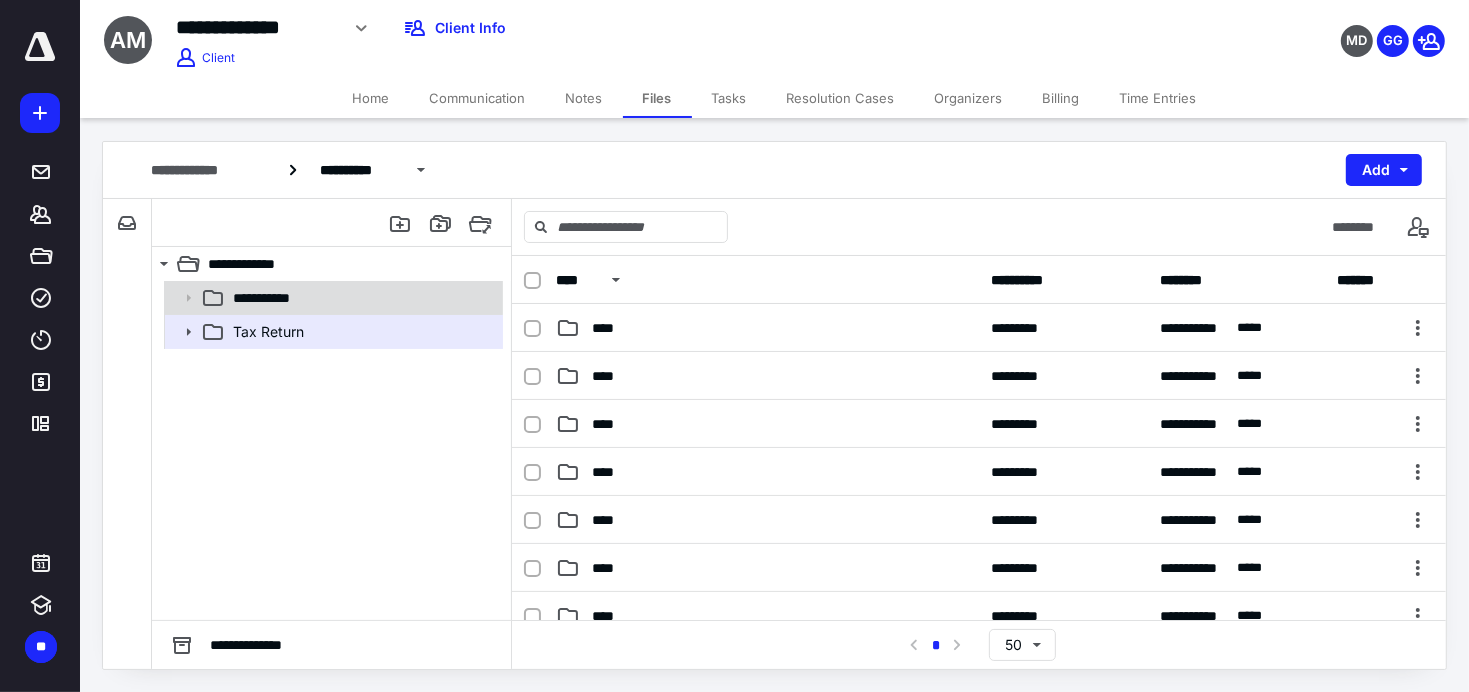 click on "**********" at bounding box center (362, 298) 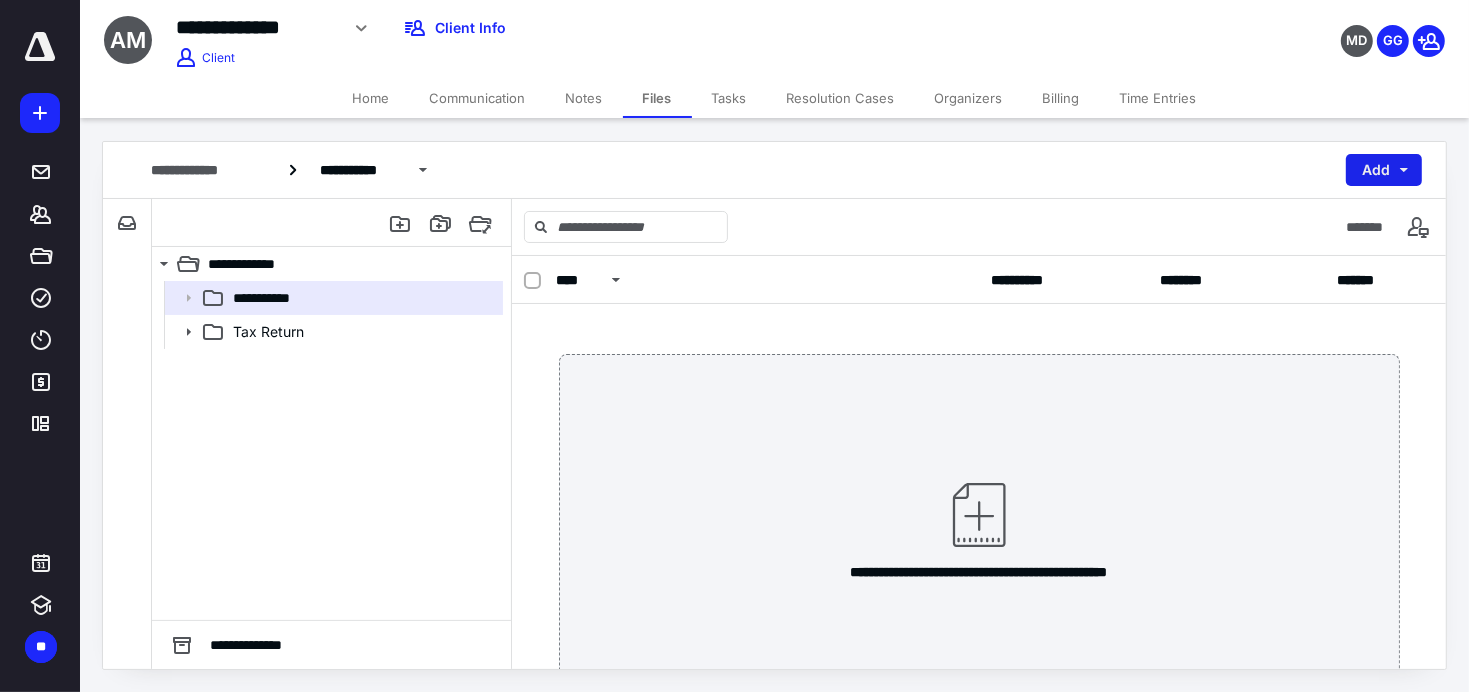 click on "Add" at bounding box center (1384, 170) 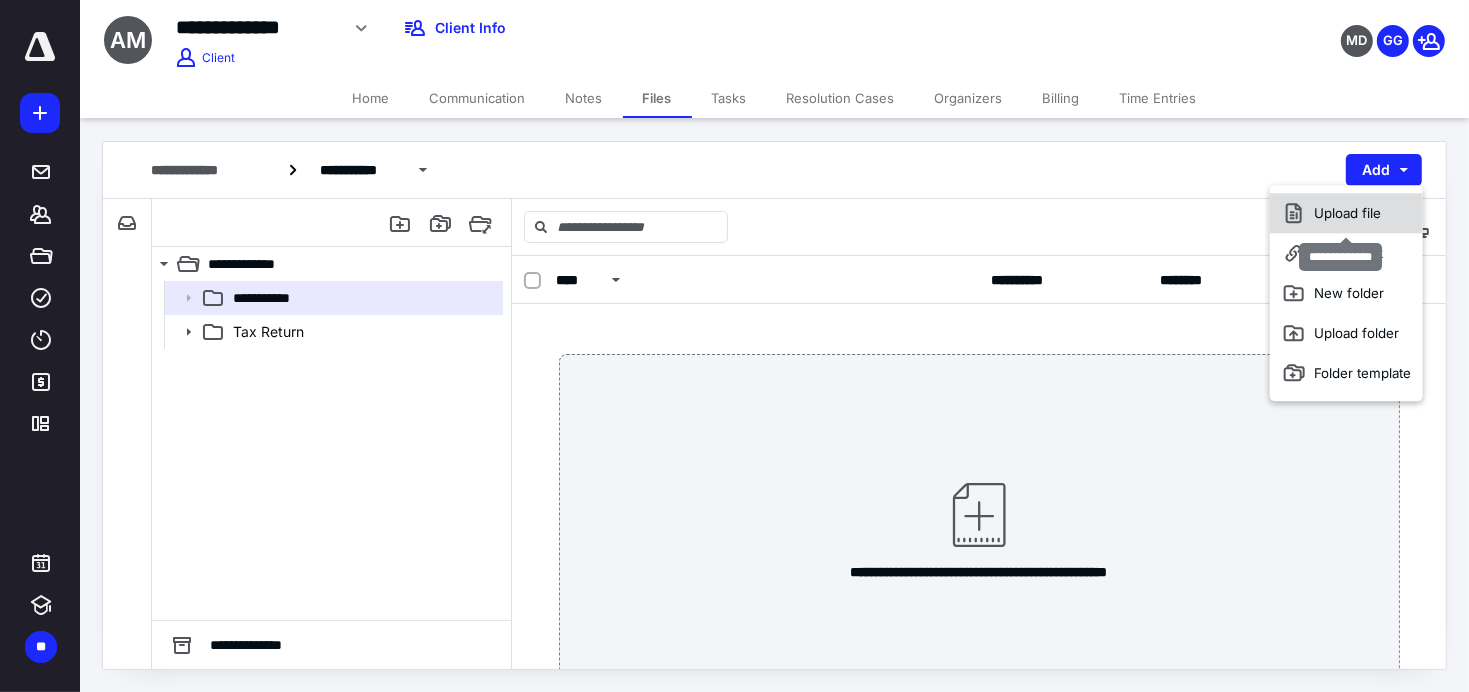 click on "Upload file" at bounding box center [1346, 213] 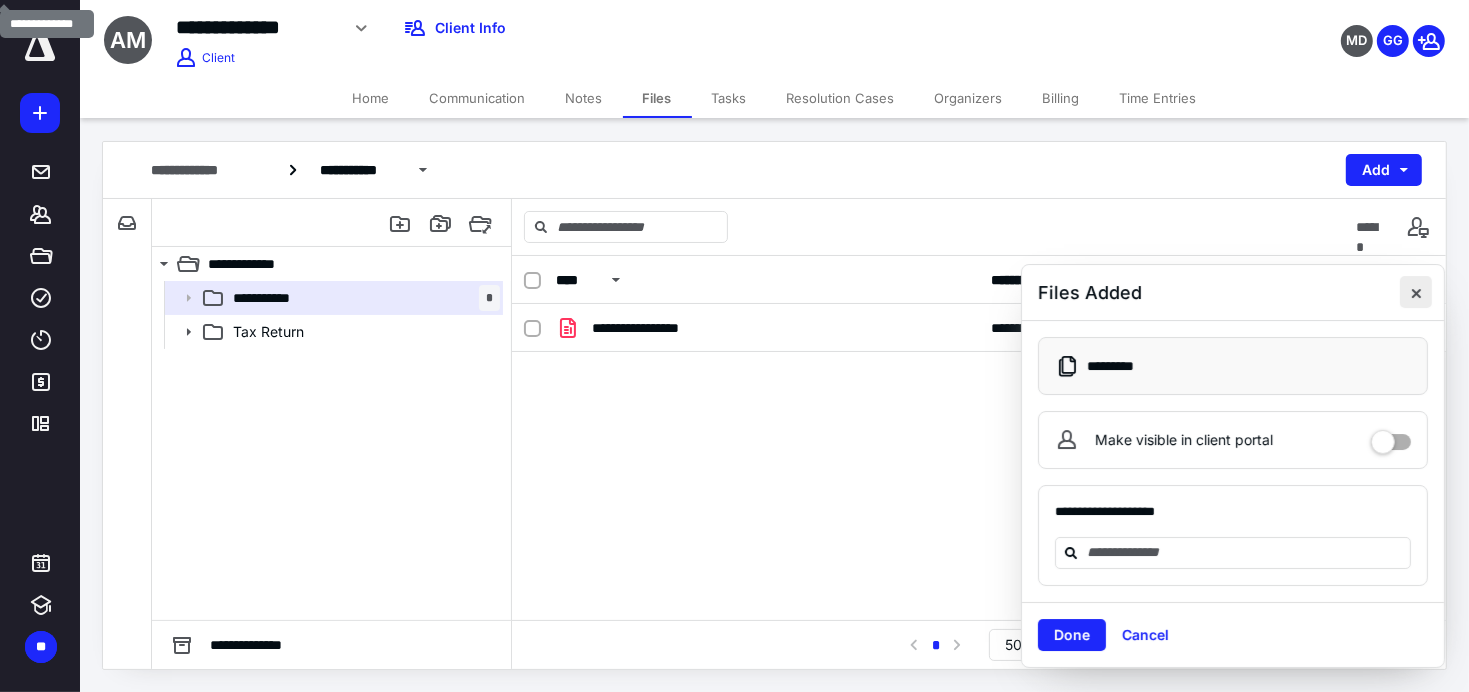 click at bounding box center [1416, 292] 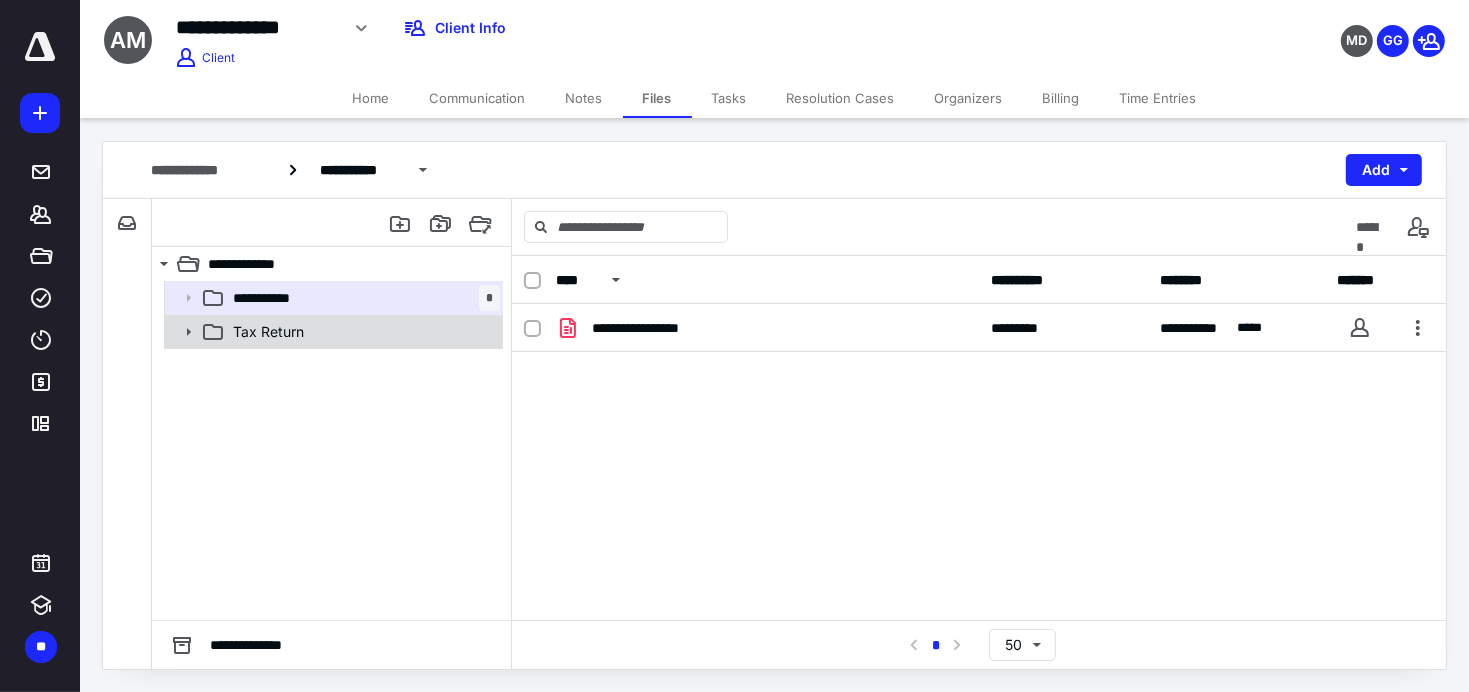 click 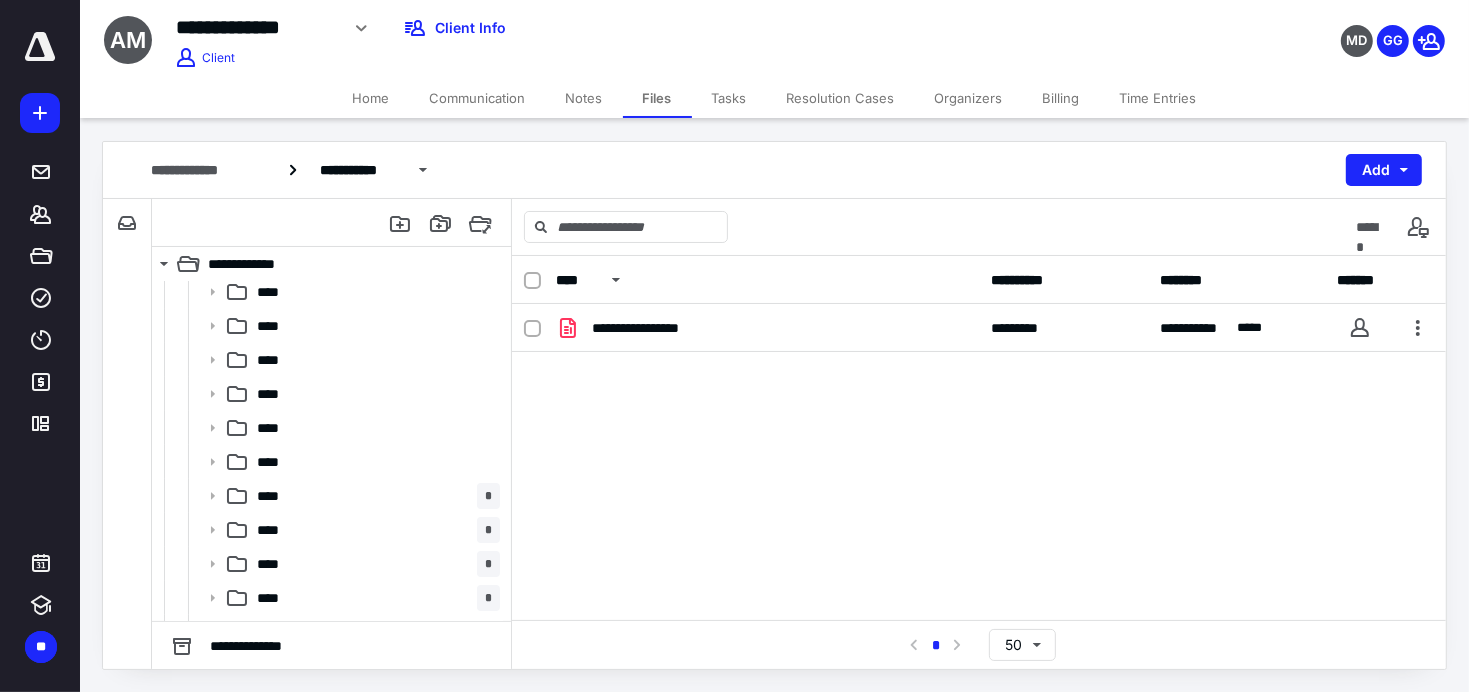 scroll, scrollTop: 169, scrollLeft: 0, axis: vertical 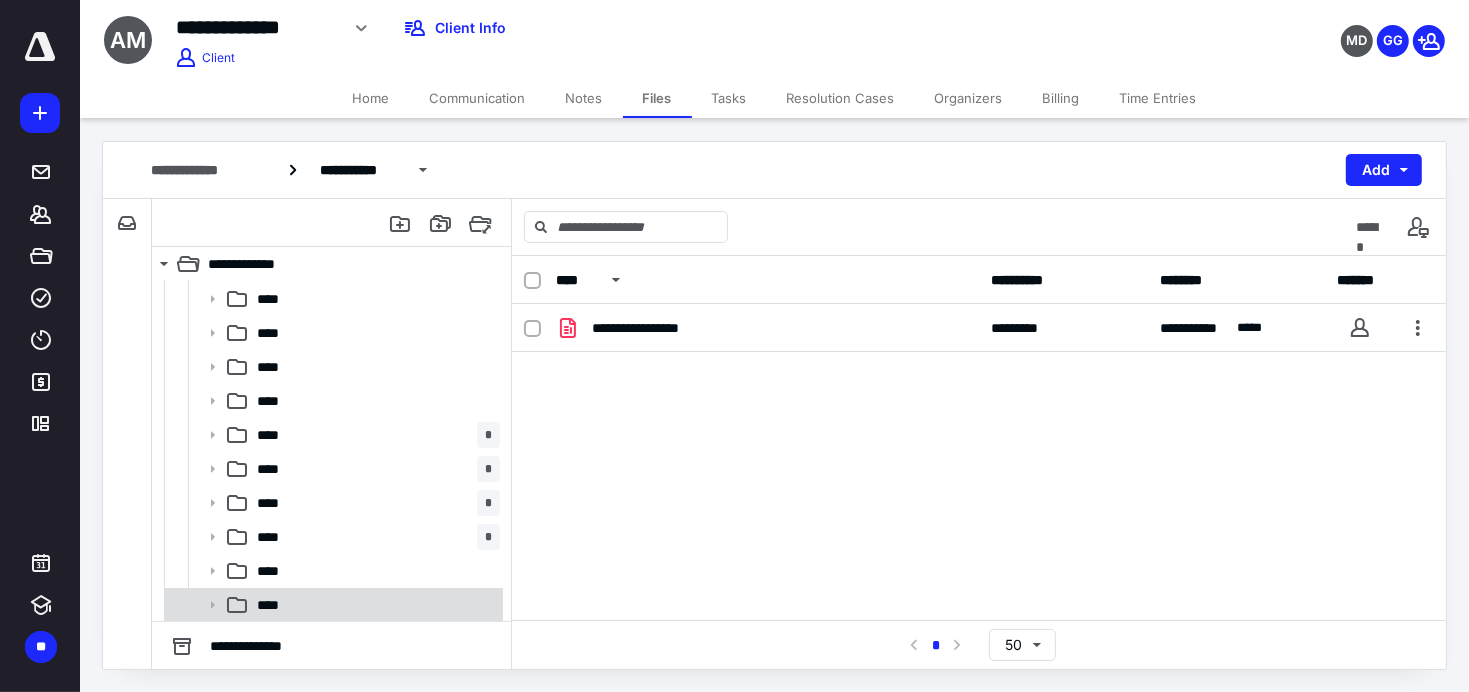 click on "****" at bounding box center [374, 605] 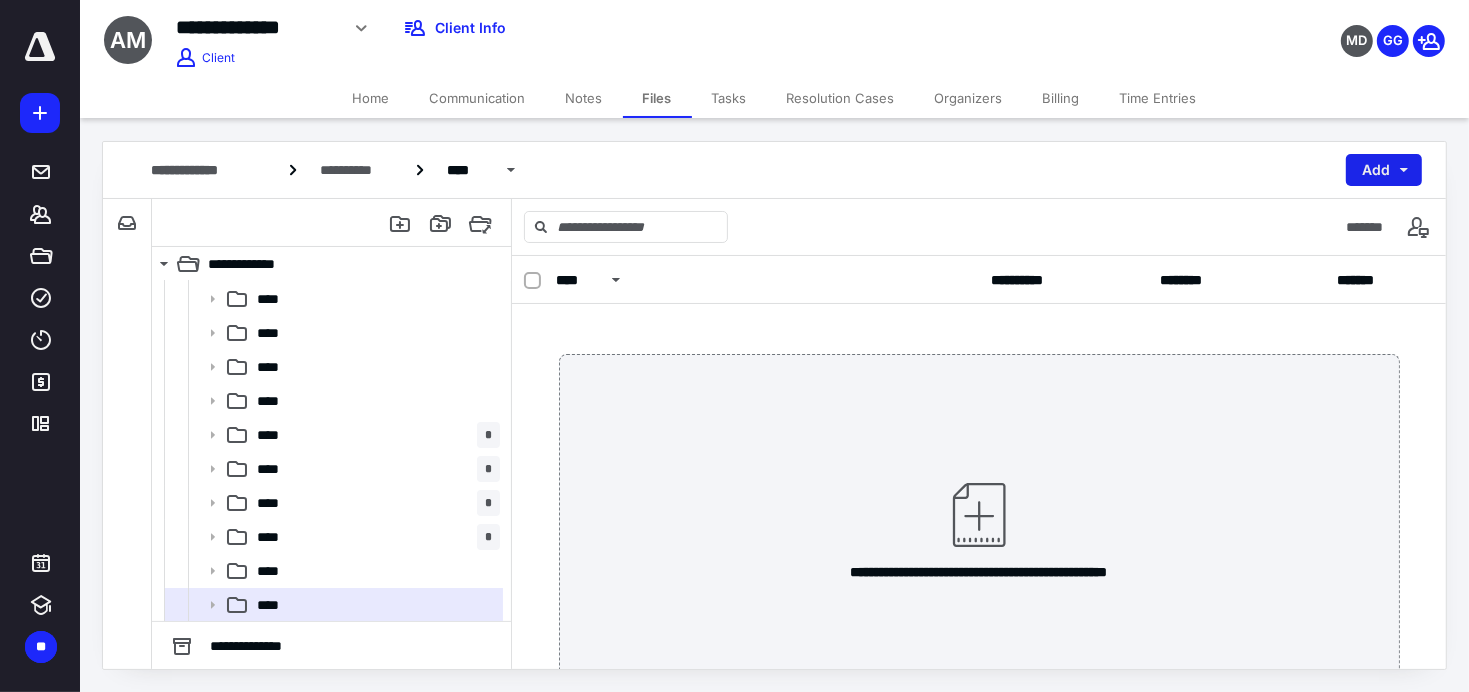 click on "Add" at bounding box center [1384, 170] 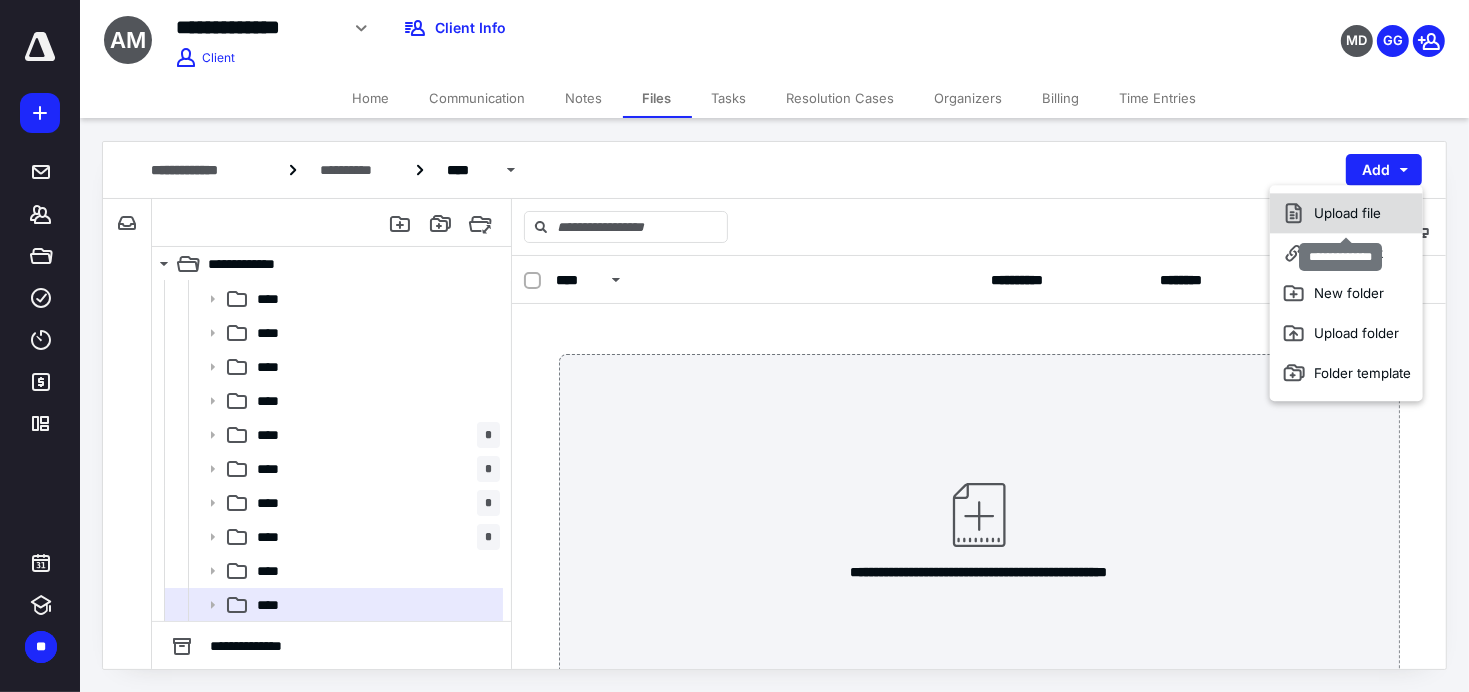 click on "Upload file" at bounding box center (1346, 213) 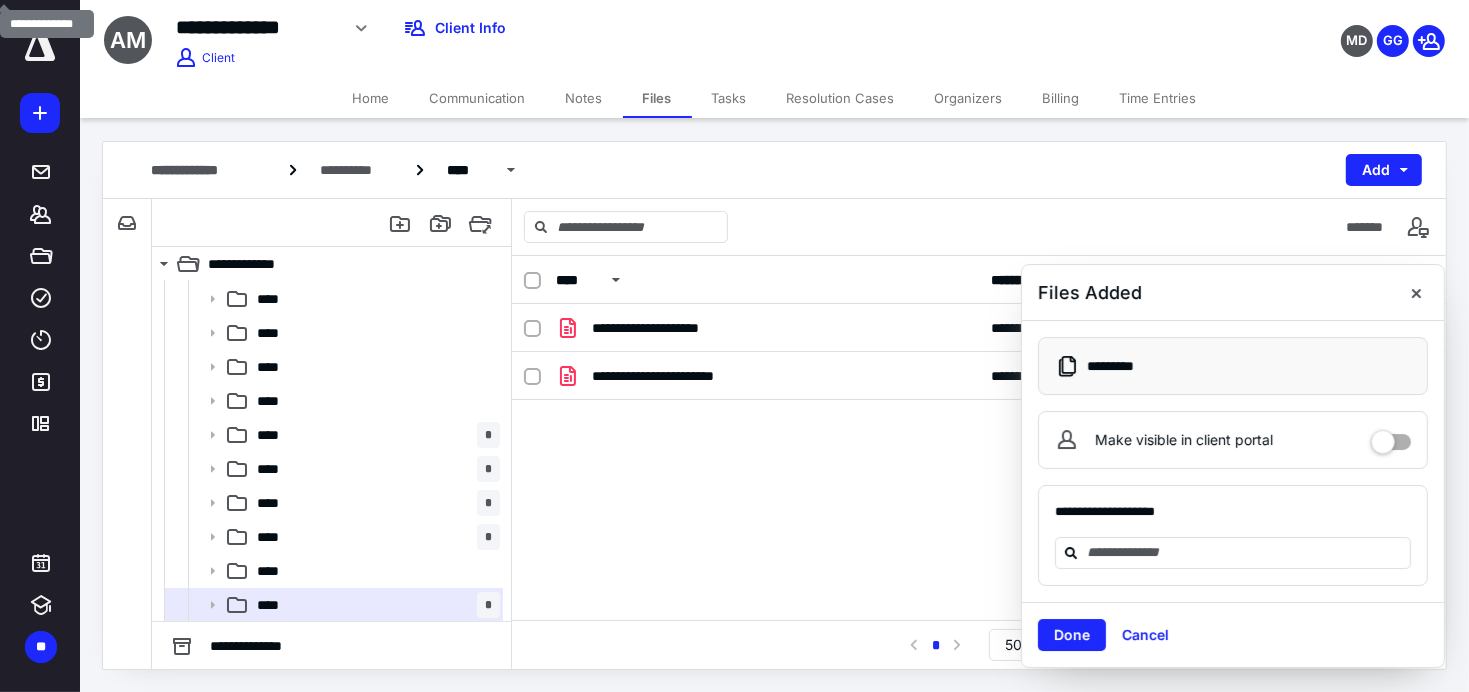 click at bounding box center [1416, 292] 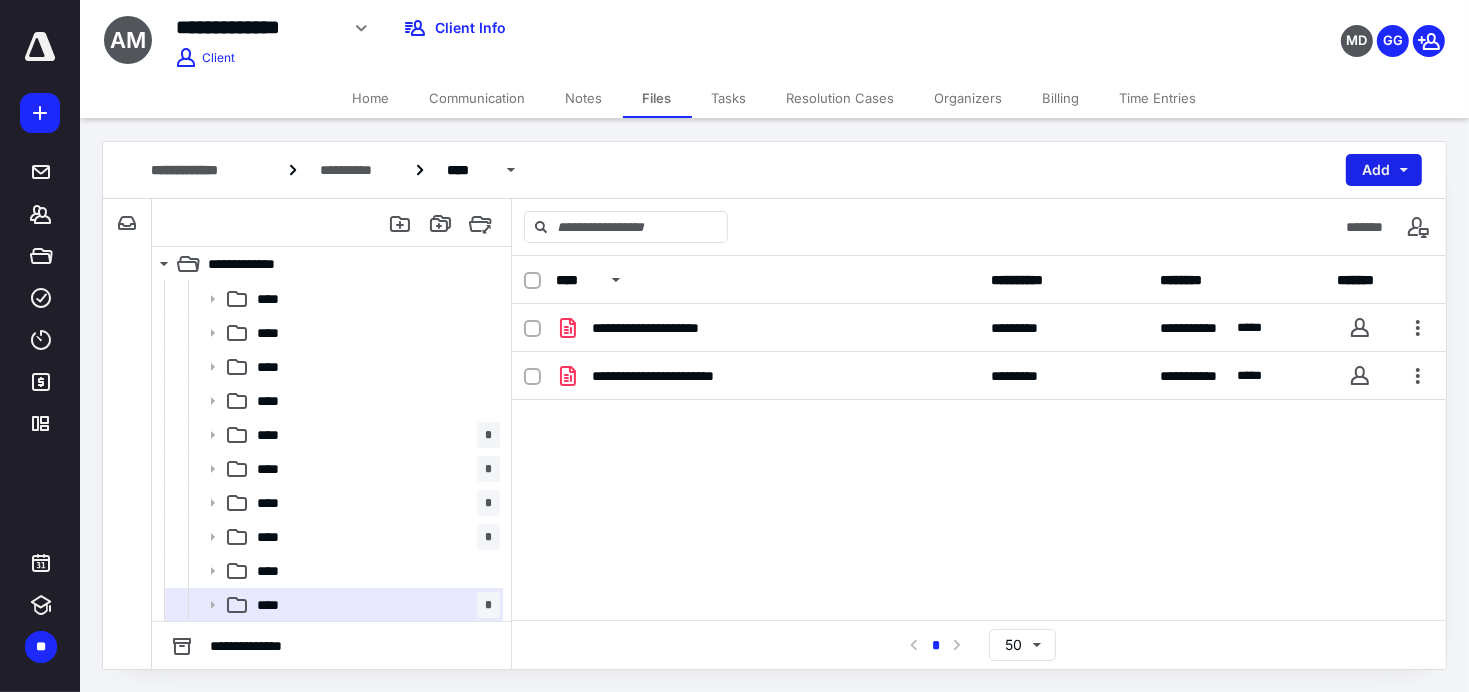 click on "Add" at bounding box center [1384, 170] 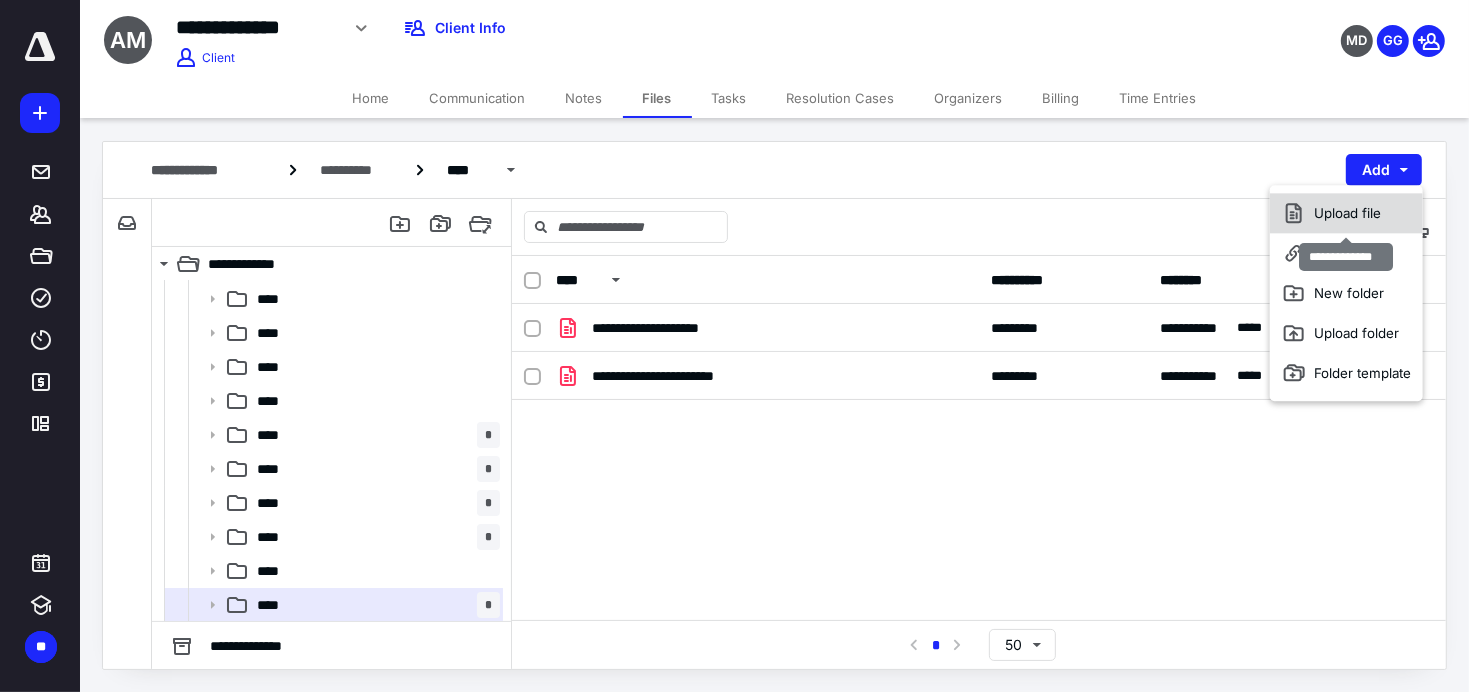 click on "Upload file" at bounding box center [1346, 213] 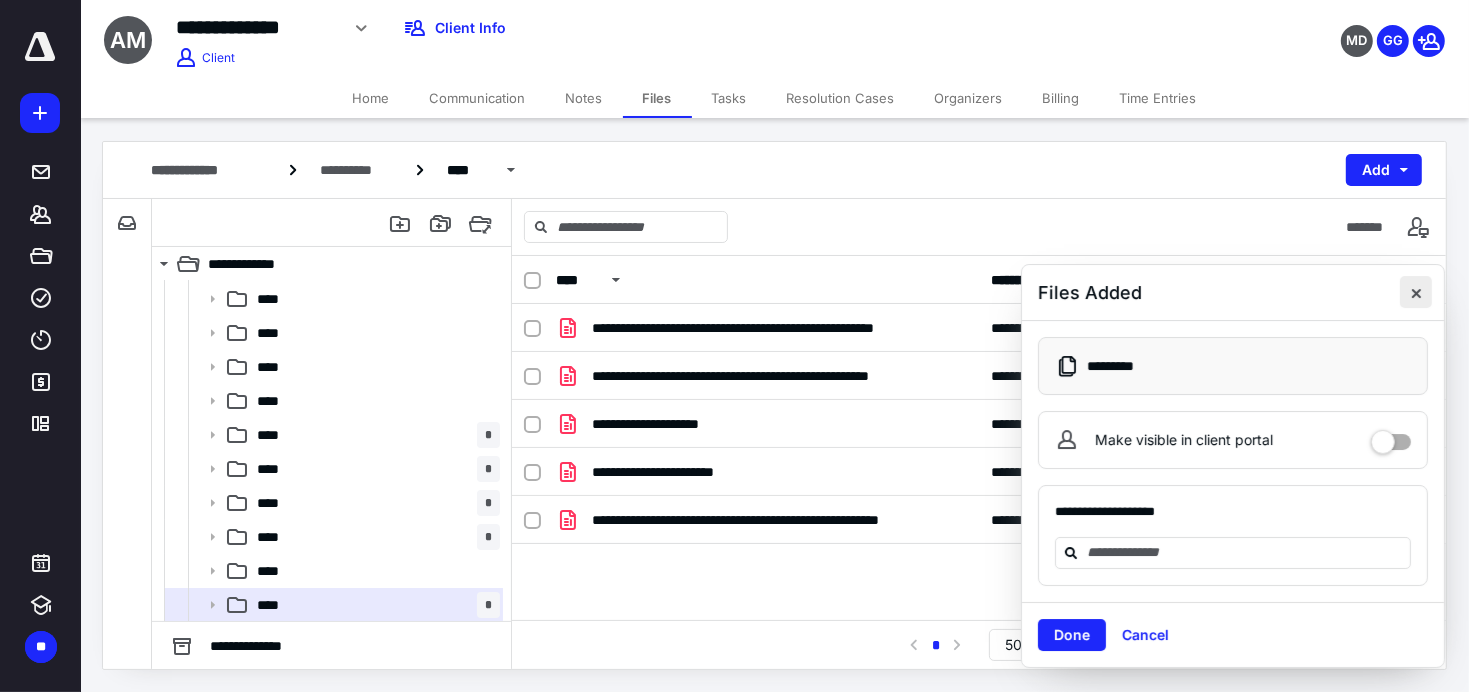 click at bounding box center (1416, 292) 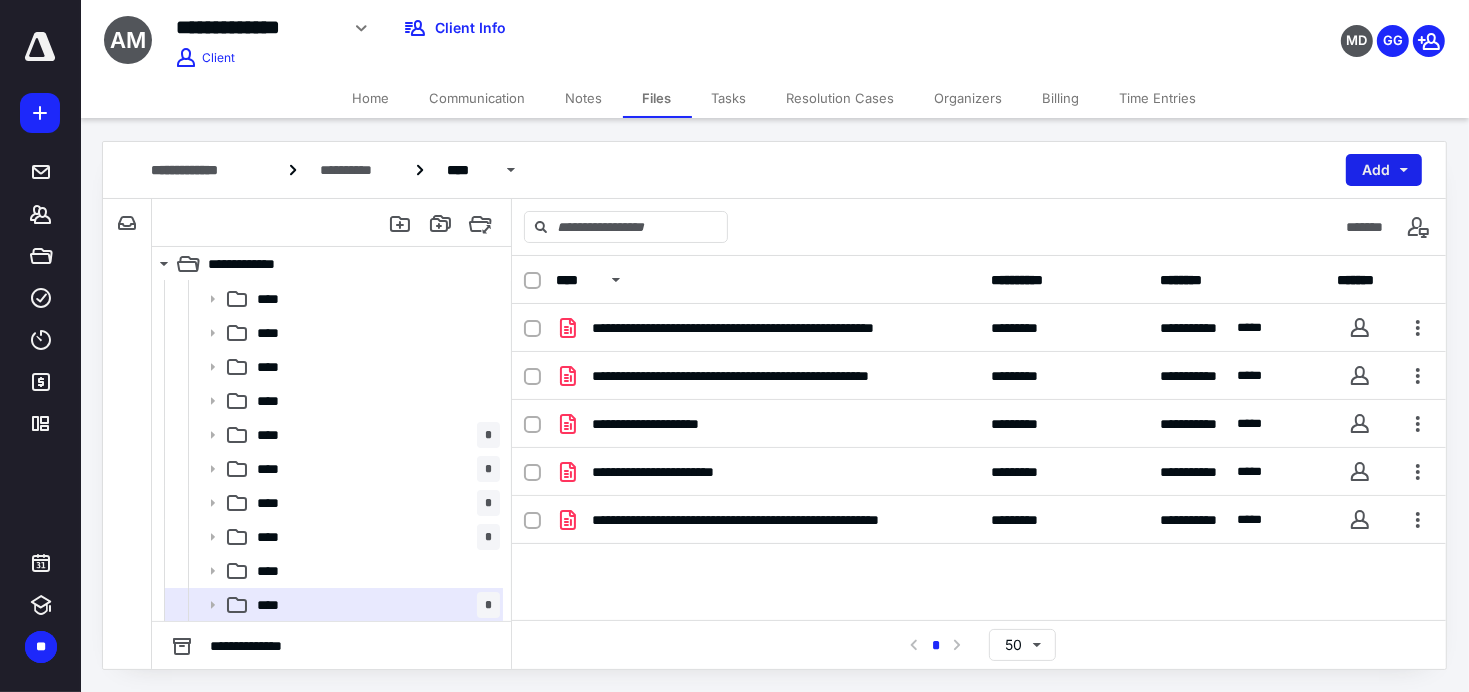 click on "Add" at bounding box center (1384, 170) 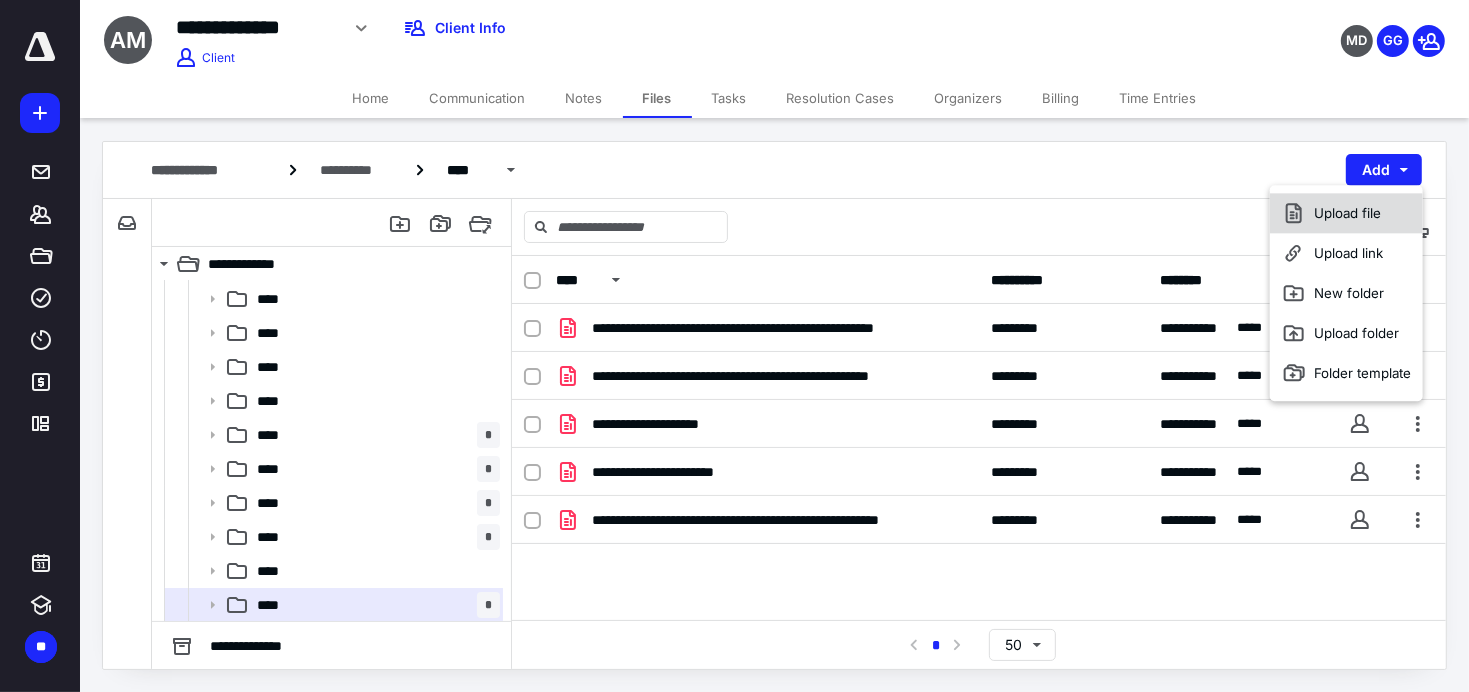 click on "Upload file" at bounding box center (1346, 213) 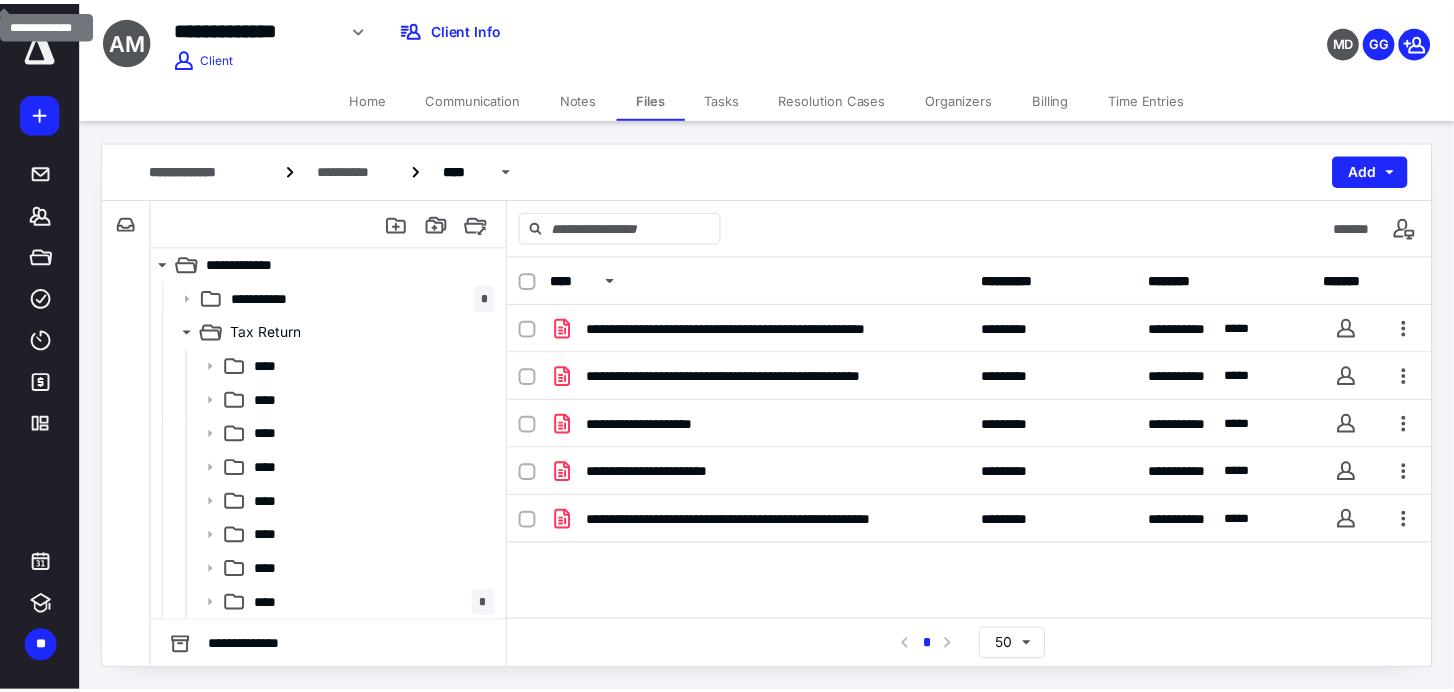 scroll, scrollTop: 0, scrollLeft: 0, axis: both 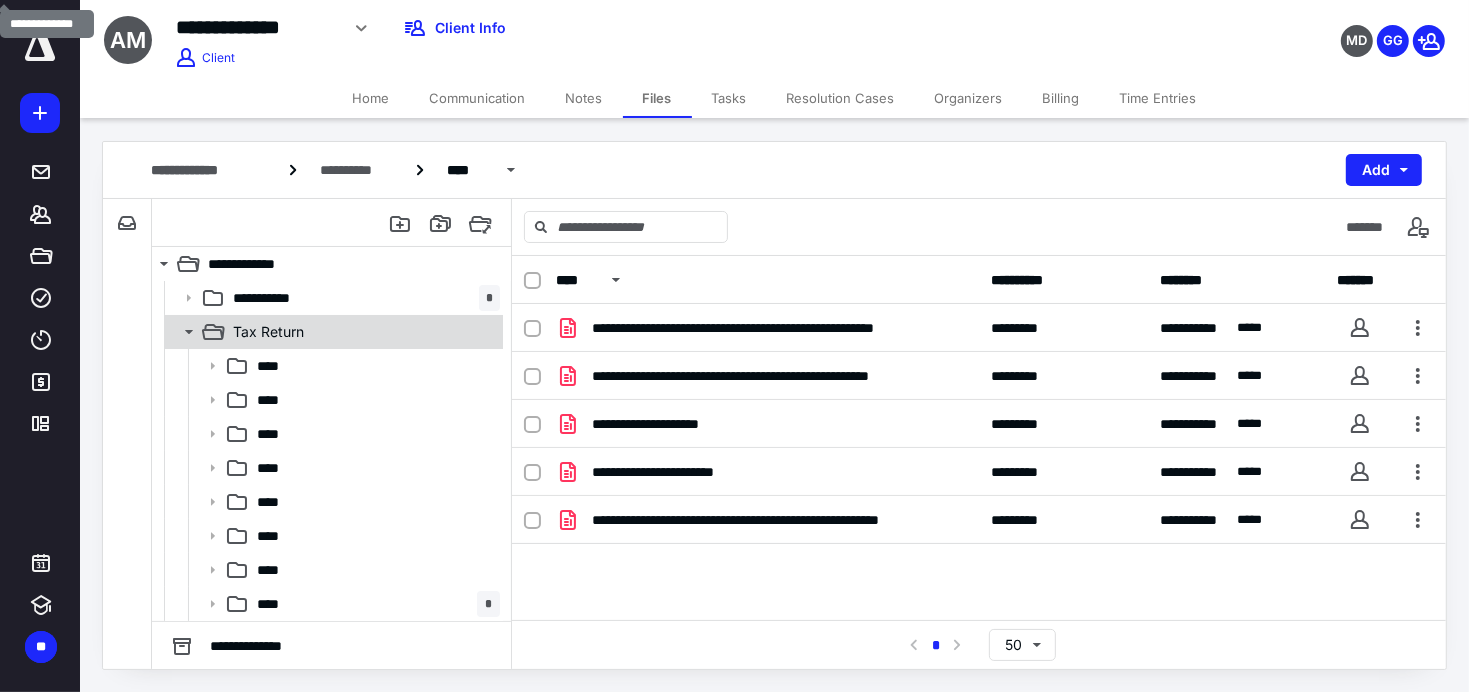click 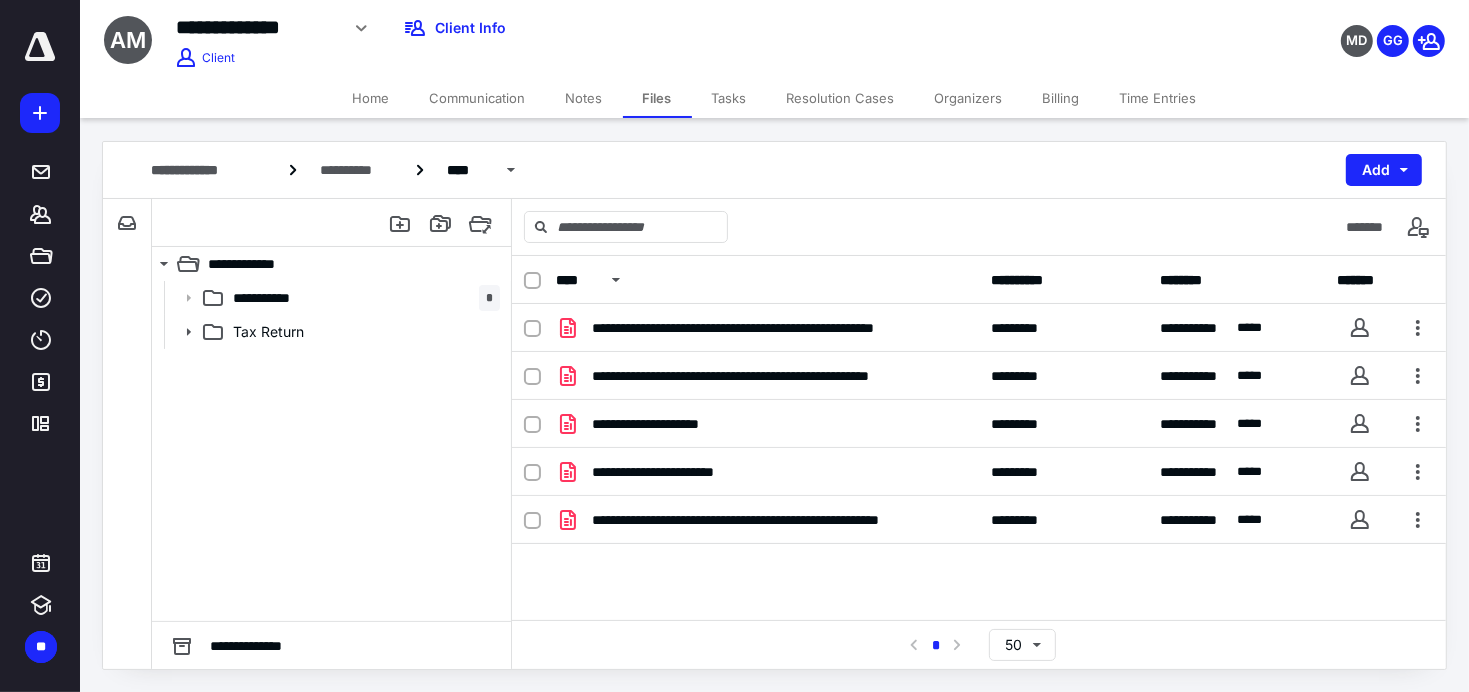 click on "Home" at bounding box center (371, 98) 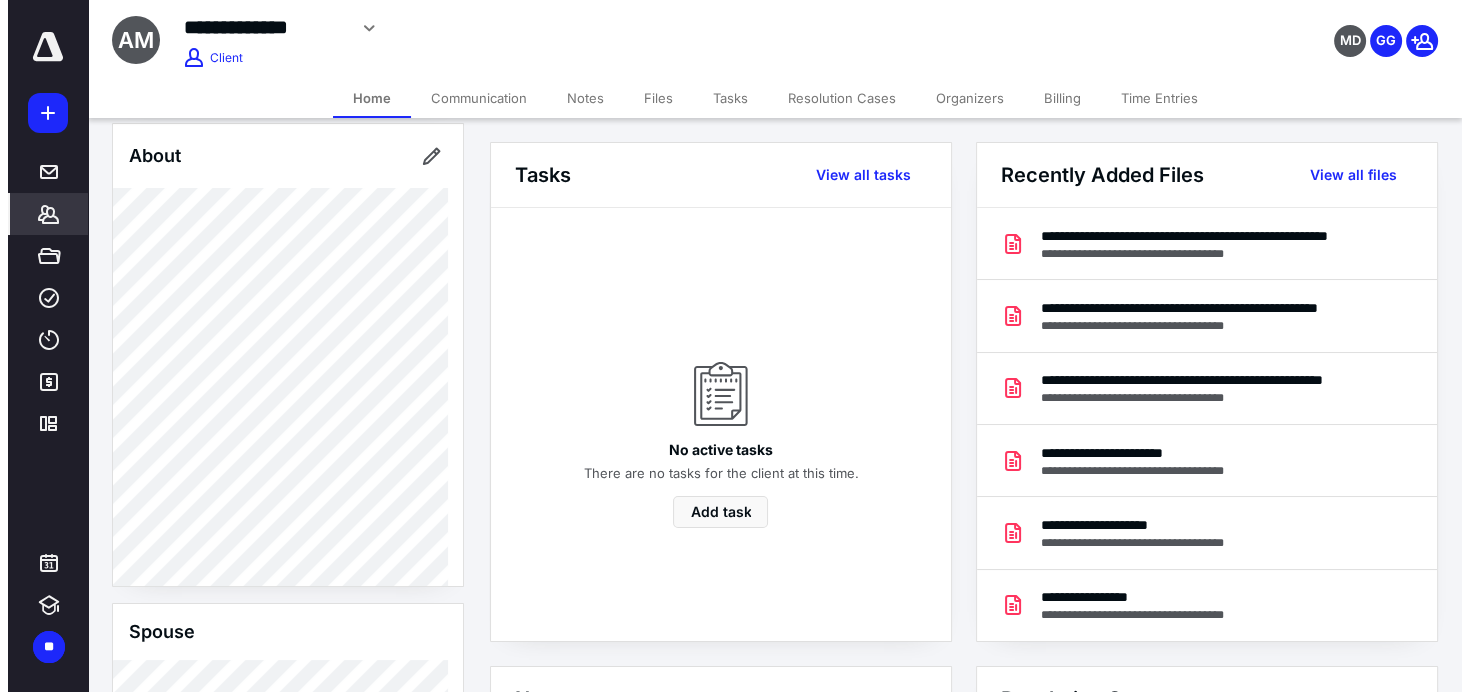 scroll, scrollTop: 852, scrollLeft: 0, axis: vertical 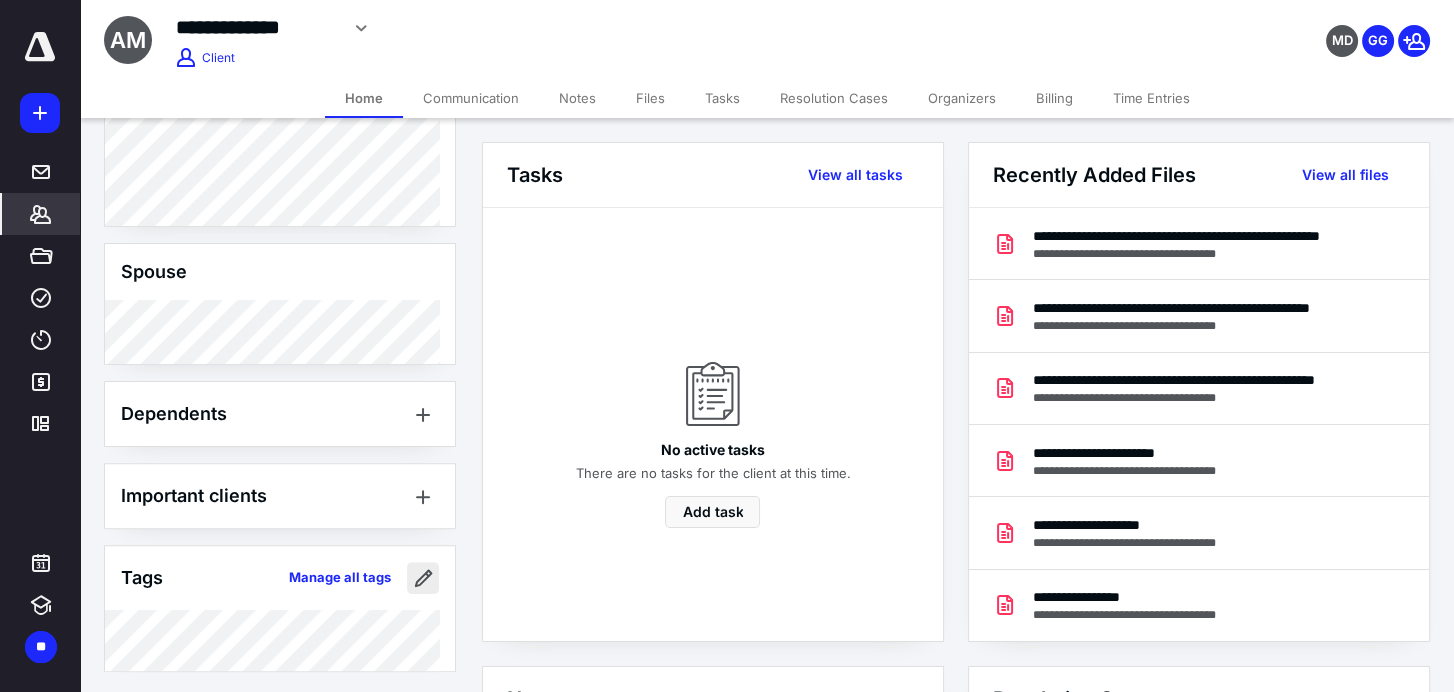 click at bounding box center (423, 578) 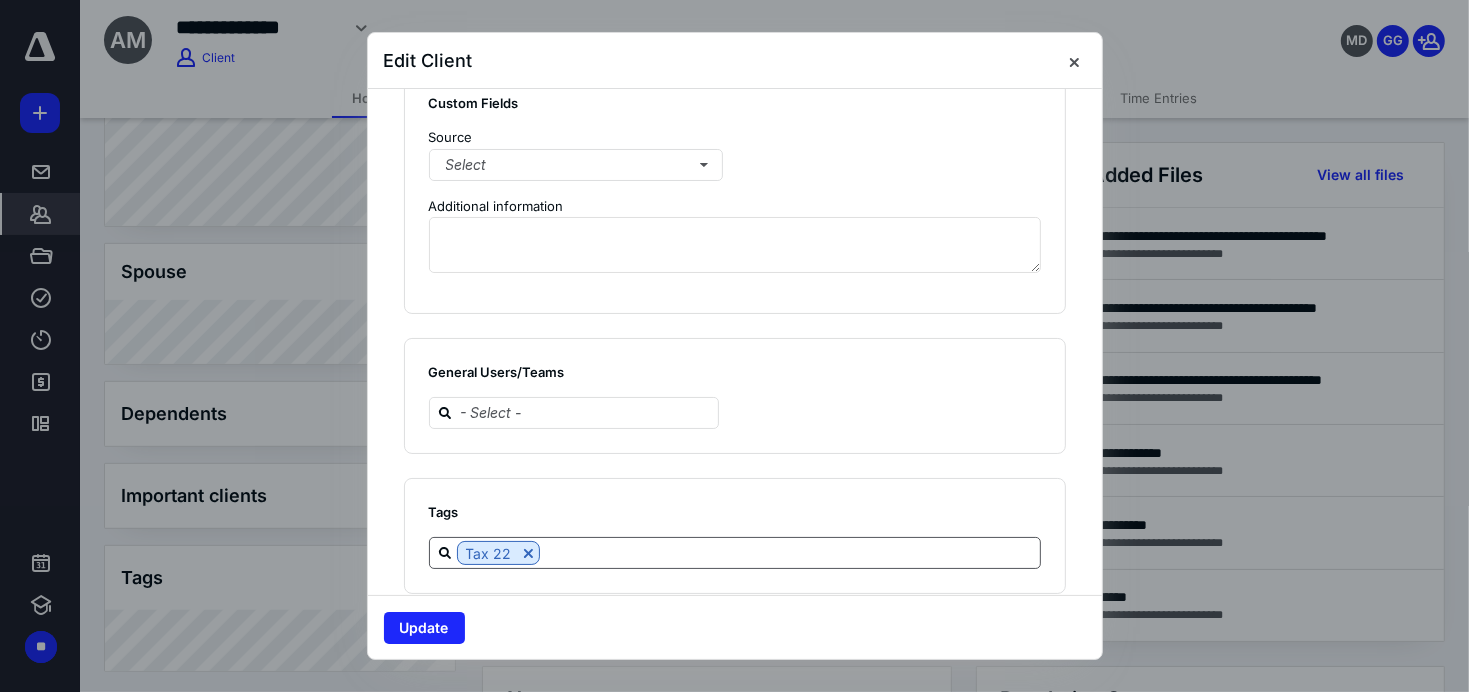 scroll, scrollTop: 1499, scrollLeft: 0, axis: vertical 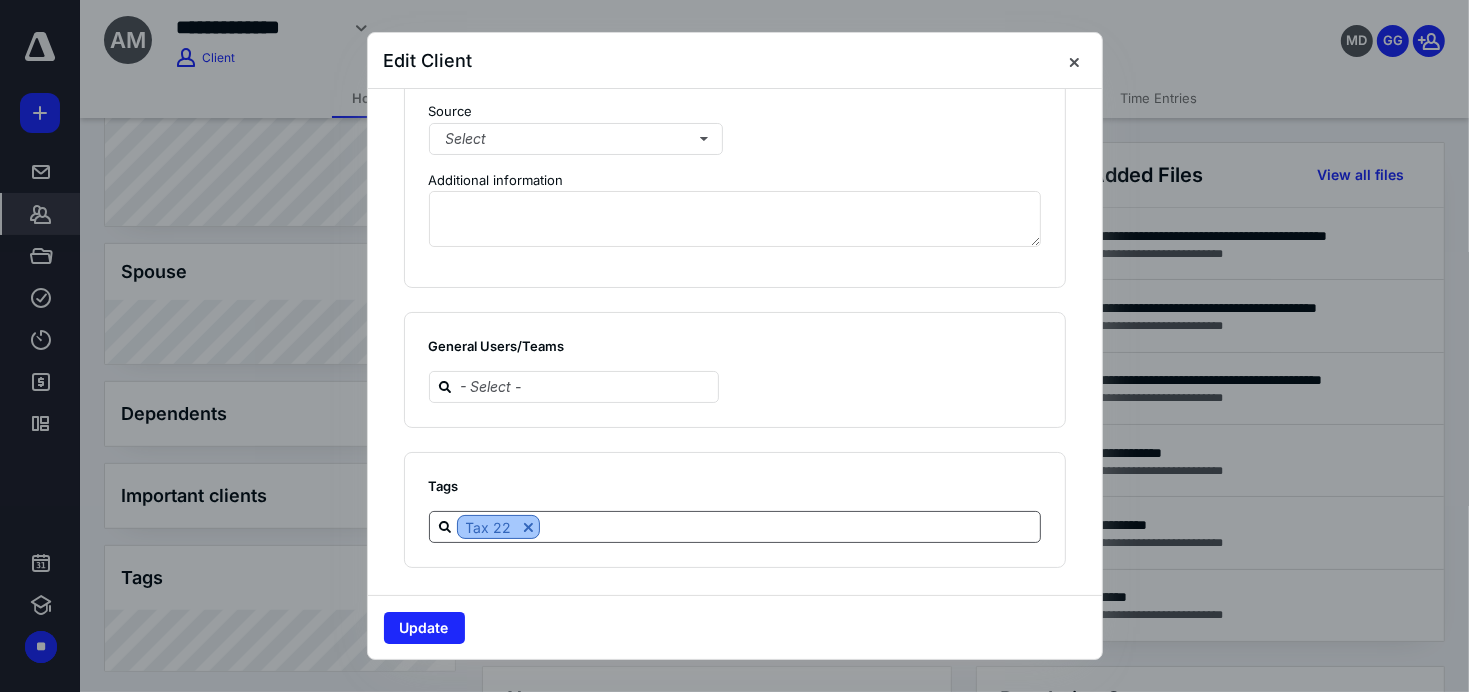 click at bounding box center (528, 527) 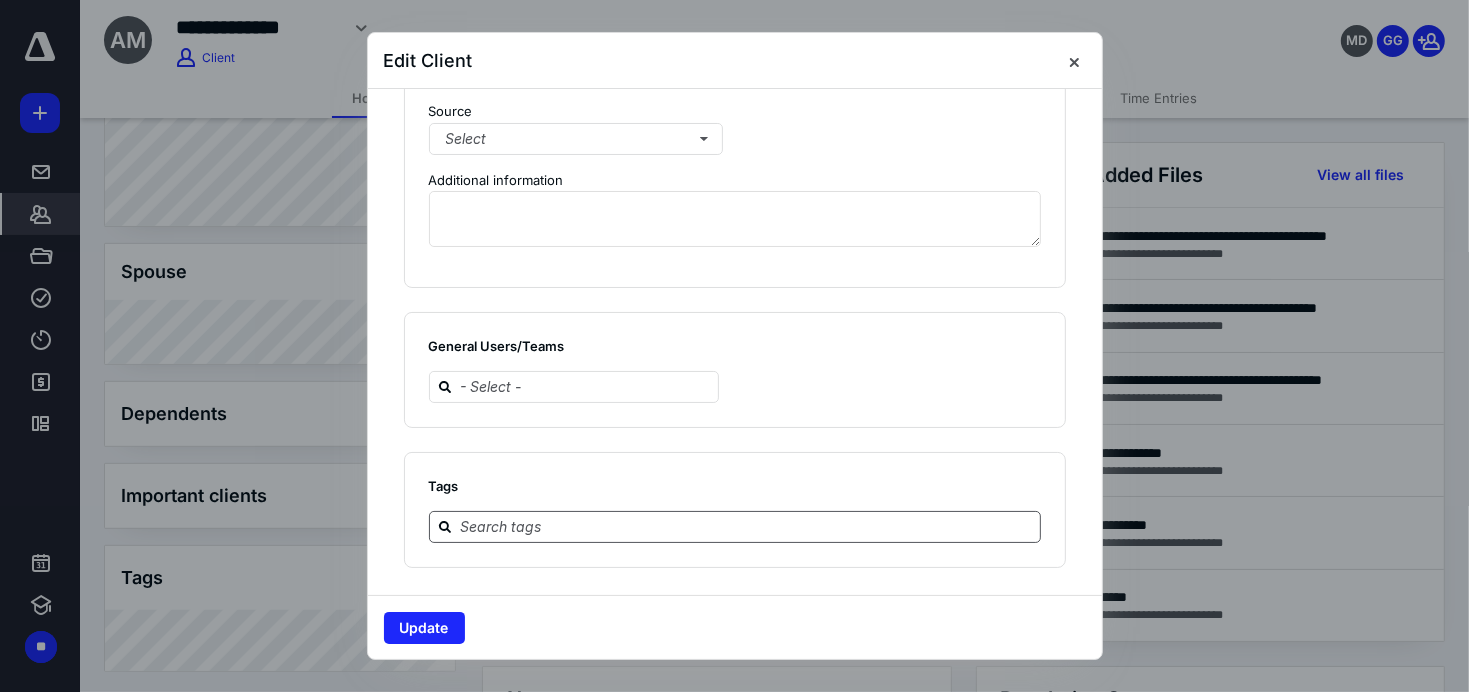 click at bounding box center (747, 526) 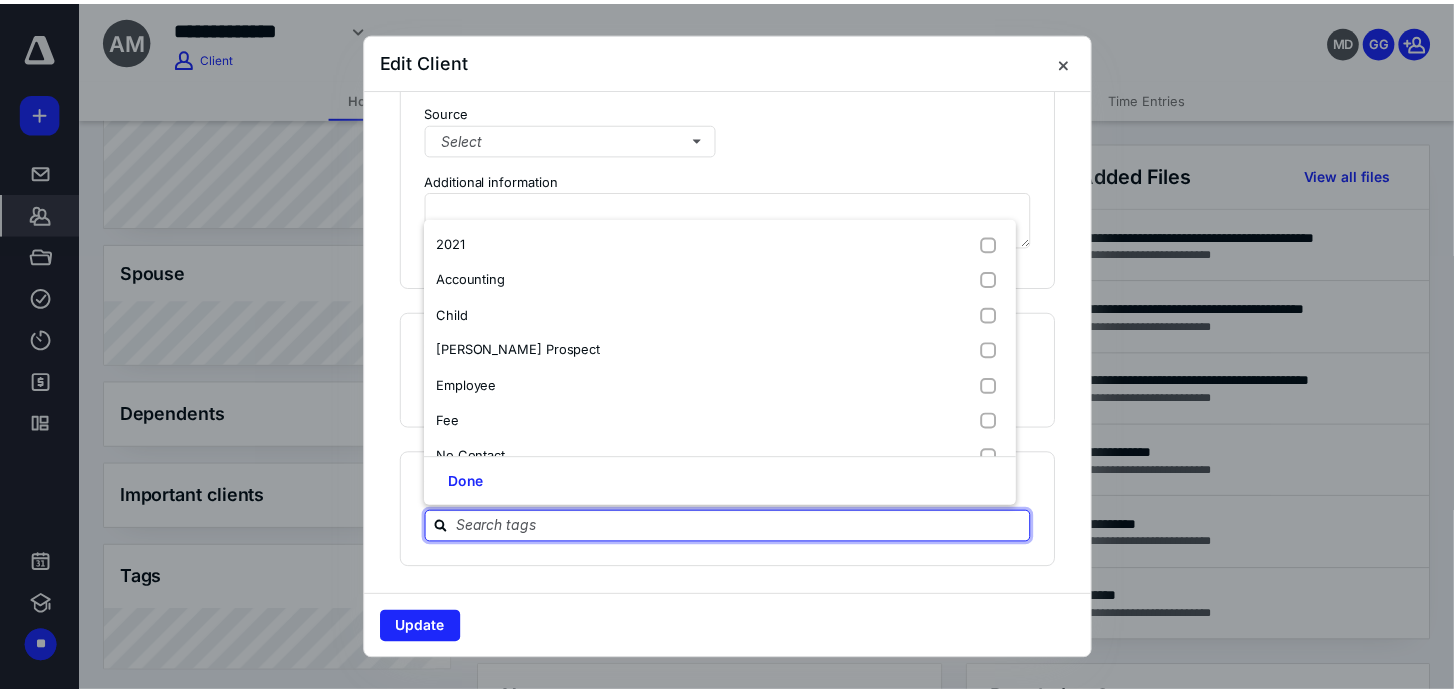 scroll, scrollTop: 628, scrollLeft: 0, axis: vertical 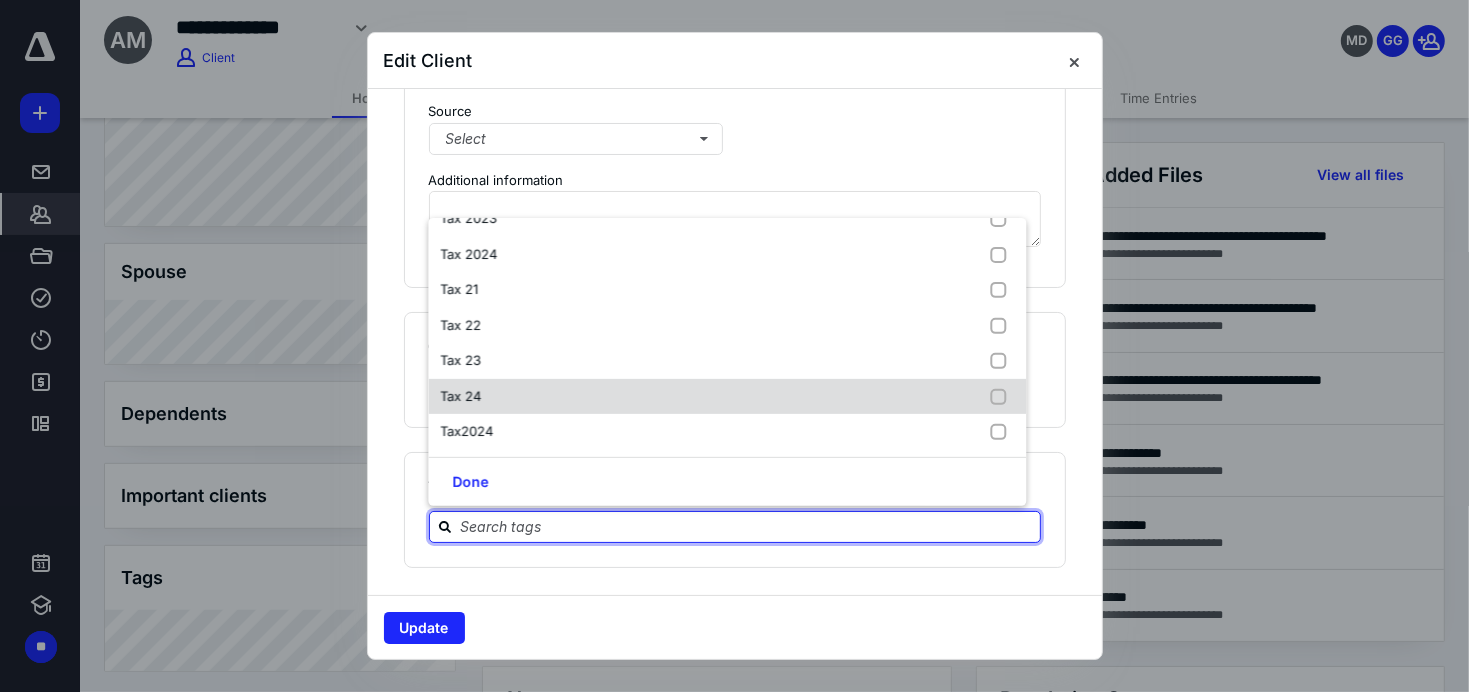 click on "Tax 24" at bounding box center (460, 395) 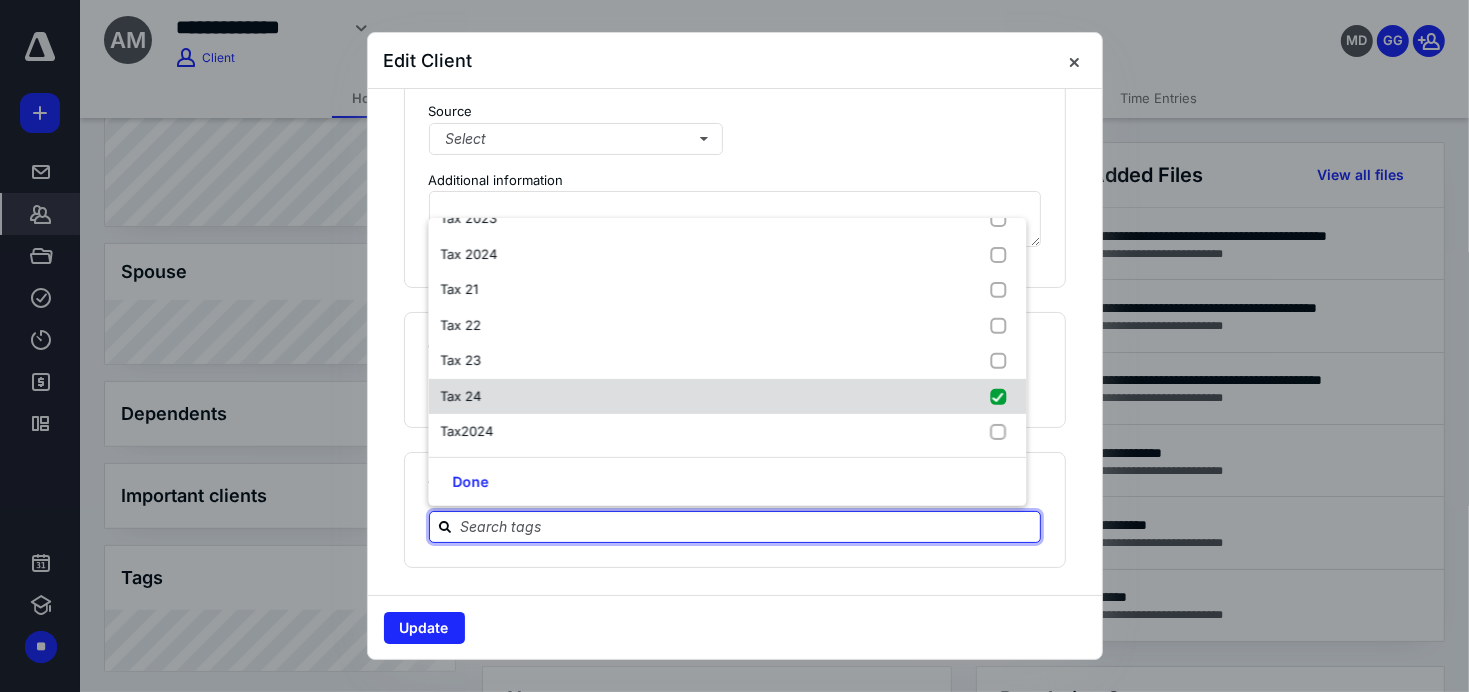 checkbox on "true" 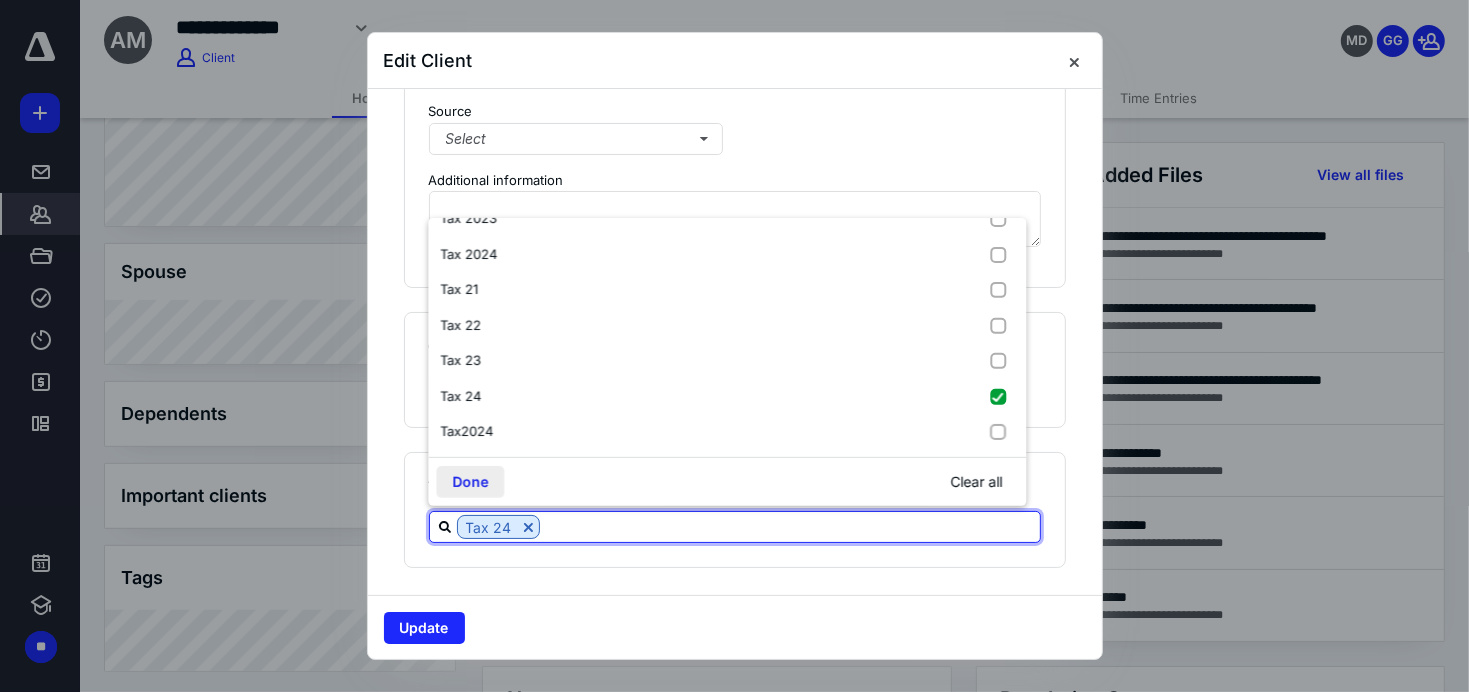 click on "Done" at bounding box center [470, 482] 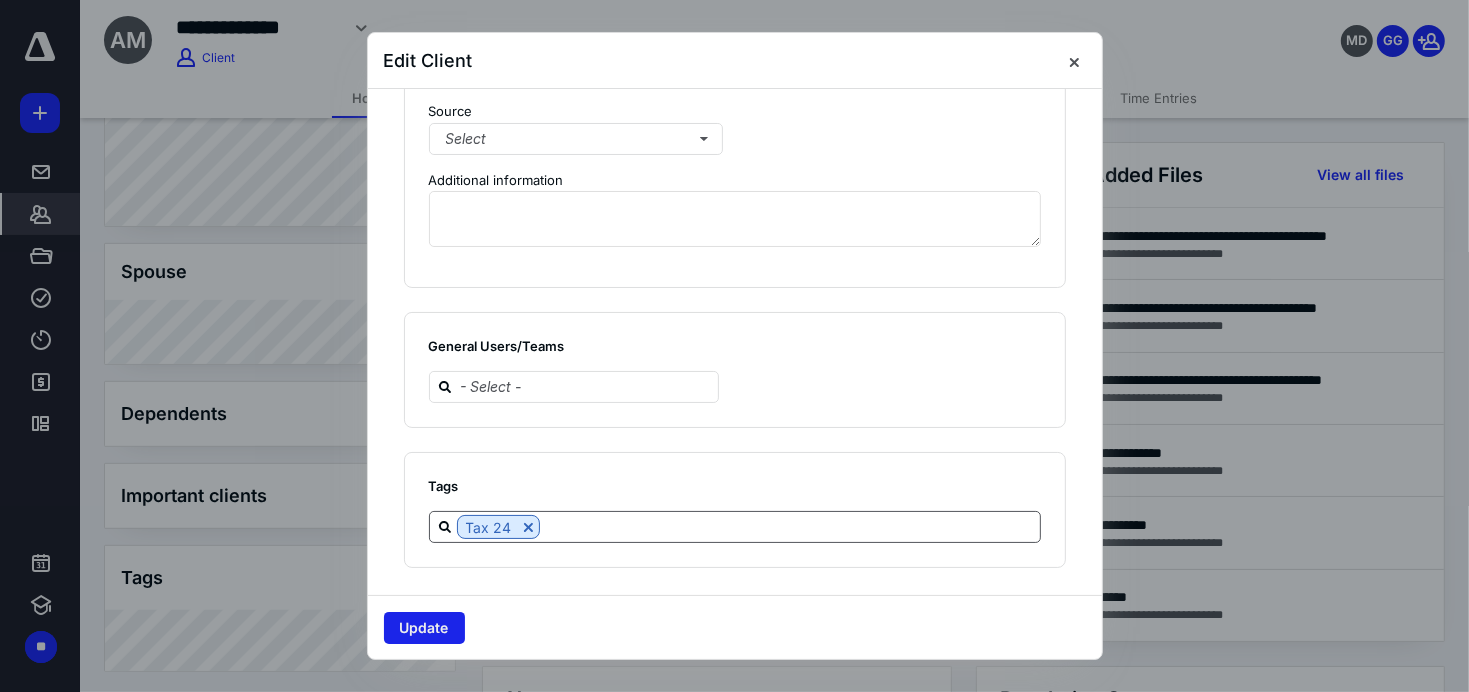 click on "Update" at bounding box center (424, 628) 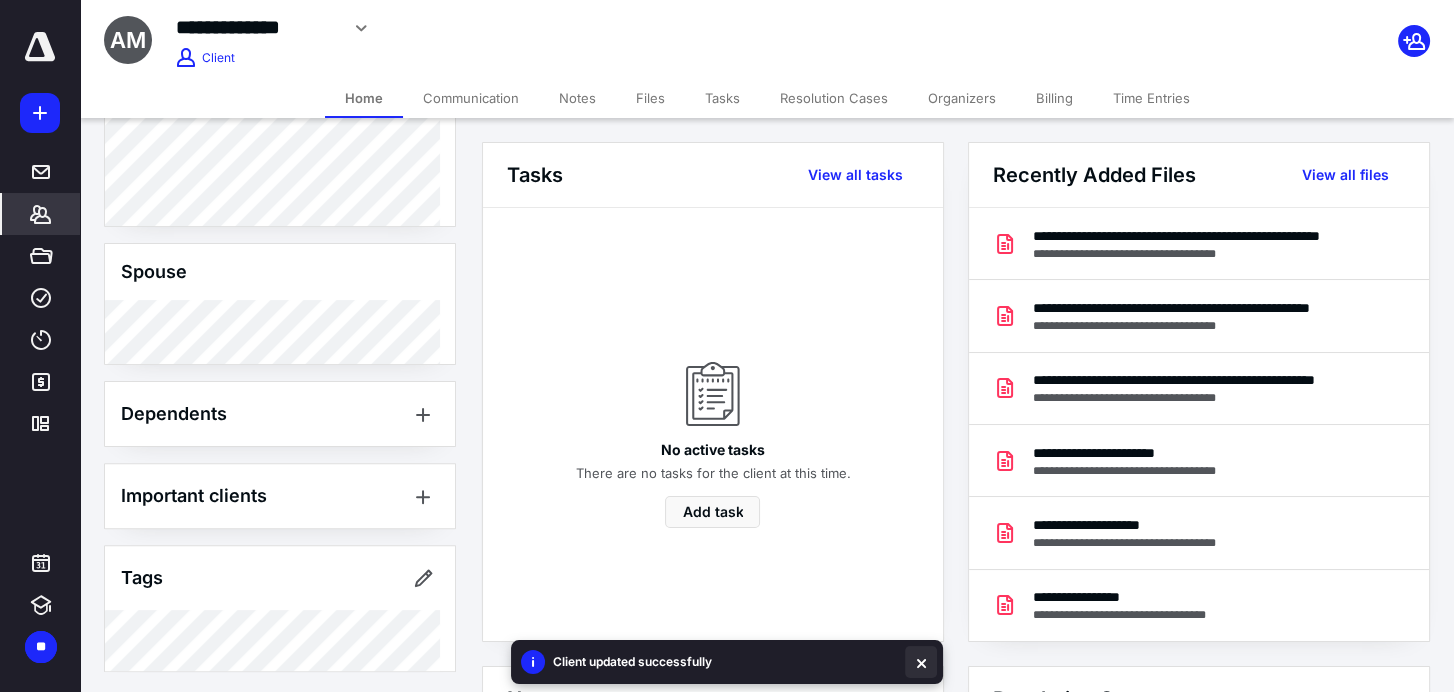 click at bounding box center (921, 662) 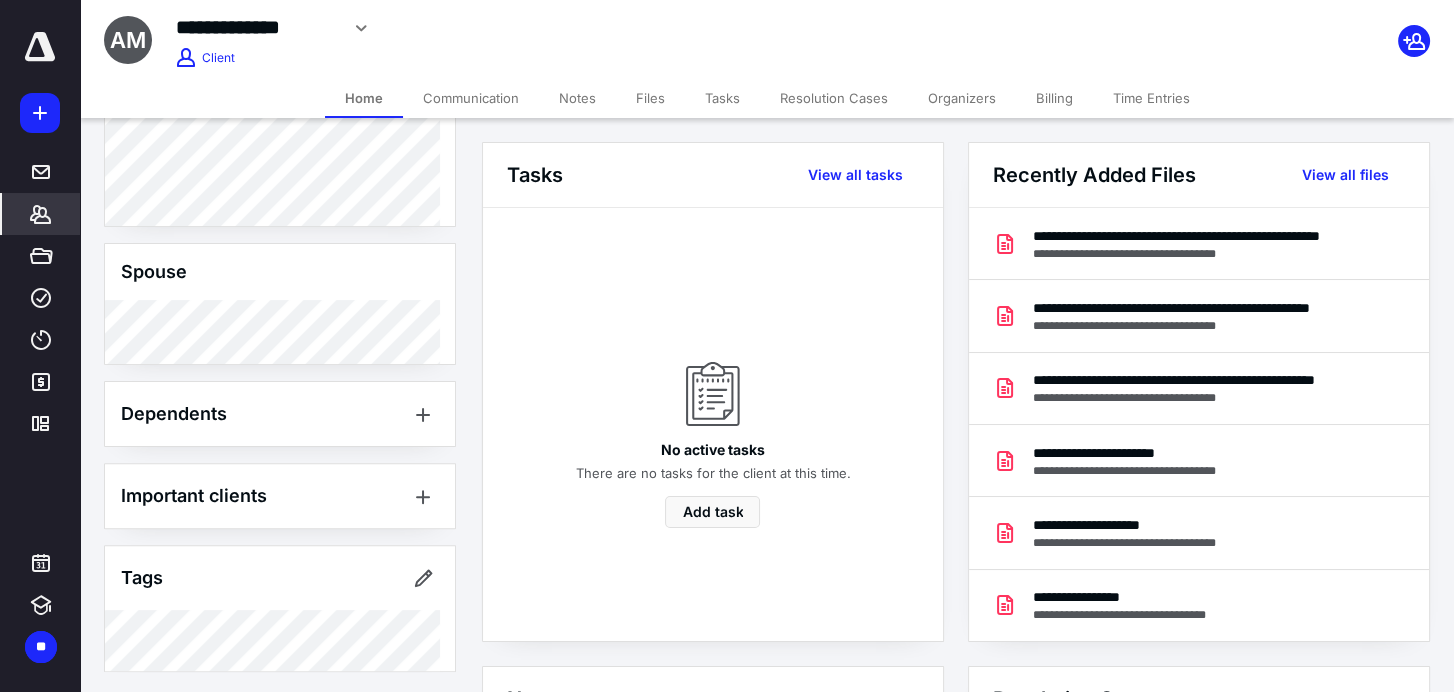 click 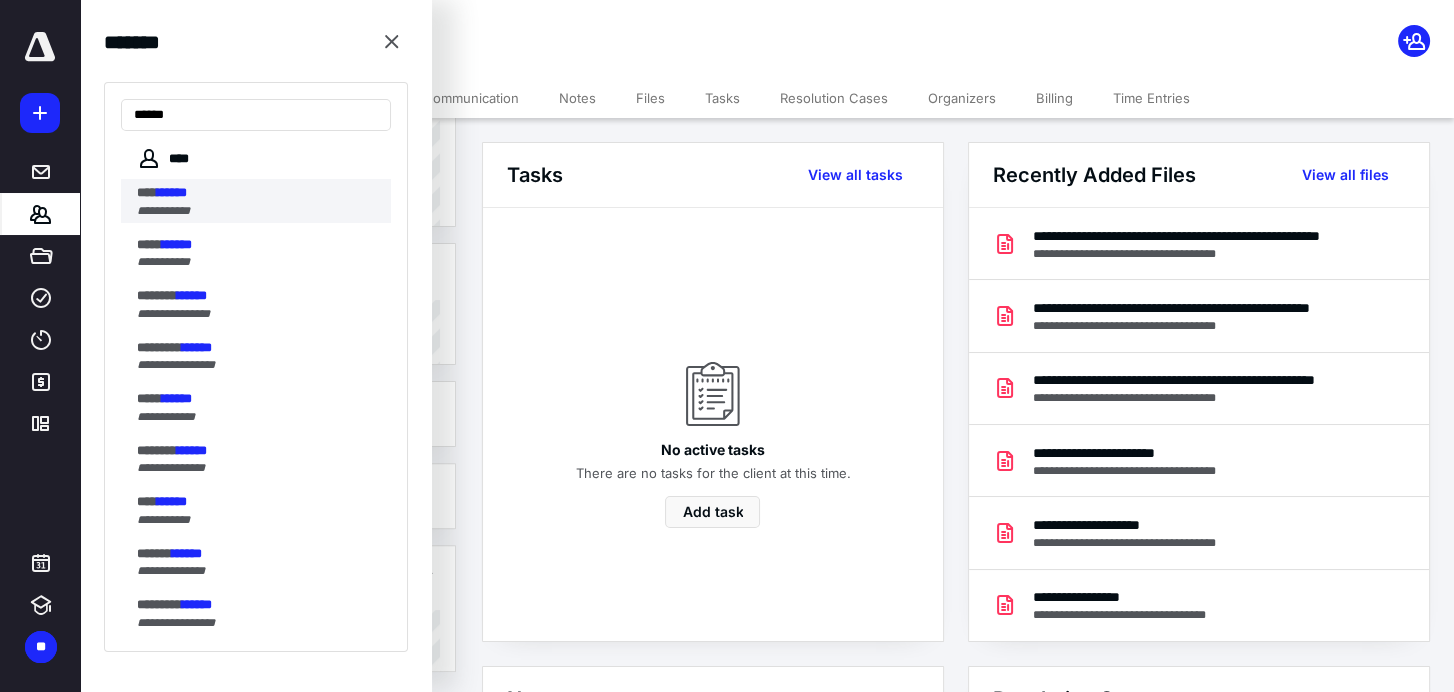 type on "******" 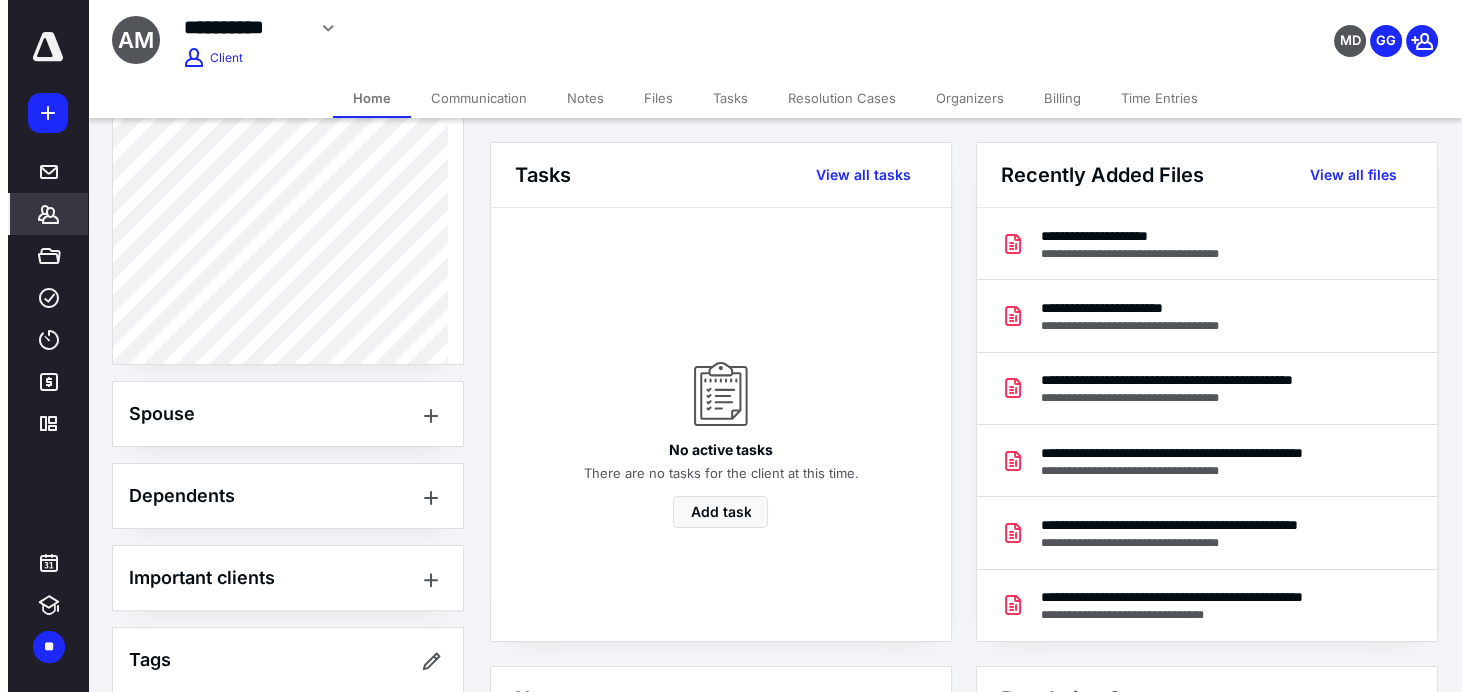 scroll, scrollTop: 815, scrollLeft: 0, axis: vertical 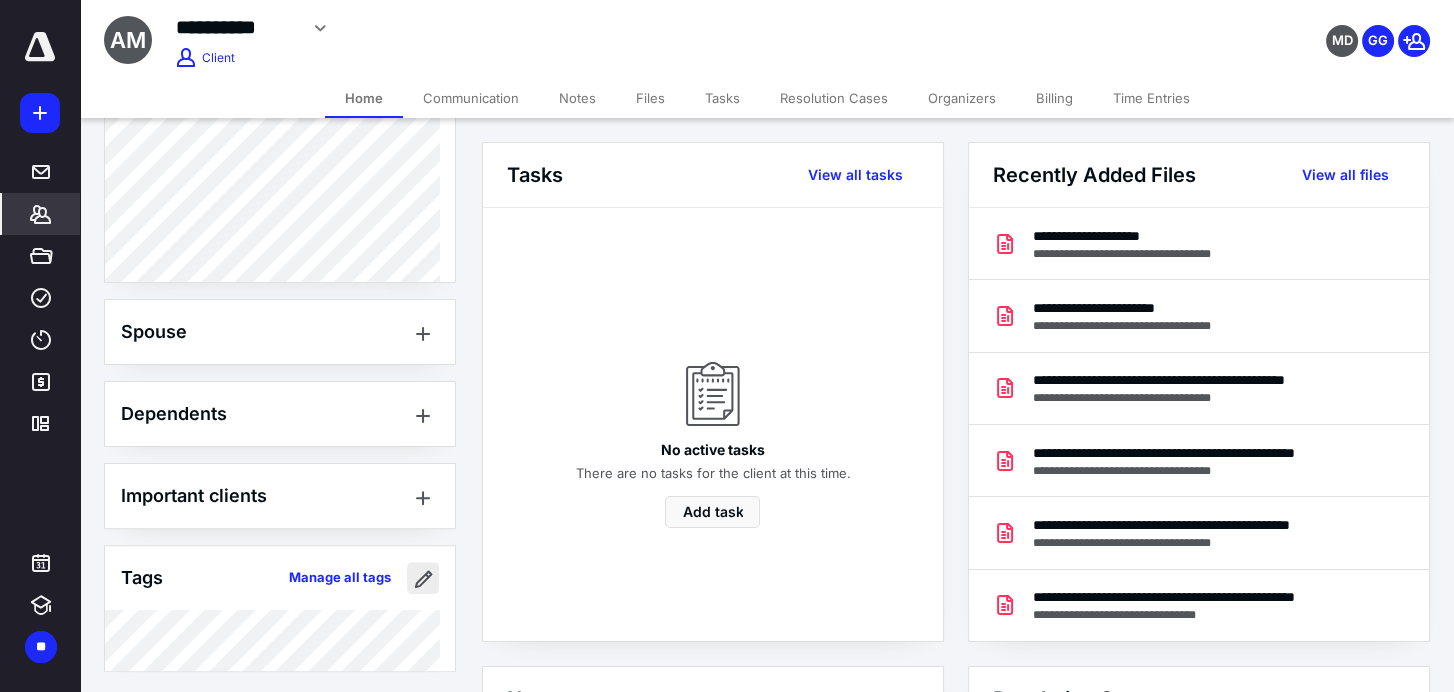 click at bounding box center (423, 578) 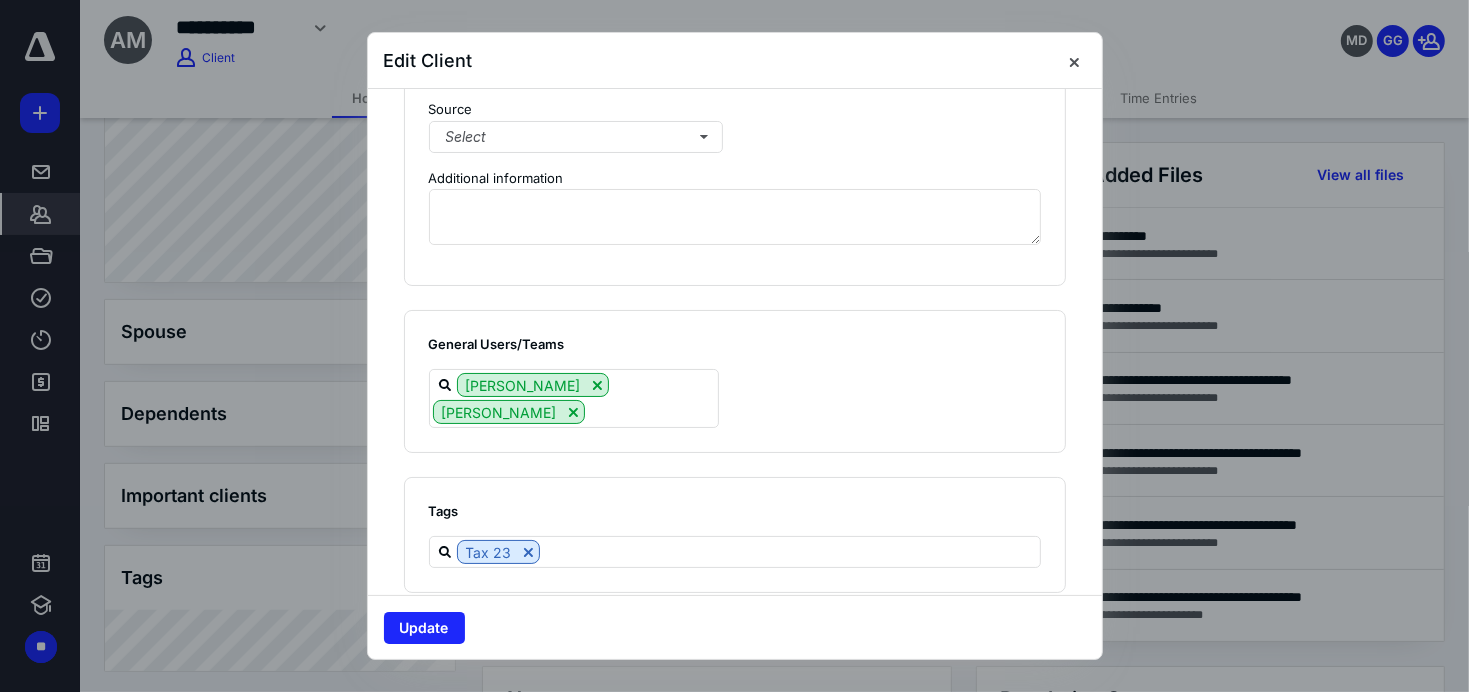 scroll, scrollTop: 1573, scrollLeft: 0, axis: vertical 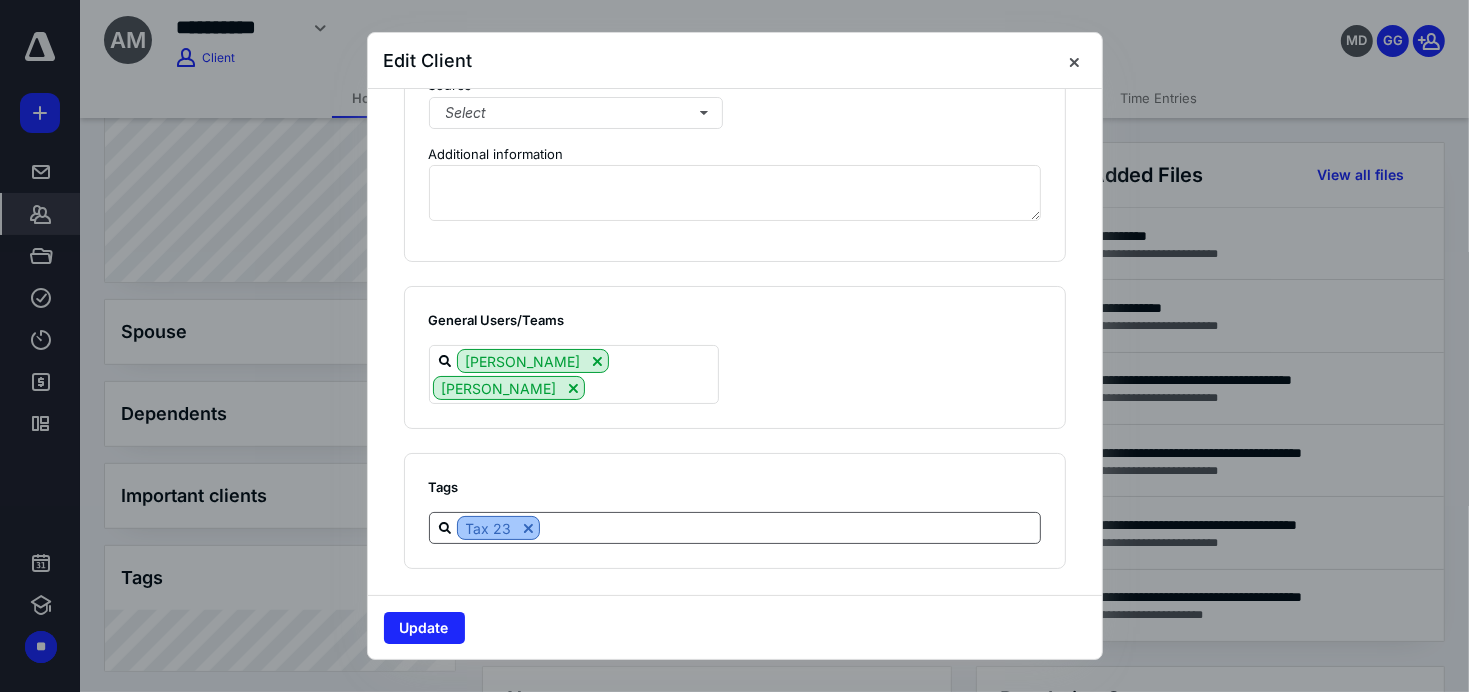 click at bounding box center (528, 528) 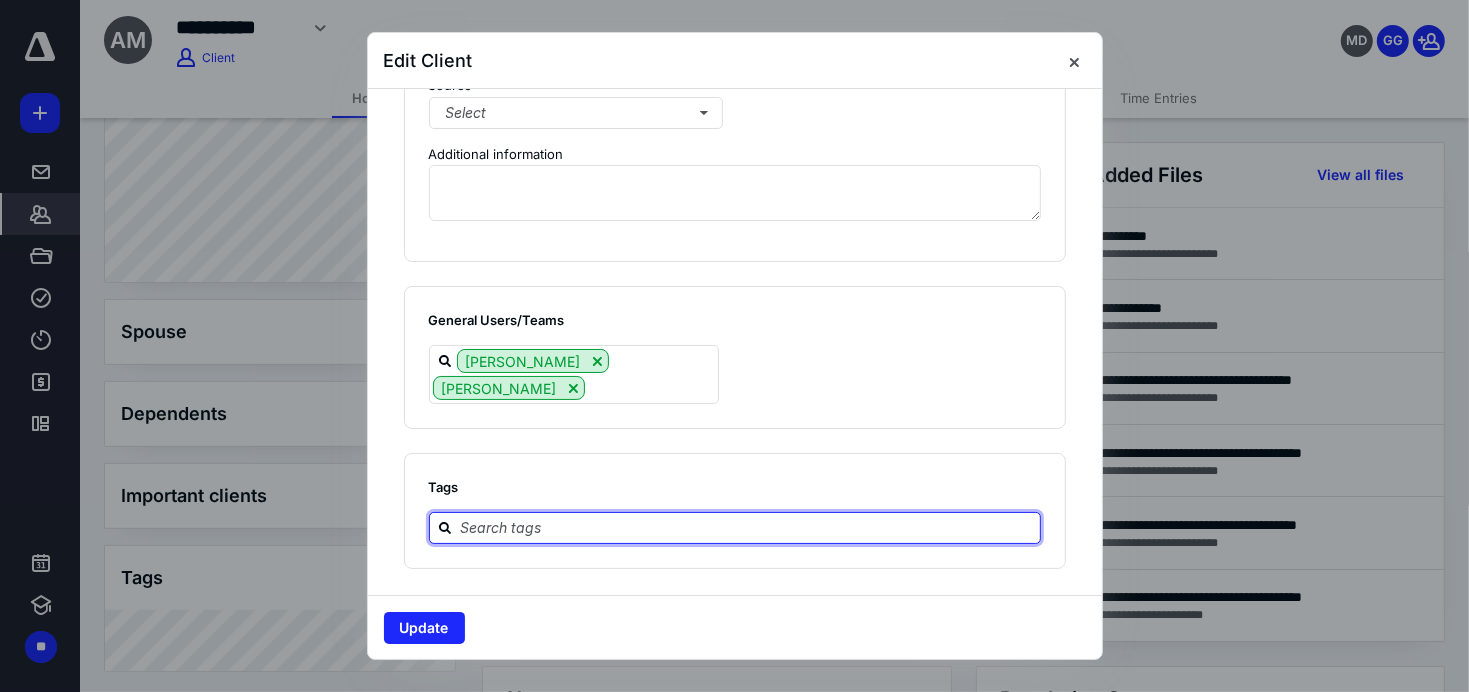 click at bounding box center (747, 527) 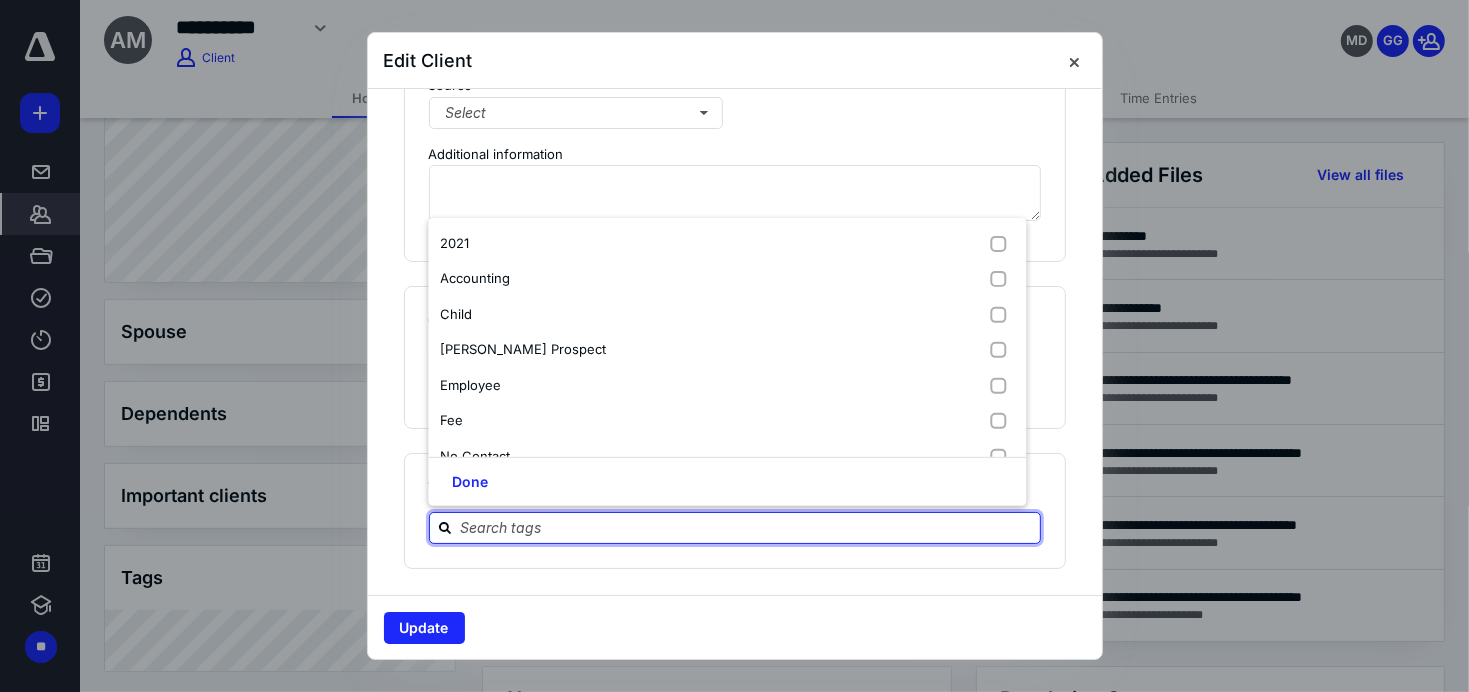 scroll, scrollTop: 628, scrollLeft: 0, axis: vertical 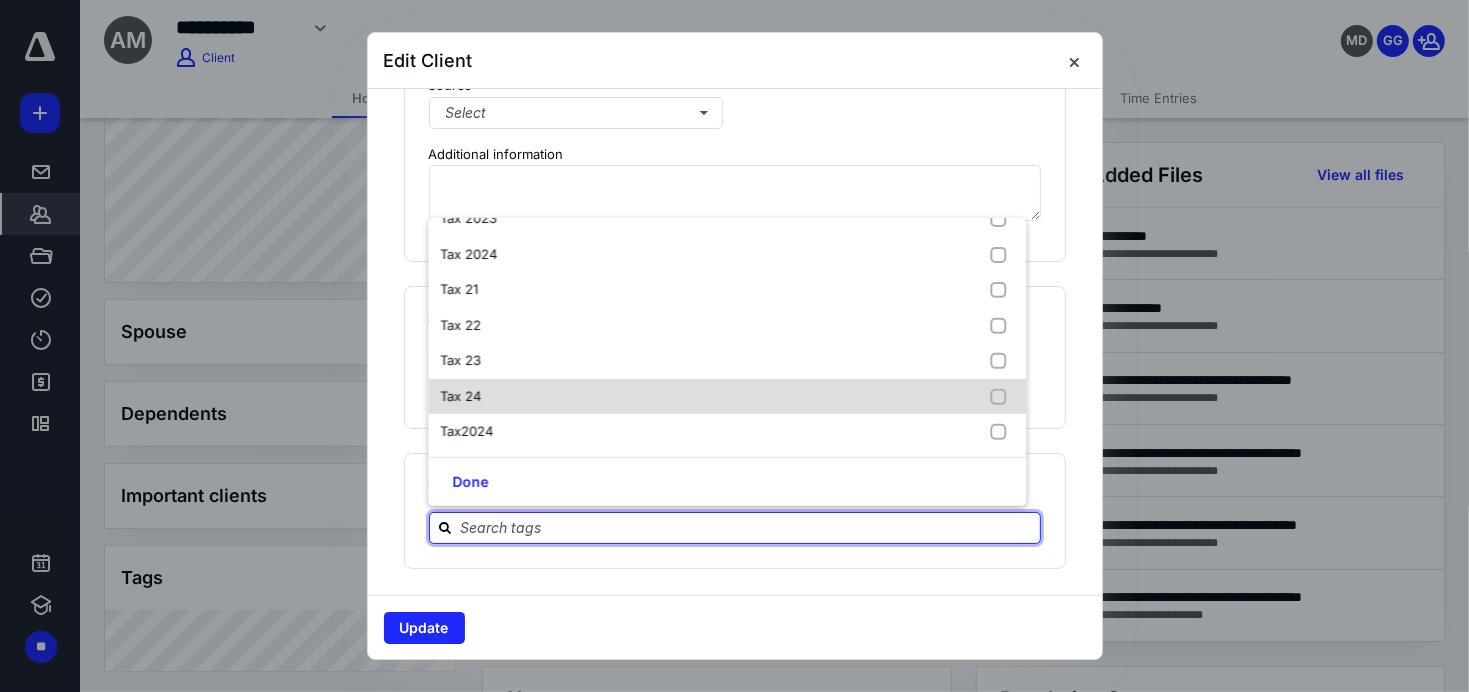 click on "Tax 24" at bounding box center (460, 395) 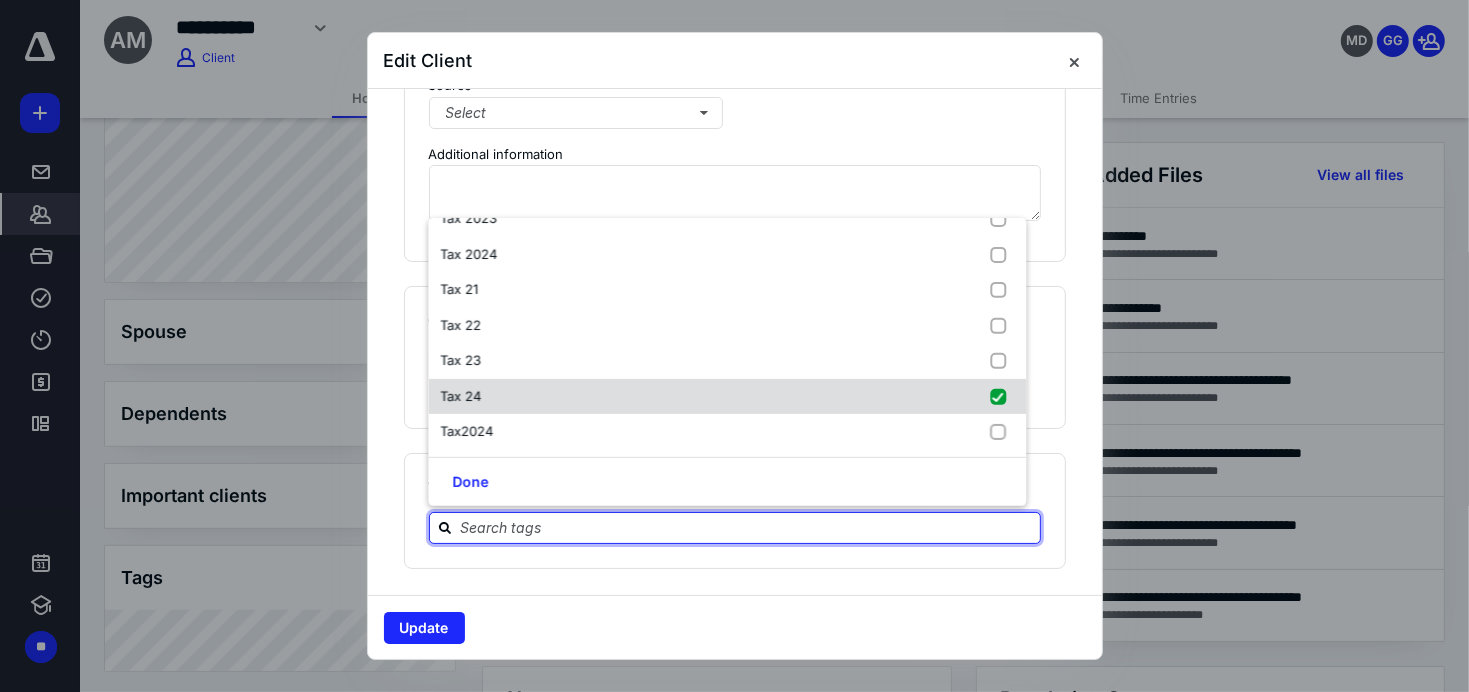 checkbox on "true" 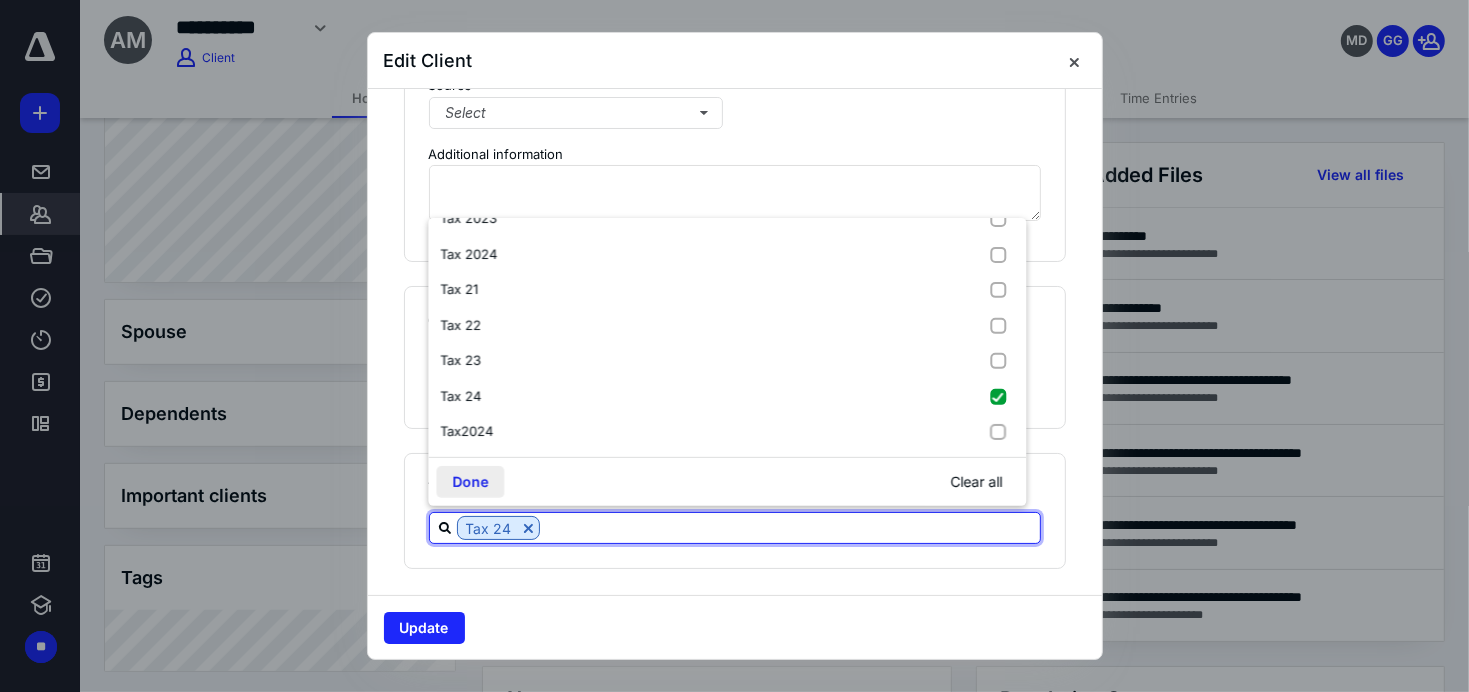 click on "Done" at bounding box center (470, 482) 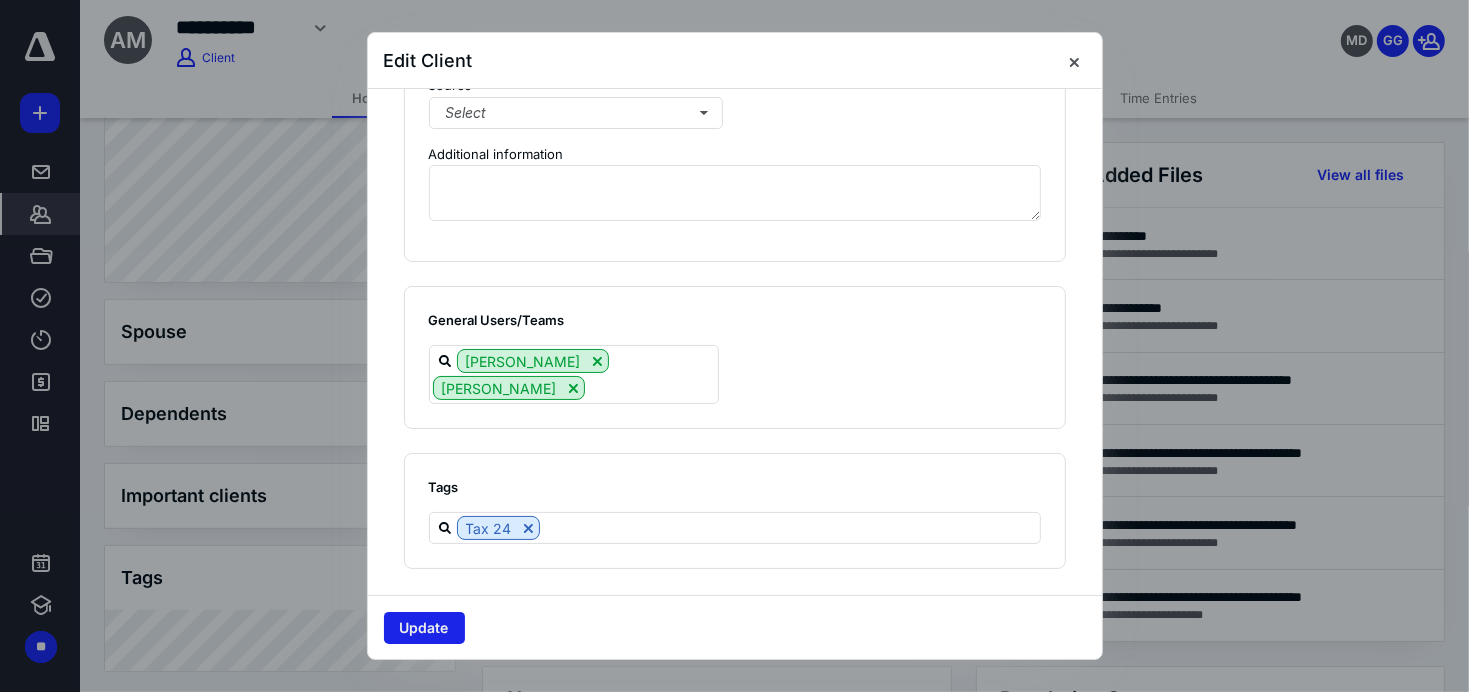 click on "Update" at bounding box center [424, 628] 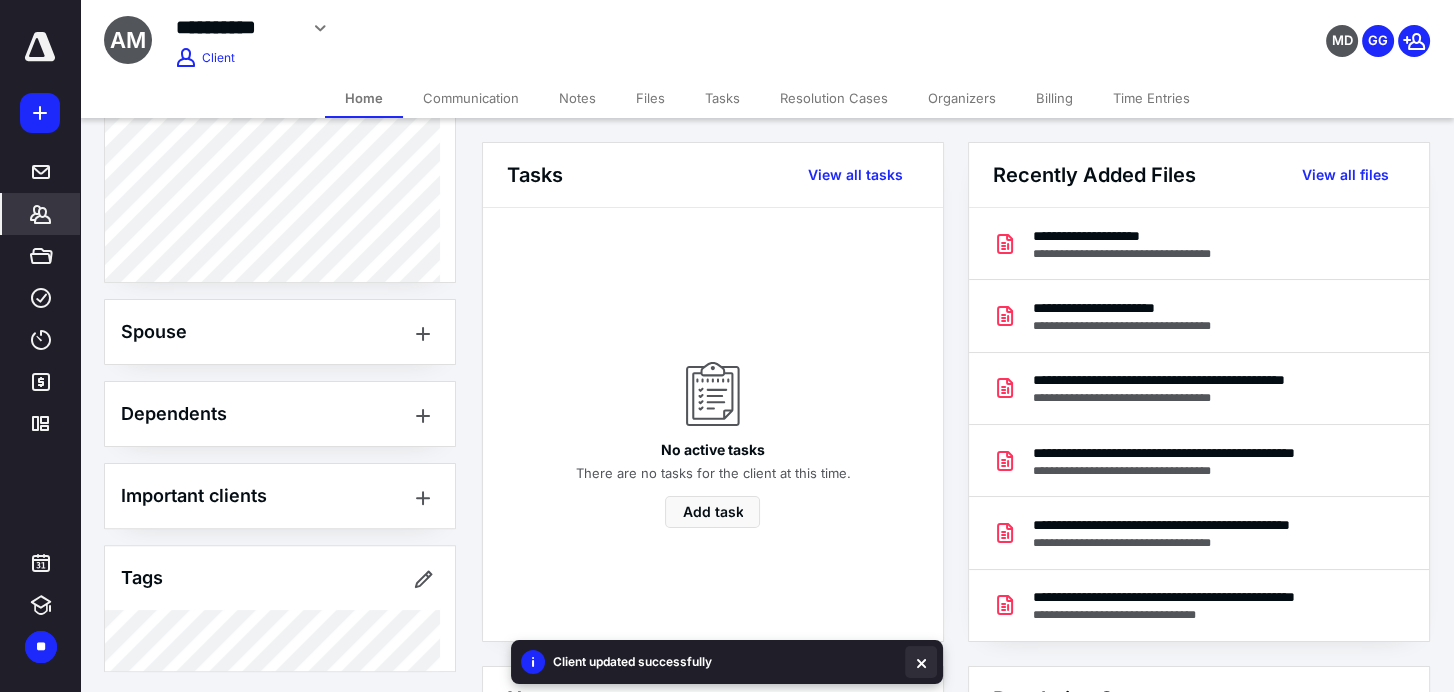 click at bounding box center [921, 662] 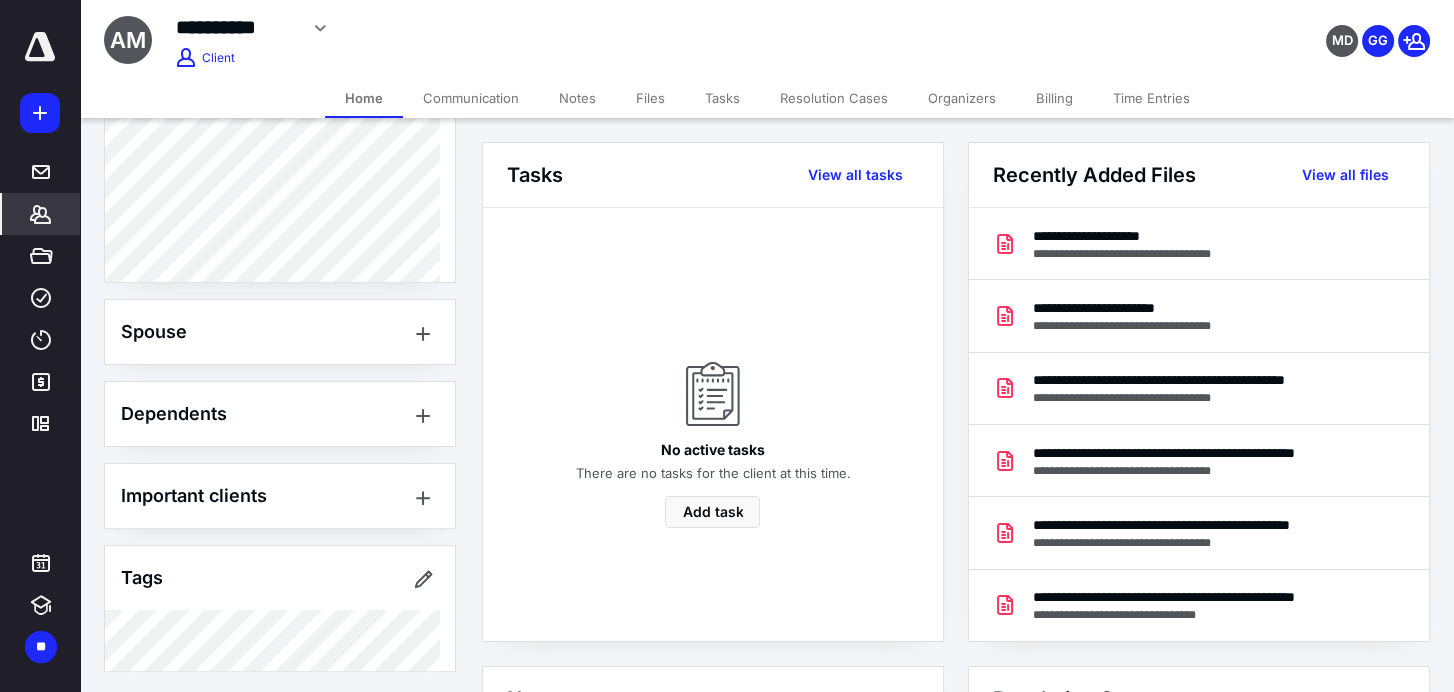 click on "Files" at bounding box center (650, 98) 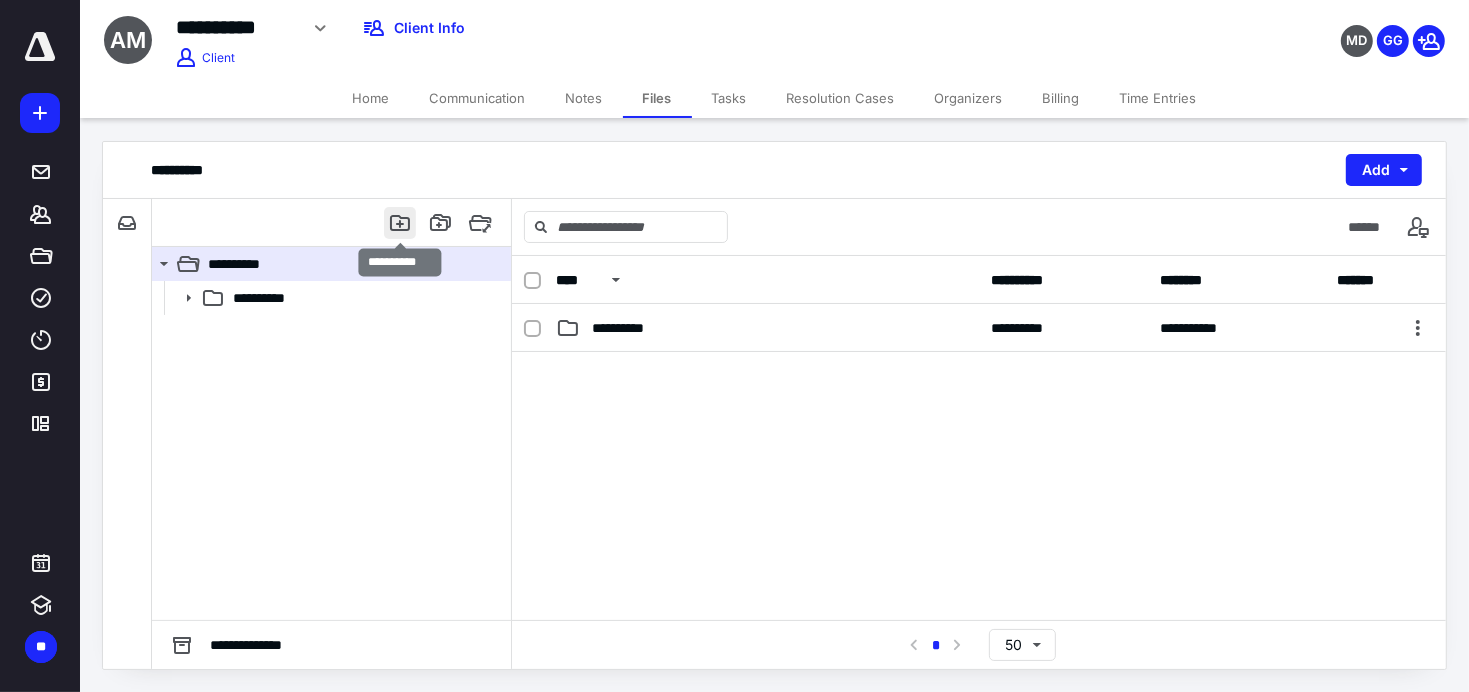 click at bounding box center (400, 223) 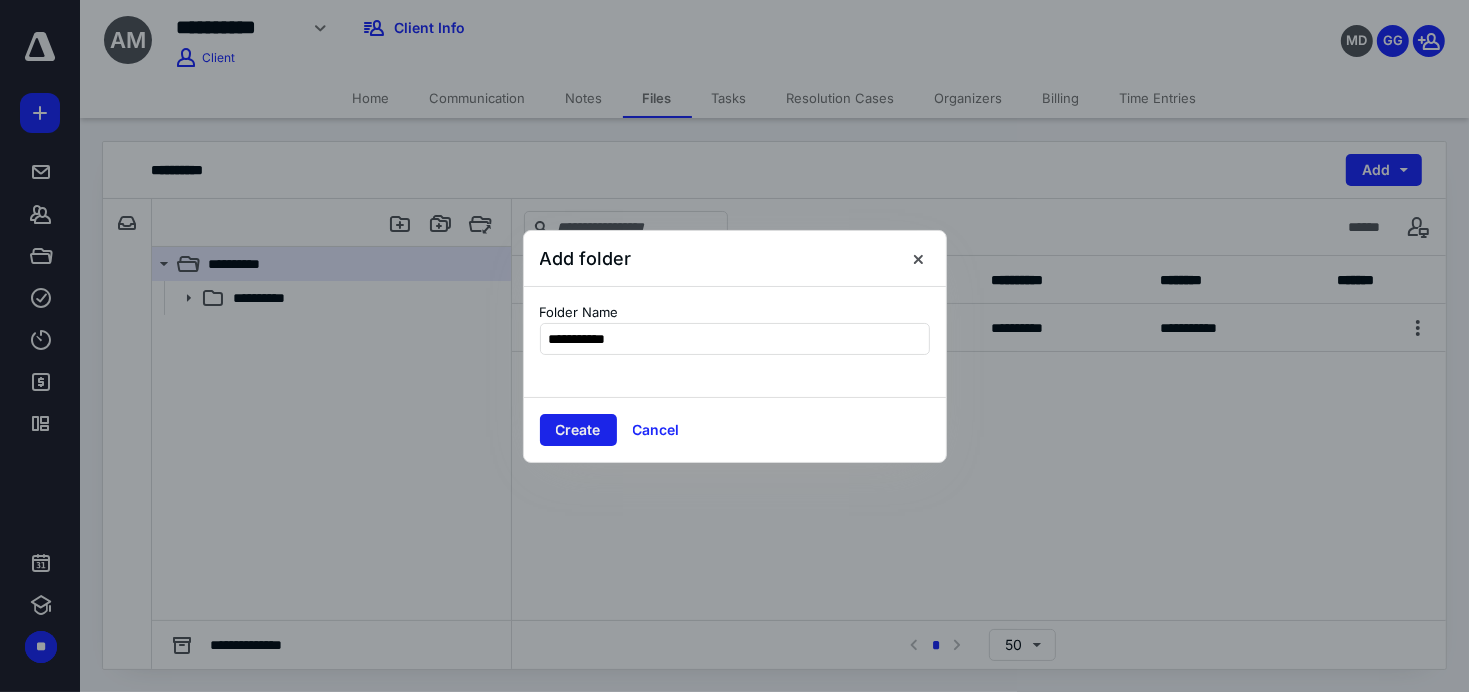 type on "**********" 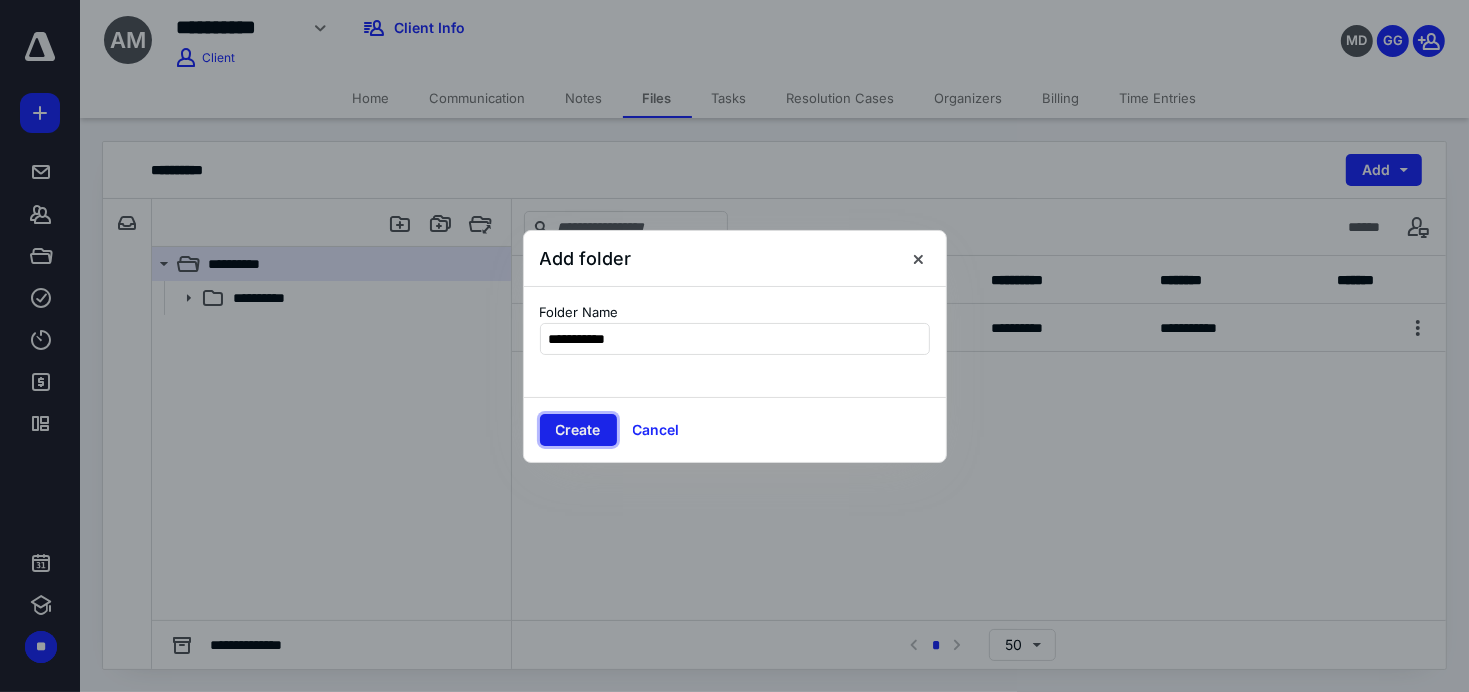 click on "Create" at bounding box center [578, 430] 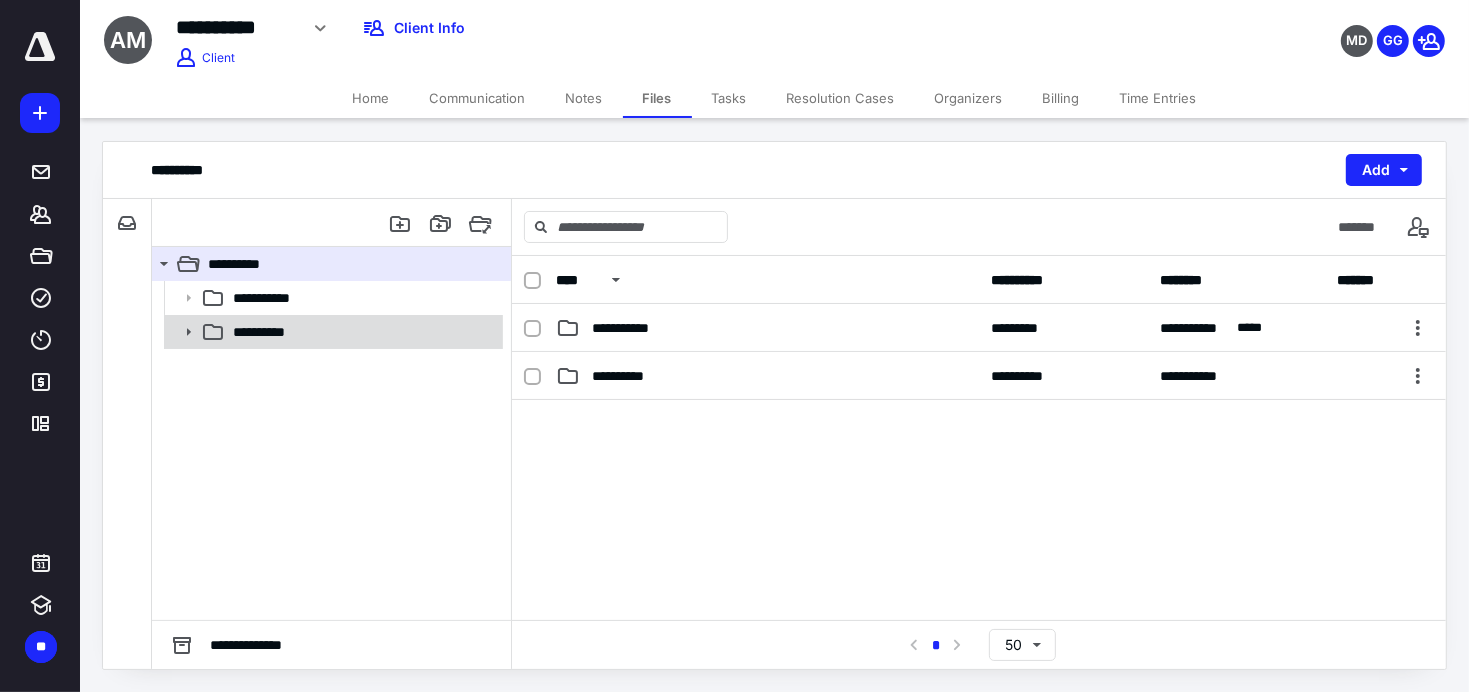 click on "**********" at bounding box center (268, 332) 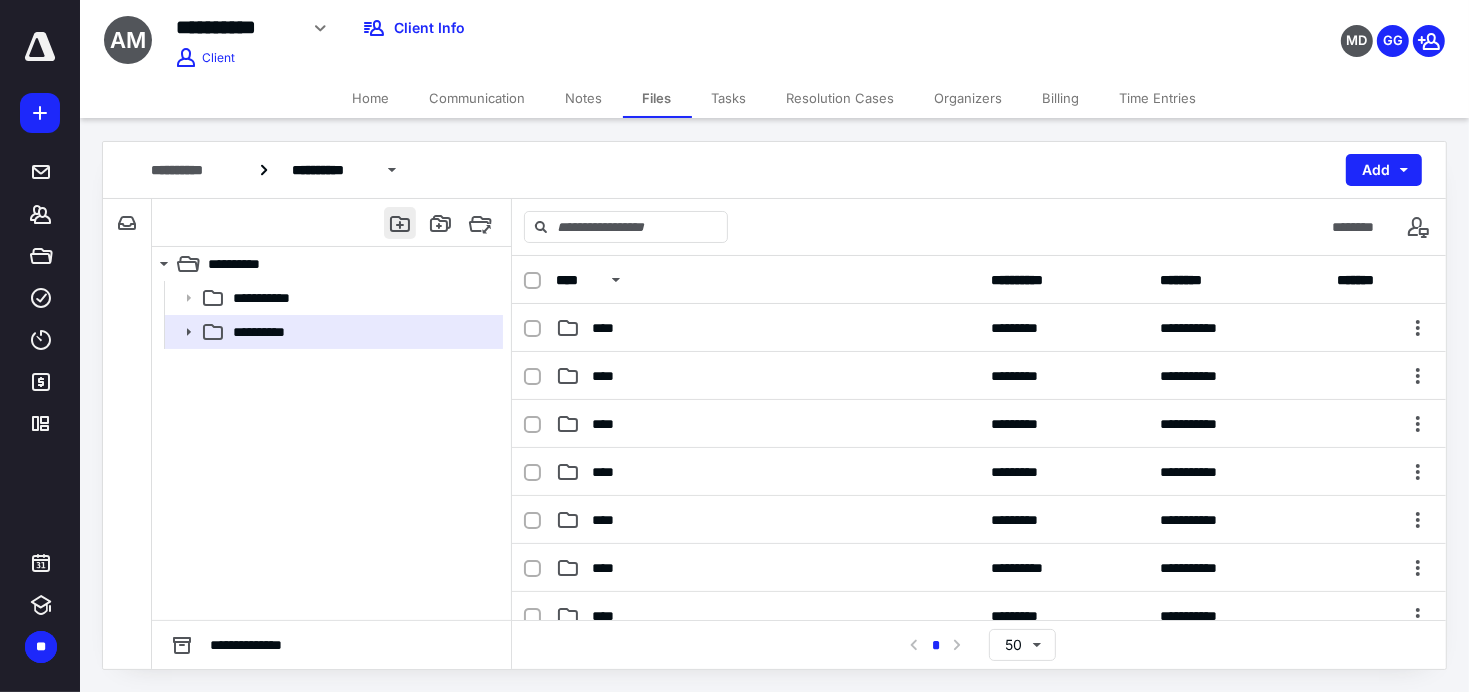 click at bounding box center (400, 223) 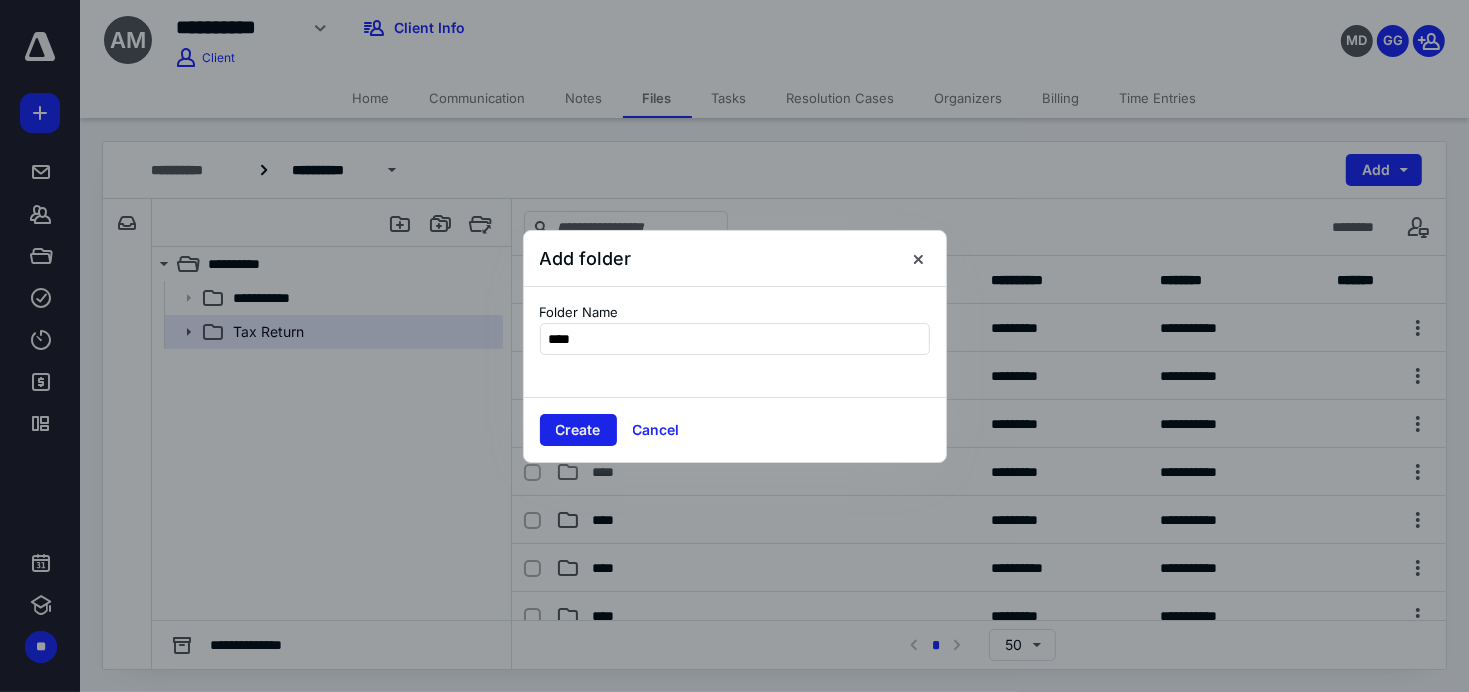 type on "****" 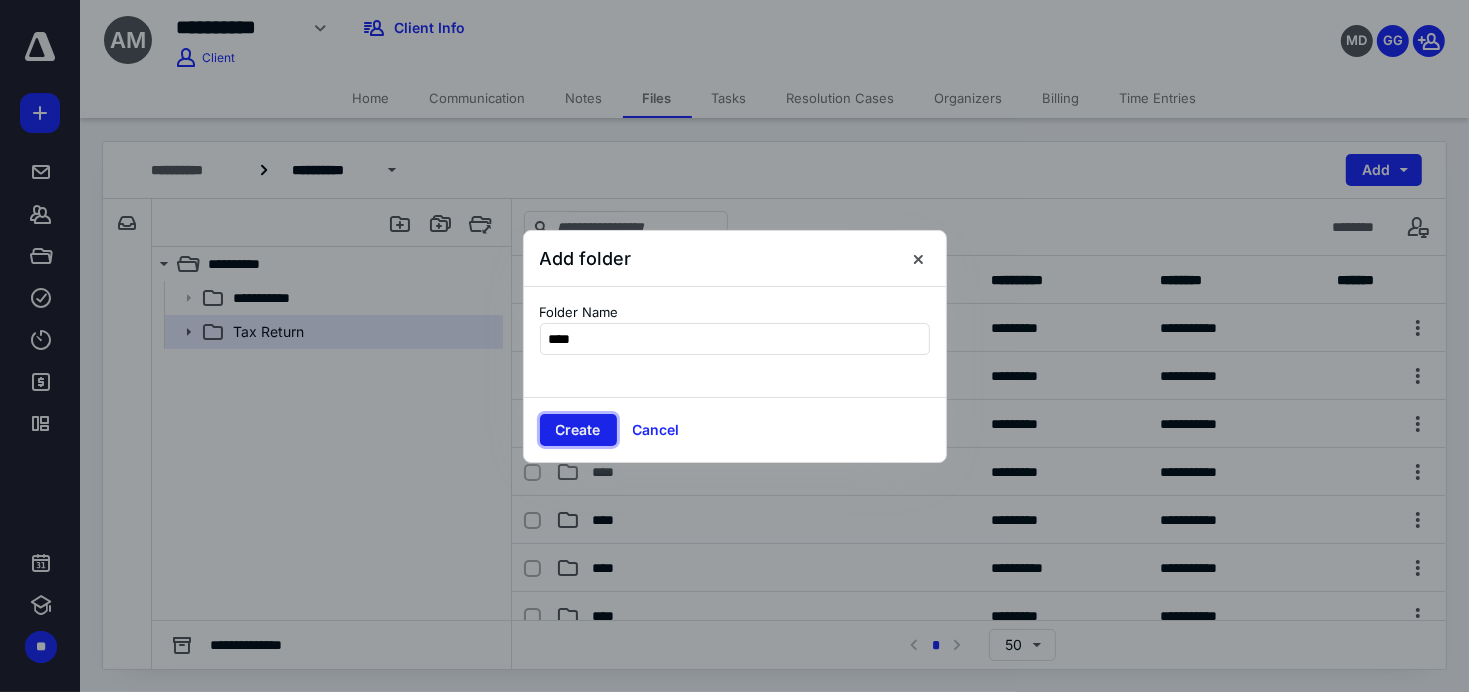 click on "Create" at bounding box center (578, 430) 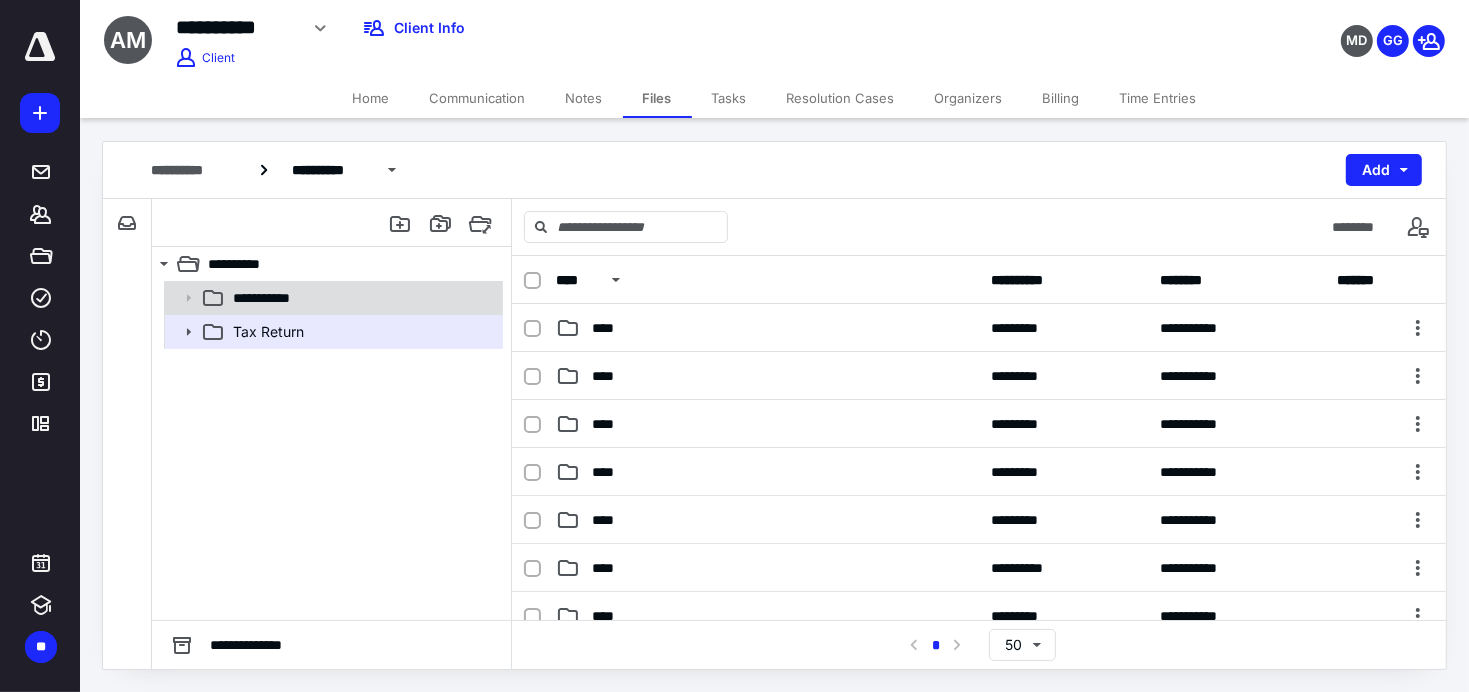 click on "**********" at bounding box center (269, 298) 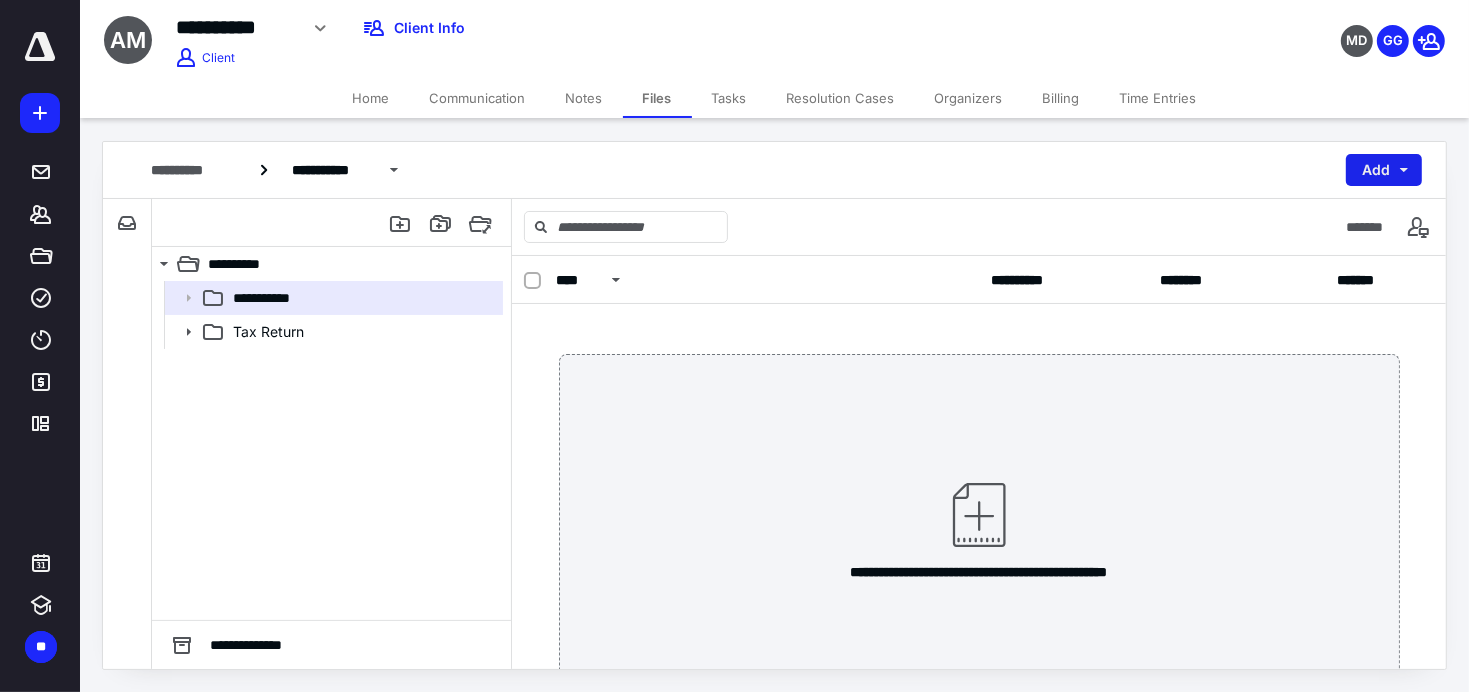 click on "Add" at bounding box center (1384, 170) 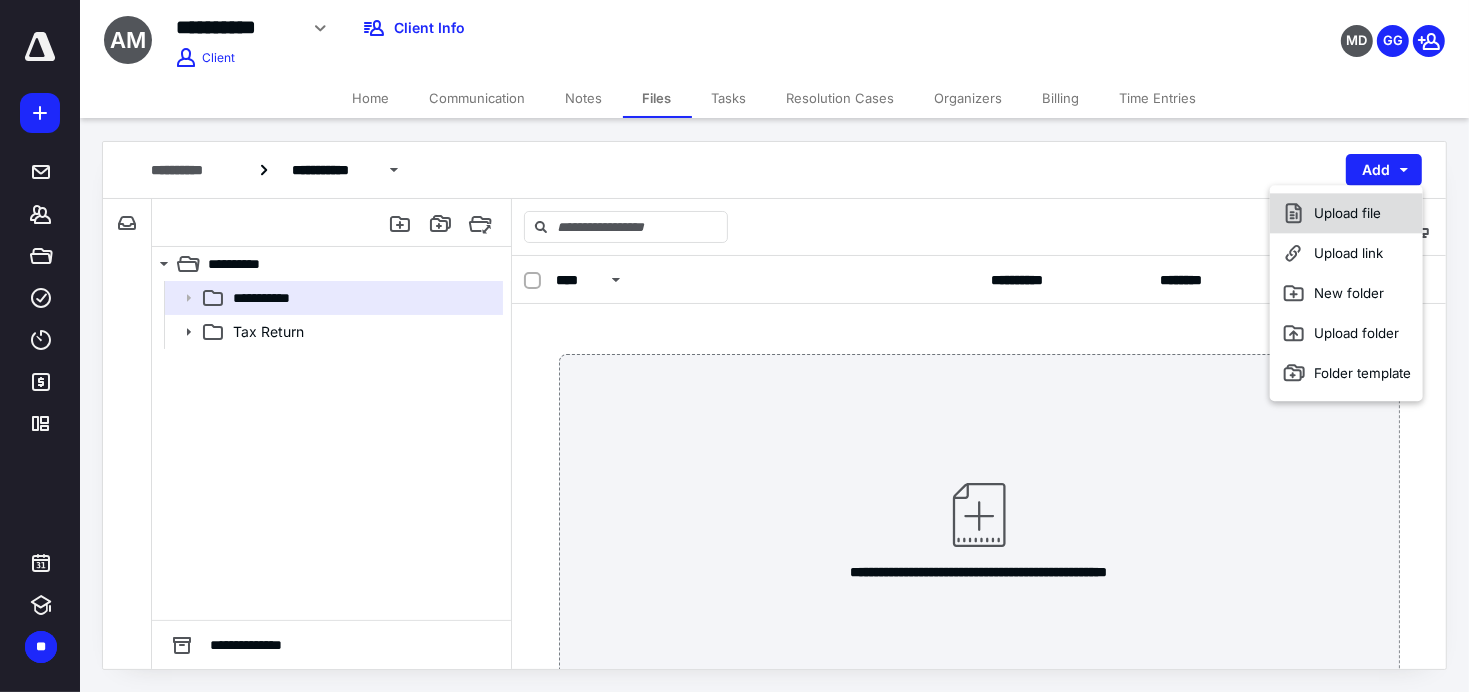 click on "Upload file" at bounding box center (1346, 213) 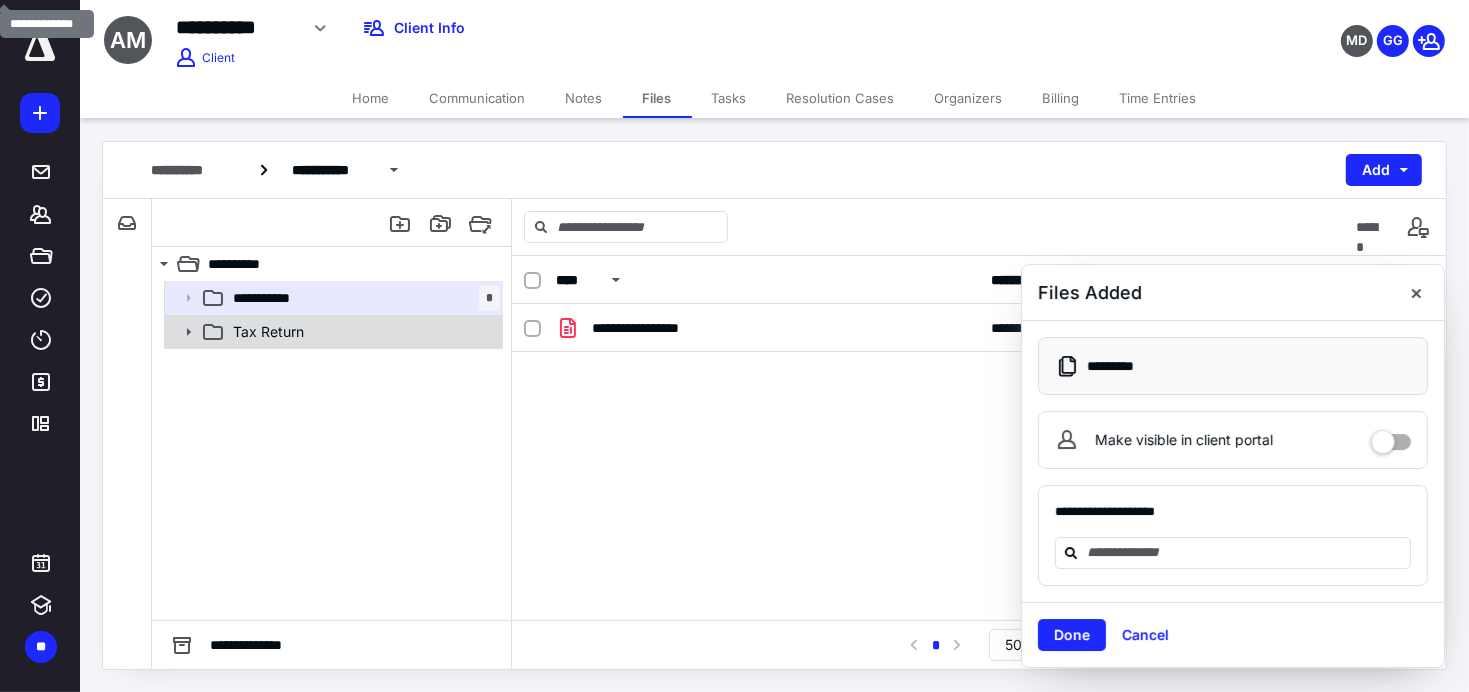 click 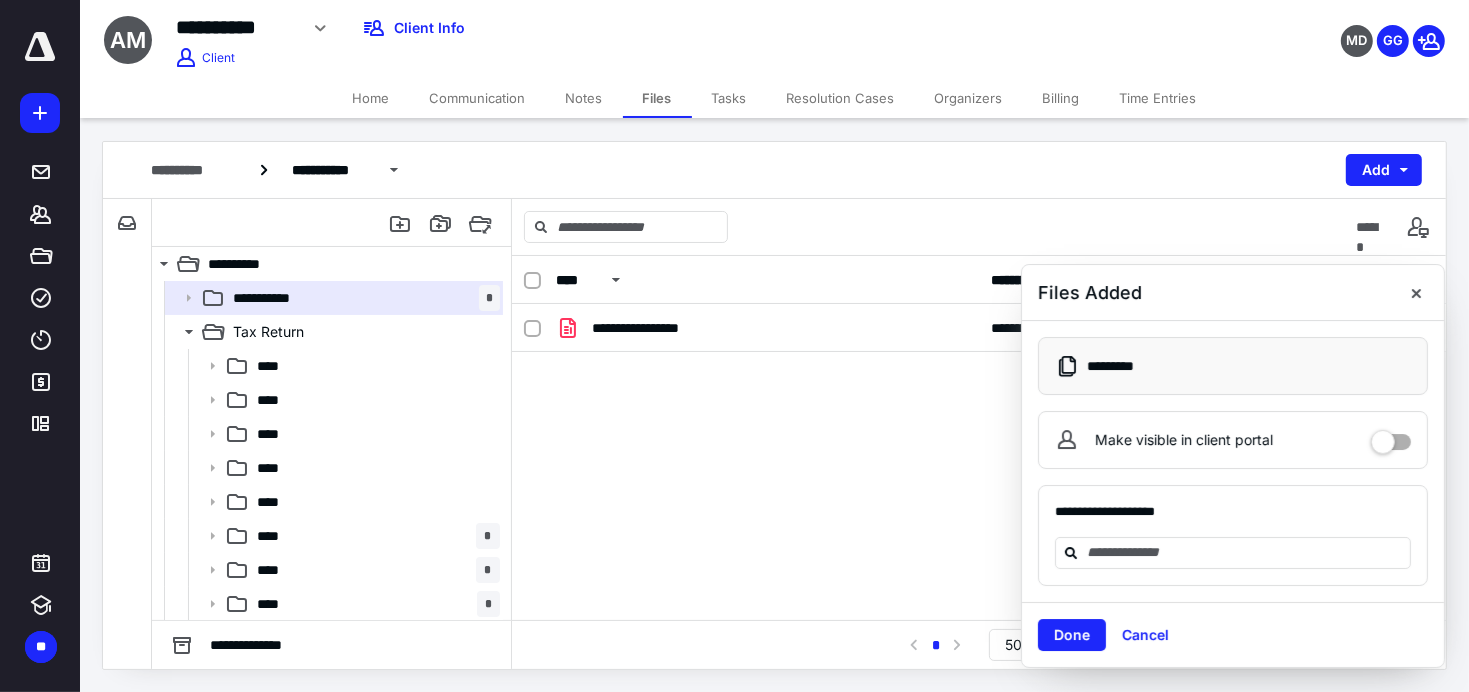 scroll, scrollTop: 169, scrollLeft: 0, axis: vertical 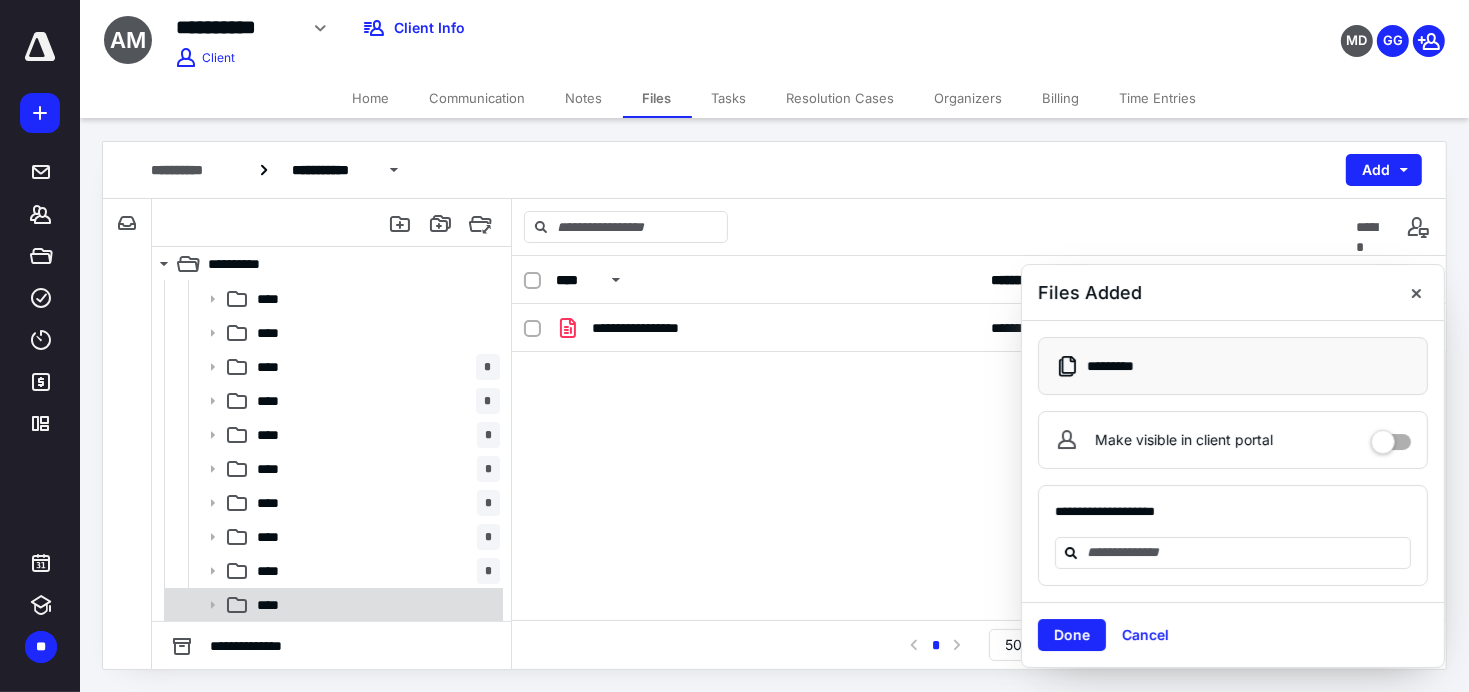 click on "****" at bounding box center [374, 605] 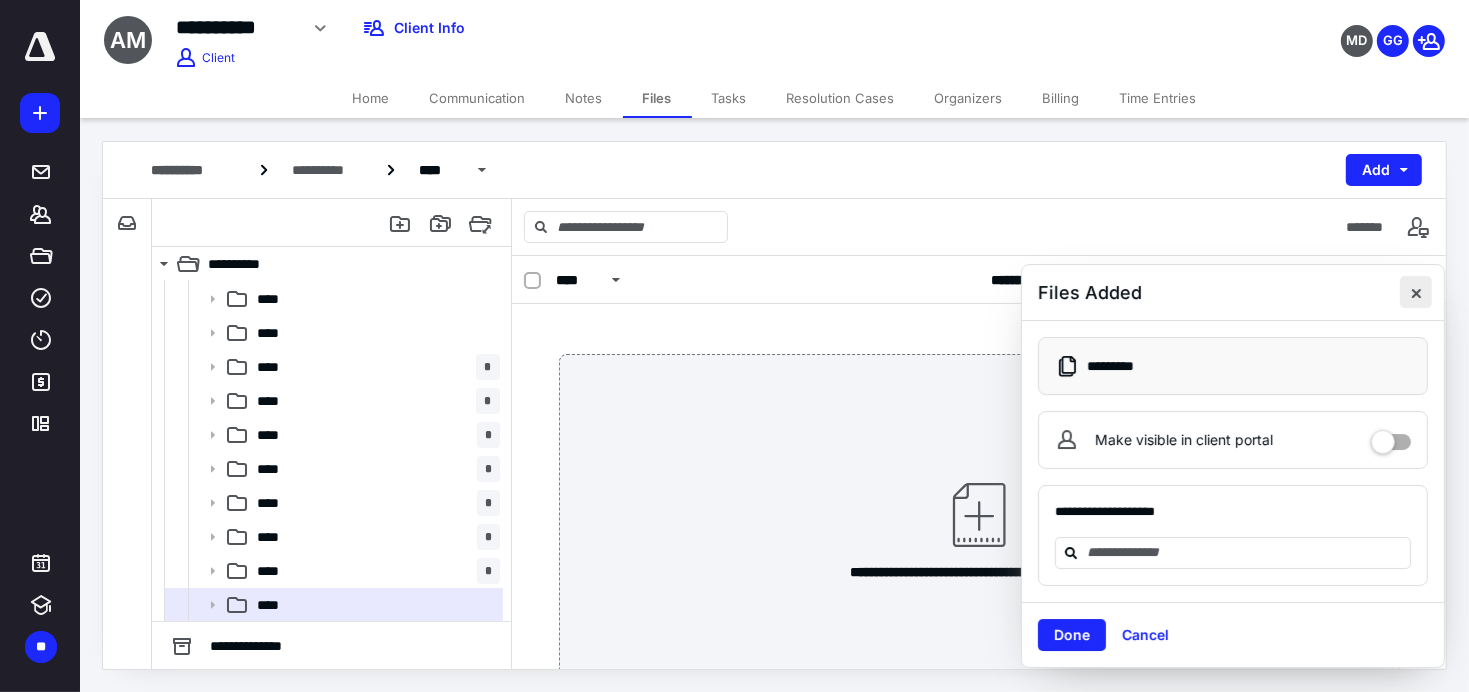 click at bounding box center [1416, 292] 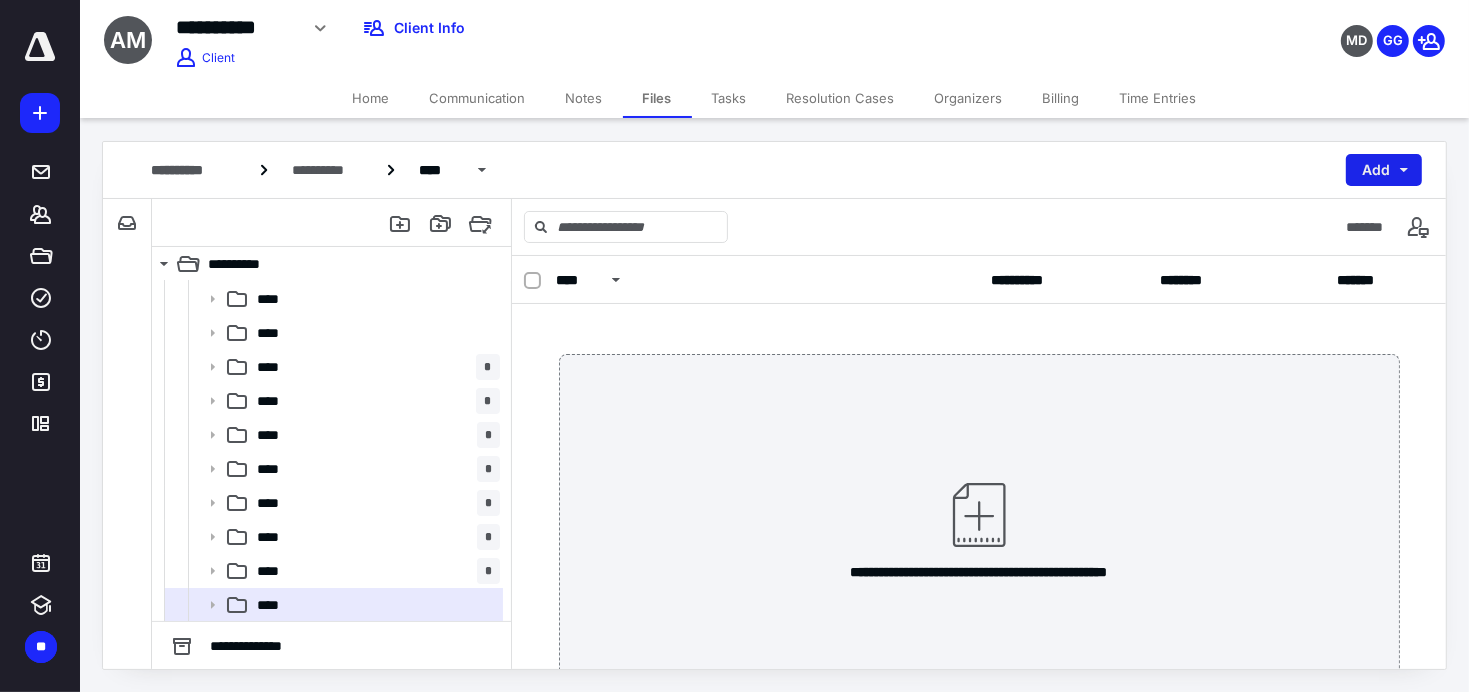 click on "Add" at bounding box center (1384, 170) 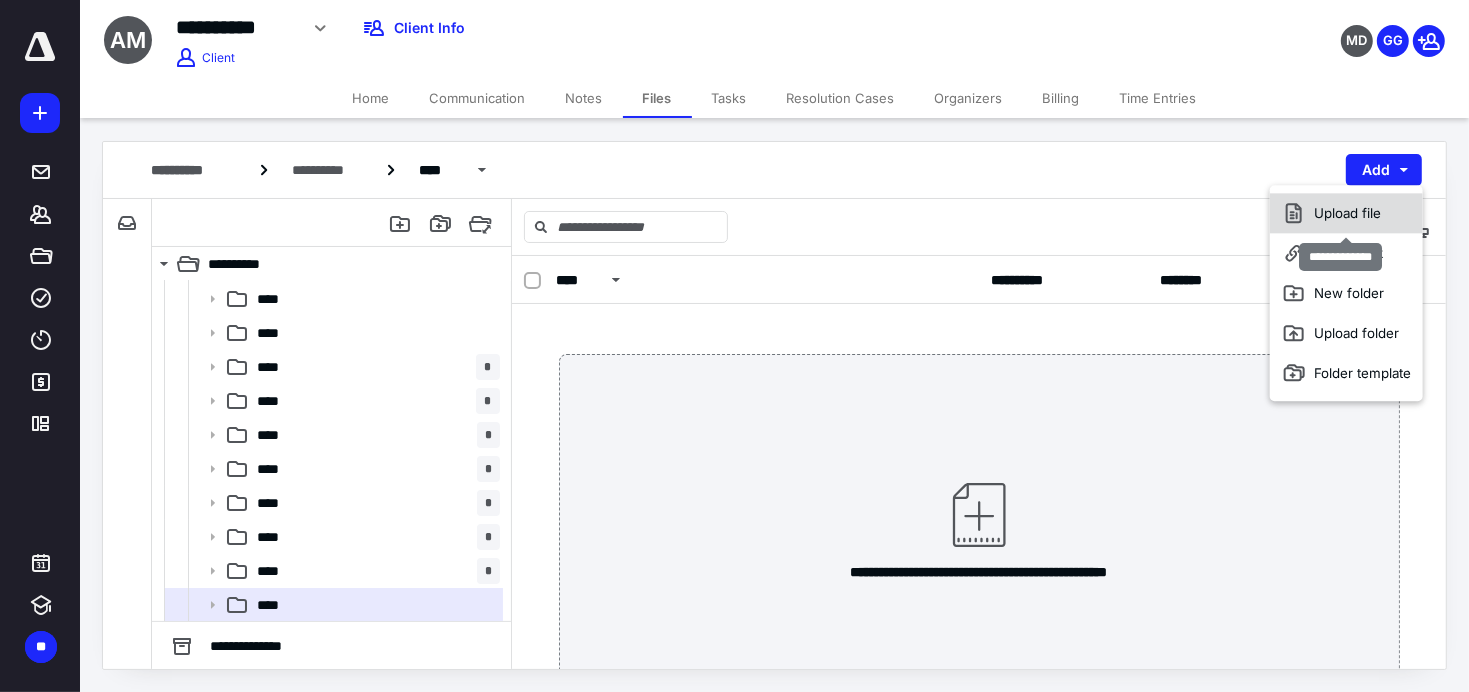 click on "Upload file" at bounding box center (1346, 213) 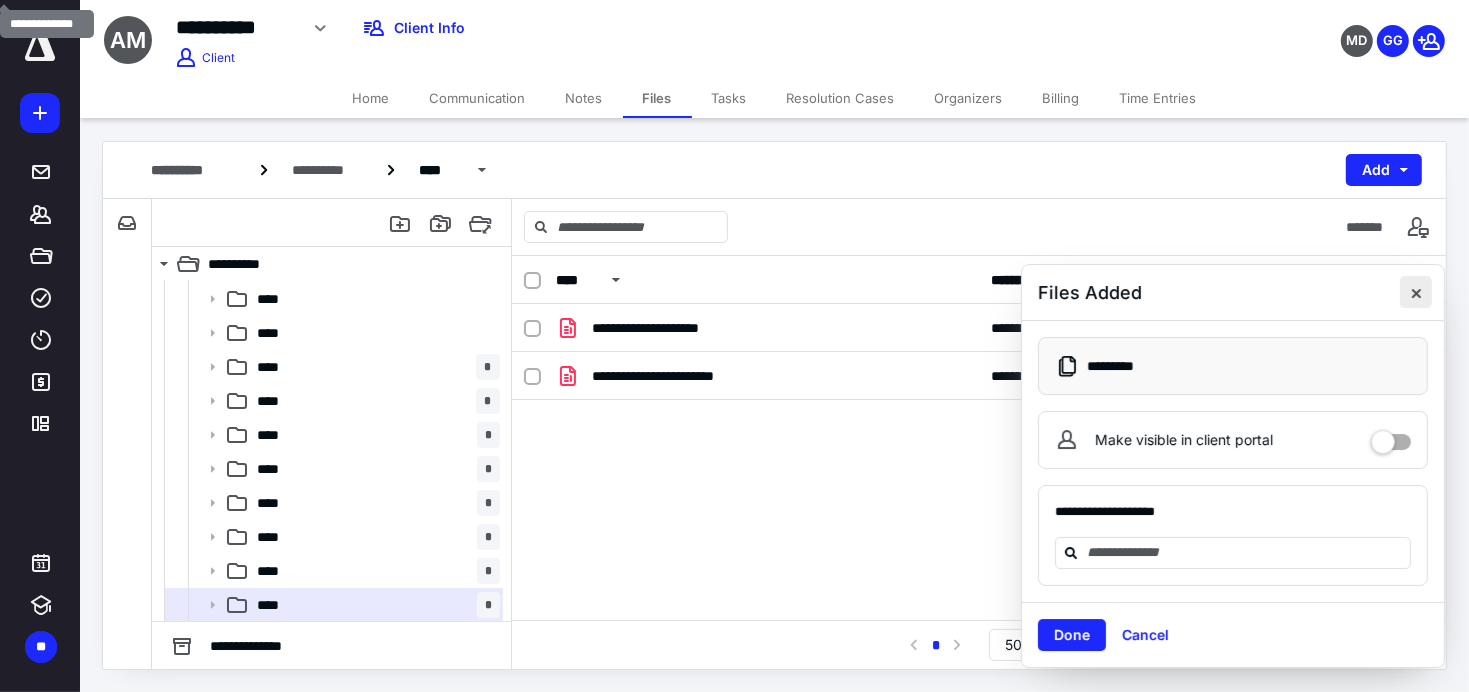click at bounding box center (1416, 292) 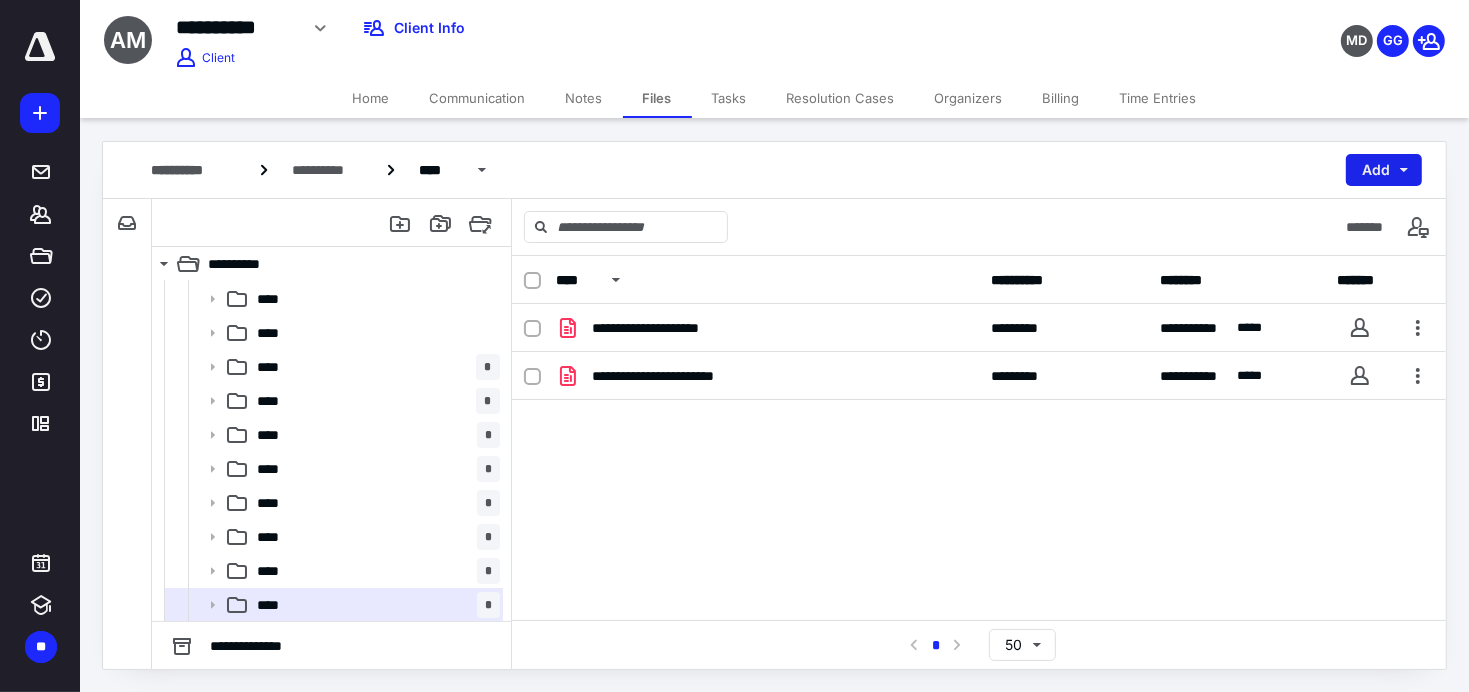click on "Add" at bounding box center [1384, 170] 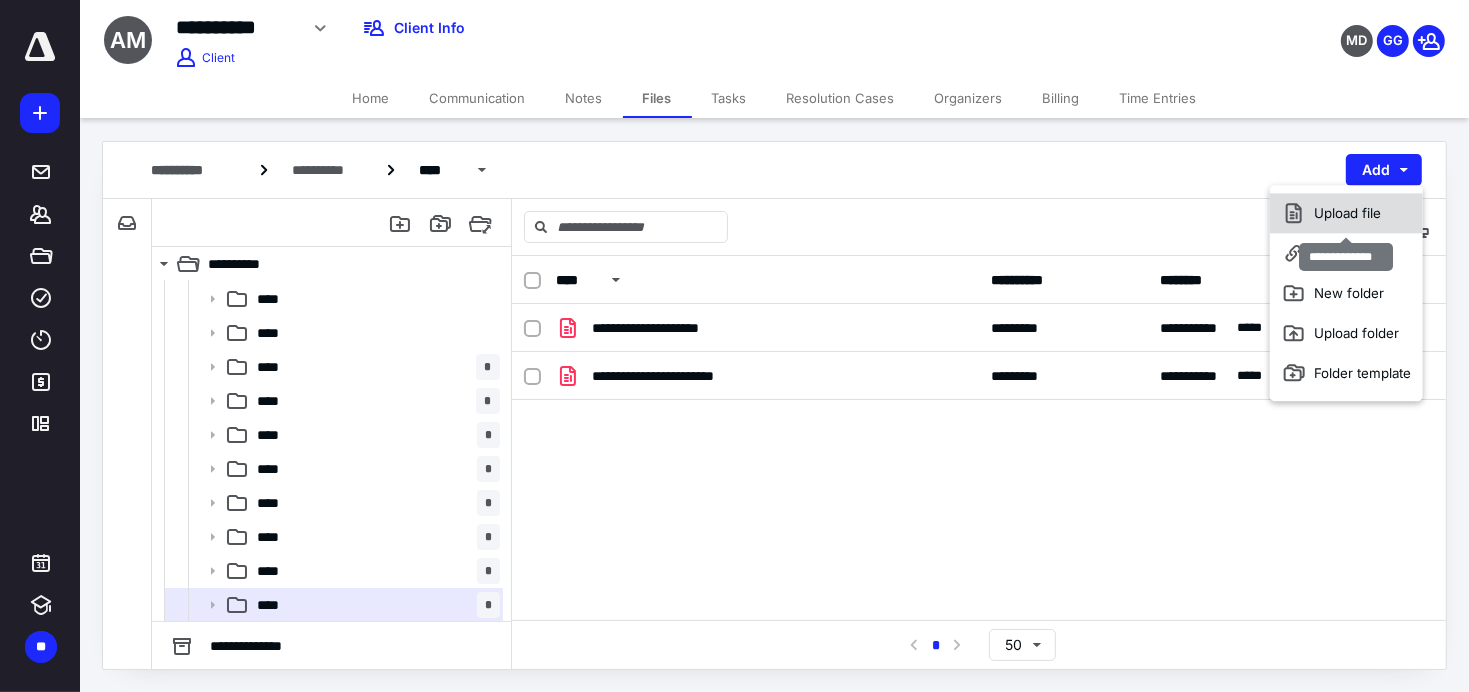 click on "Upload file" at bounding box center (1346, 213) 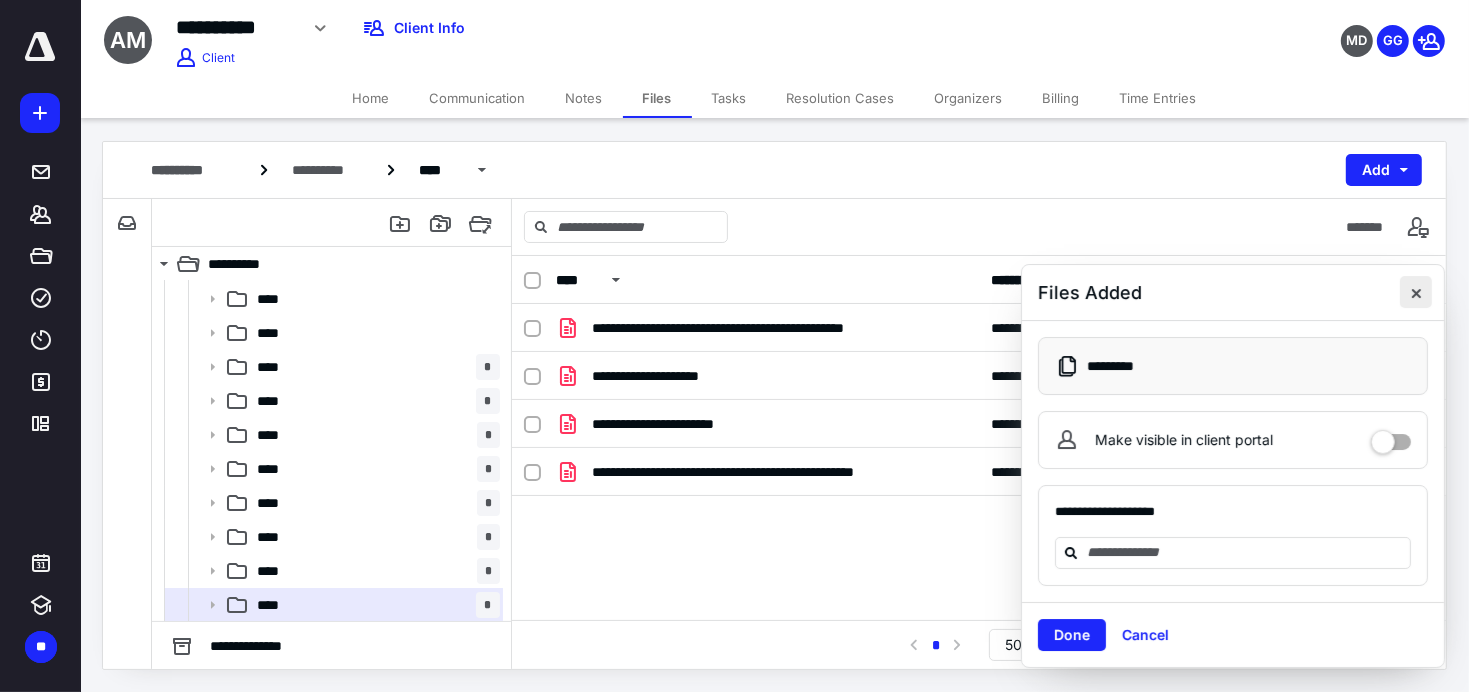 click at bounding box center [1416, 292] 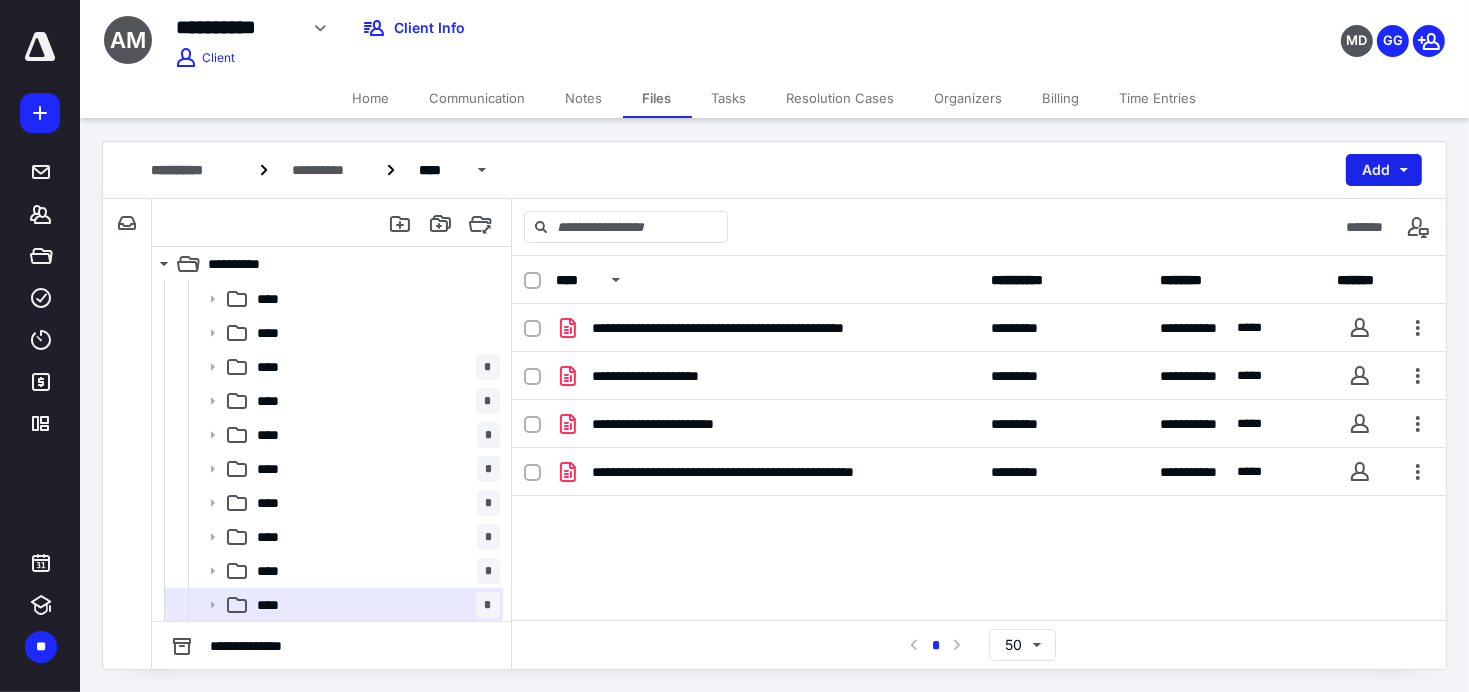click on "Add" at bounding box center [1384, 170] 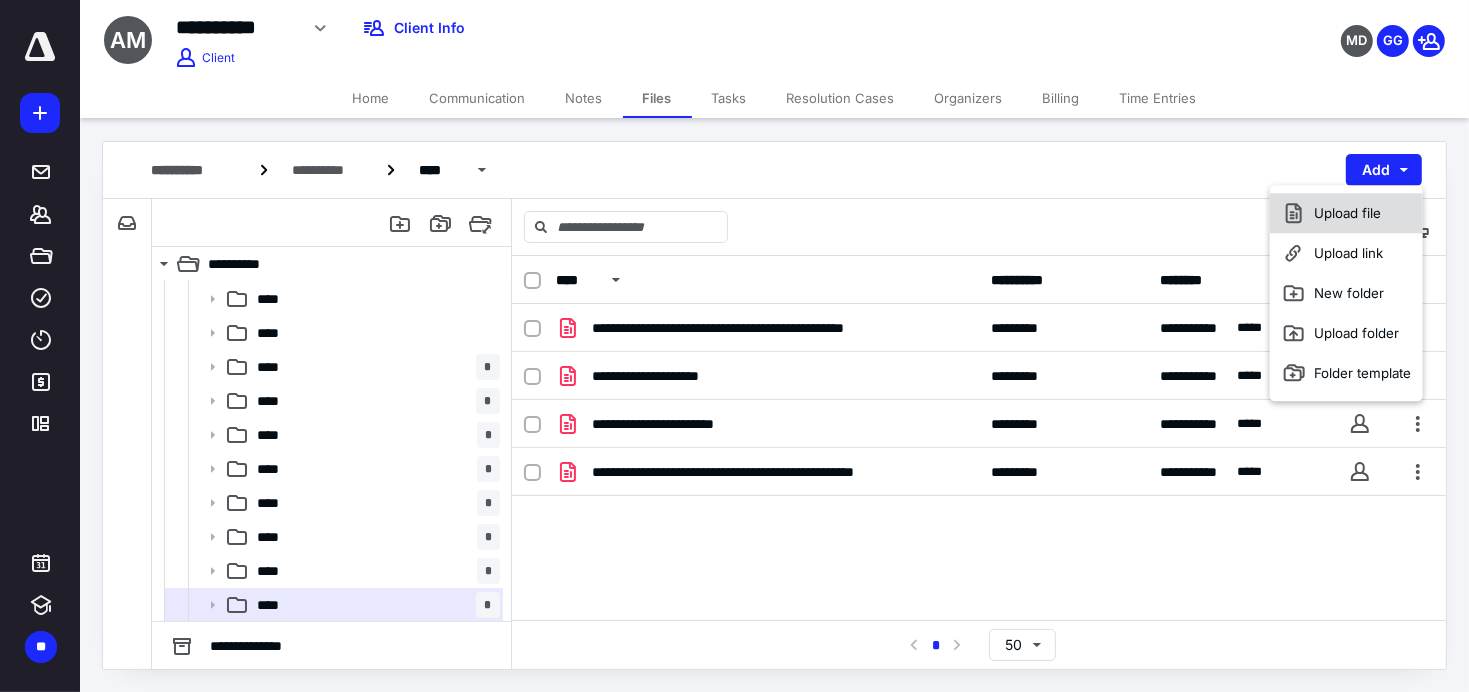 click on "Upload file" at bounding box center (1346, 213) 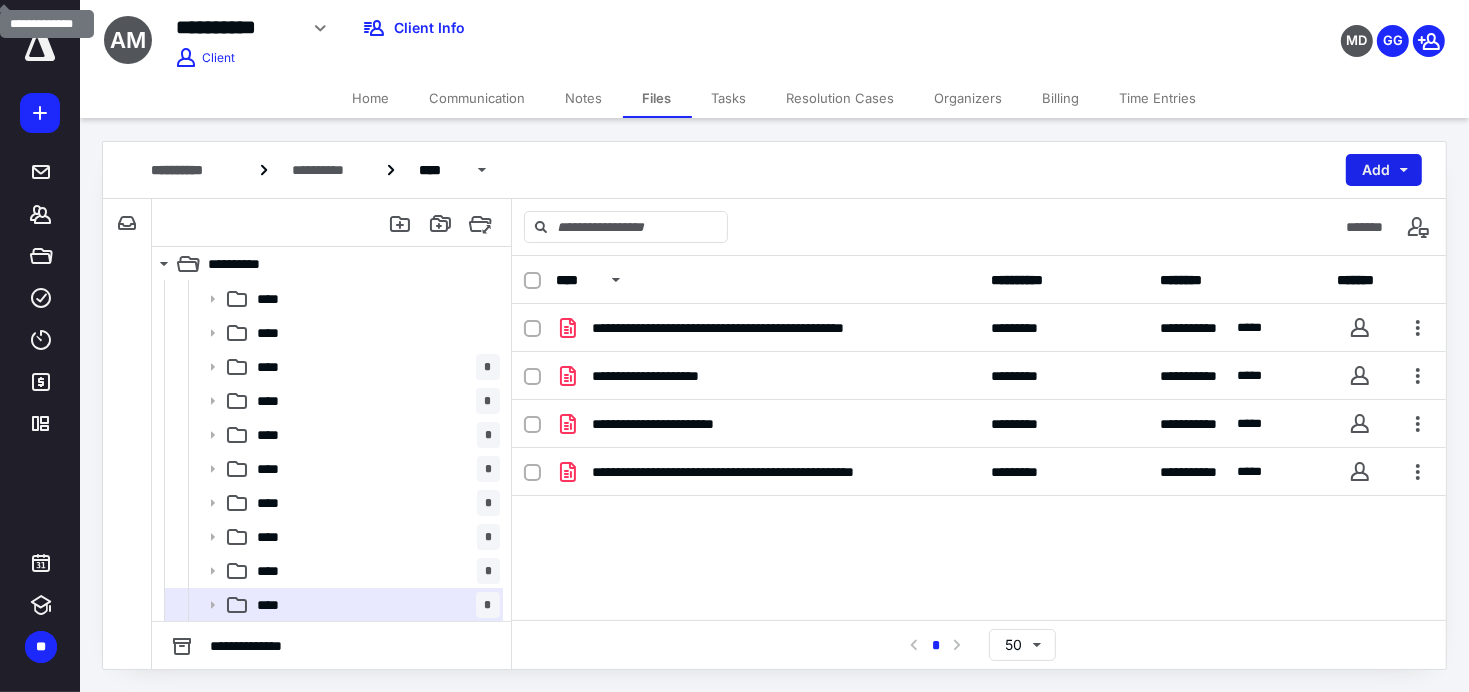 click on "Add" at bounding box center [1384, 170] 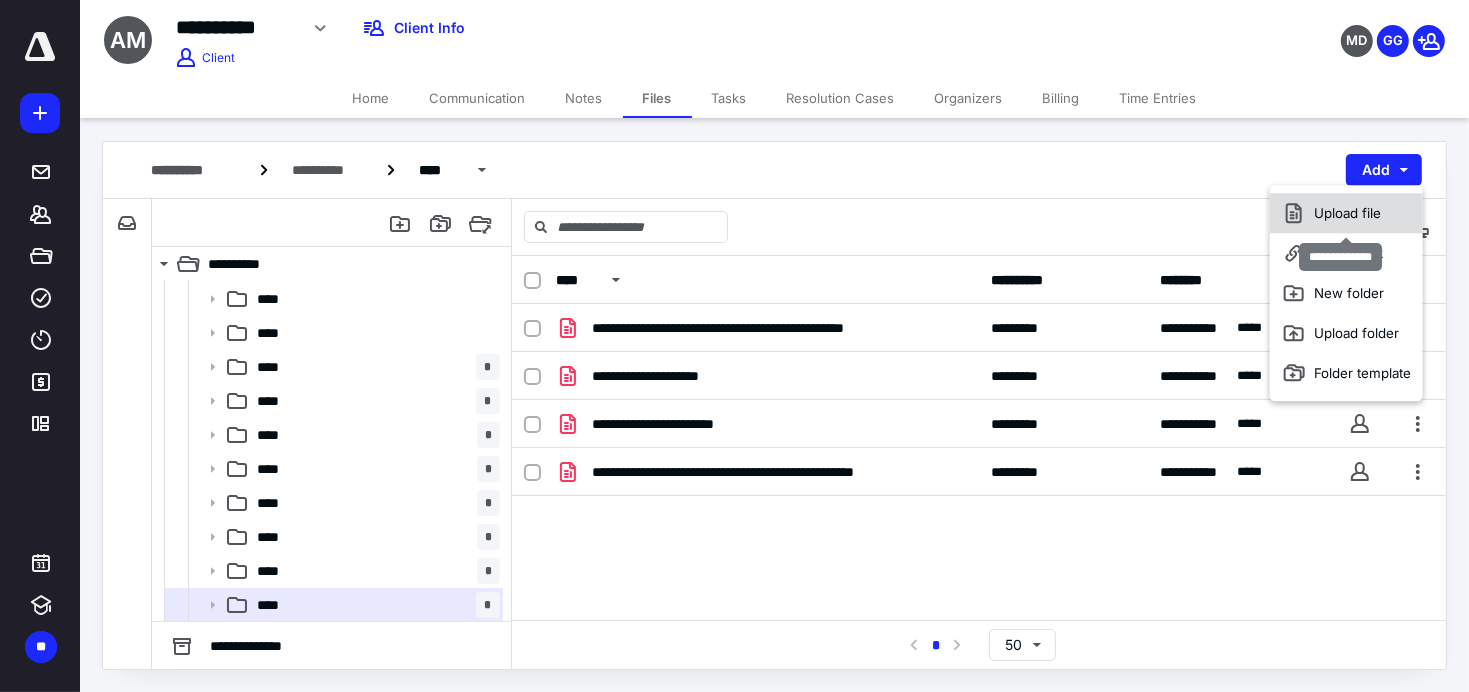 click on "Upload file" at bounding box center (1346, 213) 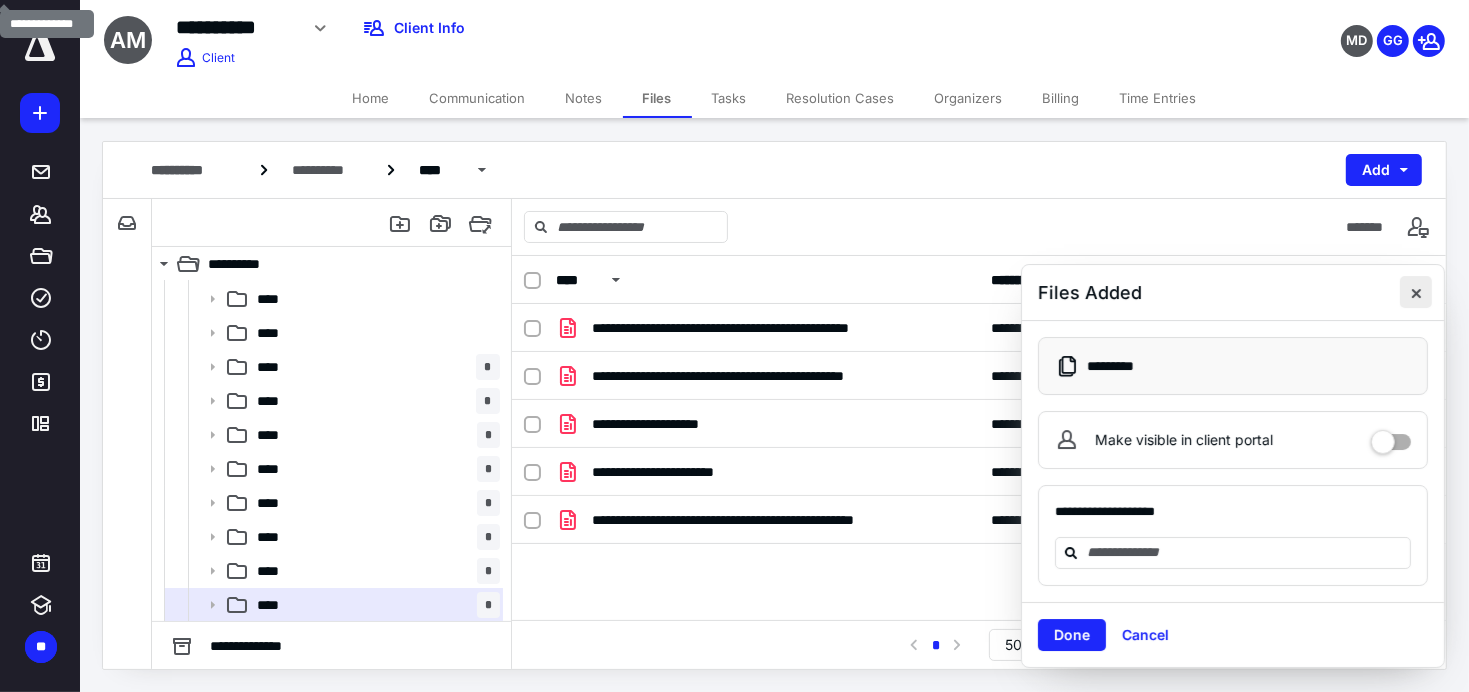 click at bounding box center [1416, 292] 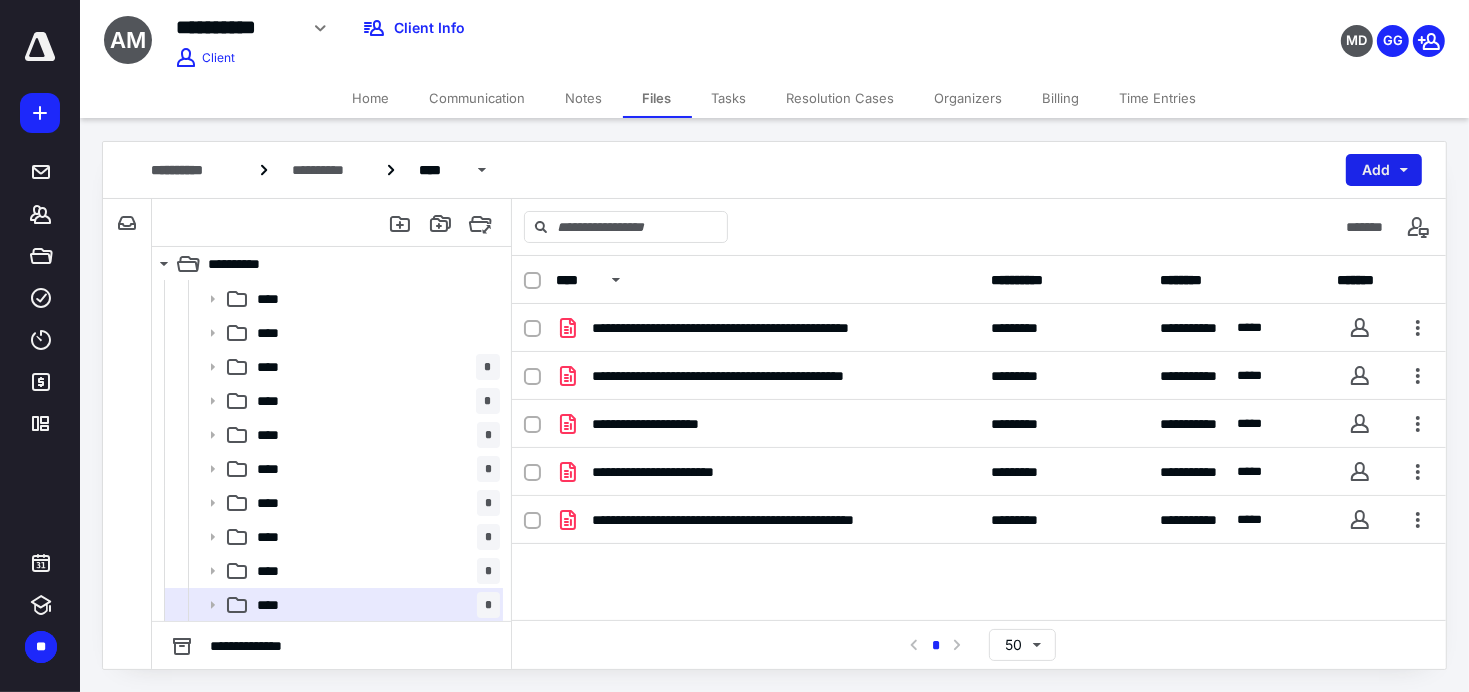 click on "Add" at bounding box center (1384, 170) 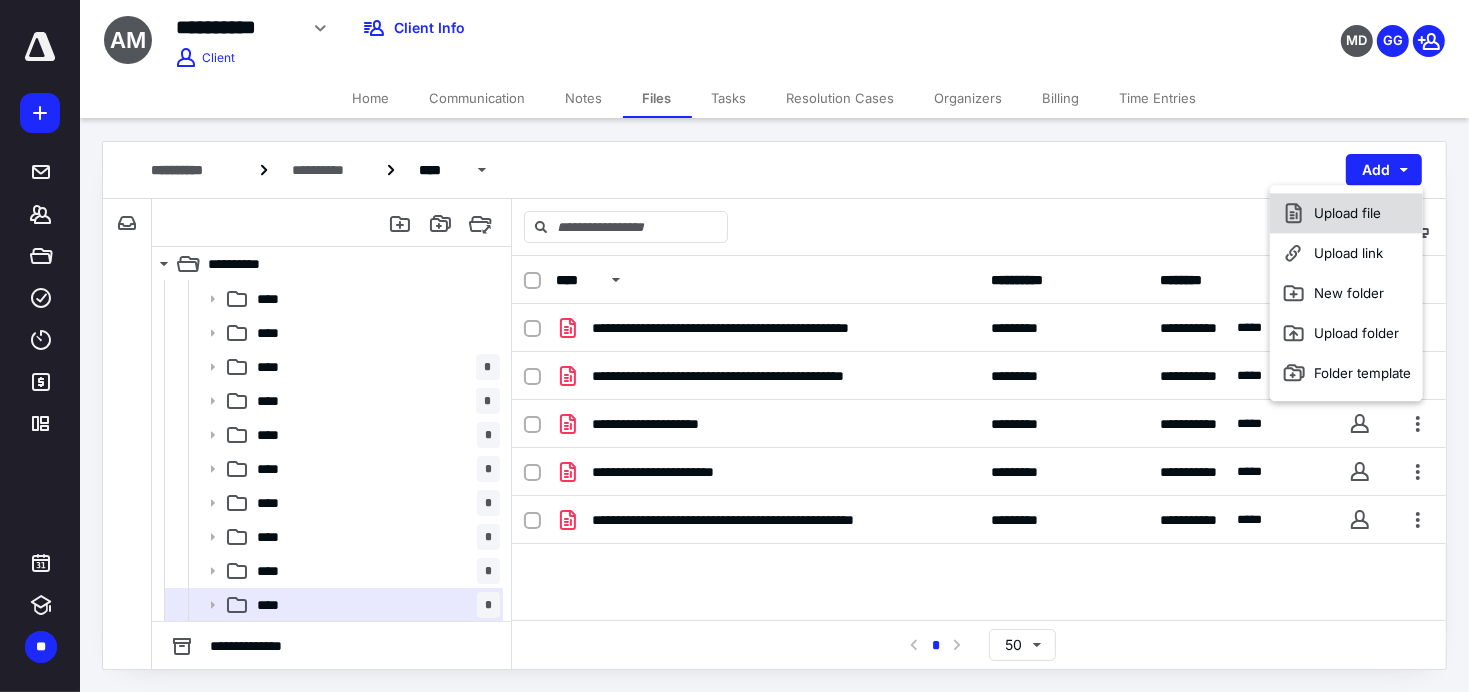 click on "Upload file" at bounding box center (1346, 213) 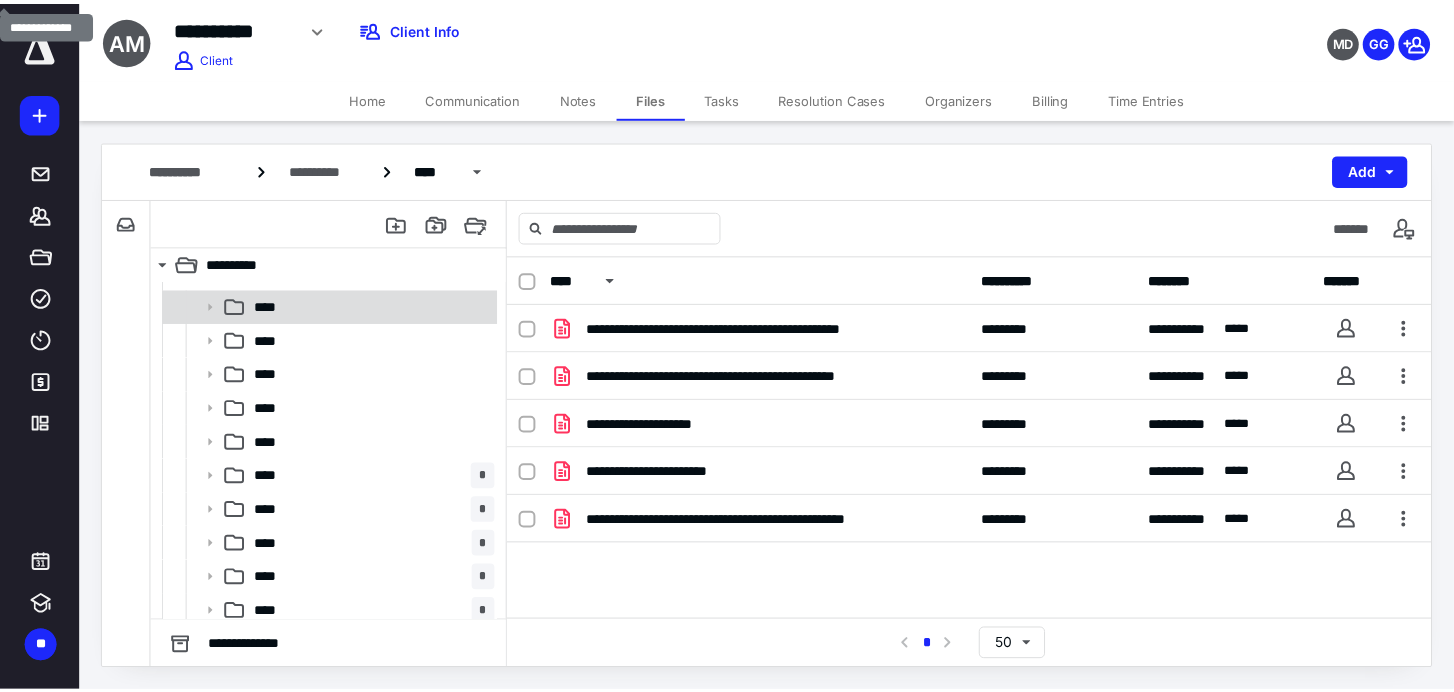scroll, scrollTop: 0, scrollLeft: 0, axis: both 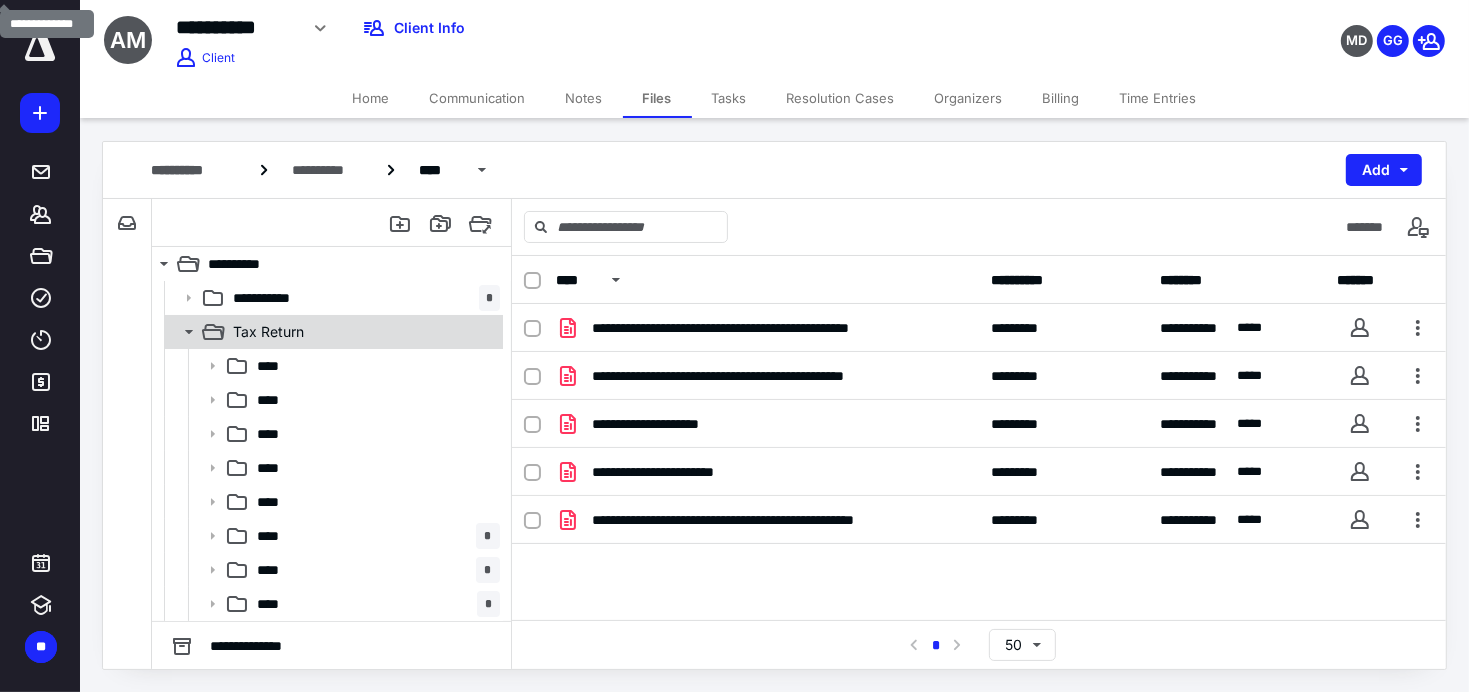 click 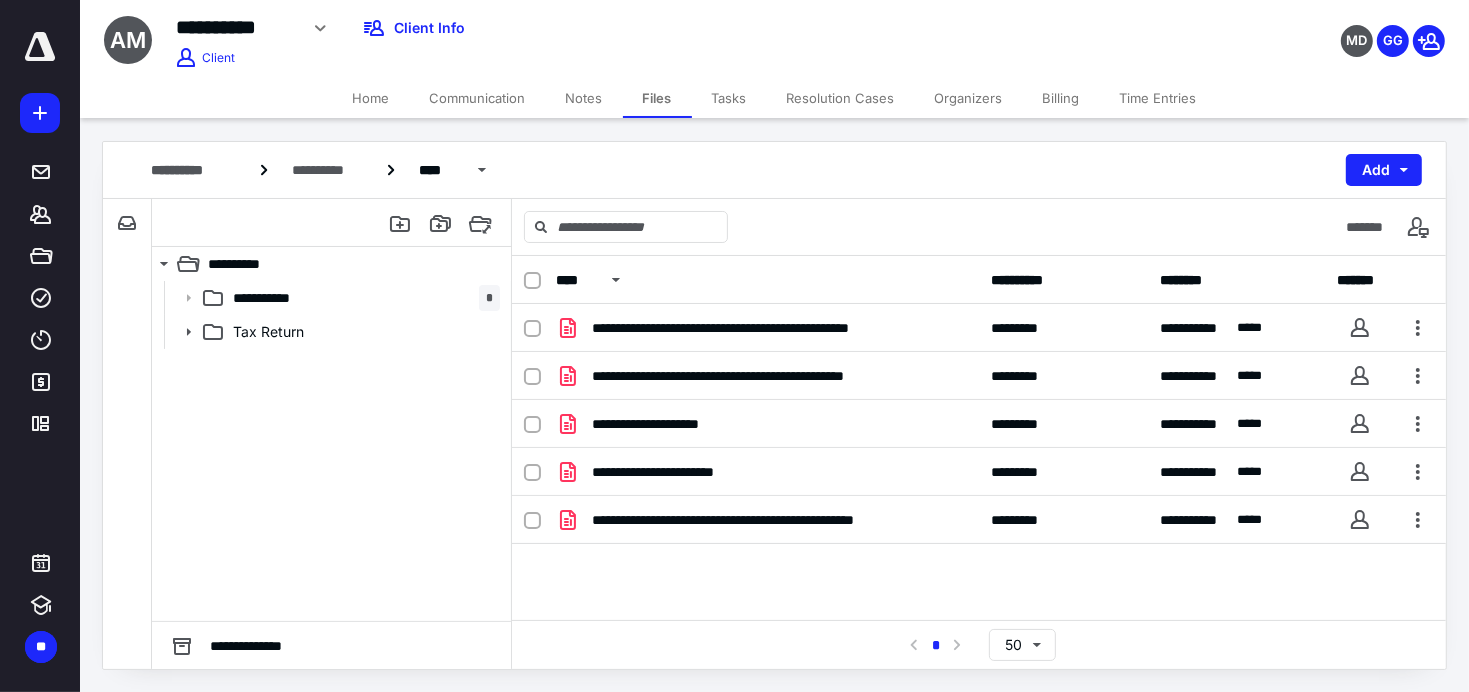 click on "Home" at bounding box center [371, 98] 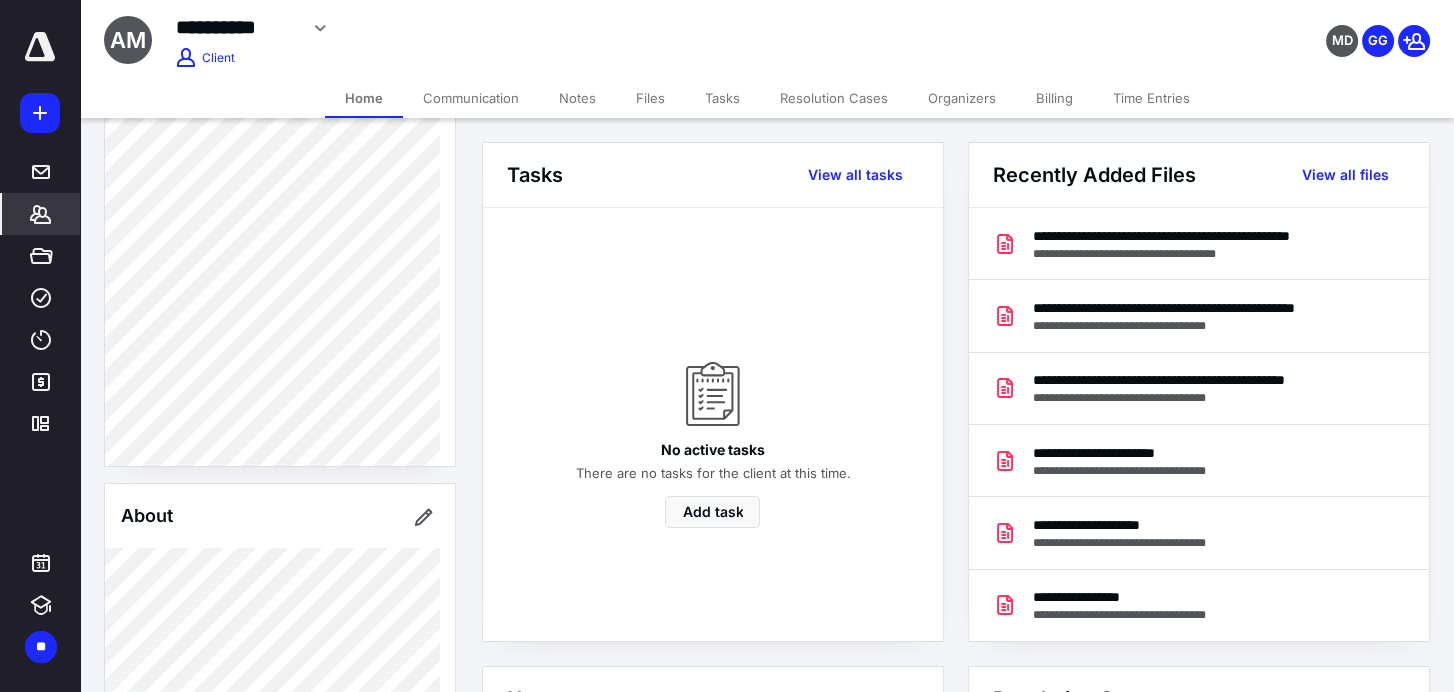 scroll, scrollTop: 0, scrollLeft: 0, axis: both 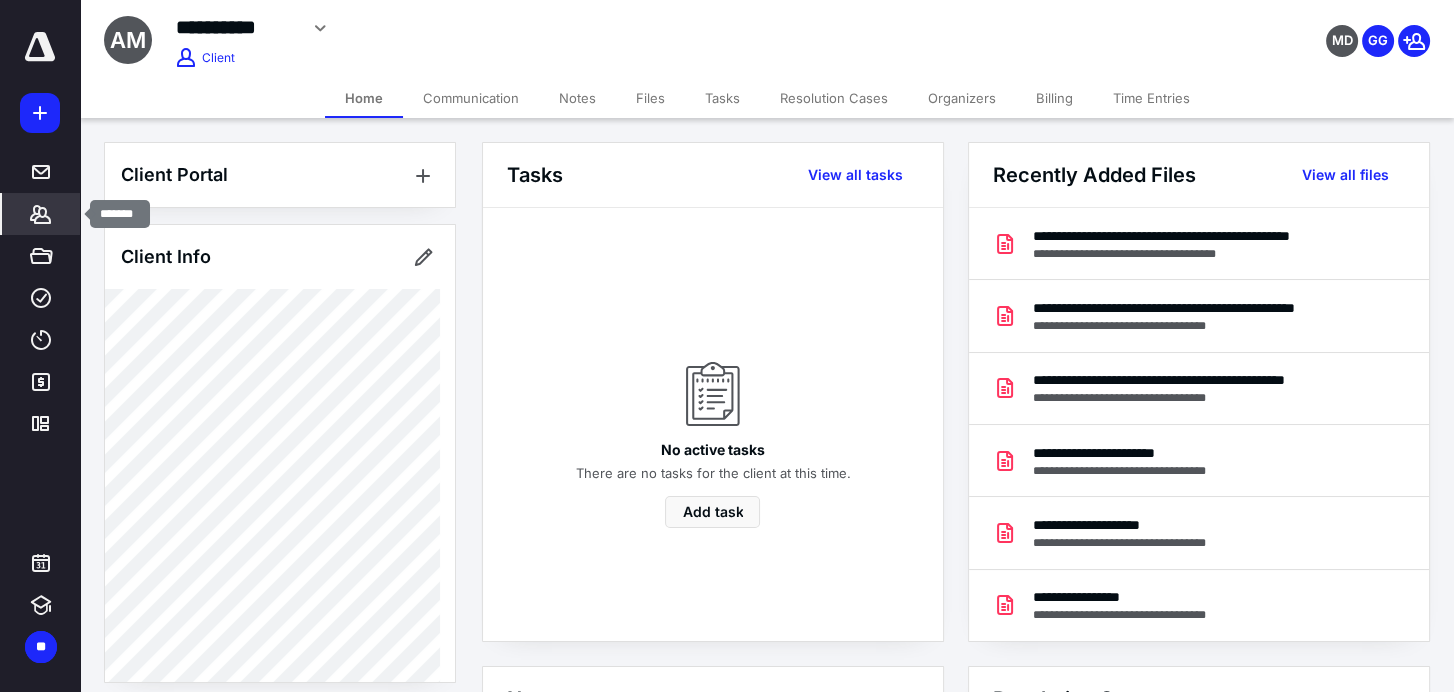 click 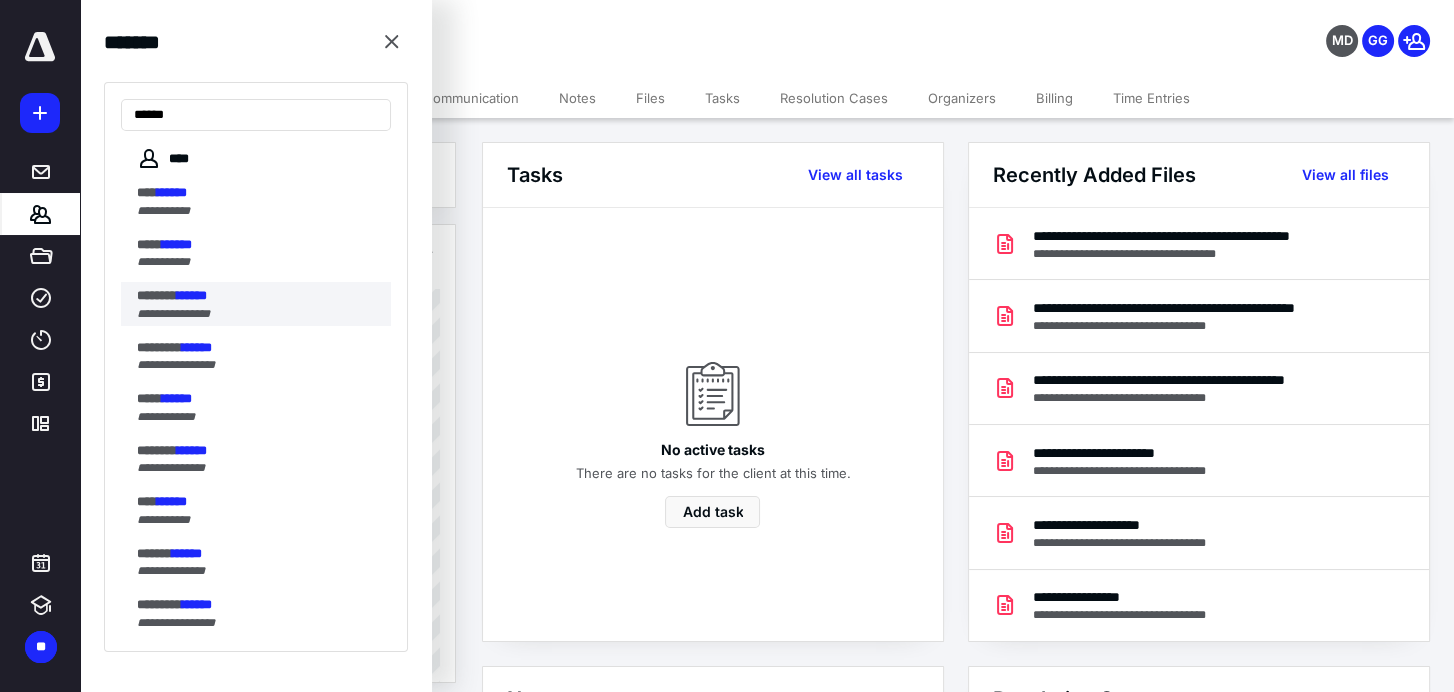 type on "******" 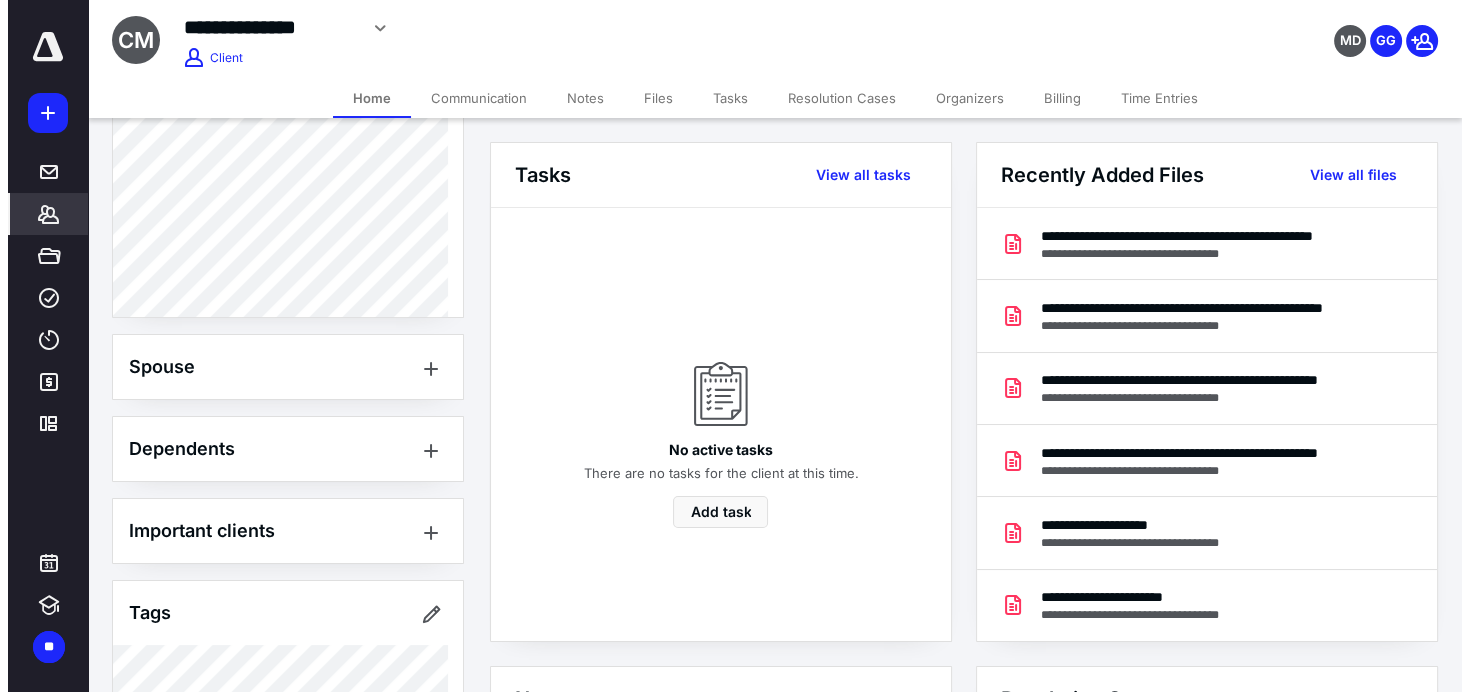 scroll, scrollTop: 718, scrollLeft: 0, axis: vertical 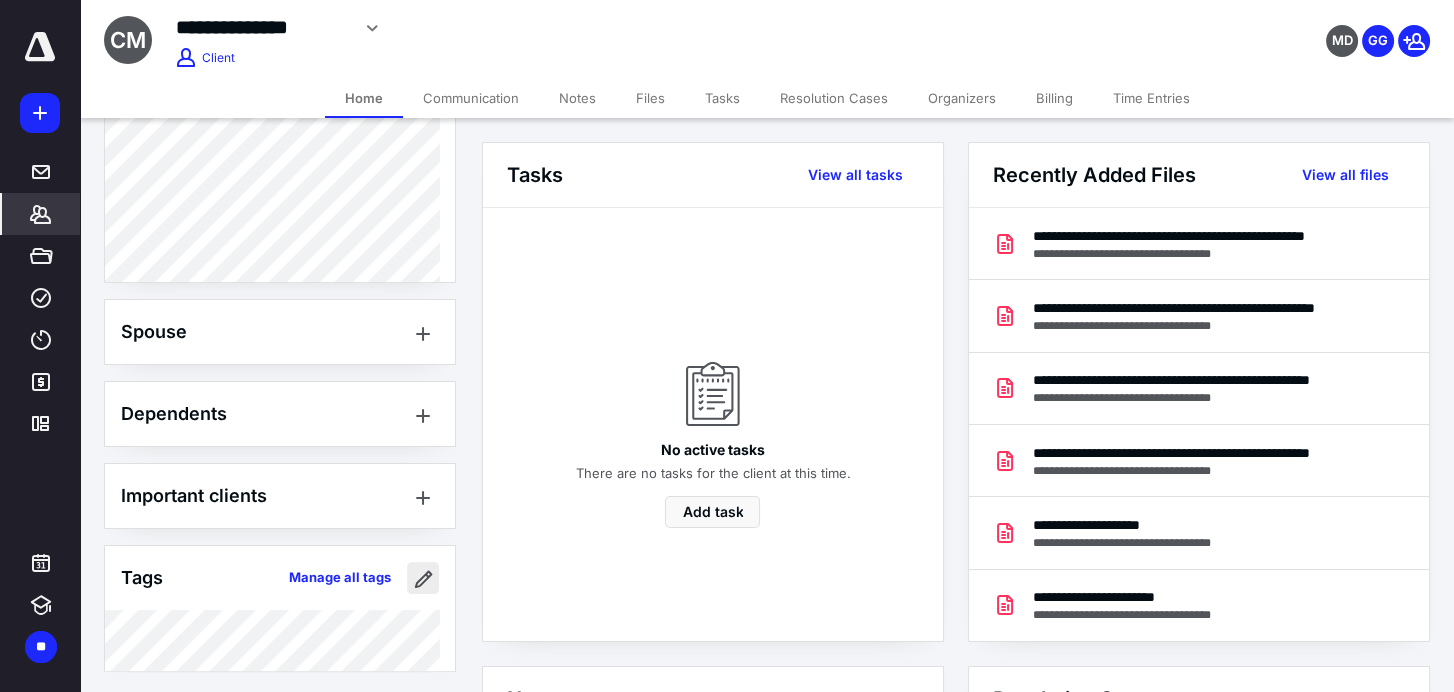 click at bounding box center [423, 578] 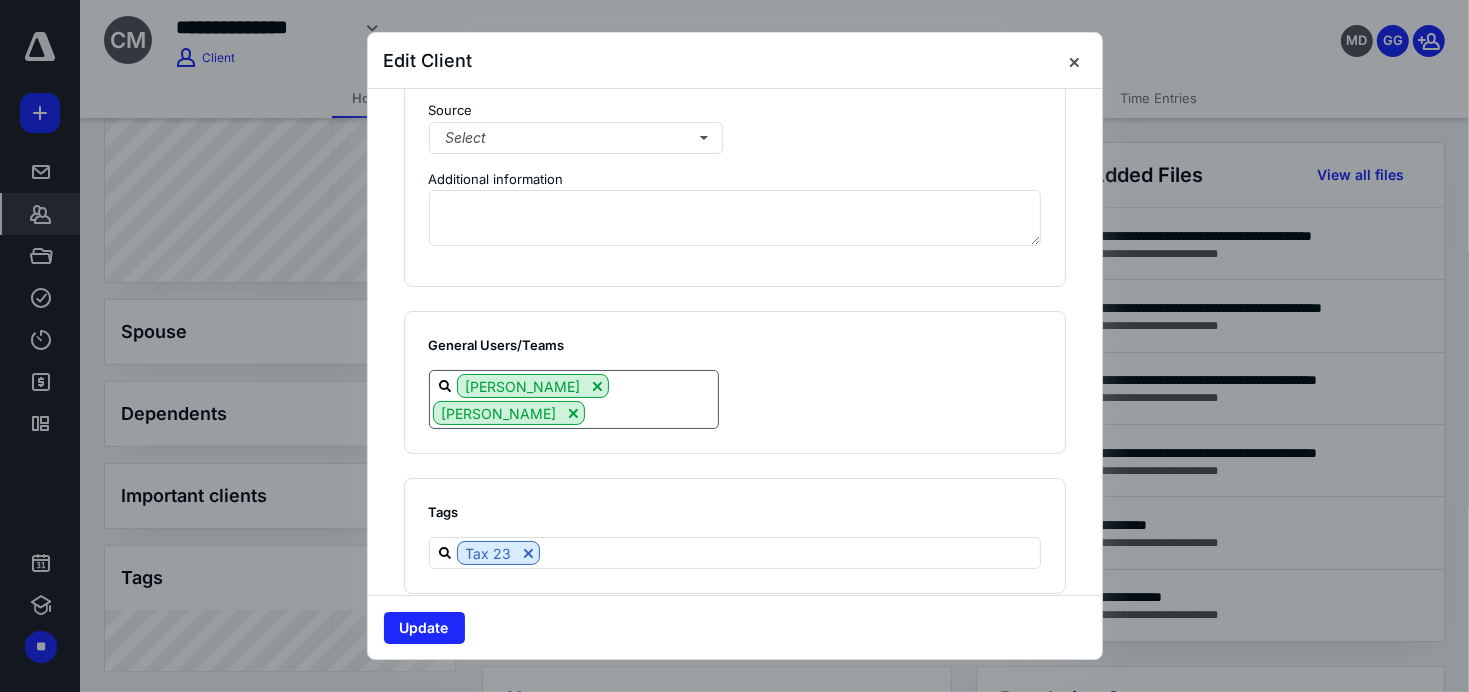 scroll, scrollTop: 1525, scrollLeft: 0, axis: vertical 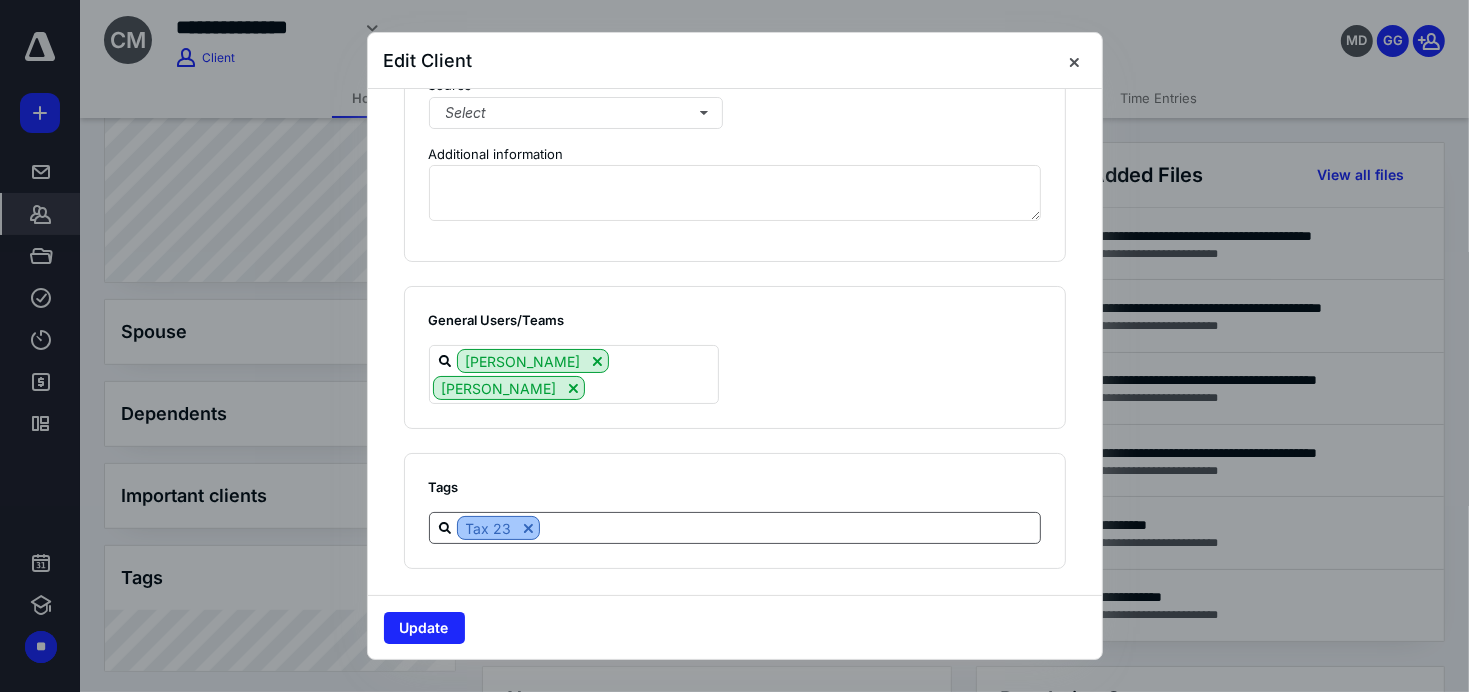 click at bounding box center [528, 528] 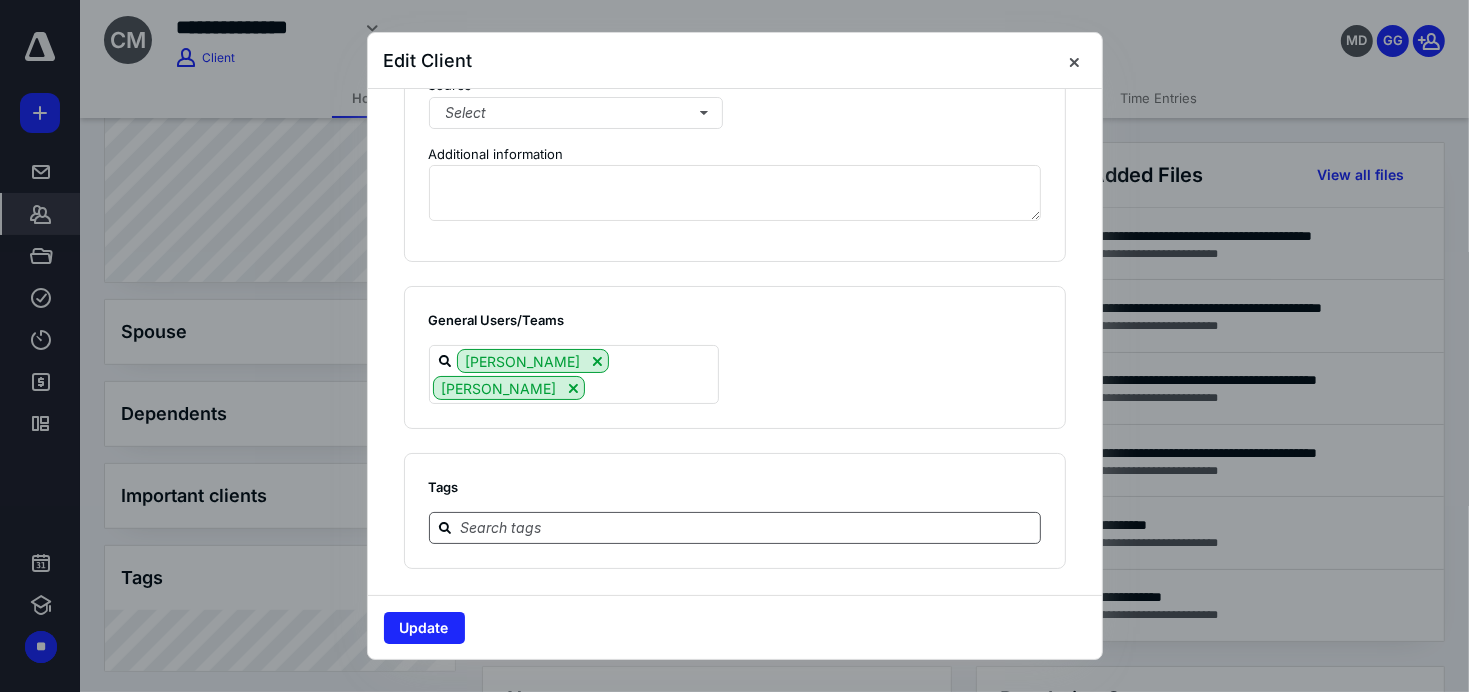 click at bounding box center (747, 527) 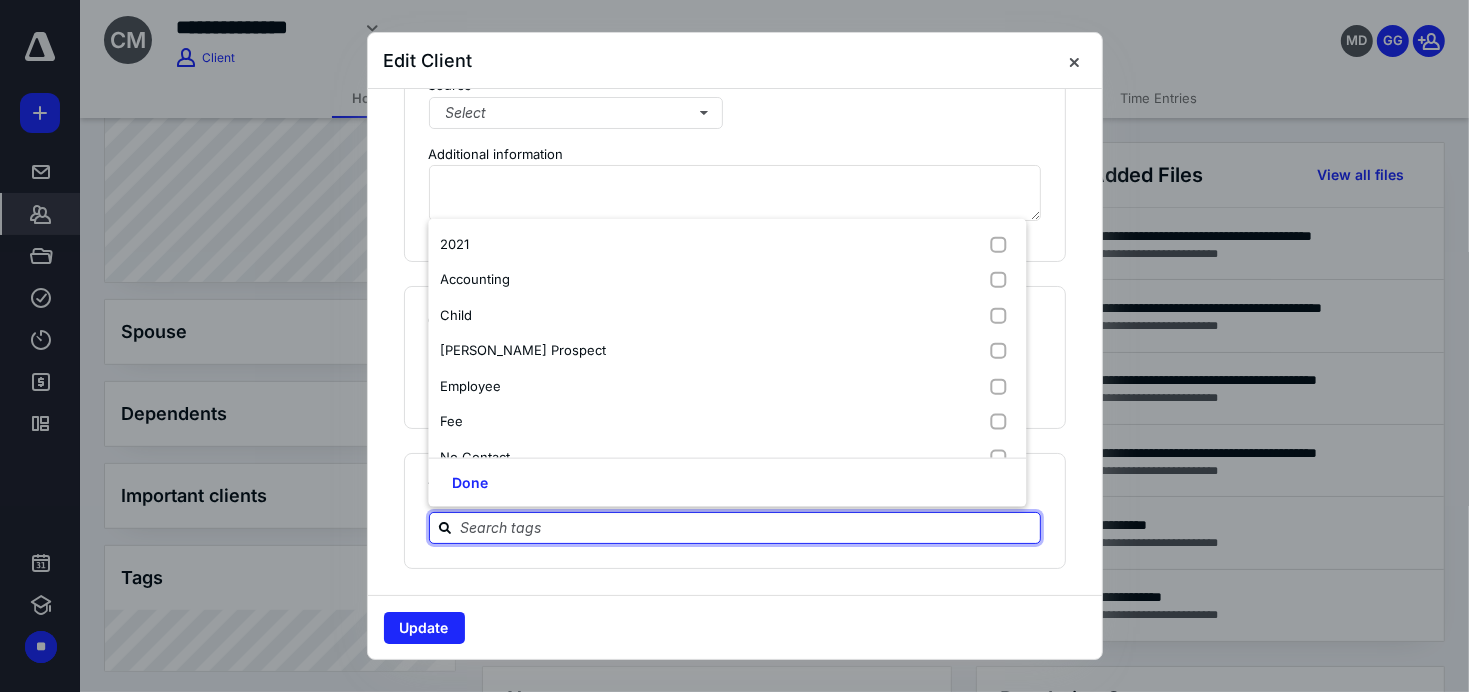 scroll, scrollTop: 628, scrollLeft: 0, axis: vertical 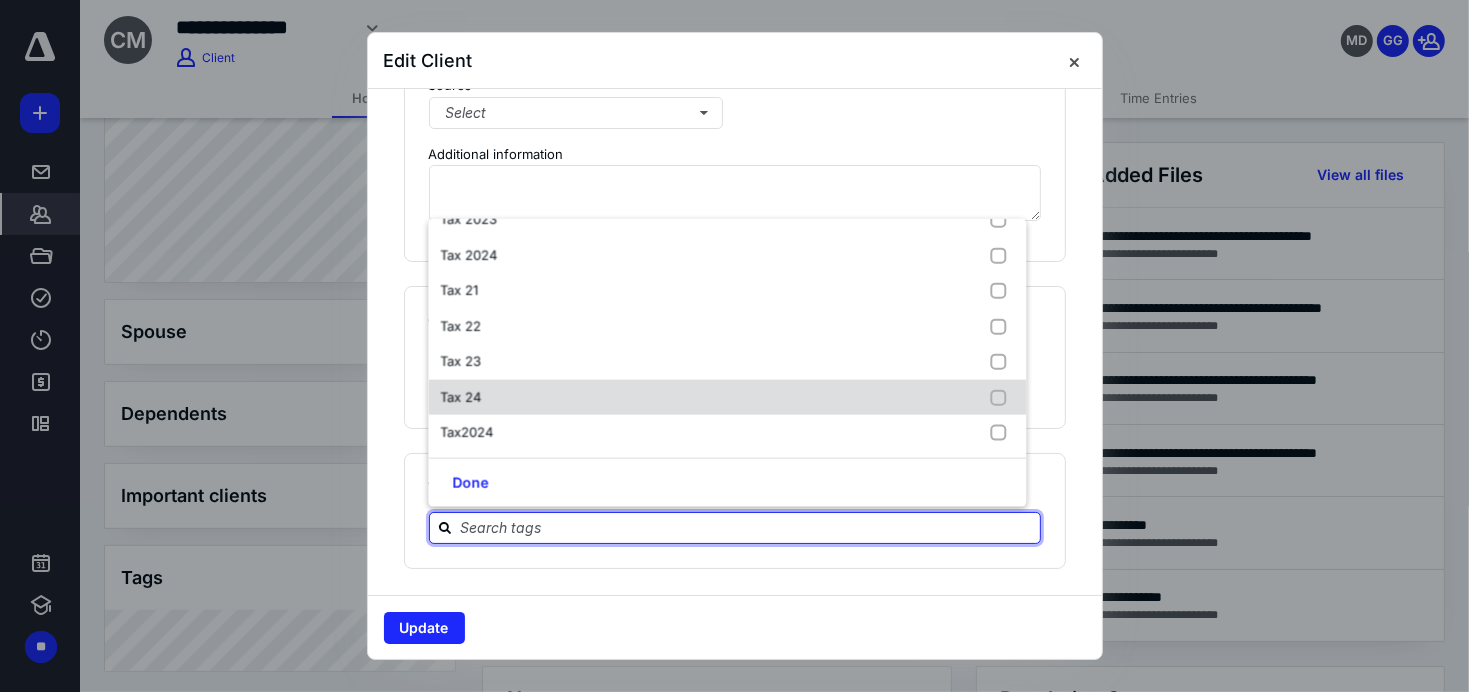 click on "Tax 24" at bounding box center (460, 396) 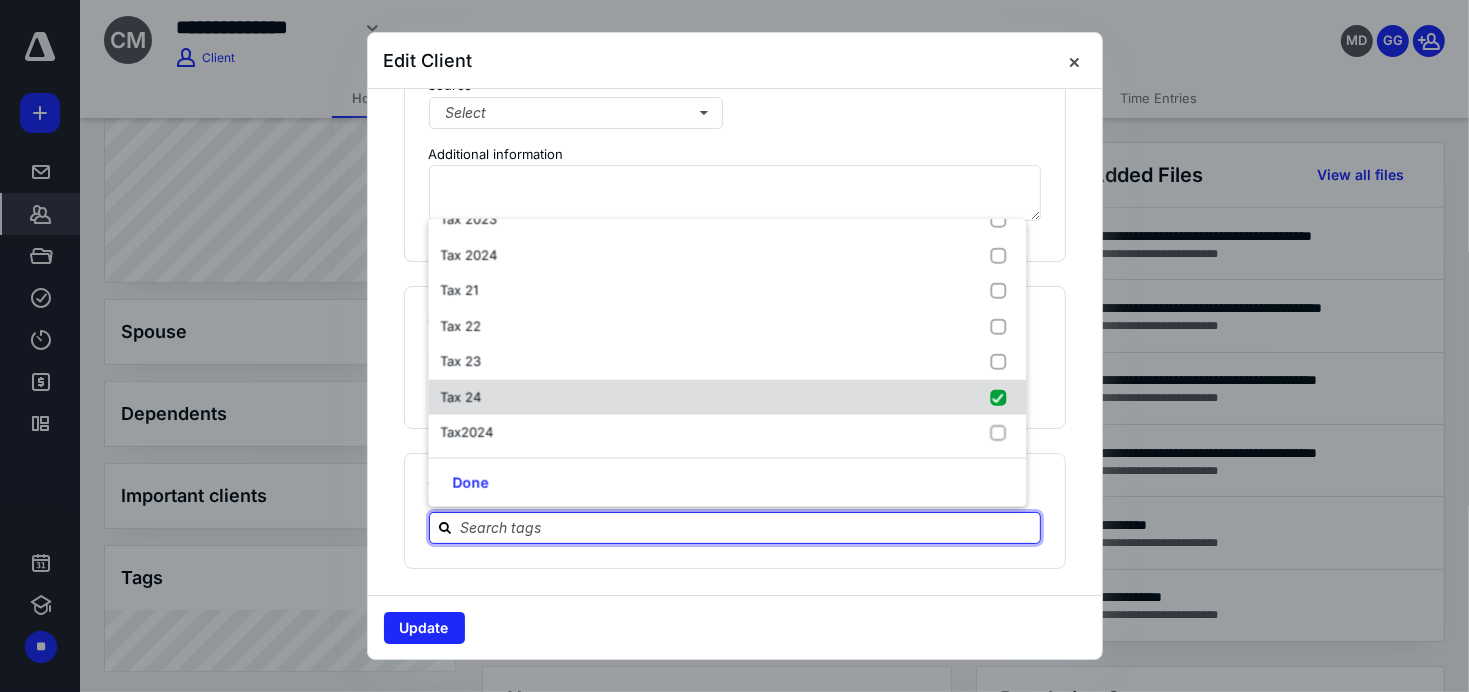 checkbox on "true" 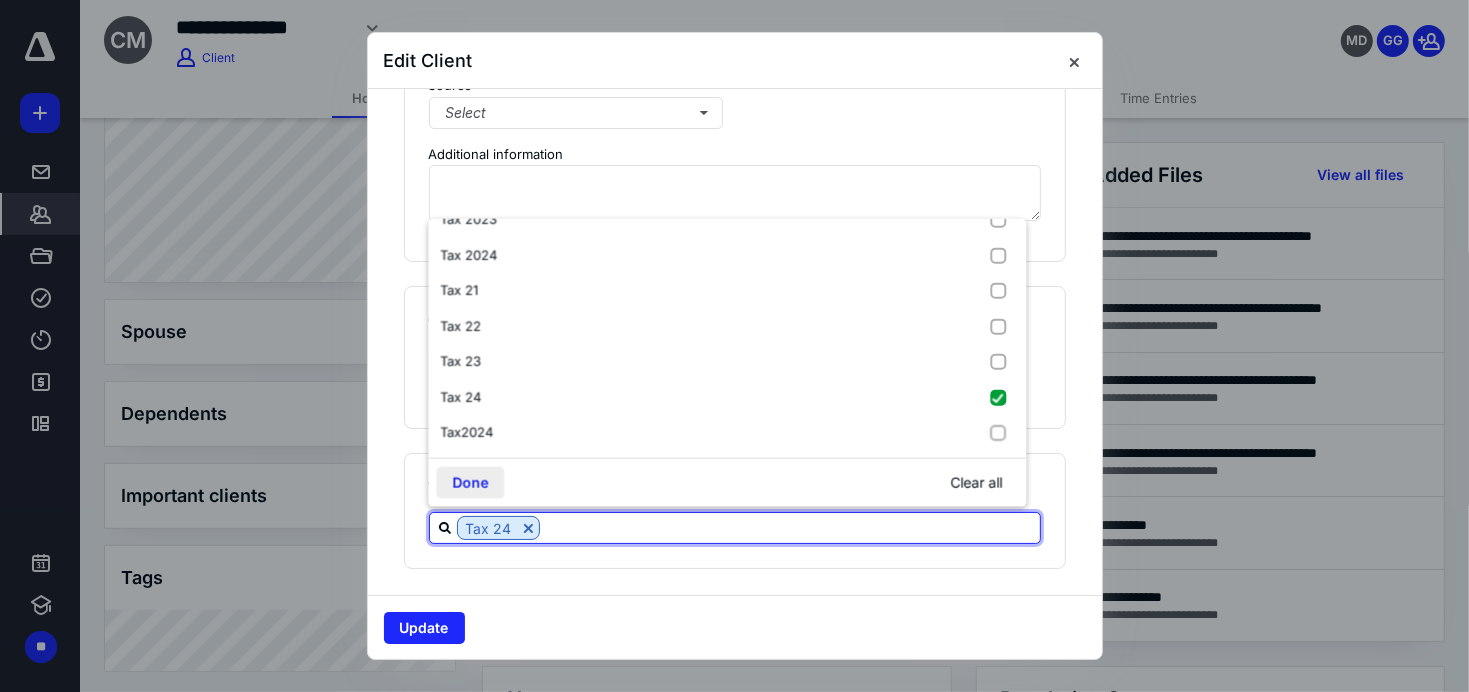 click on "Done" at bounding box center [470, 482] 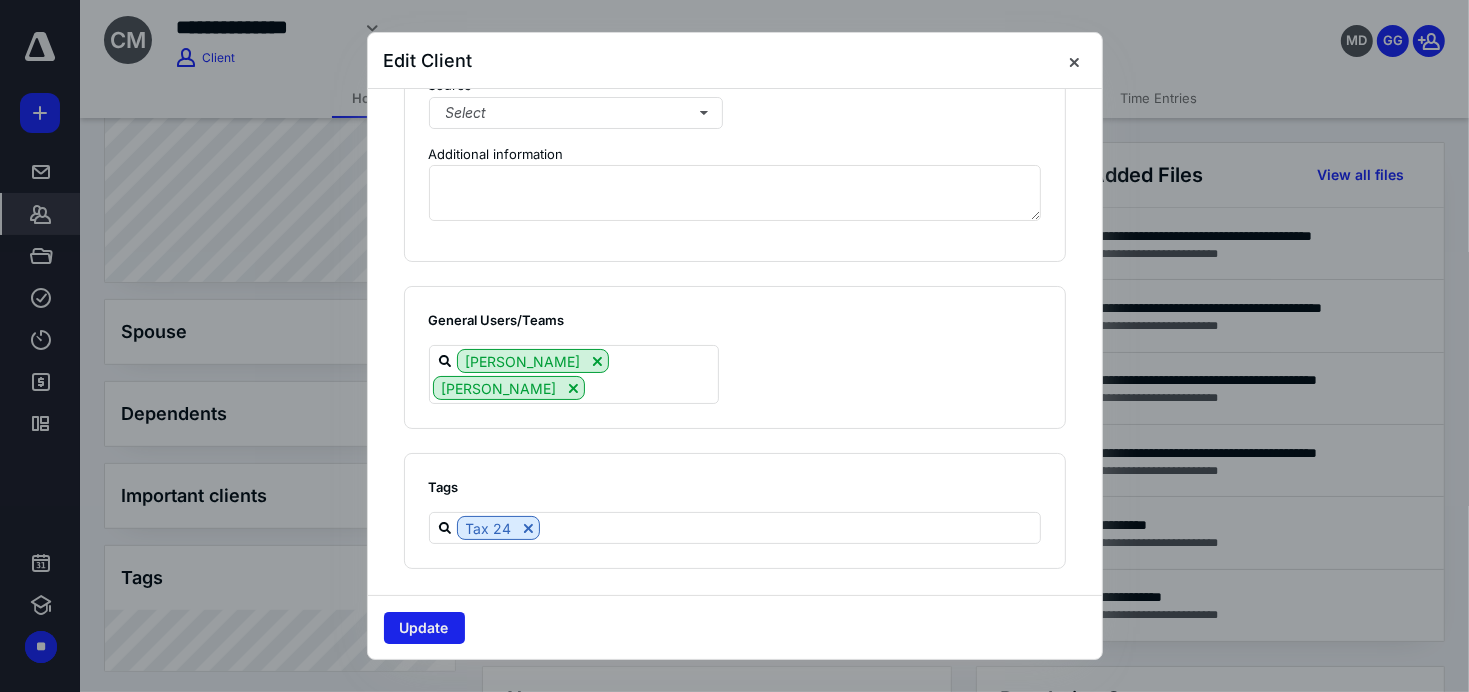 click on "Update" at bounding box center (424, 628) 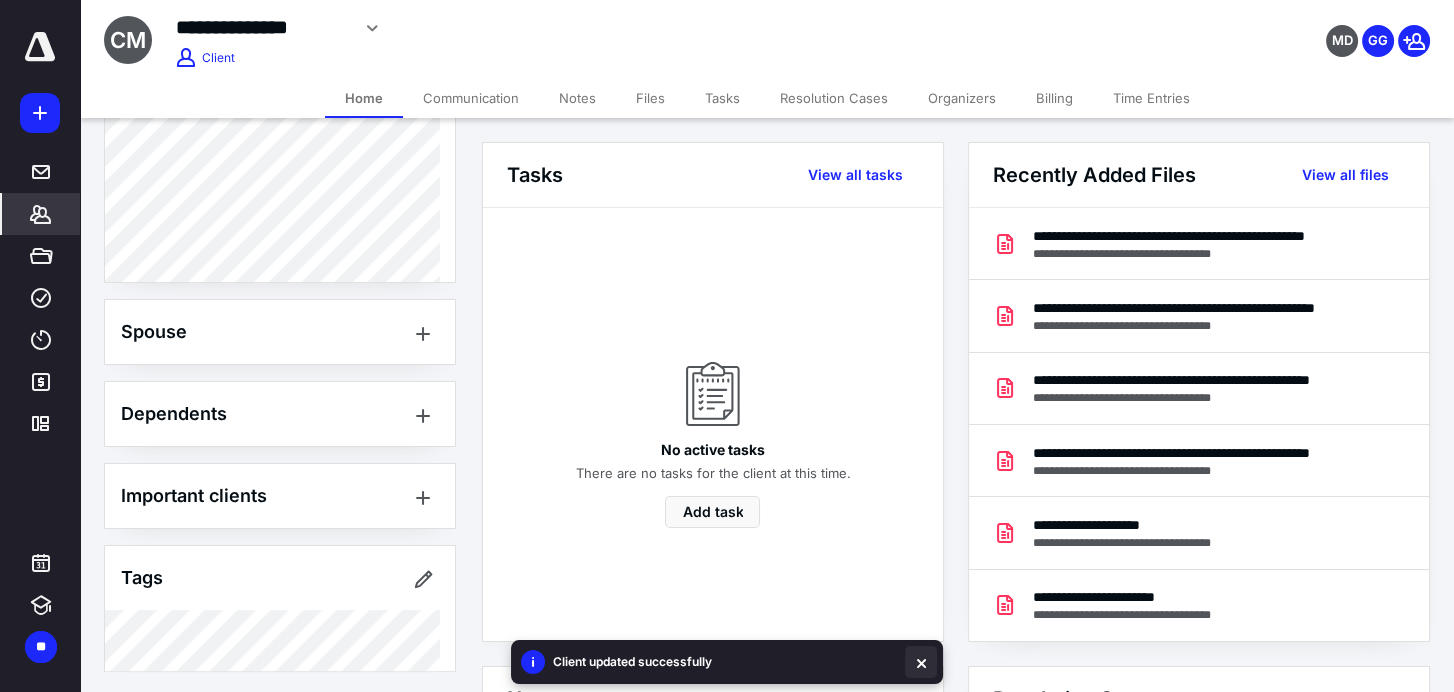 click at bounding box center (921, 662) 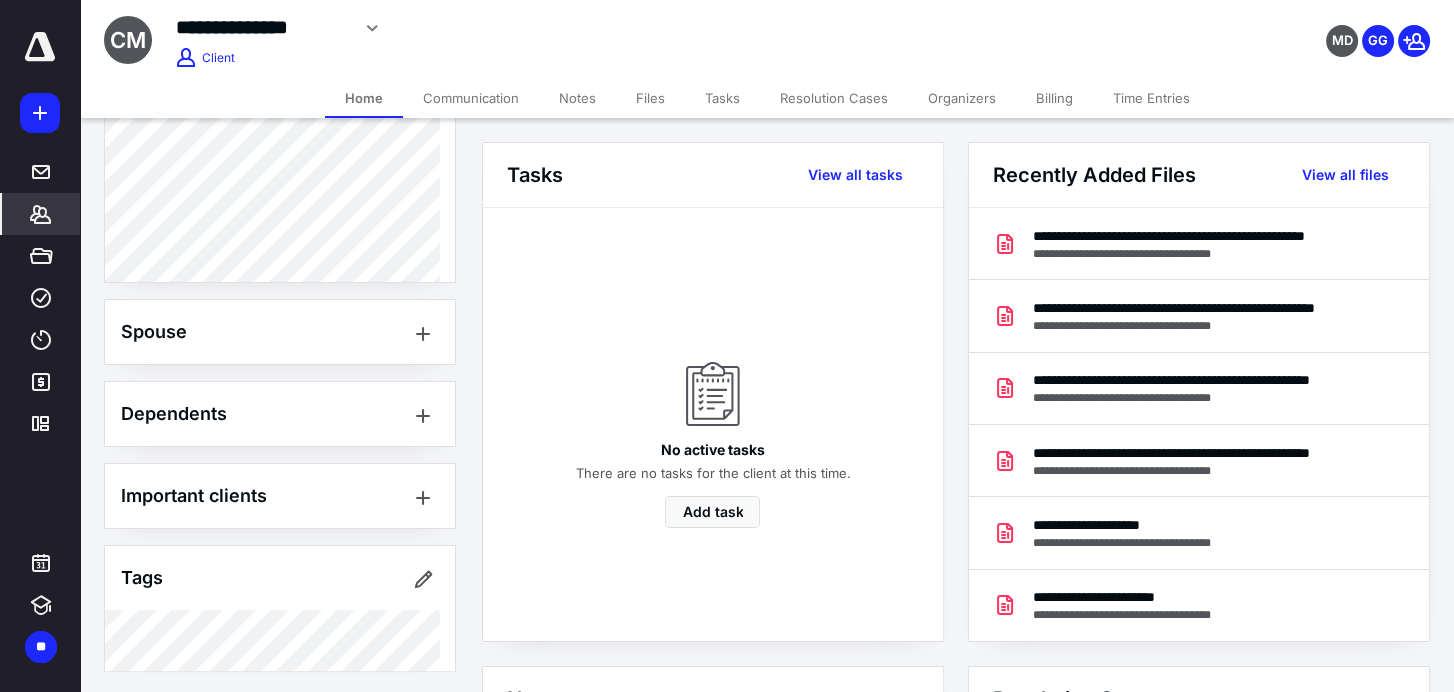 click on "Files" at bounding box center [650, 98] 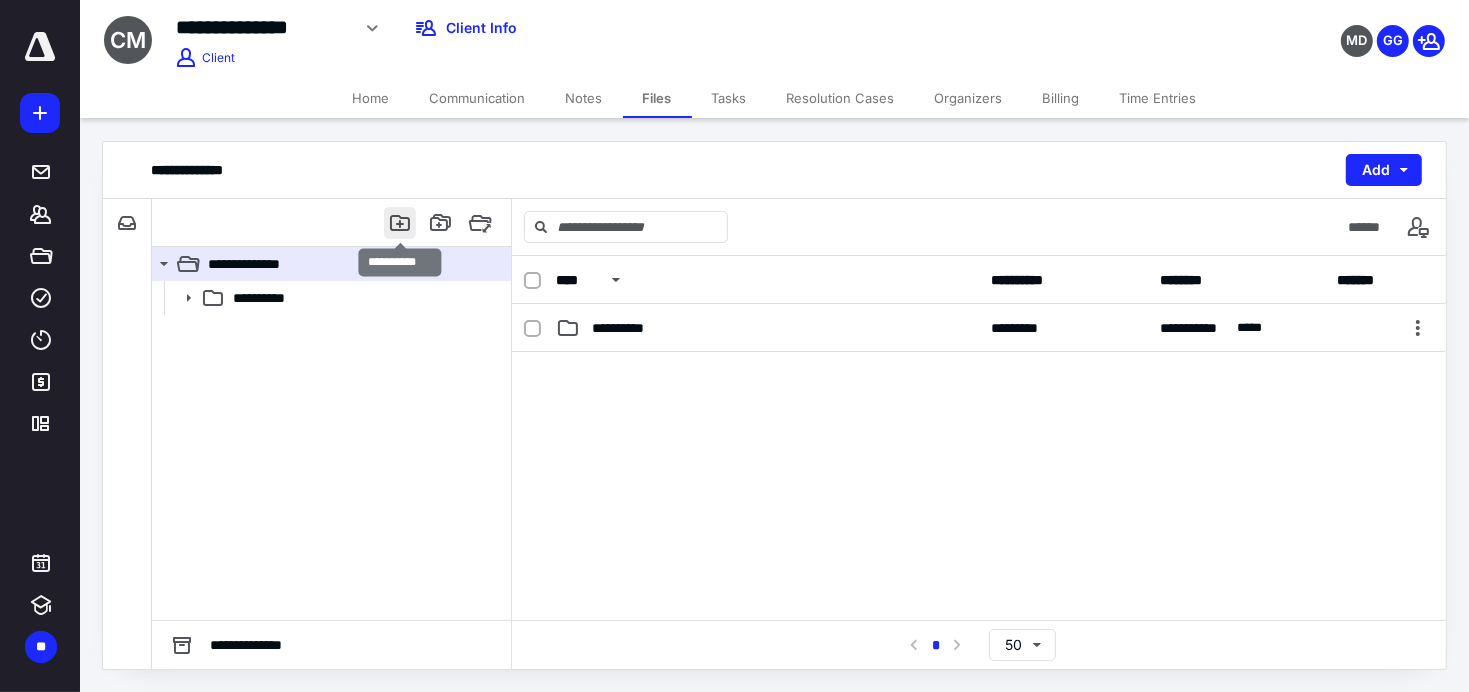 click at bounding box center (400, 223) 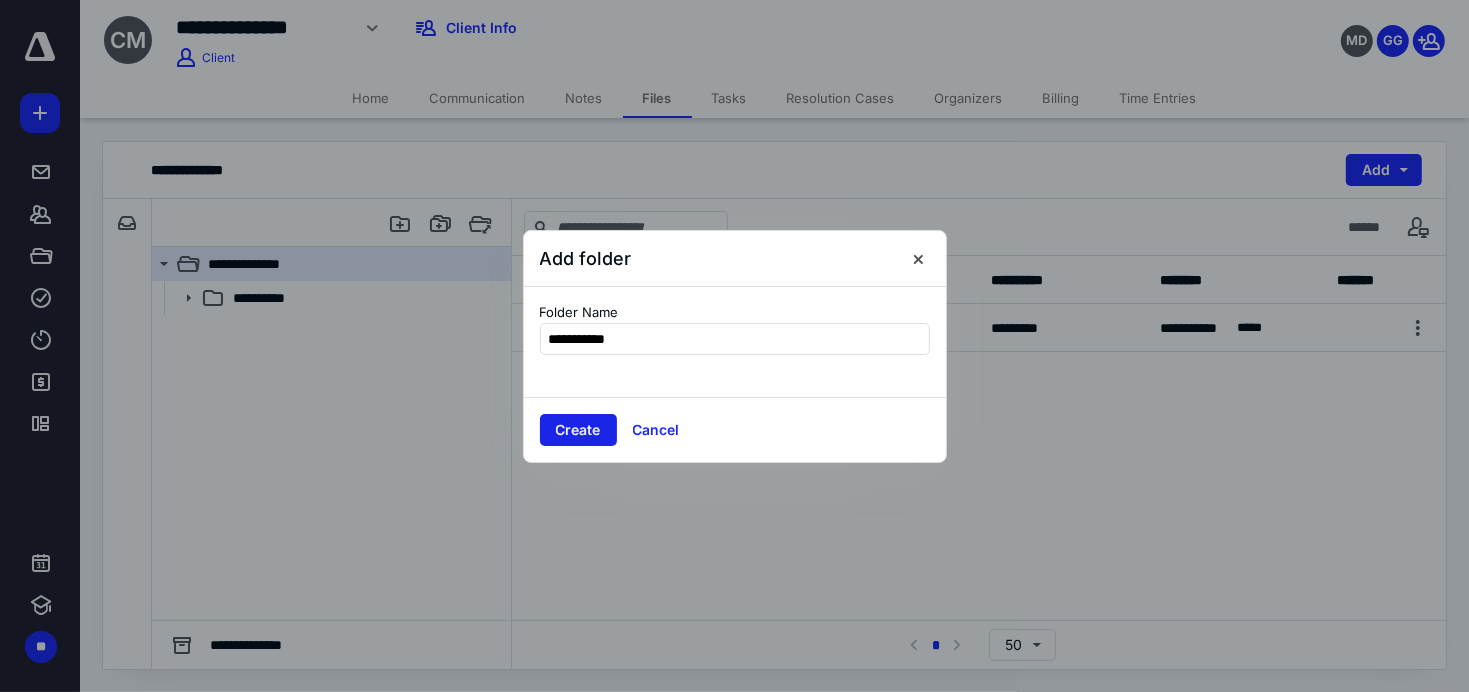 type on "**********" 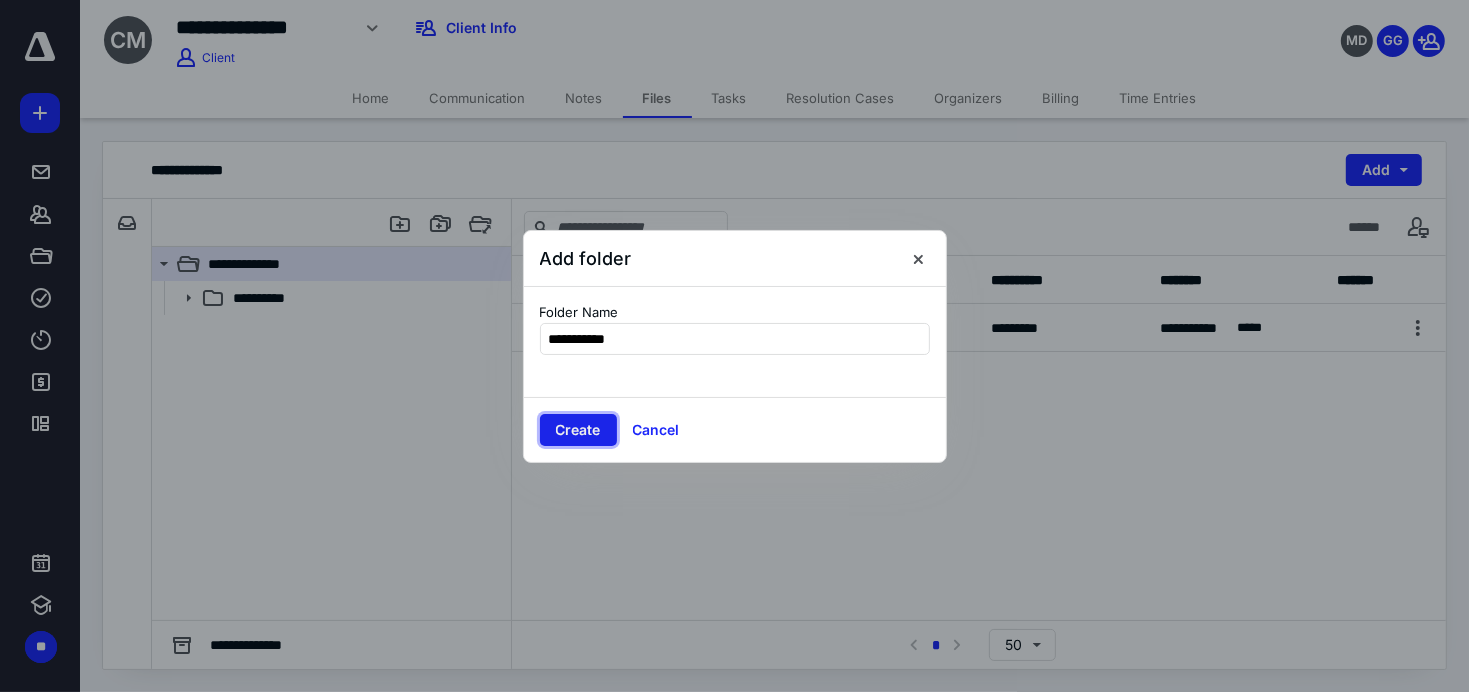 click on "Create" at bounding box center [578, 430] 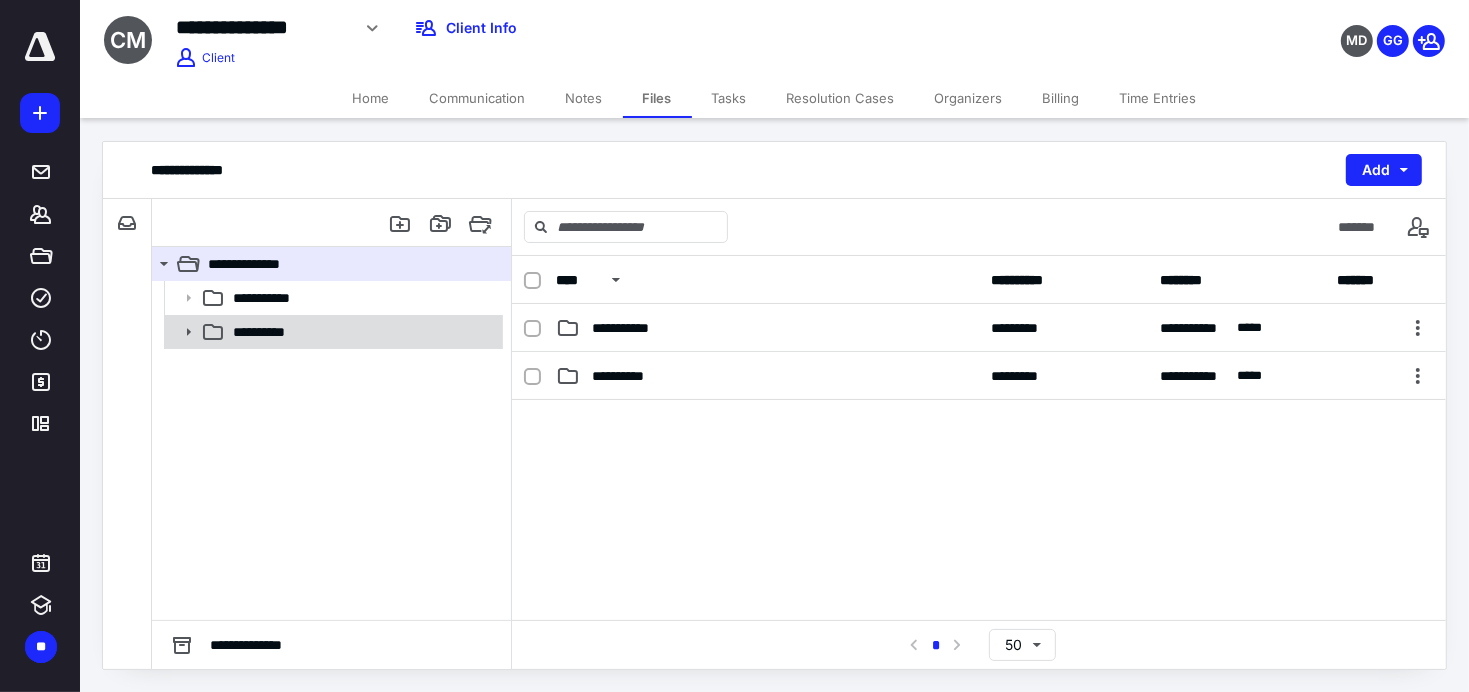 click on "**********" at bounding box center [268, 332] 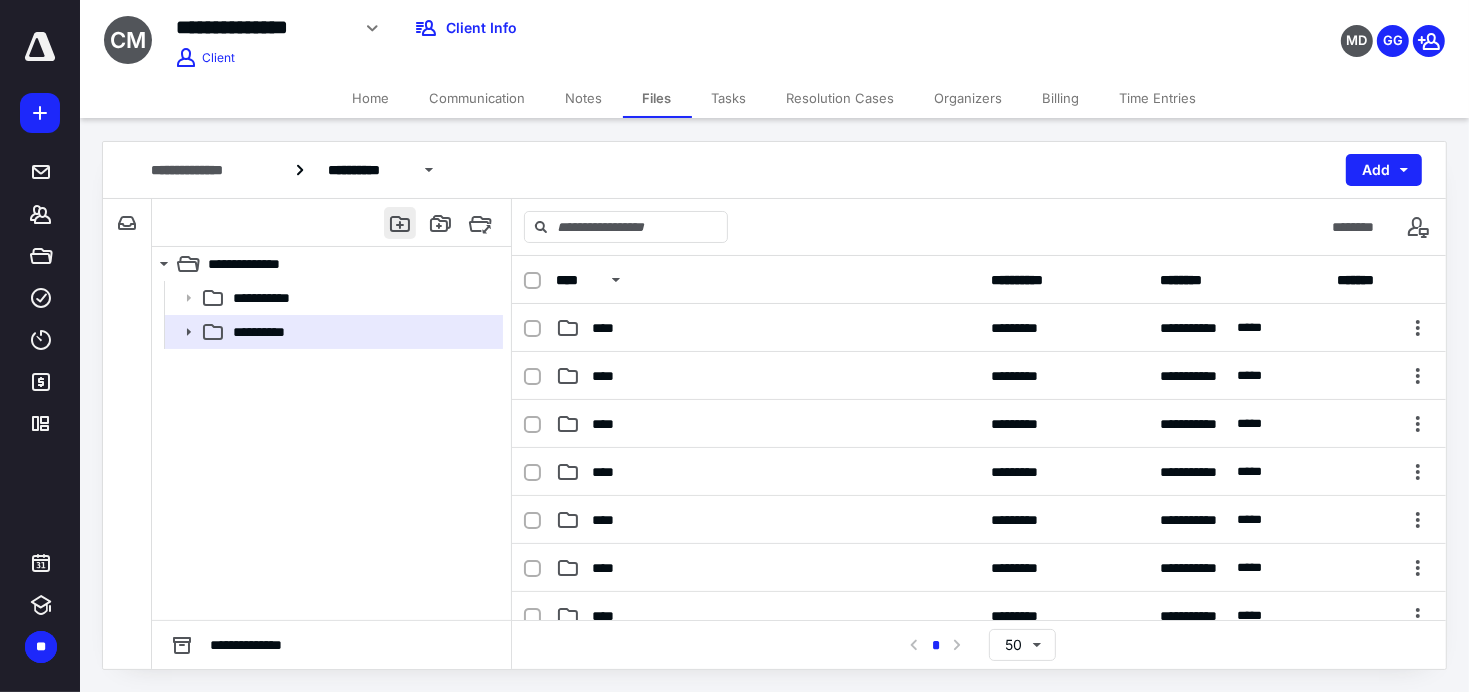 click at bounding box center [400, 223] 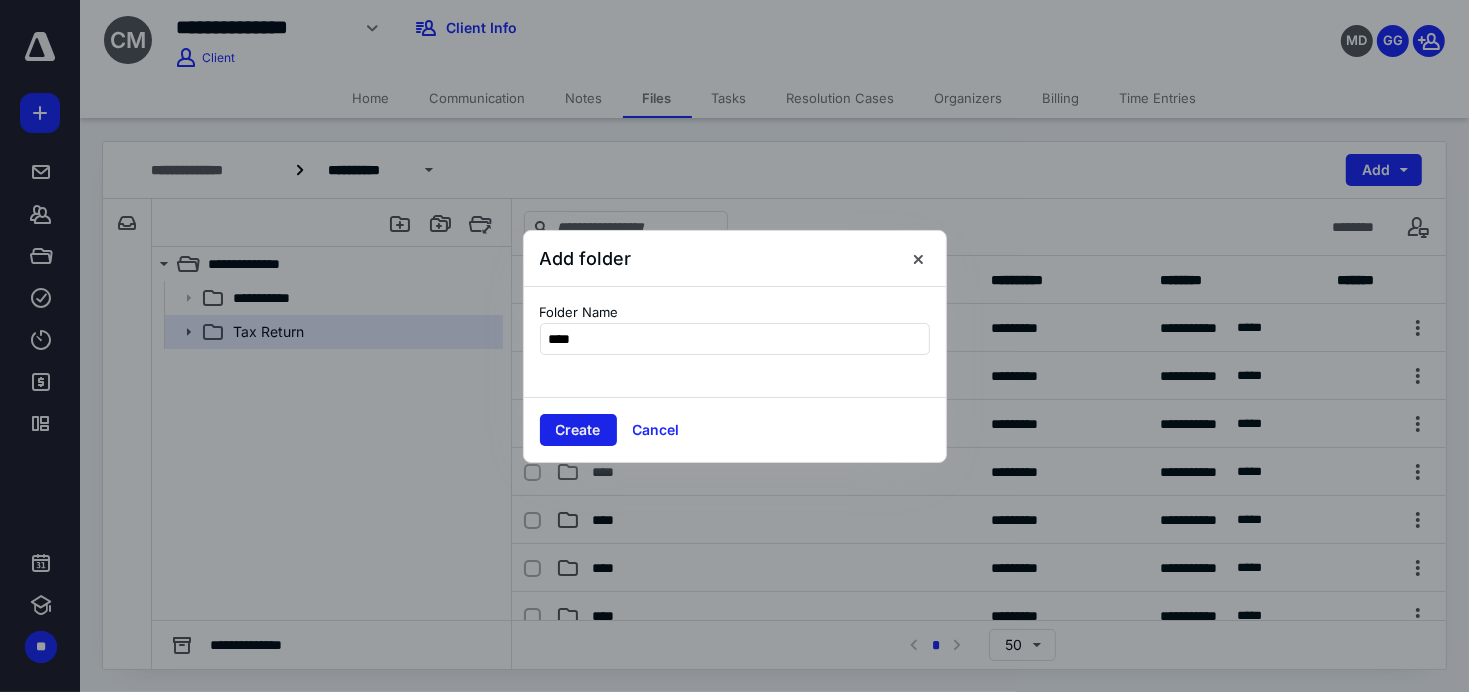 type on "****" 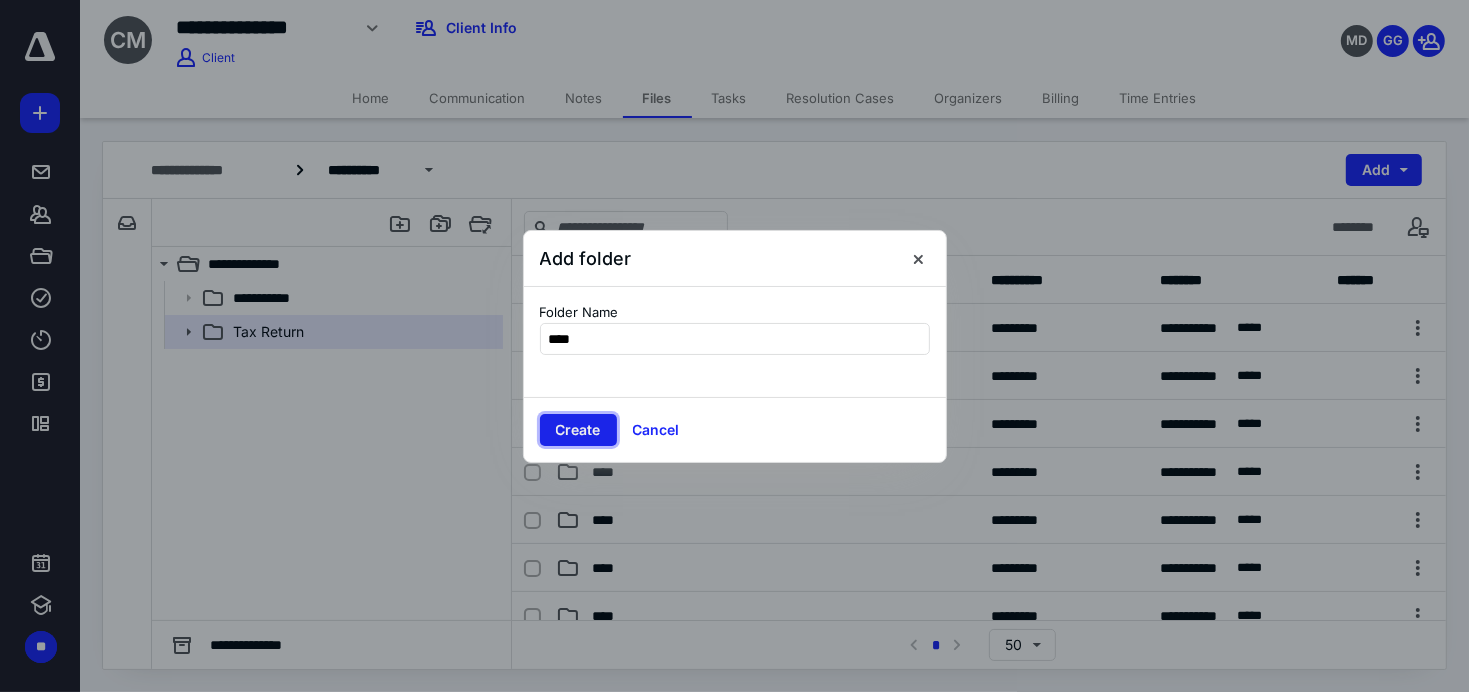 click on "Create" at bounding box center (578, 430) 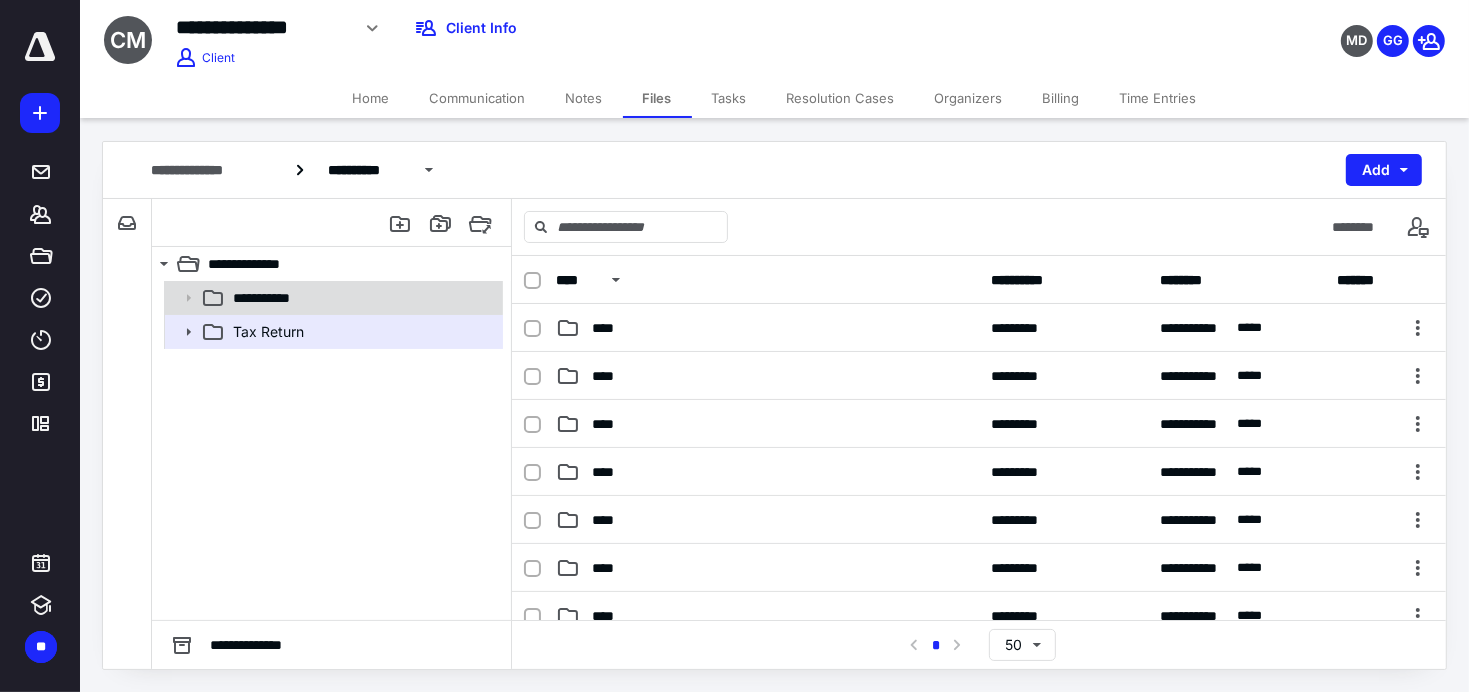 click on "**********" at bounding box center (269, 298) 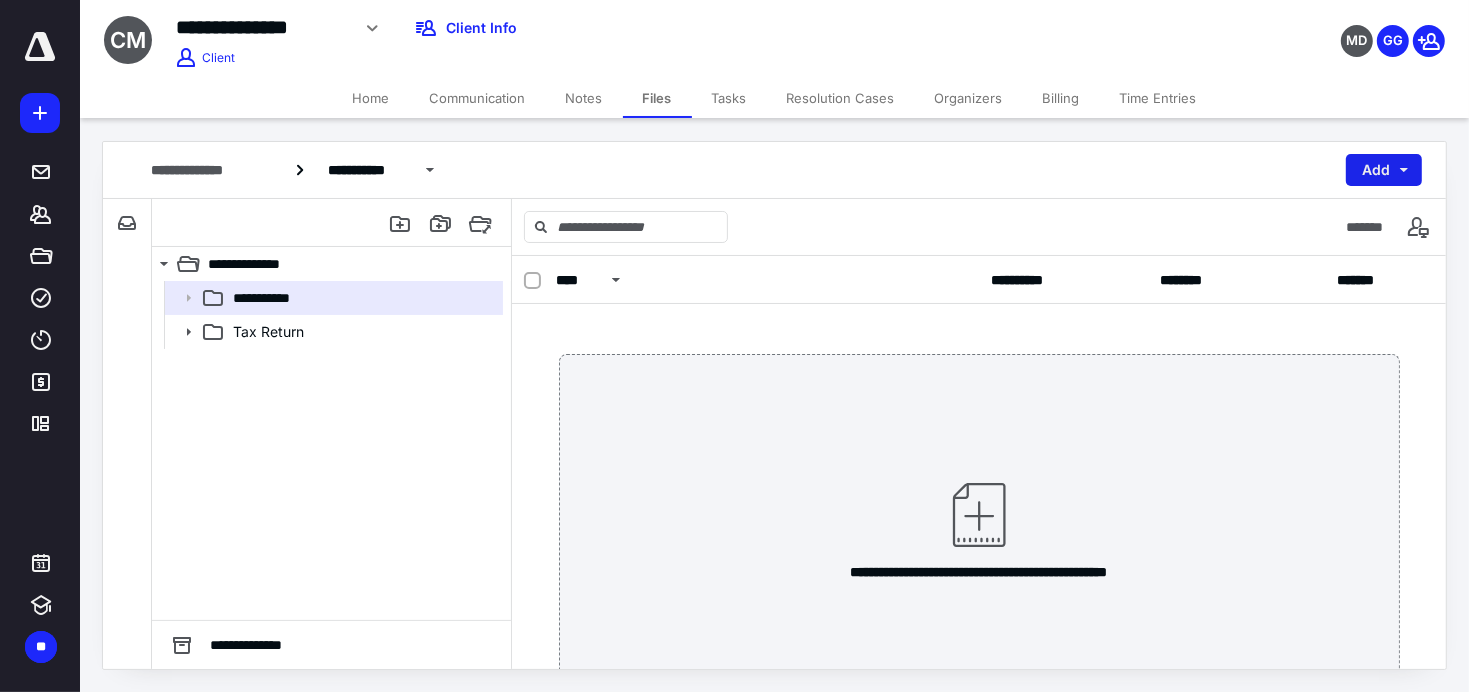 click on "Add" at bounding box center (1384, 170) 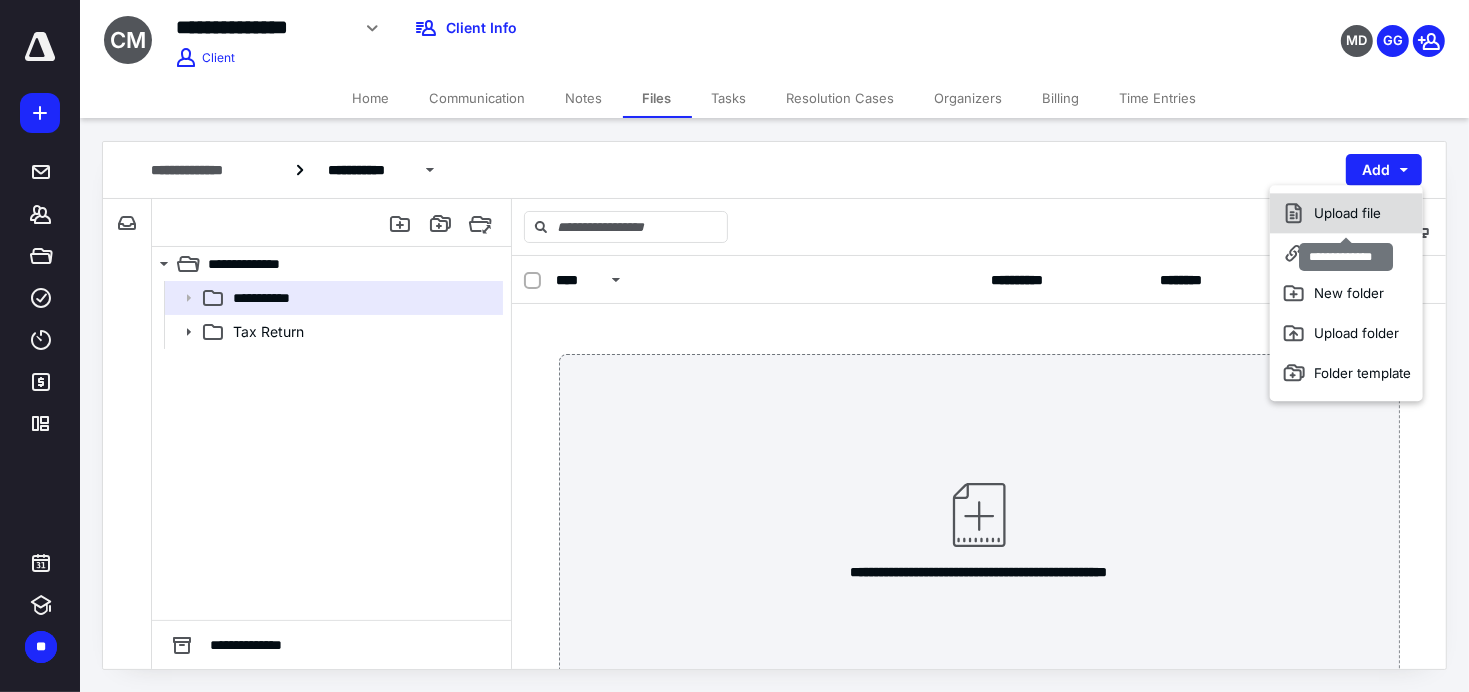 click on "Upload file" at bounding box center [1346, 213] 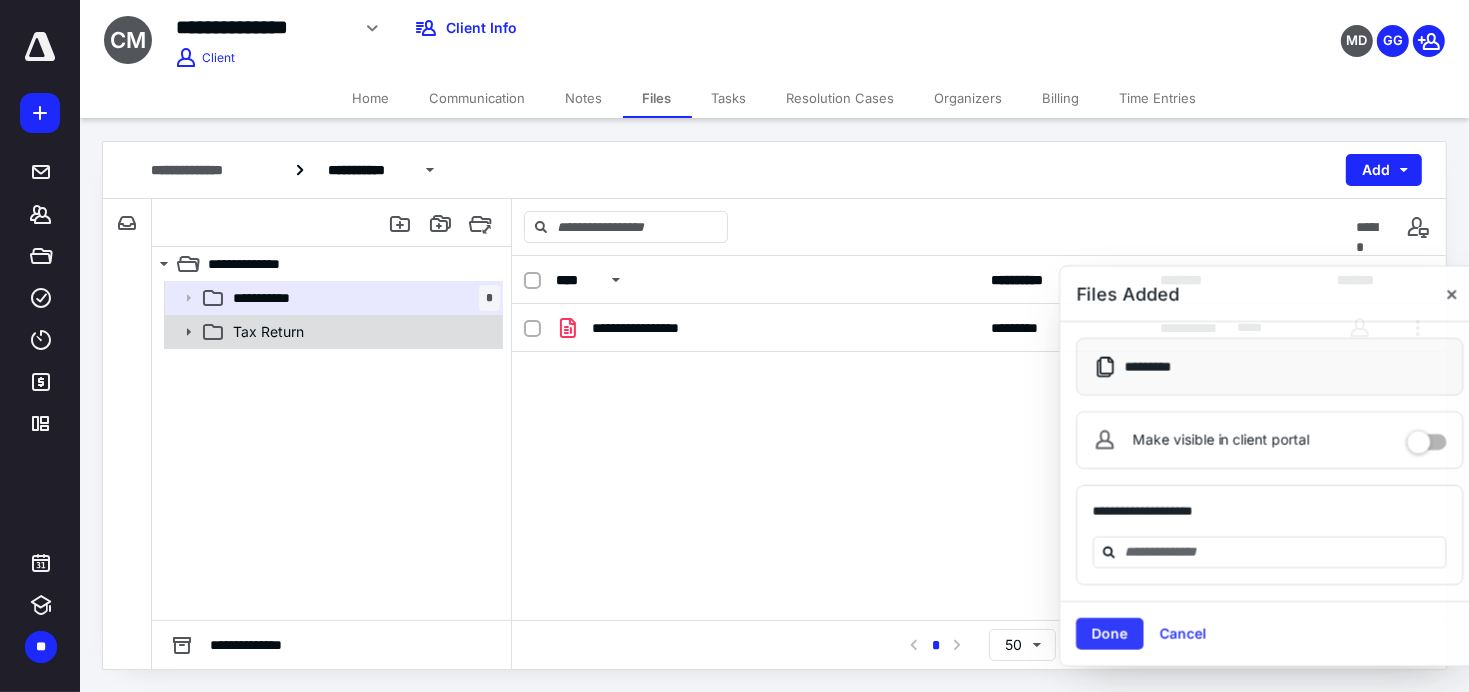 click 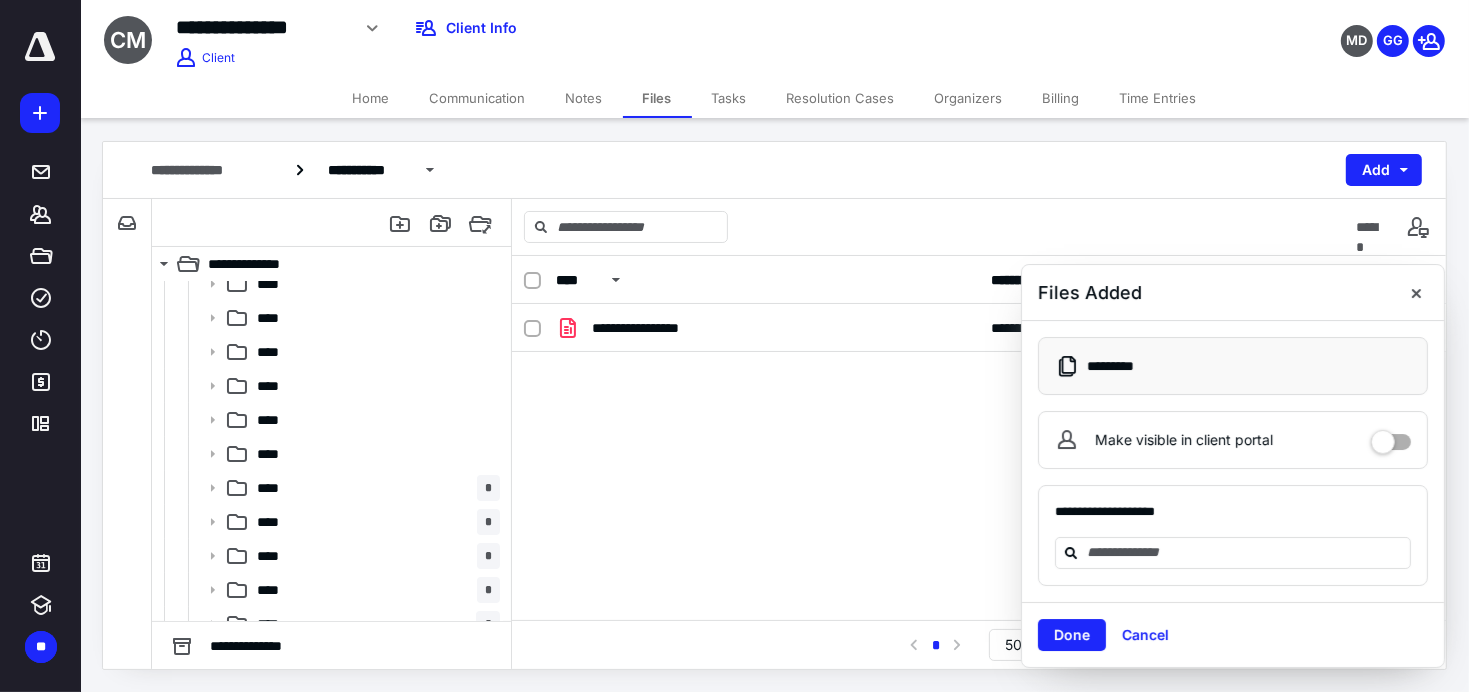 scroll, scrollTop: 169, scrollLeft: 0, axis: vertical 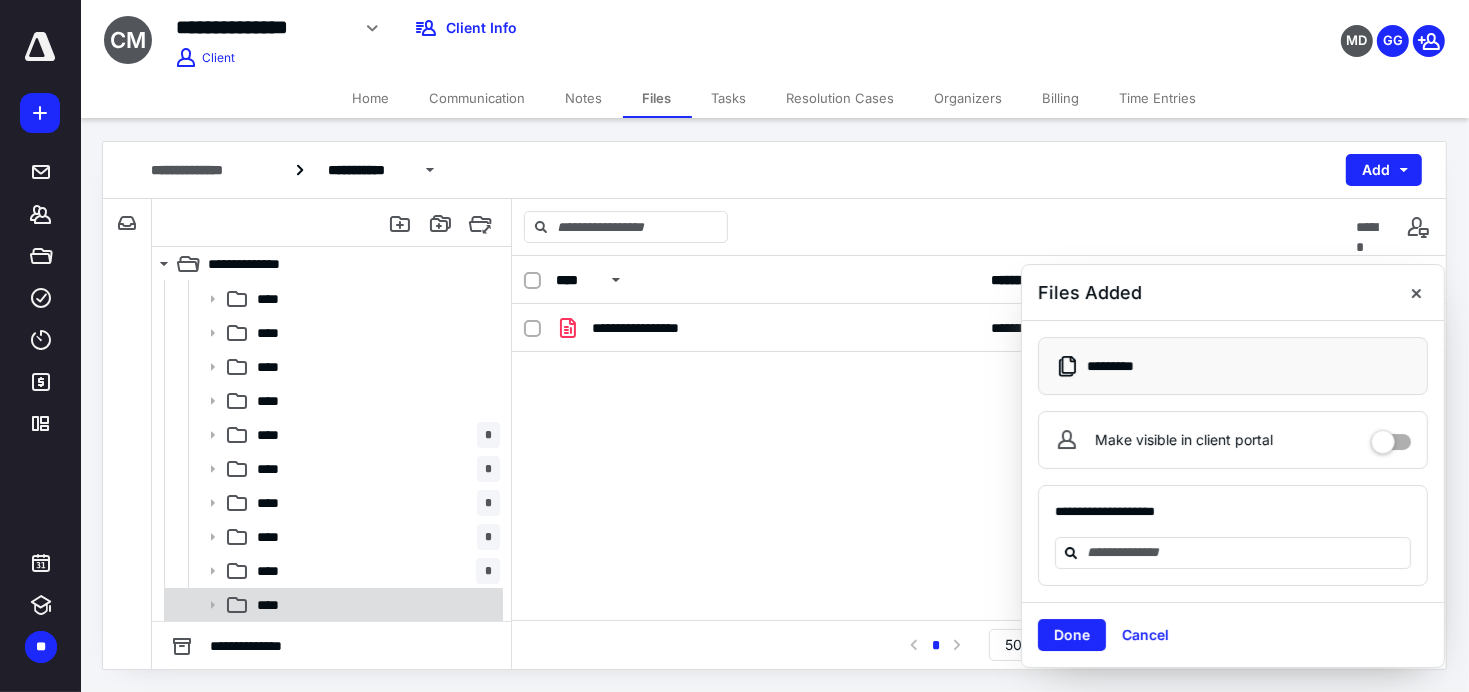 drag, startPoint x: 382, startPoint y: 609, endPoint x: 400, endPoint y: 604, distance: 18.681541 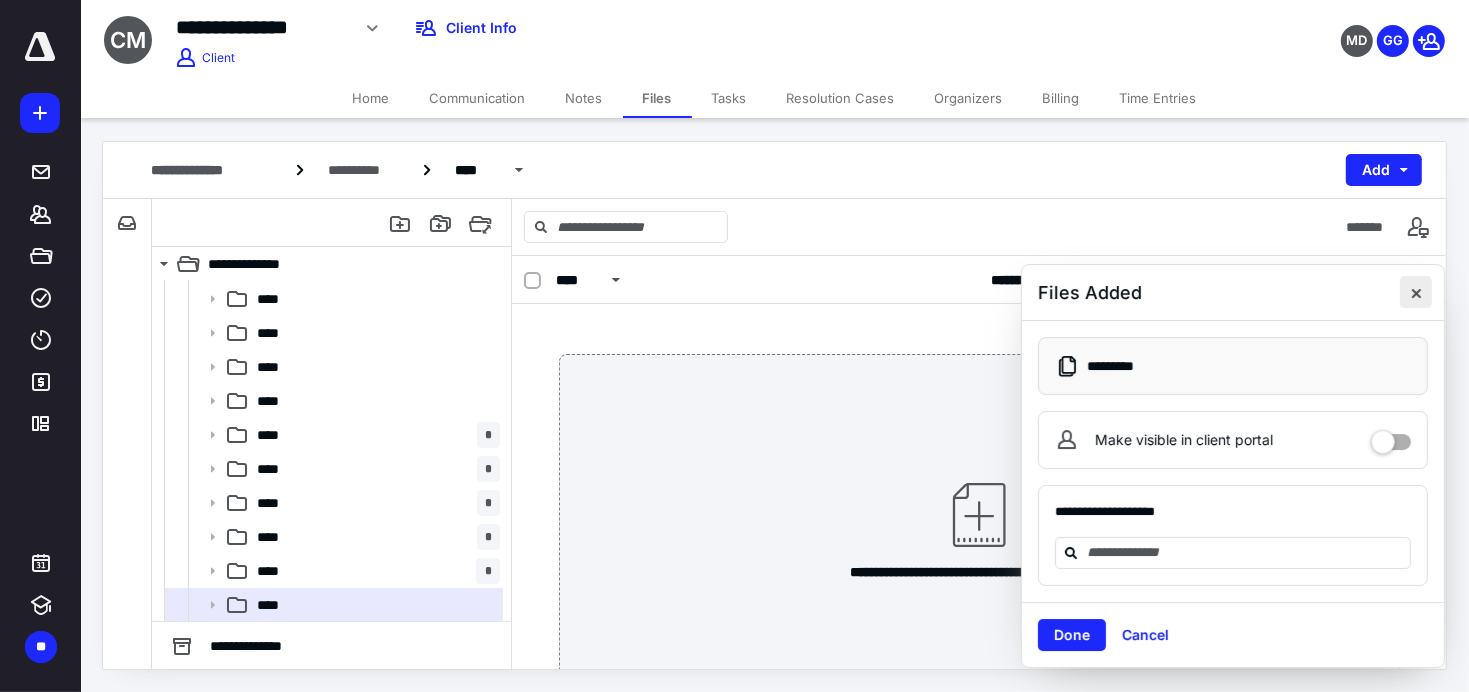 click at bounding box center (1416, 292) 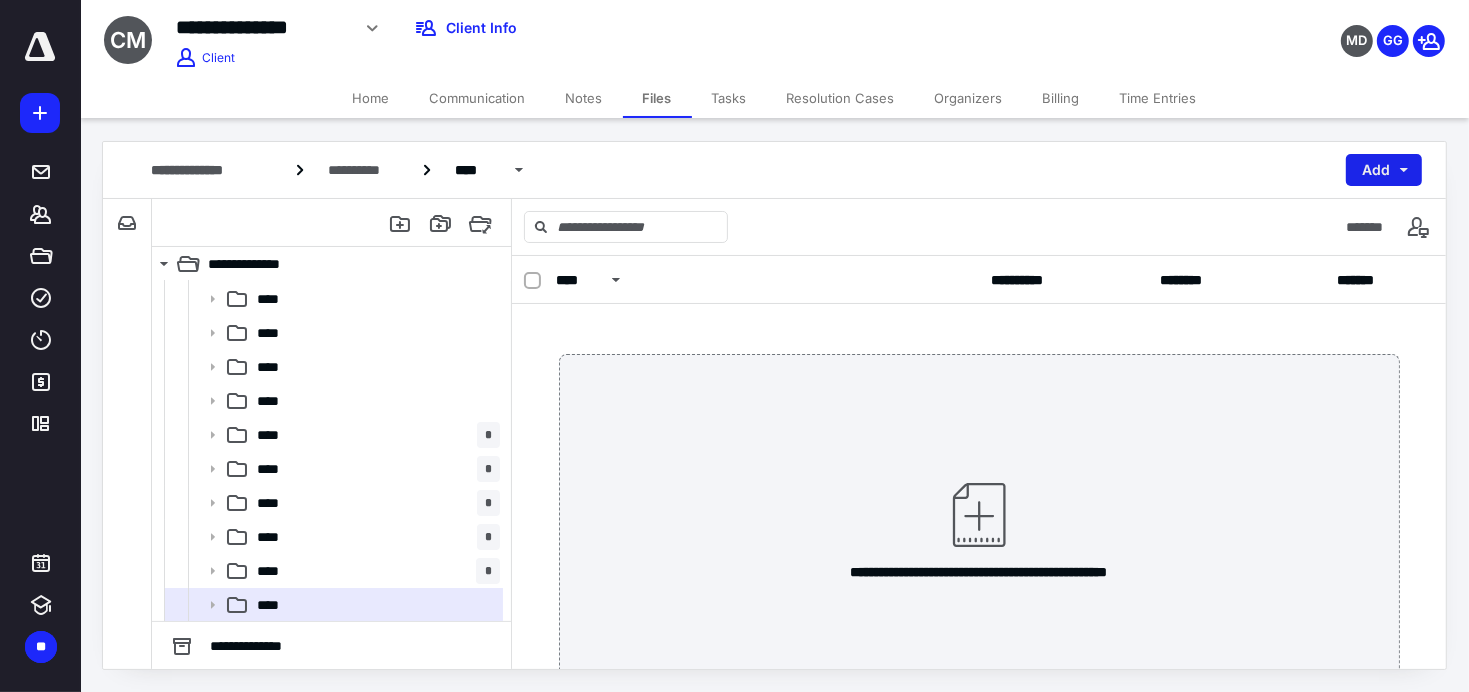 click on "Add" at bounding box center [1384, 170] 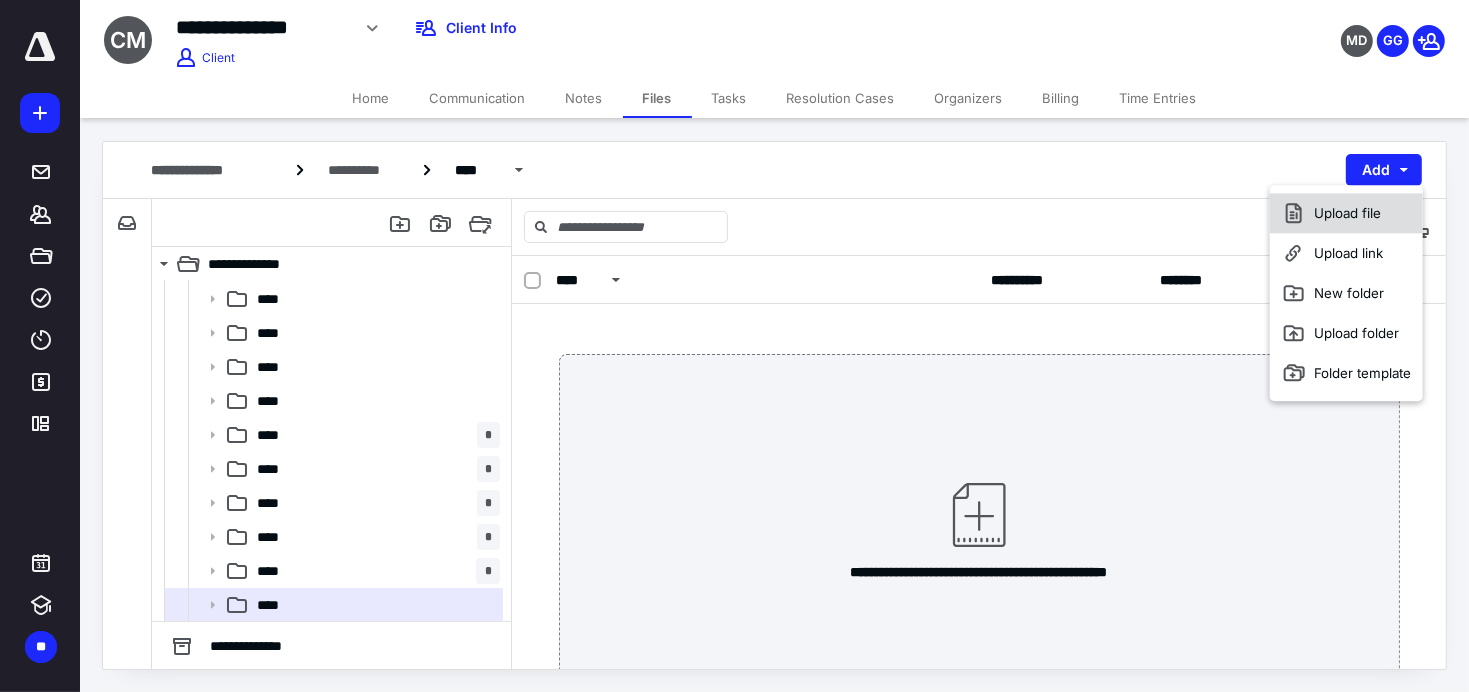 click on "Upload file" at bounding box center [1346, 213] 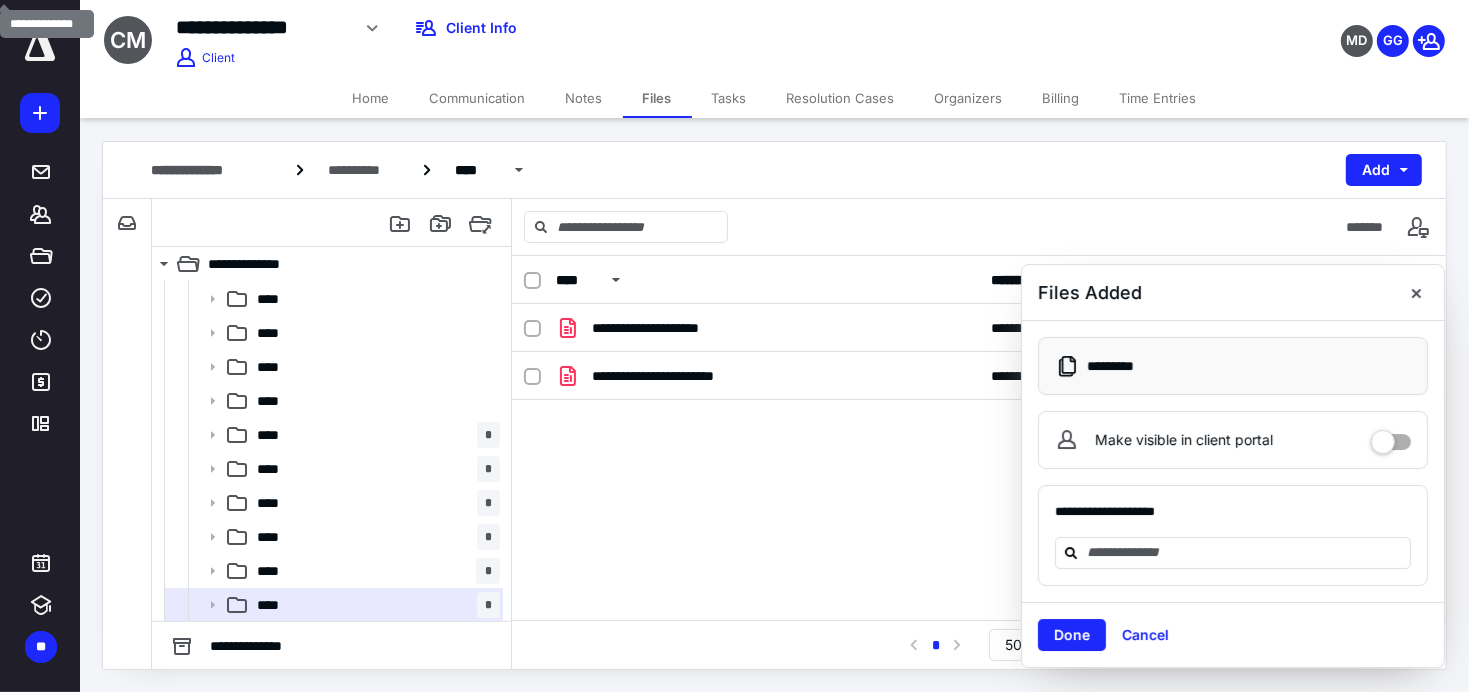 click at bounding box center (1416, 292) 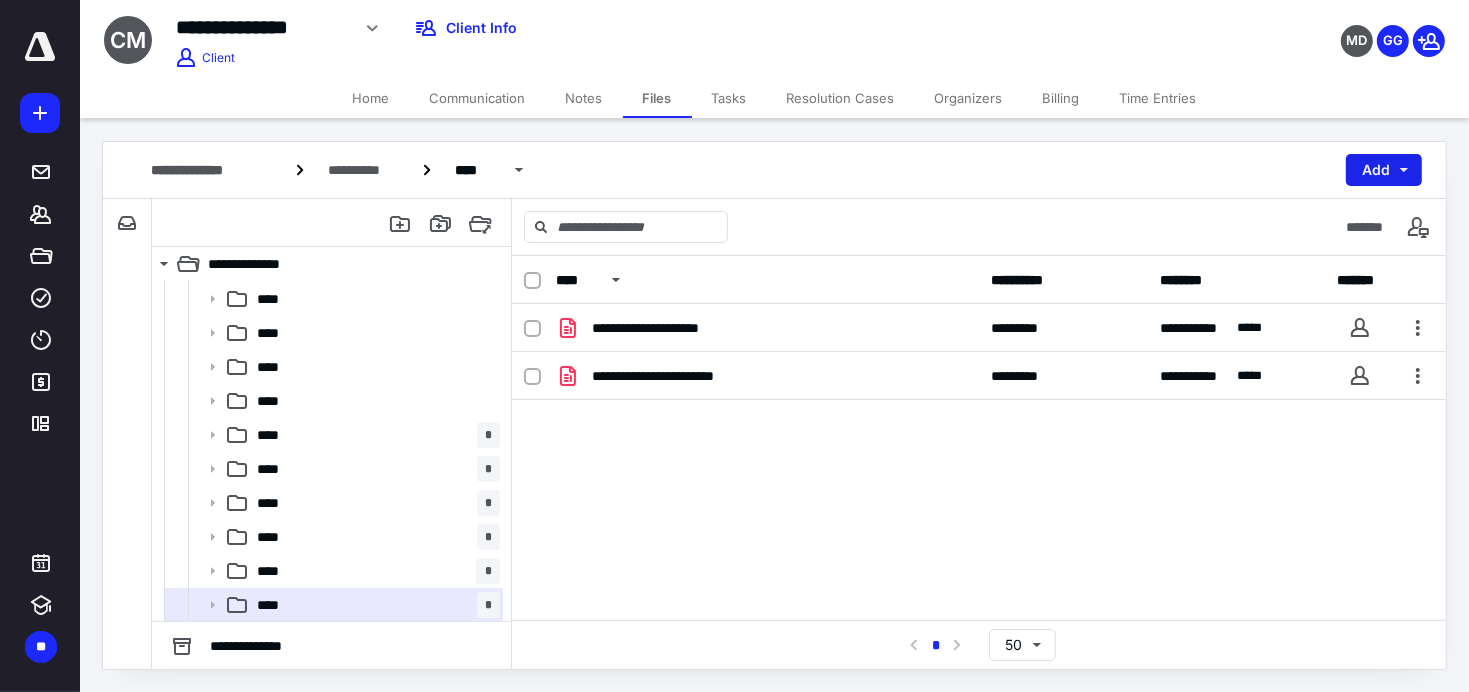 click on "Add" at bounding box center (1384, 170) 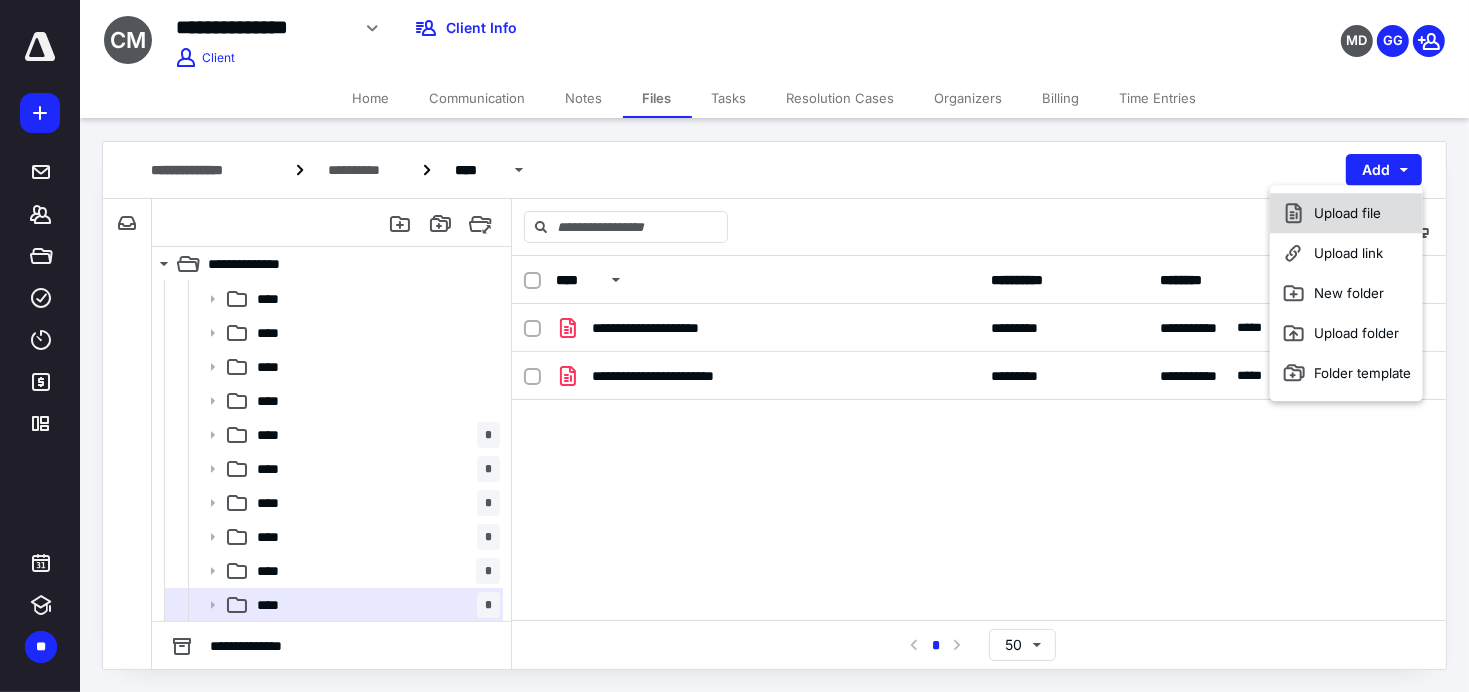 click on "Upload file" at bounding box center [1346, 213] 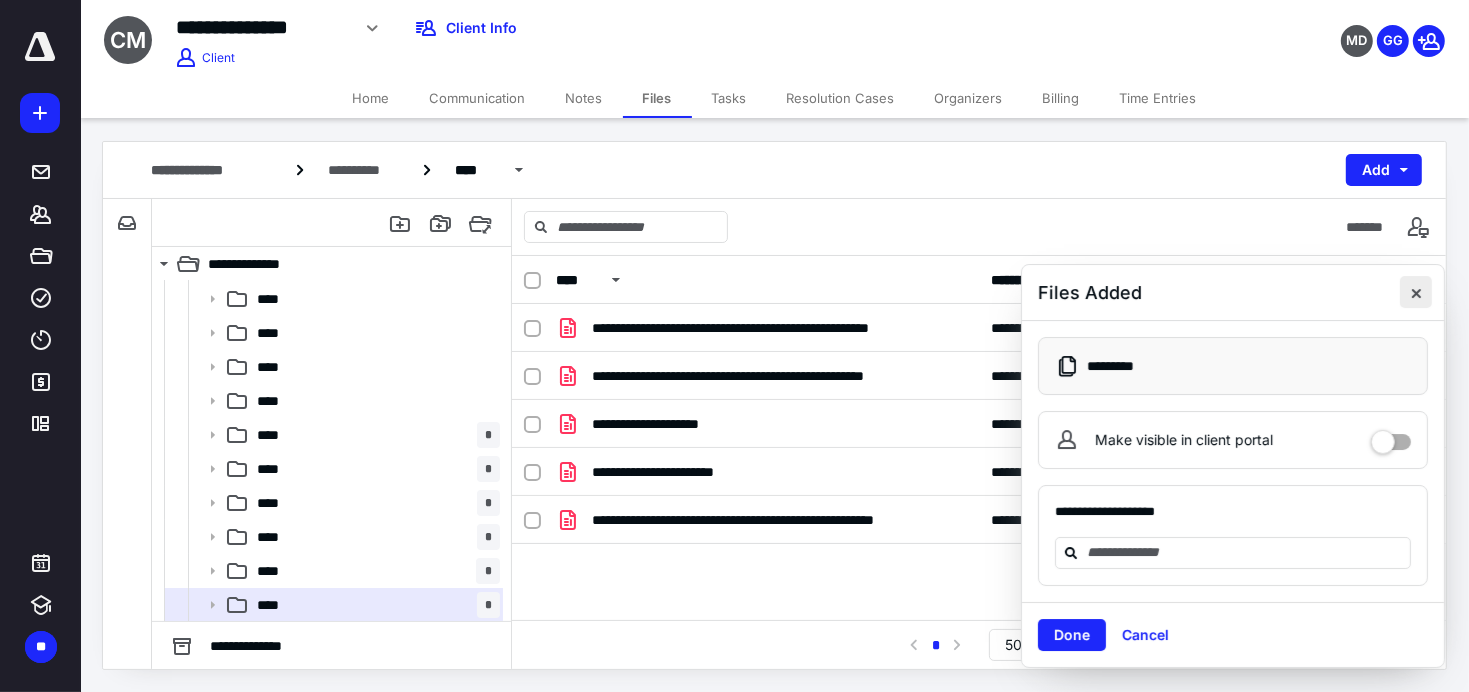 drag, startPoint x: 1416, startPoint y: 292, endPoint x: 1399, endPoint y: 190, distance: 103.40696 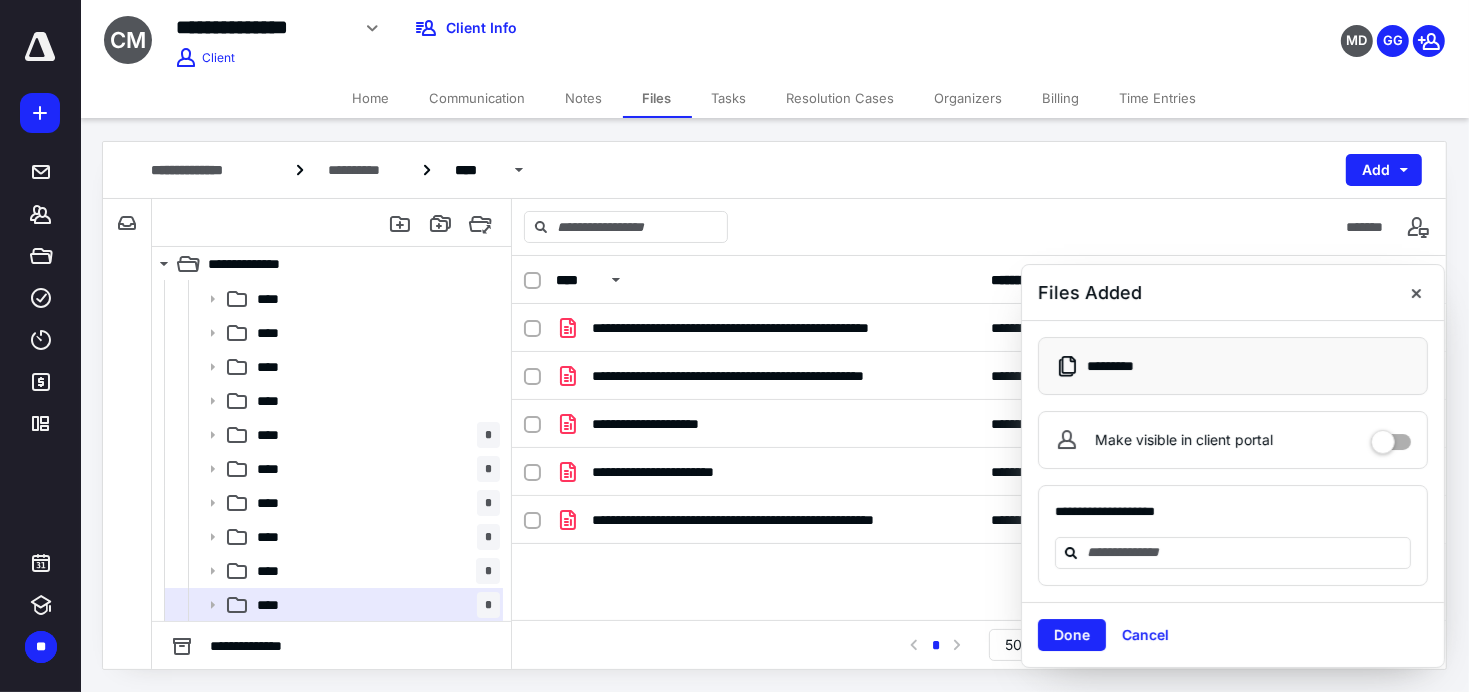 click at bounding box center [1416, 292] 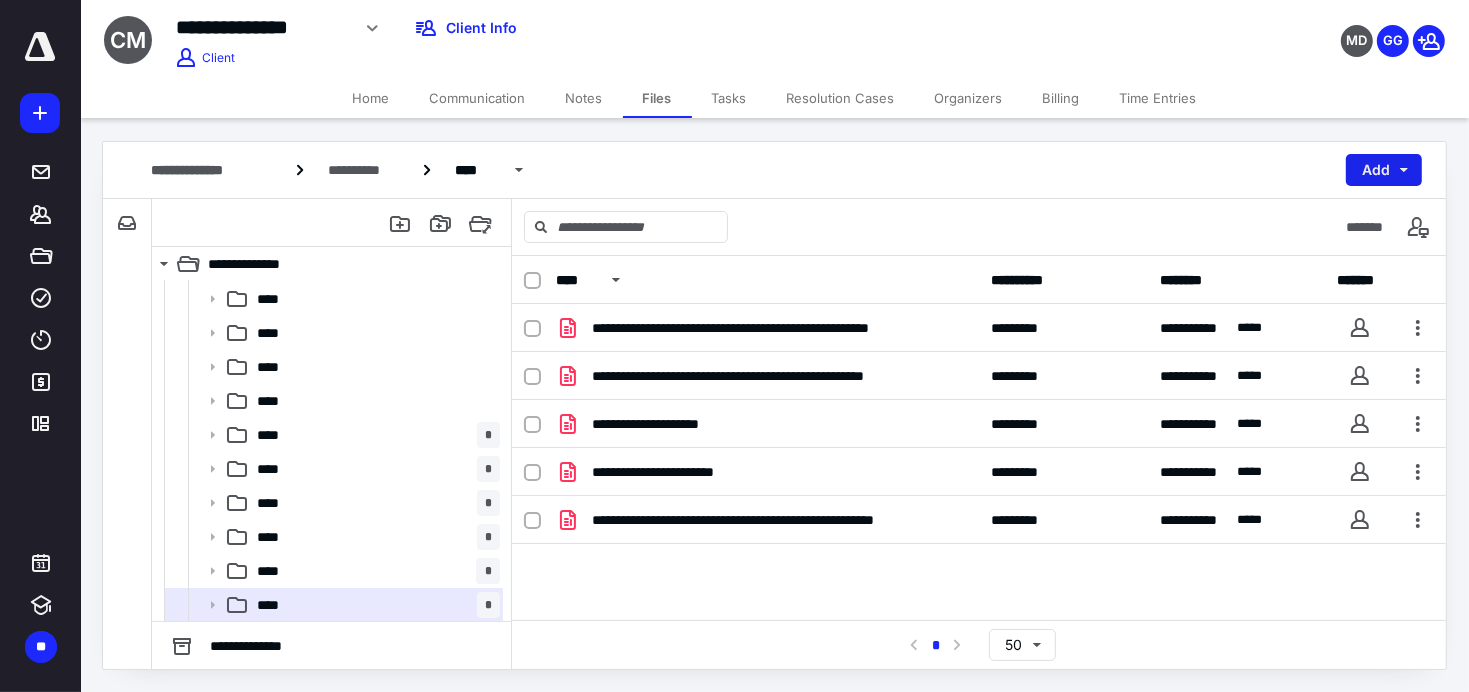 click on "Add" at bounding box center (1384, 170) 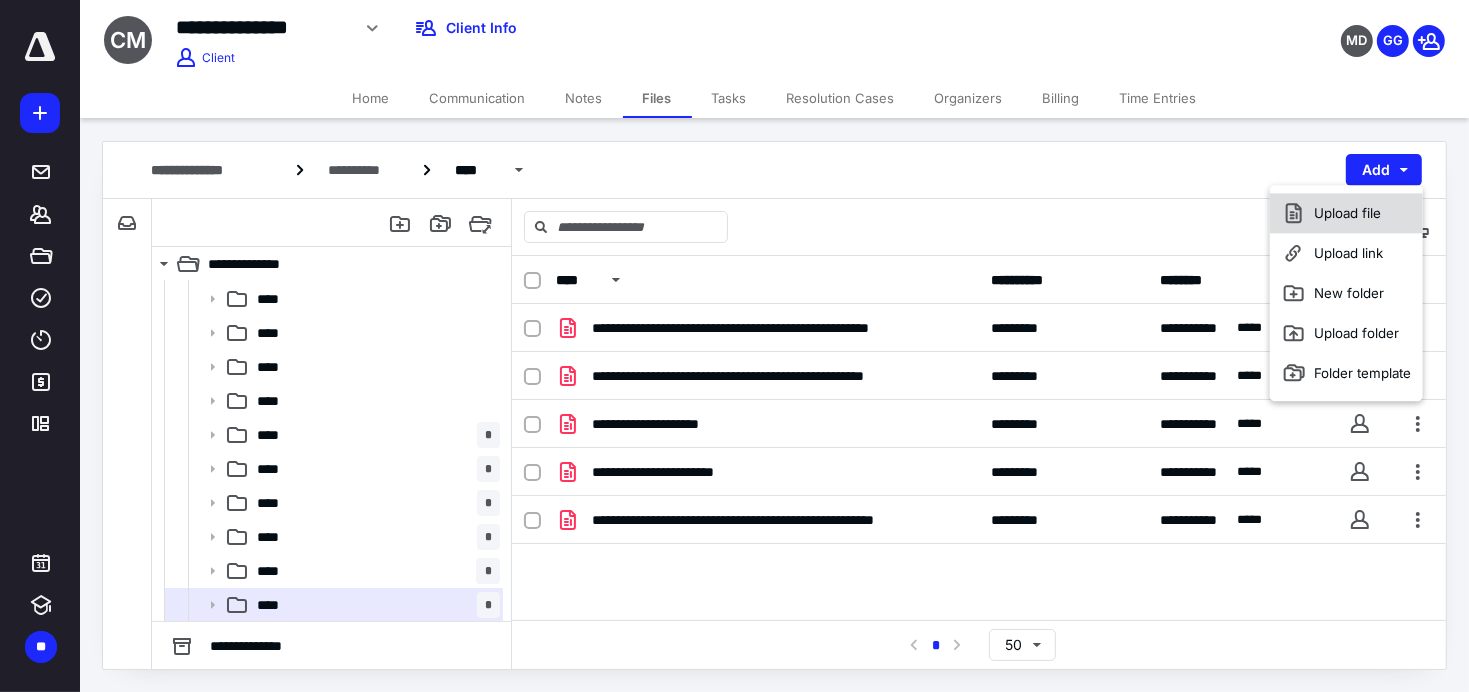 click on "Upload file" at bounding box center (1346, 213) 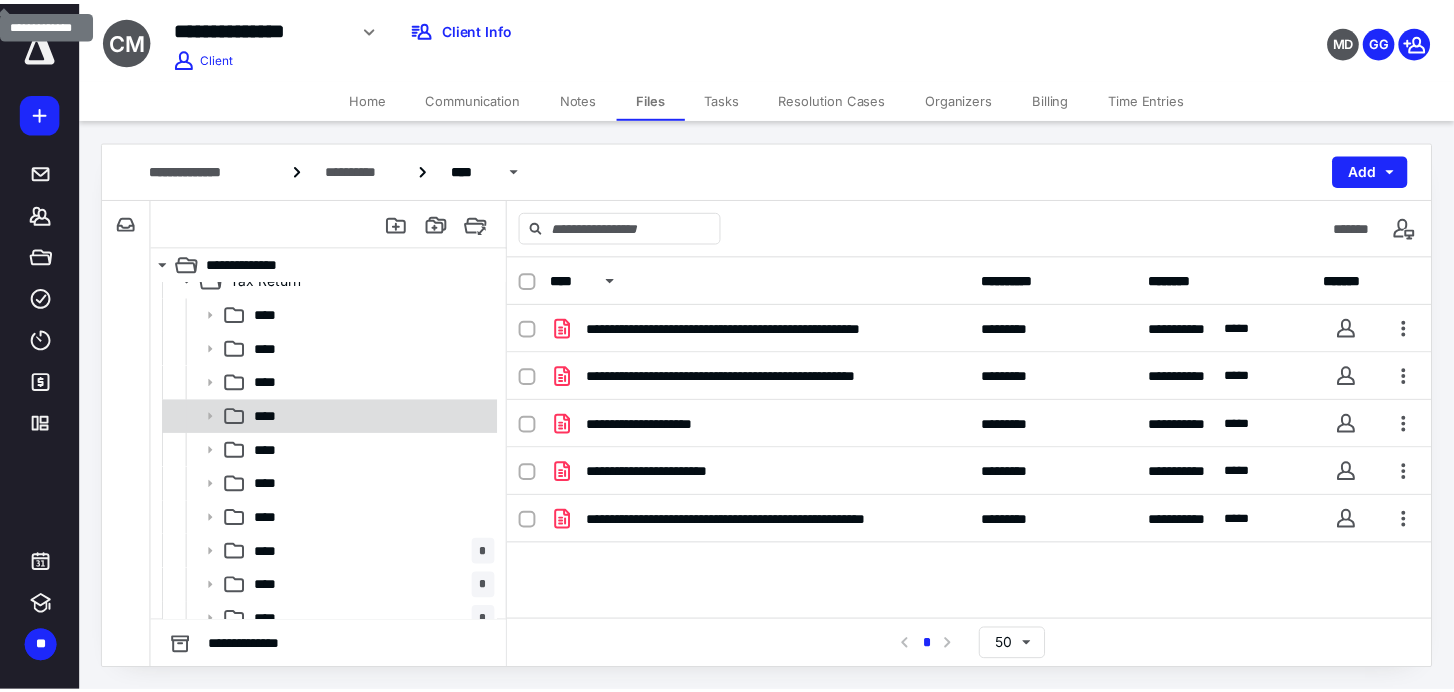 scroll, scrollTop: 0, scrollLeft: 0, axis: both 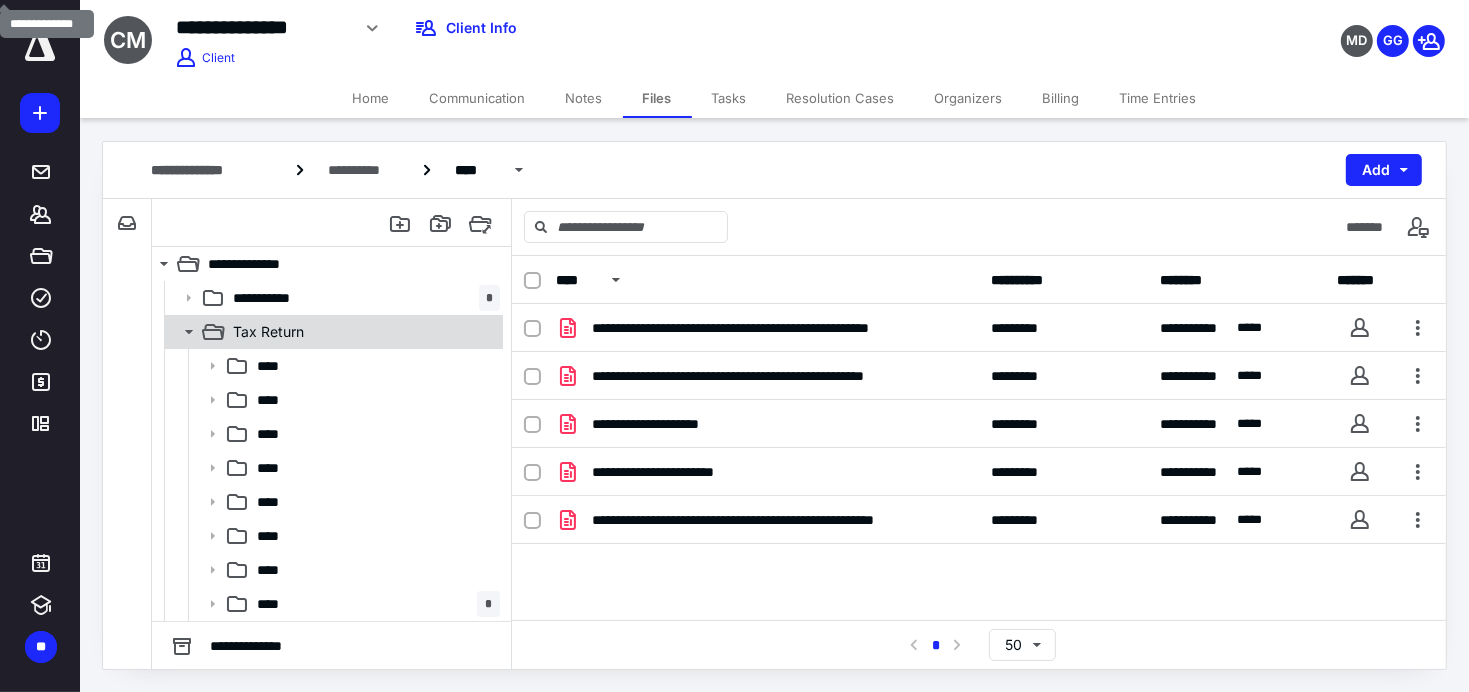 click 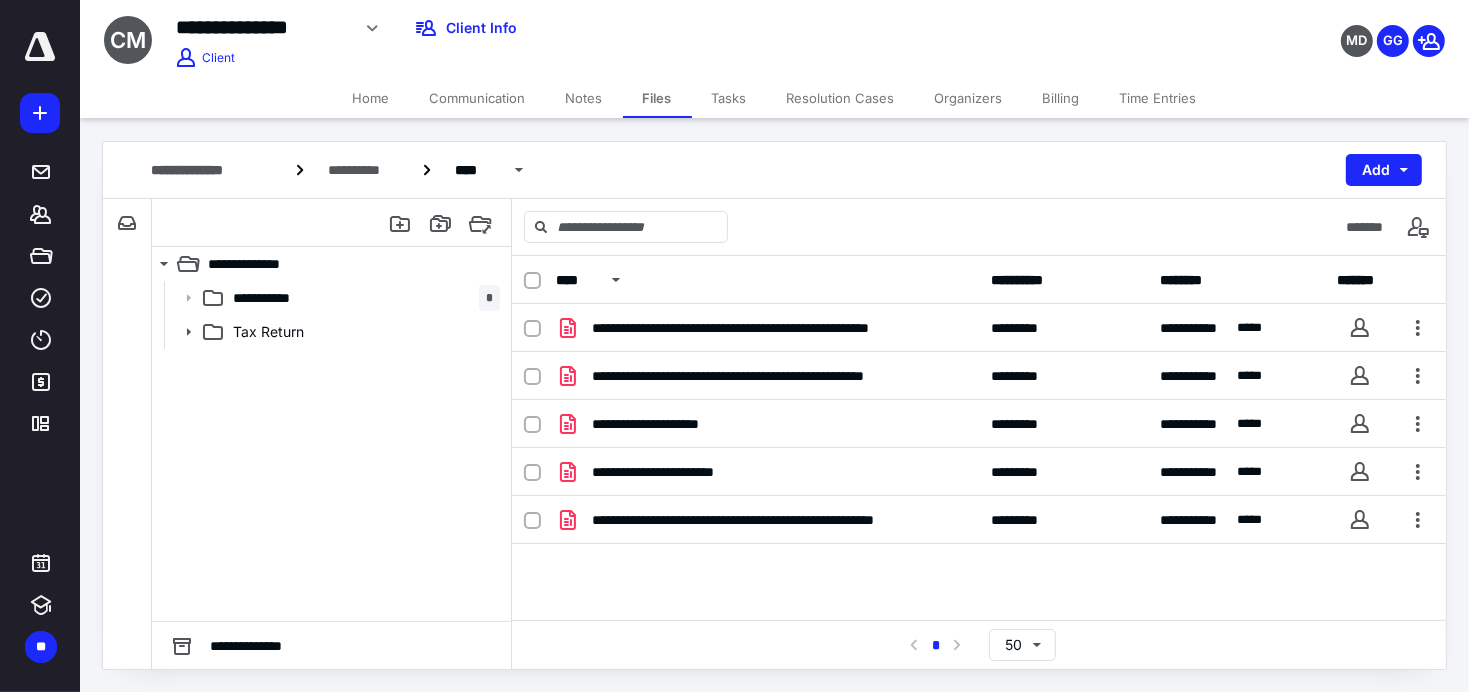 click on "Home" at bounding box center [371, 98] 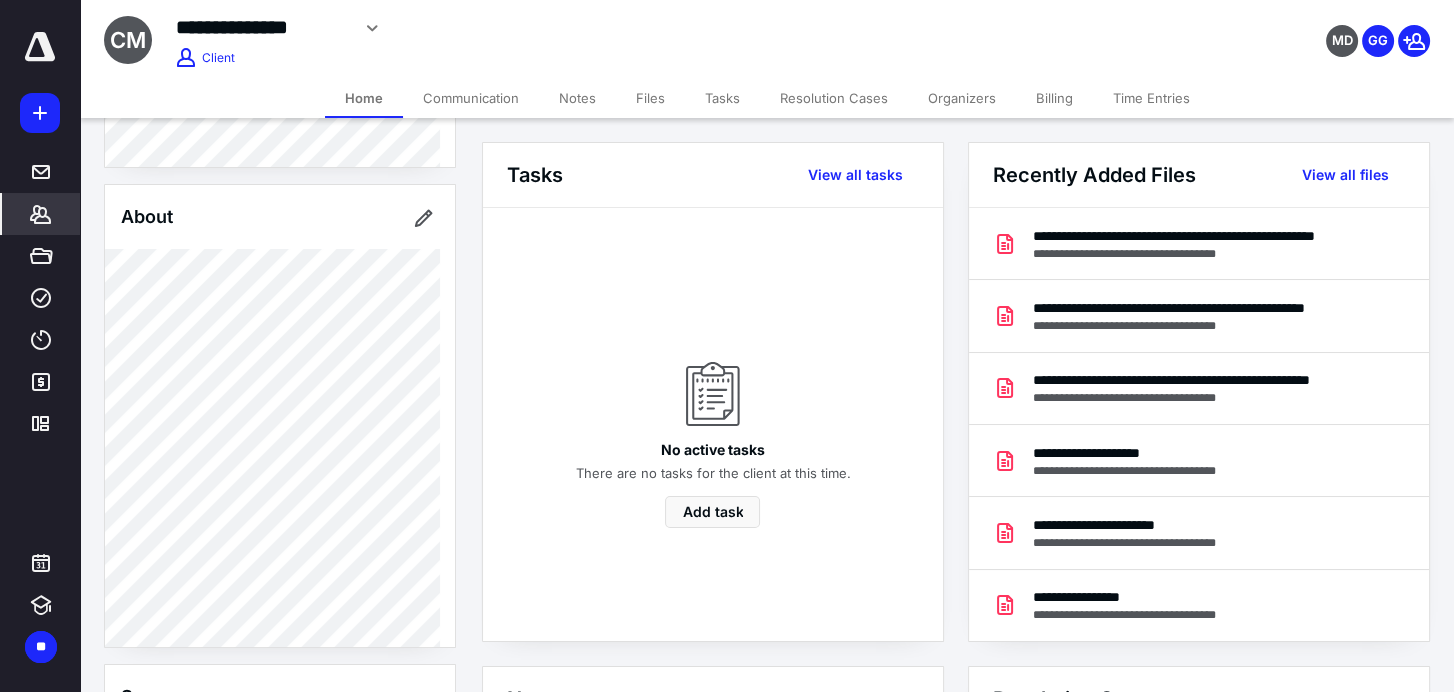 scroll, scrollTop: 0, scrollLeft: 0, axis: both 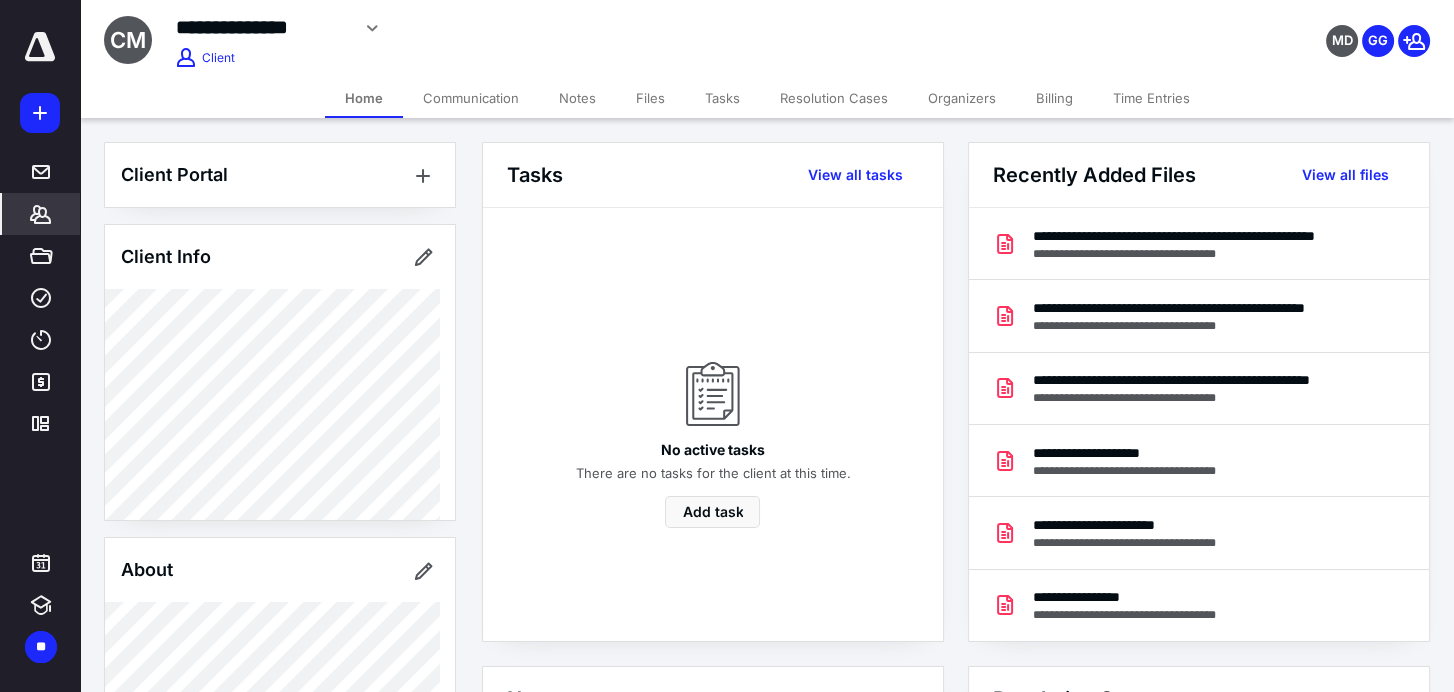 click 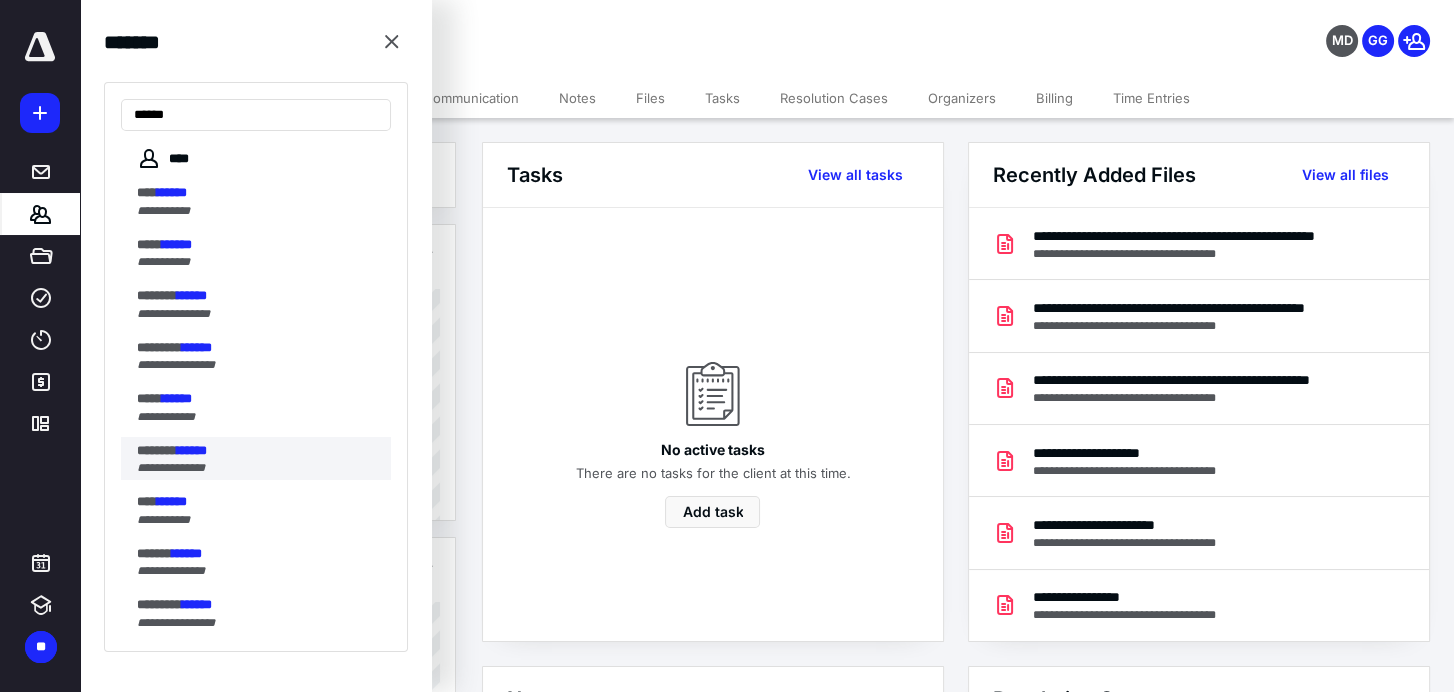 type on "******" 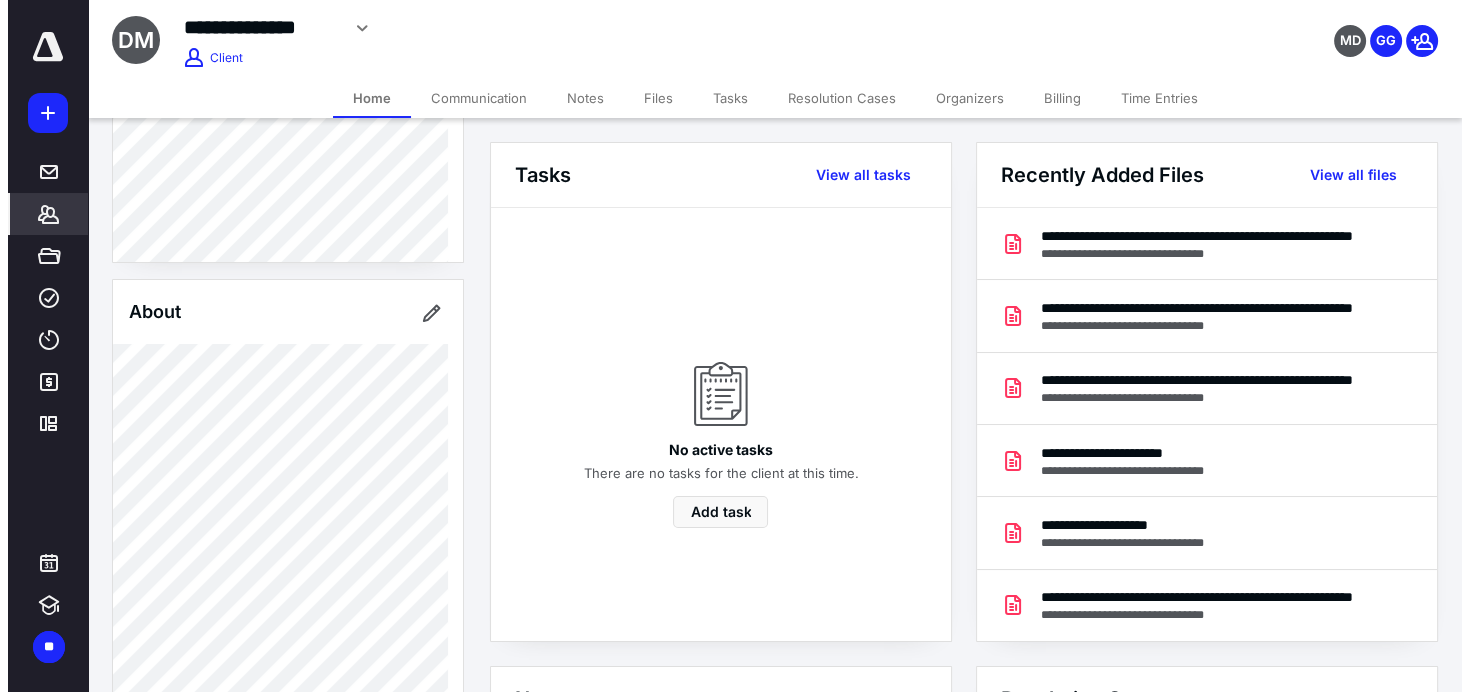 scroll, scrollTop: 936, scrollLeft: 0, axis: vertical 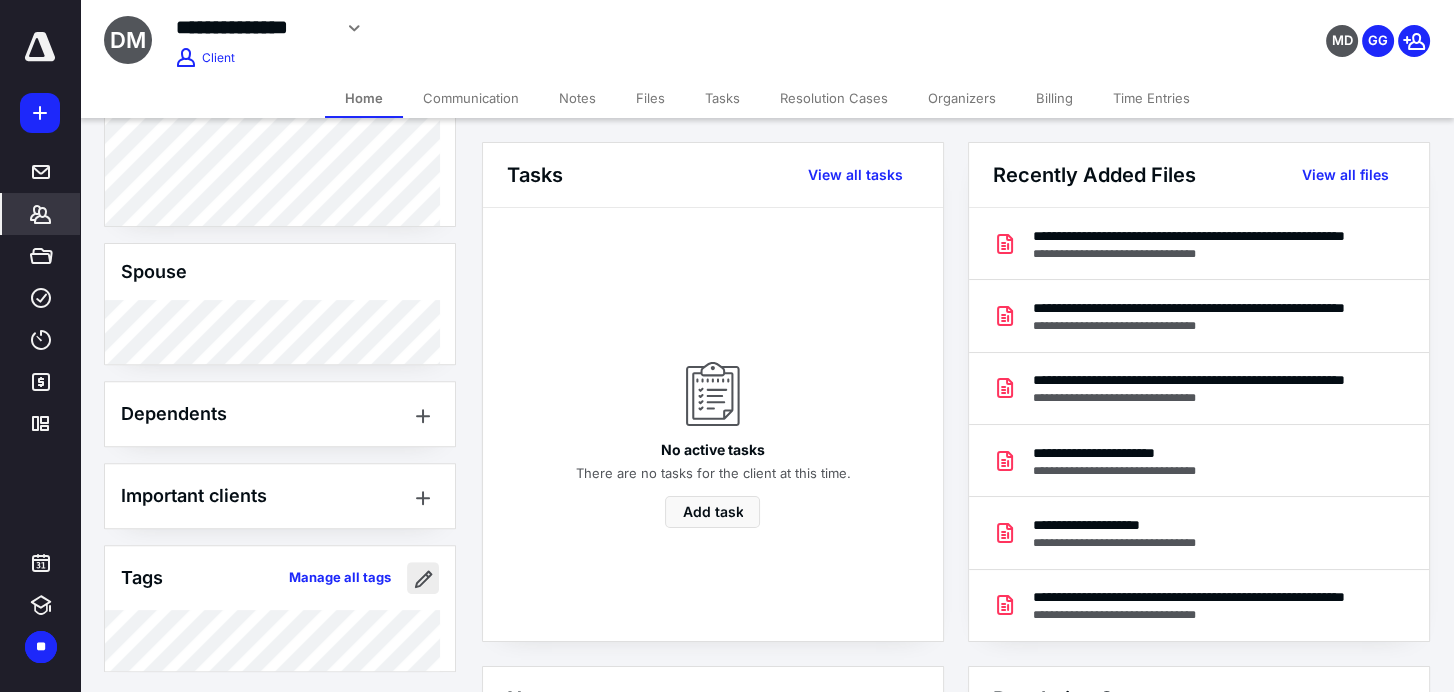 click at bounding box center (423, 578) 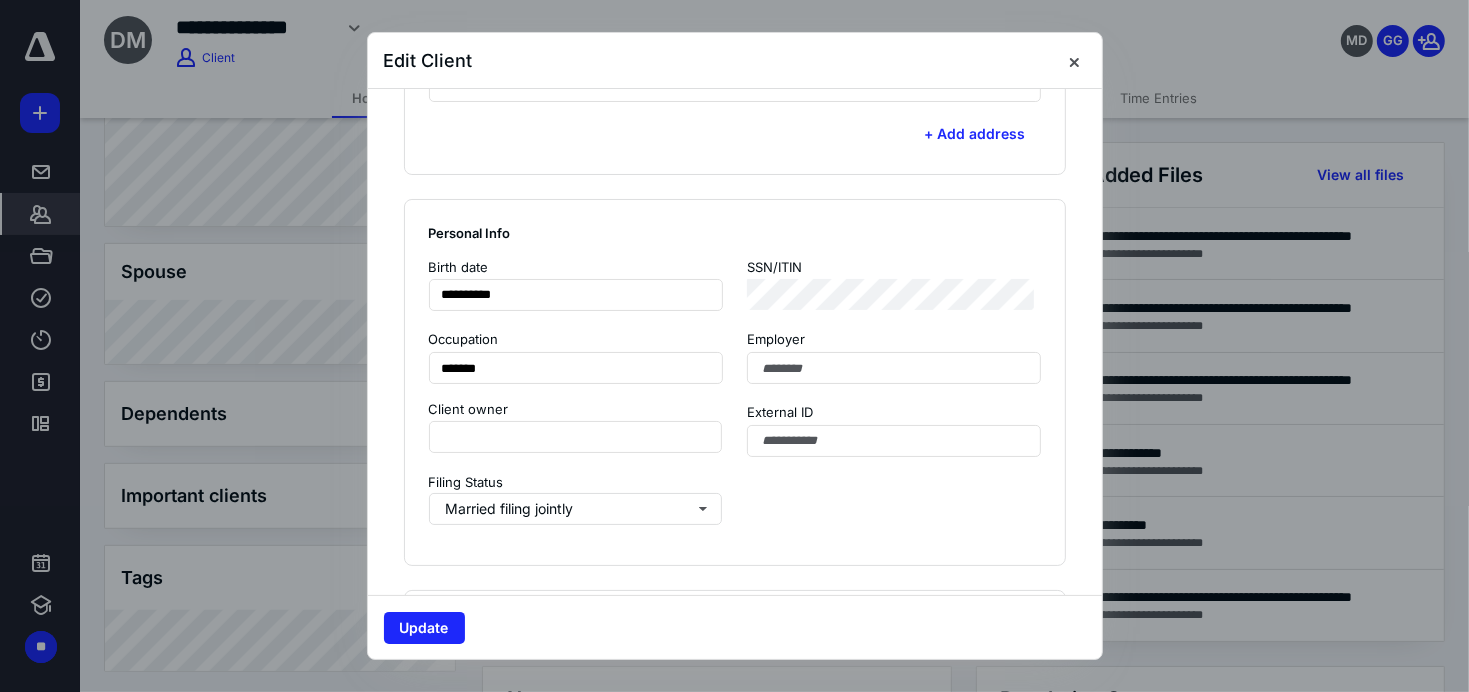 scroll, scrollTop: 1573, scrollLeft: 0, axis: vertical 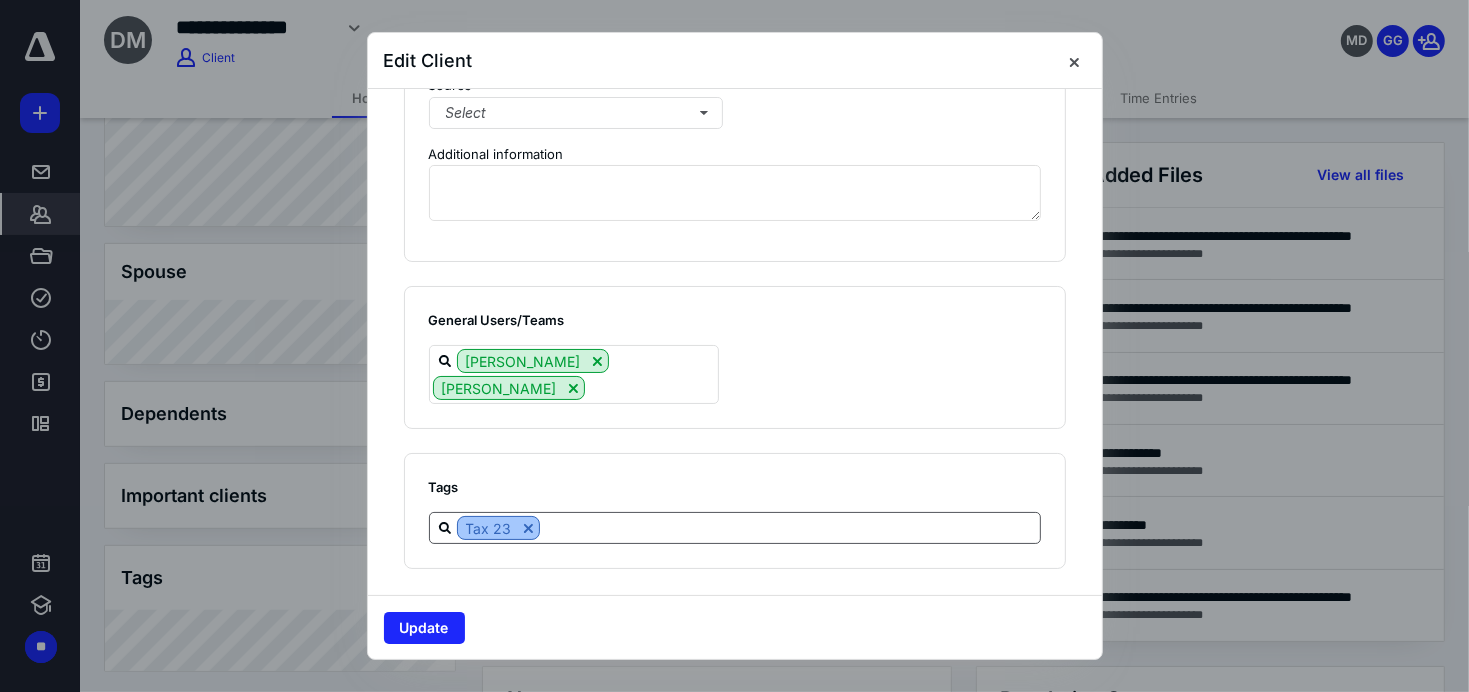 click at bounding box center [528, 528] 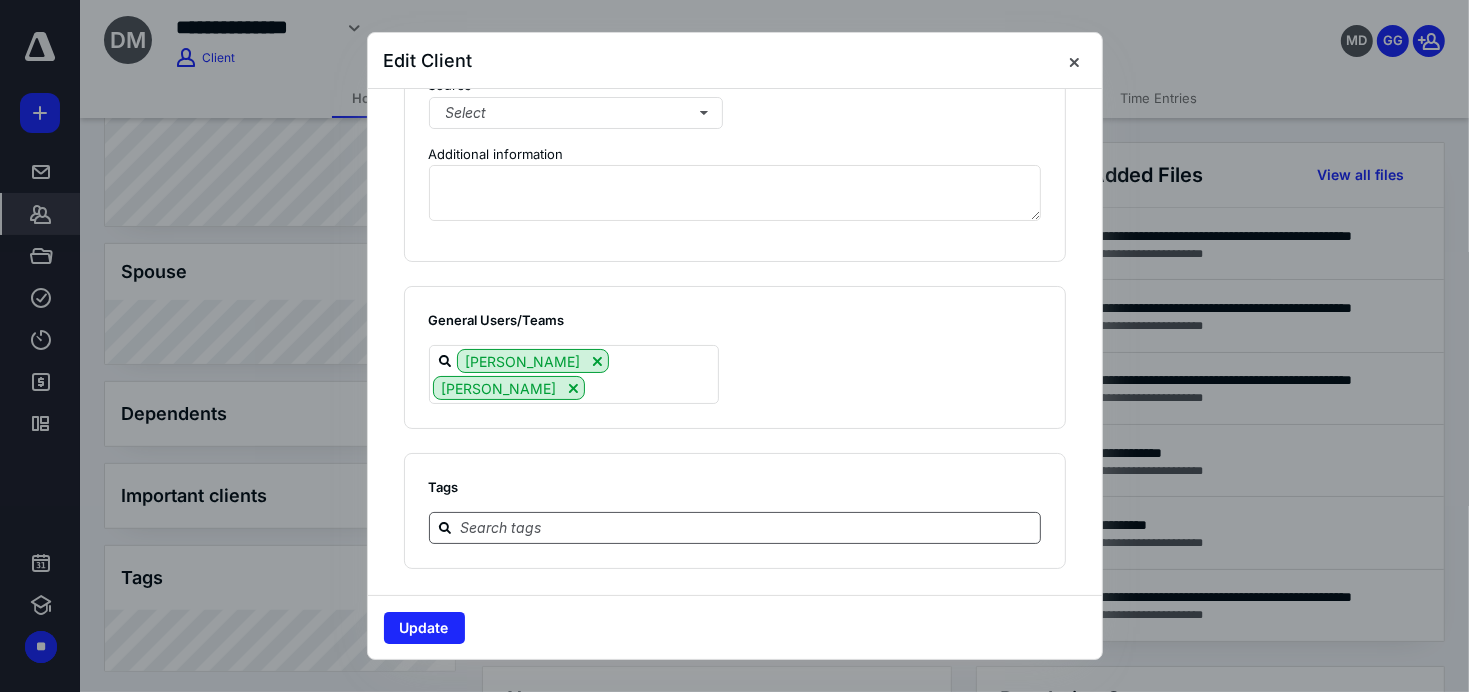 click at bounding box center [747, 527] 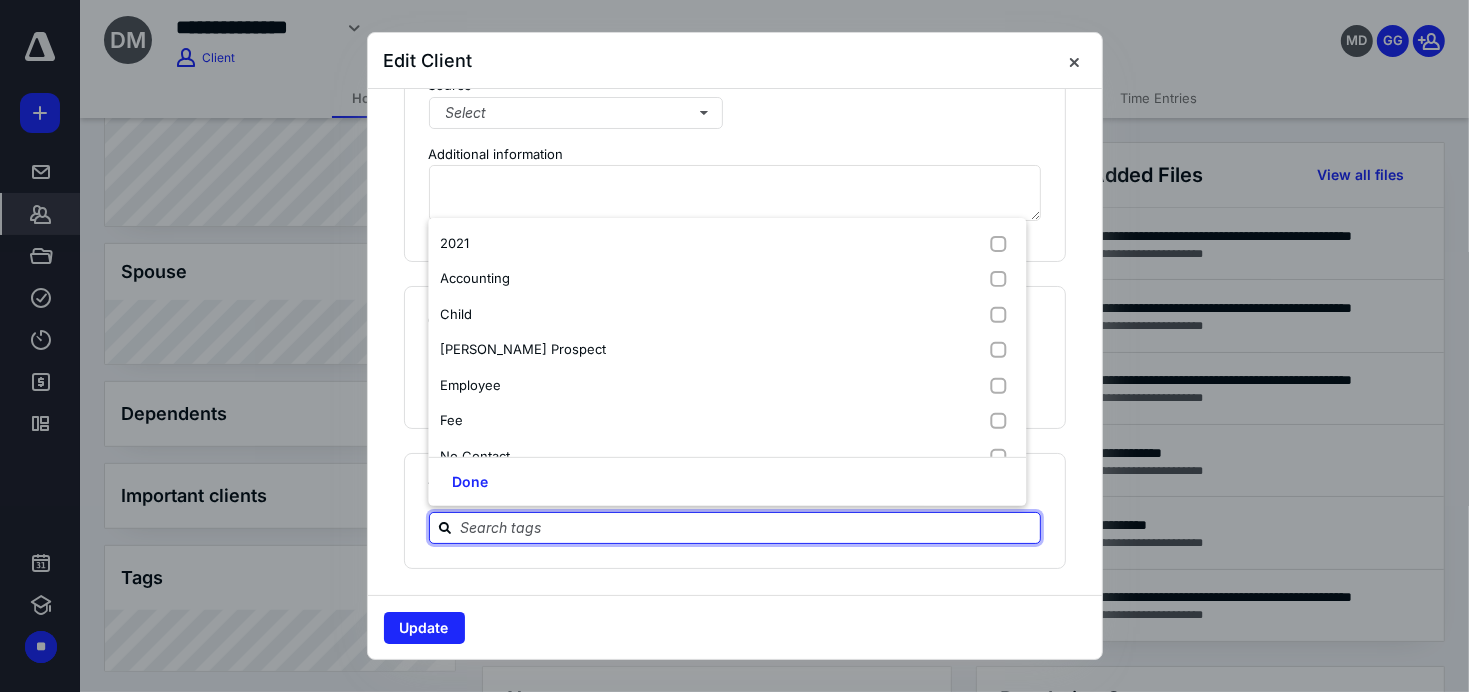 scroll, scrollTop: 628, scrollLeft: 0, axis: vertical 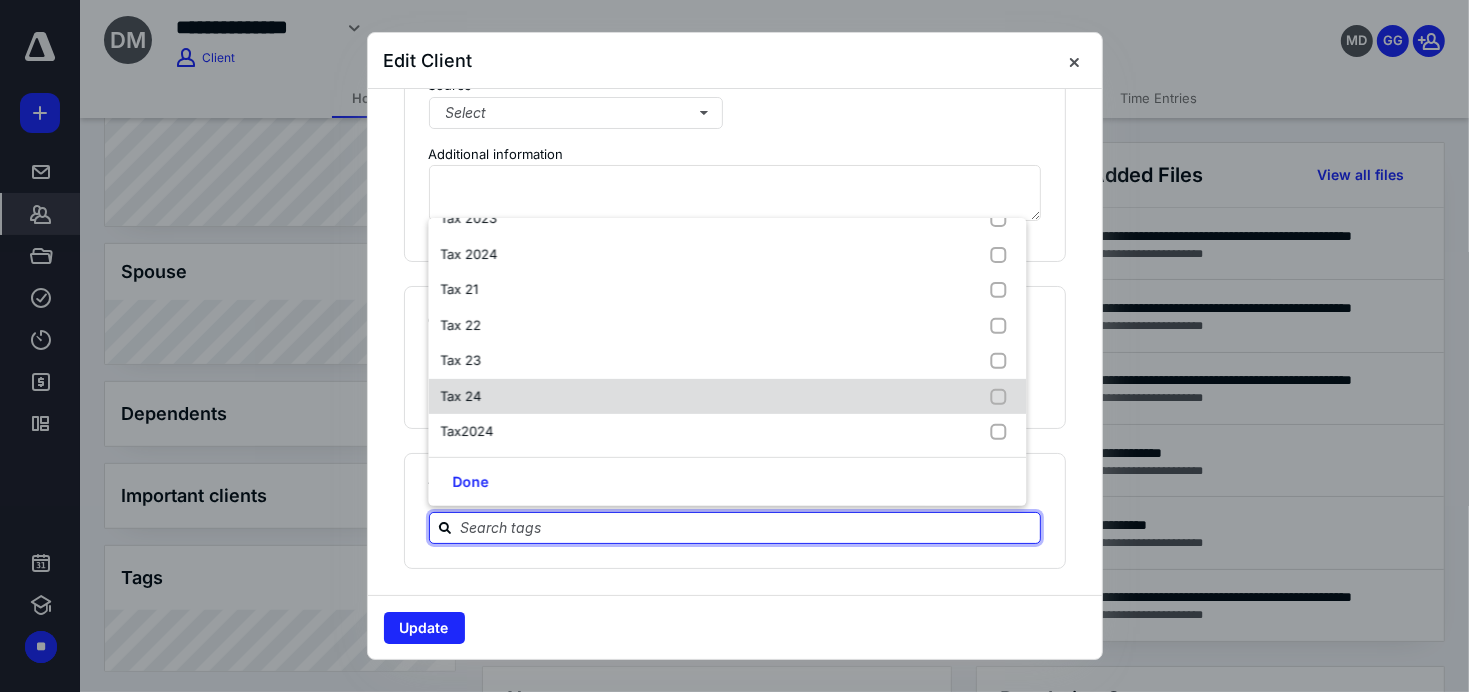 click on "Tax 24" at bounding box center [464, 396] 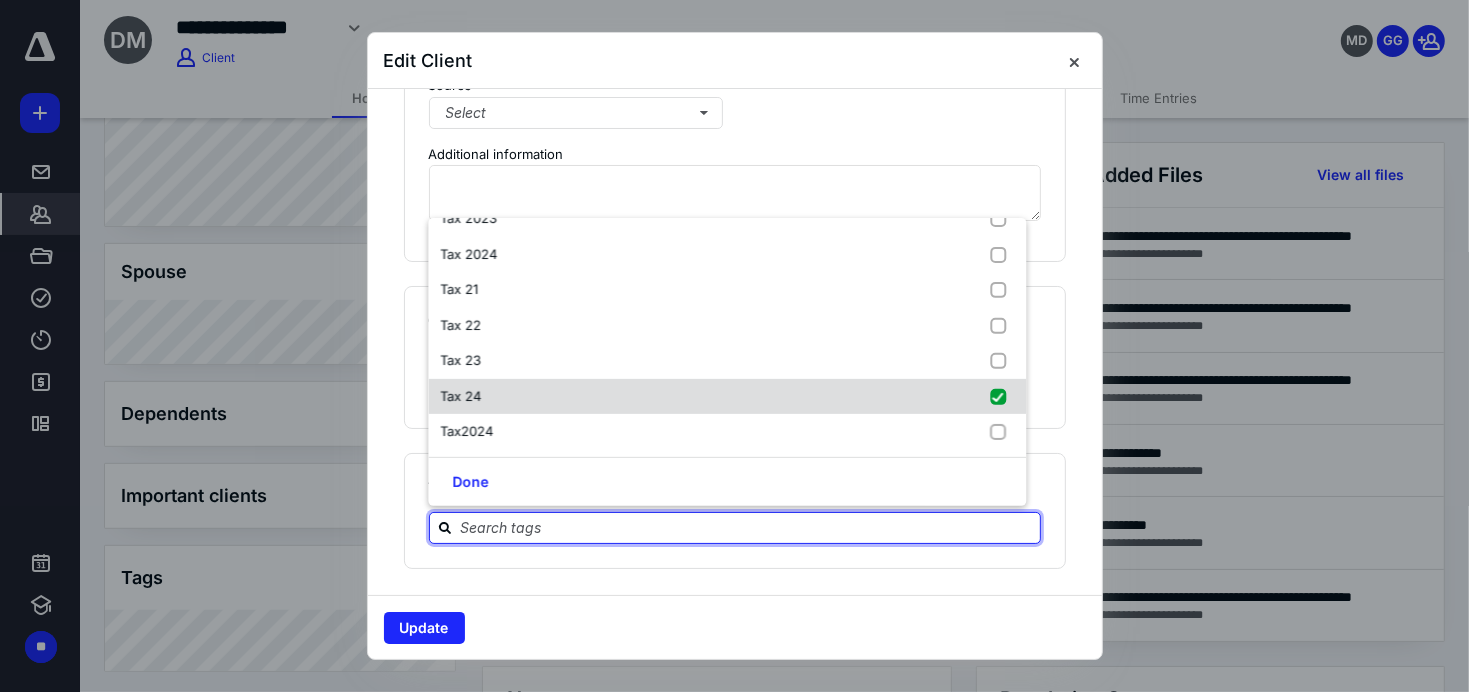 checkbox on "true" 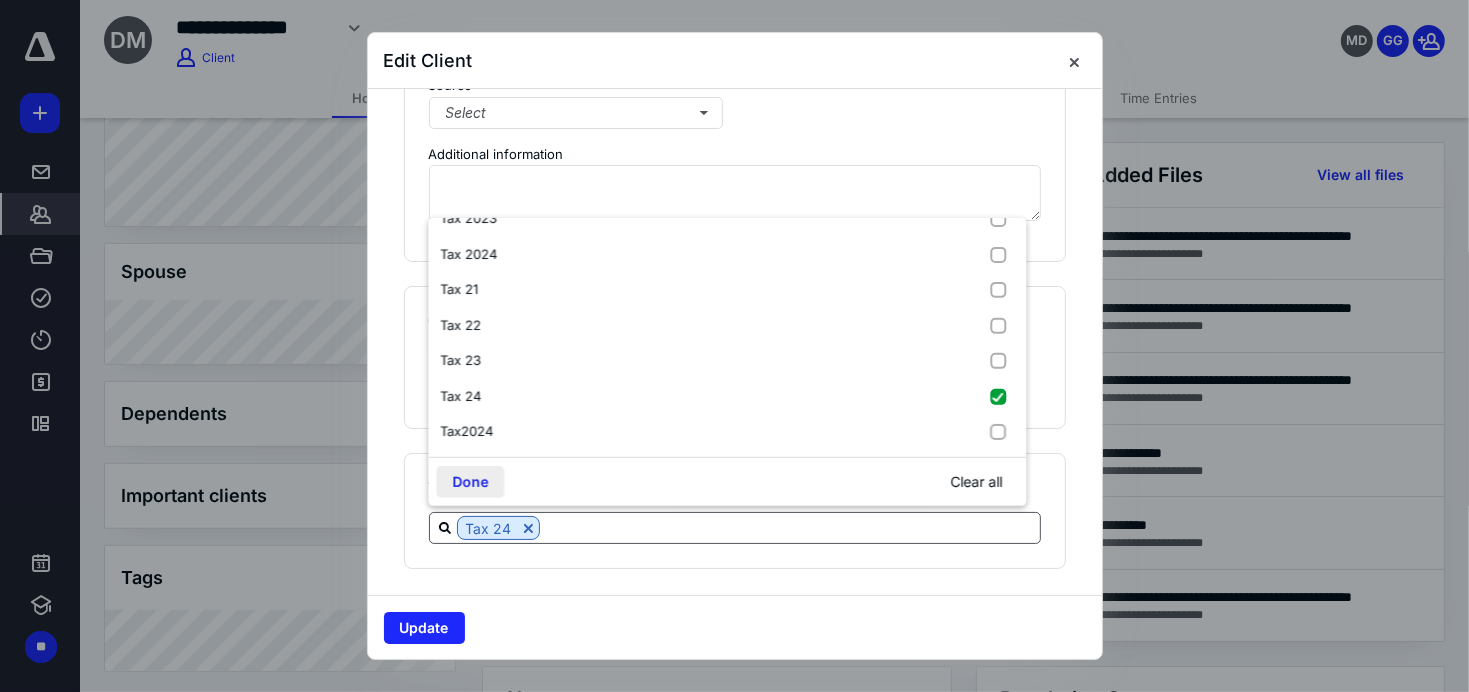 click on "Done" at bounding box center (470, 482) 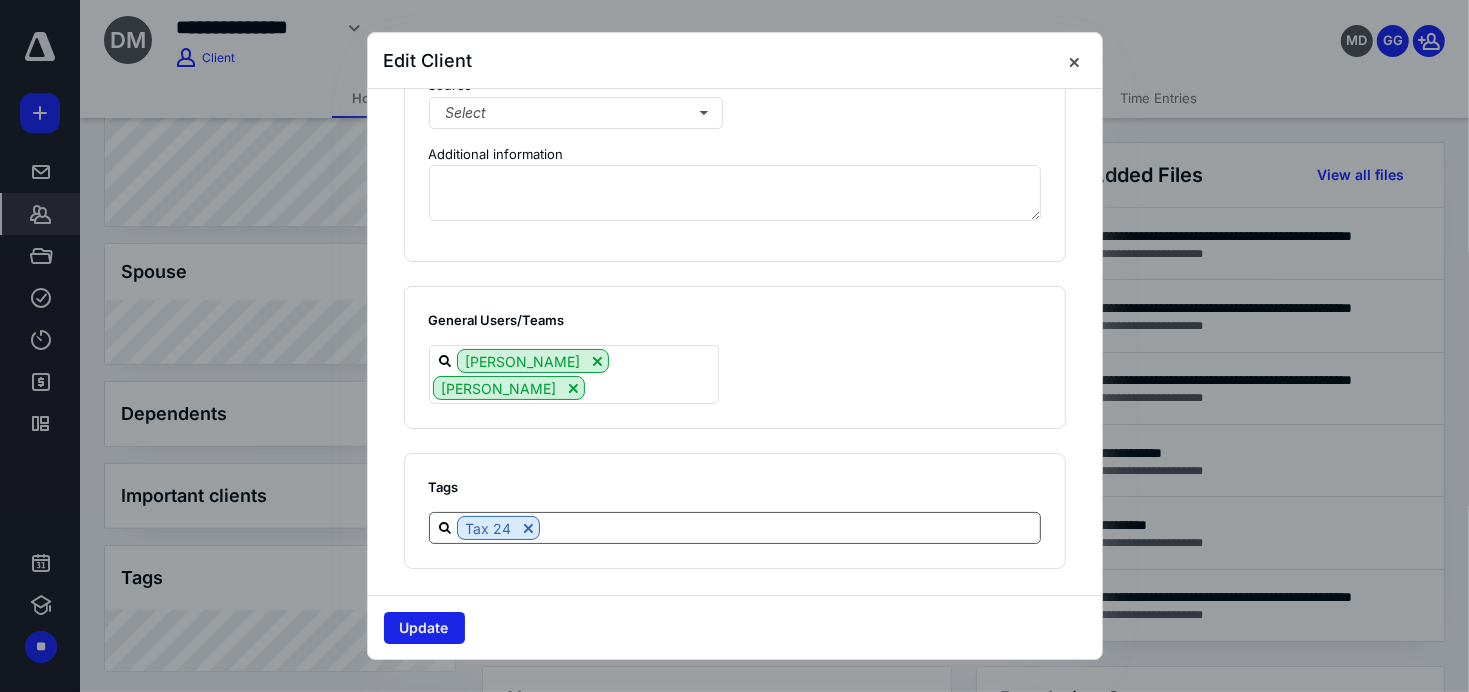 click on "Update" at bounding box center (424, 628) 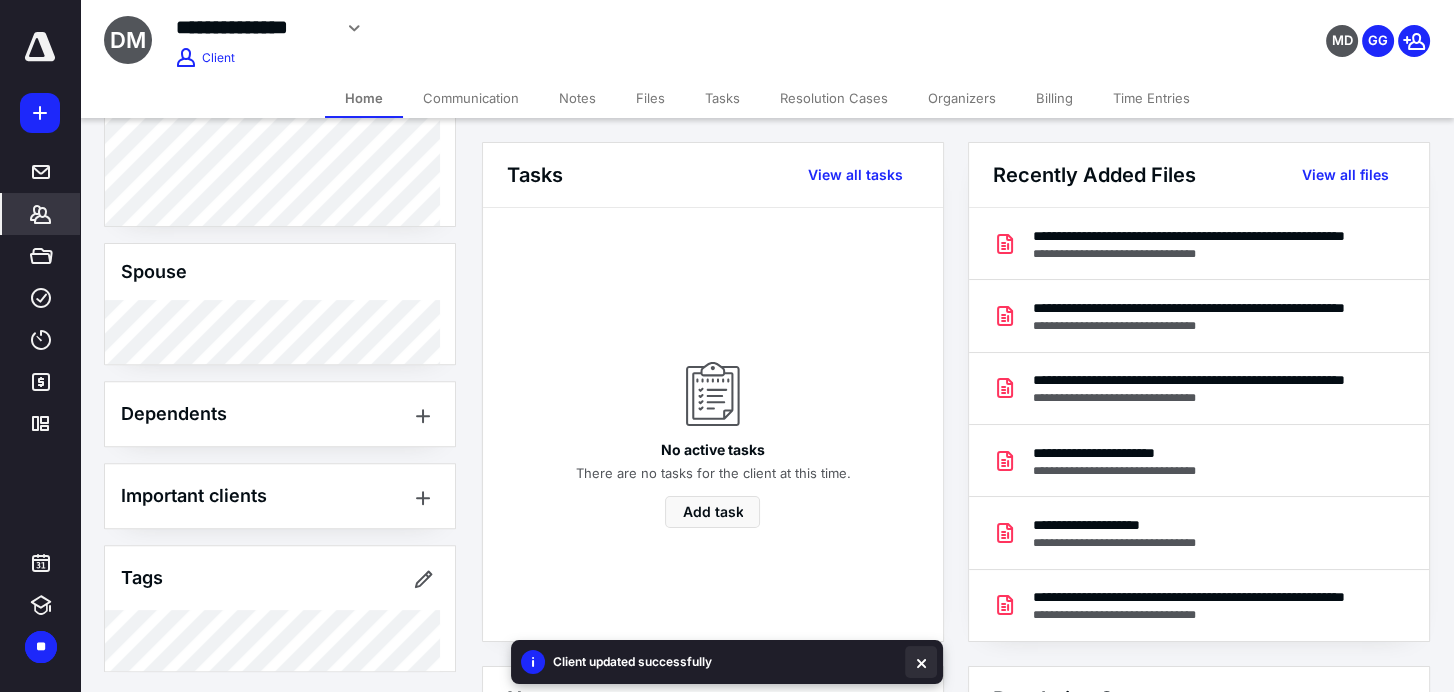 click at bounding box center (921, 662) 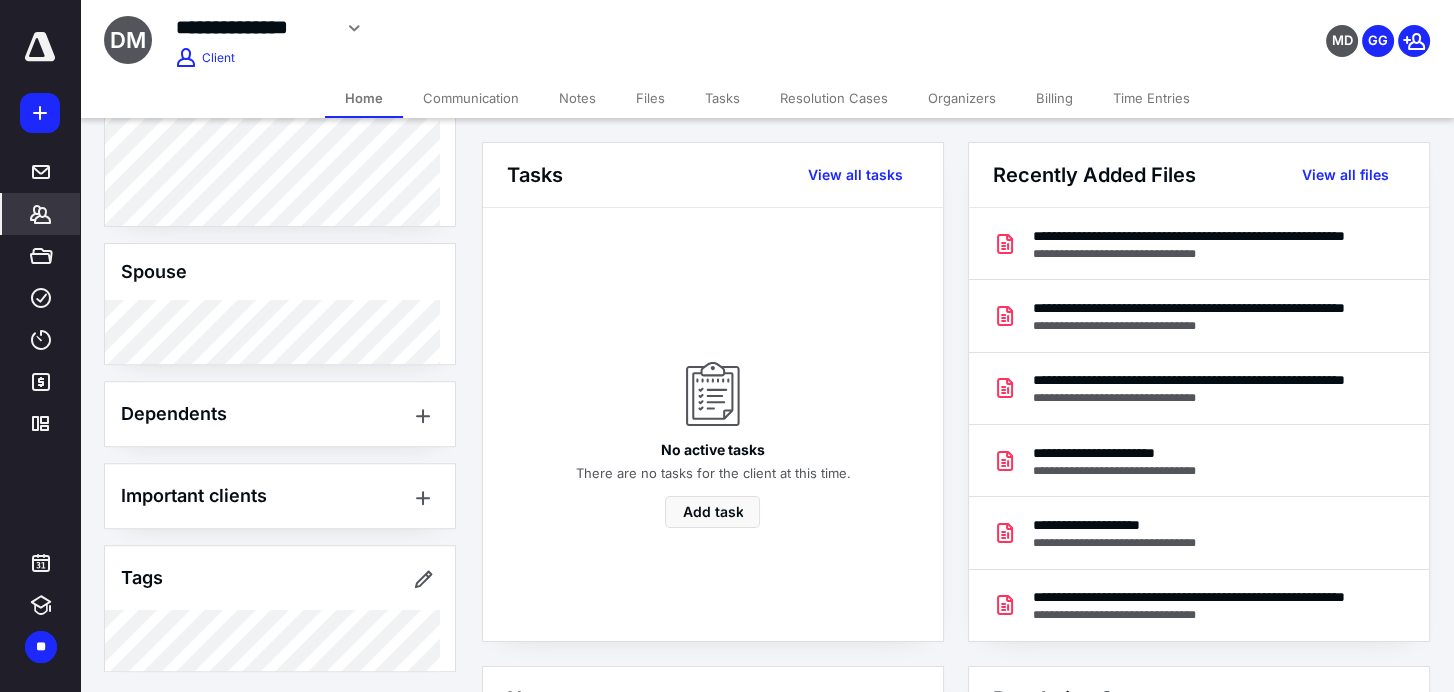 click on "Files" at bounding box center [650, 98] 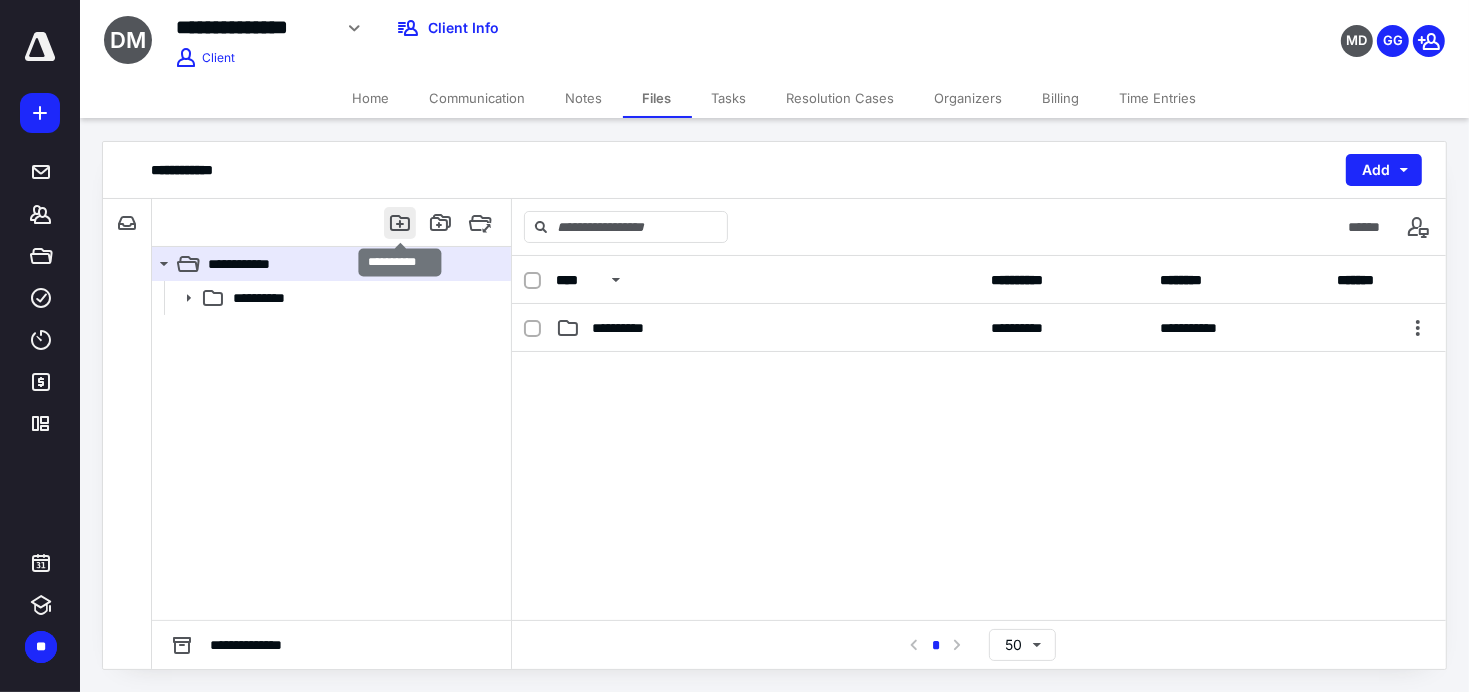 click at bounding box center (400, 223) 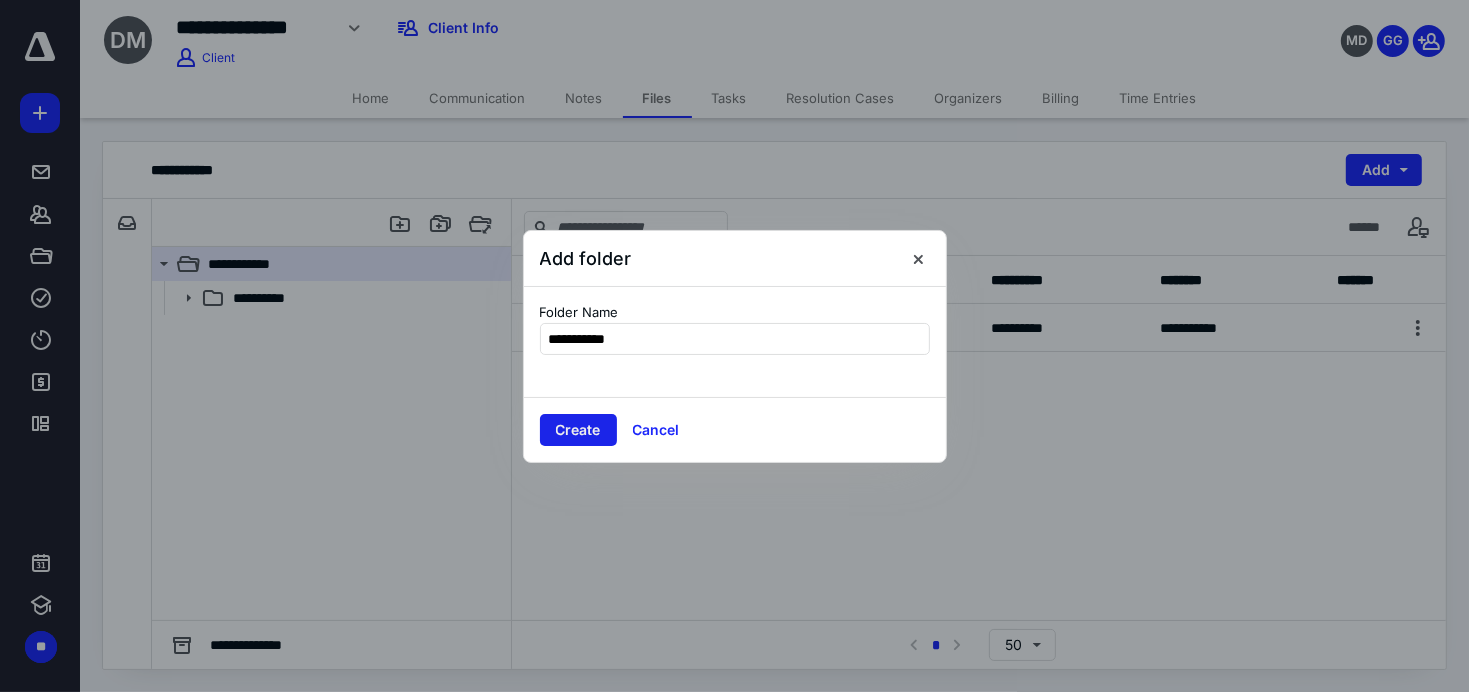 type on "**********" 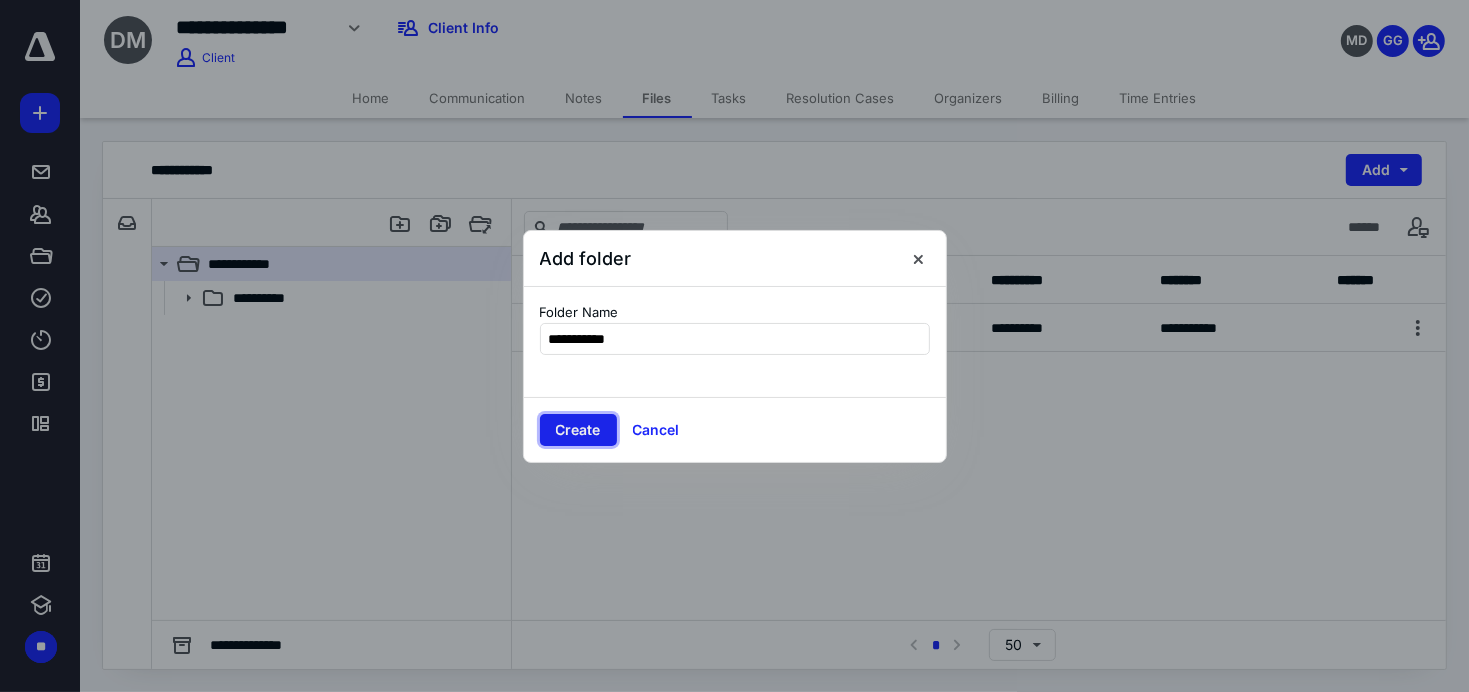 click on "Create" at bounding box center (578, 430) 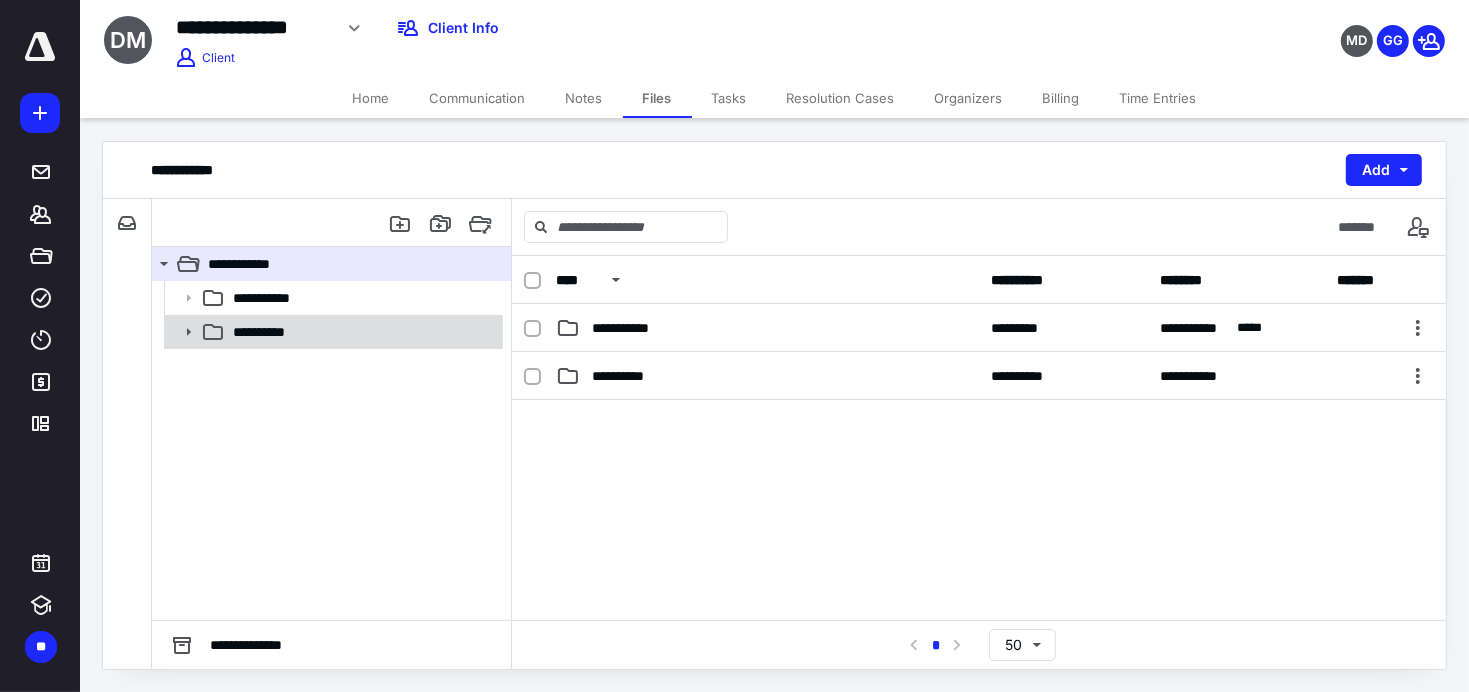 click on "**********" at bounding box center [268, 332] 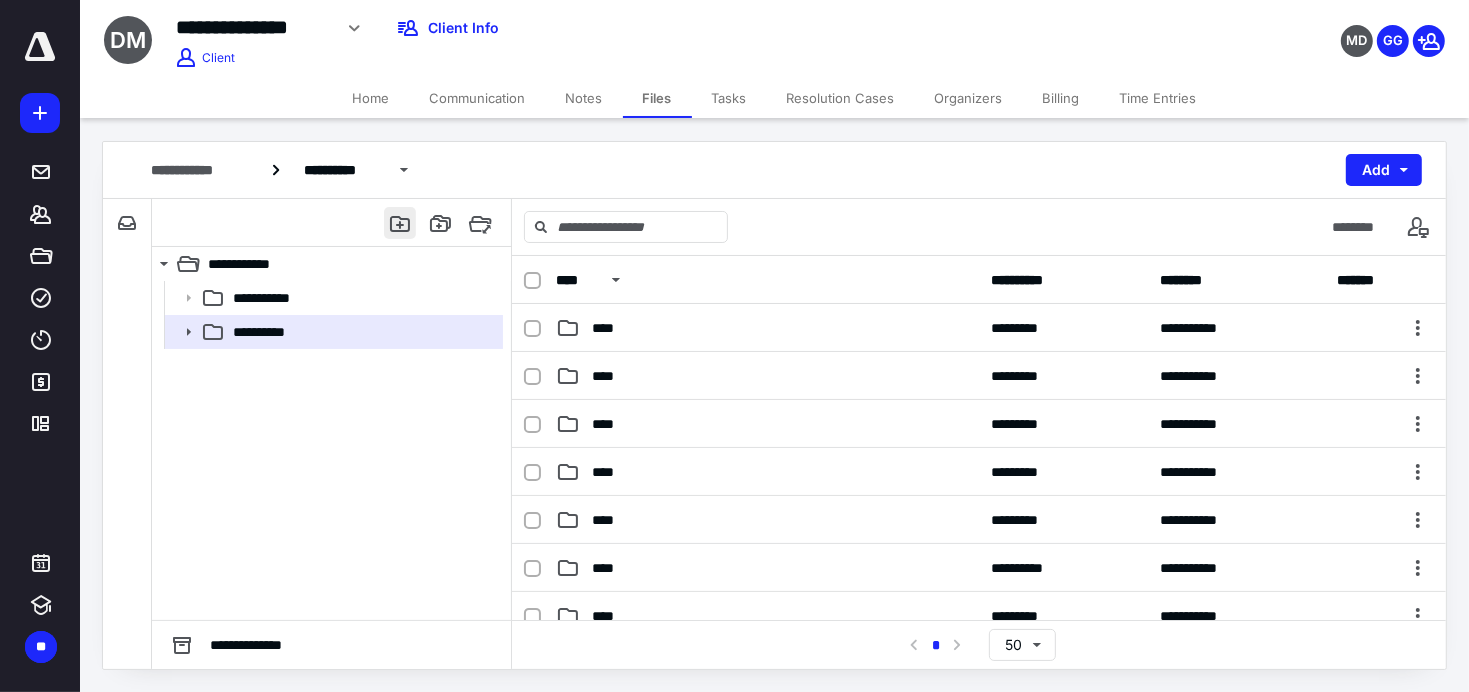 click at bounding box center [400, 223] 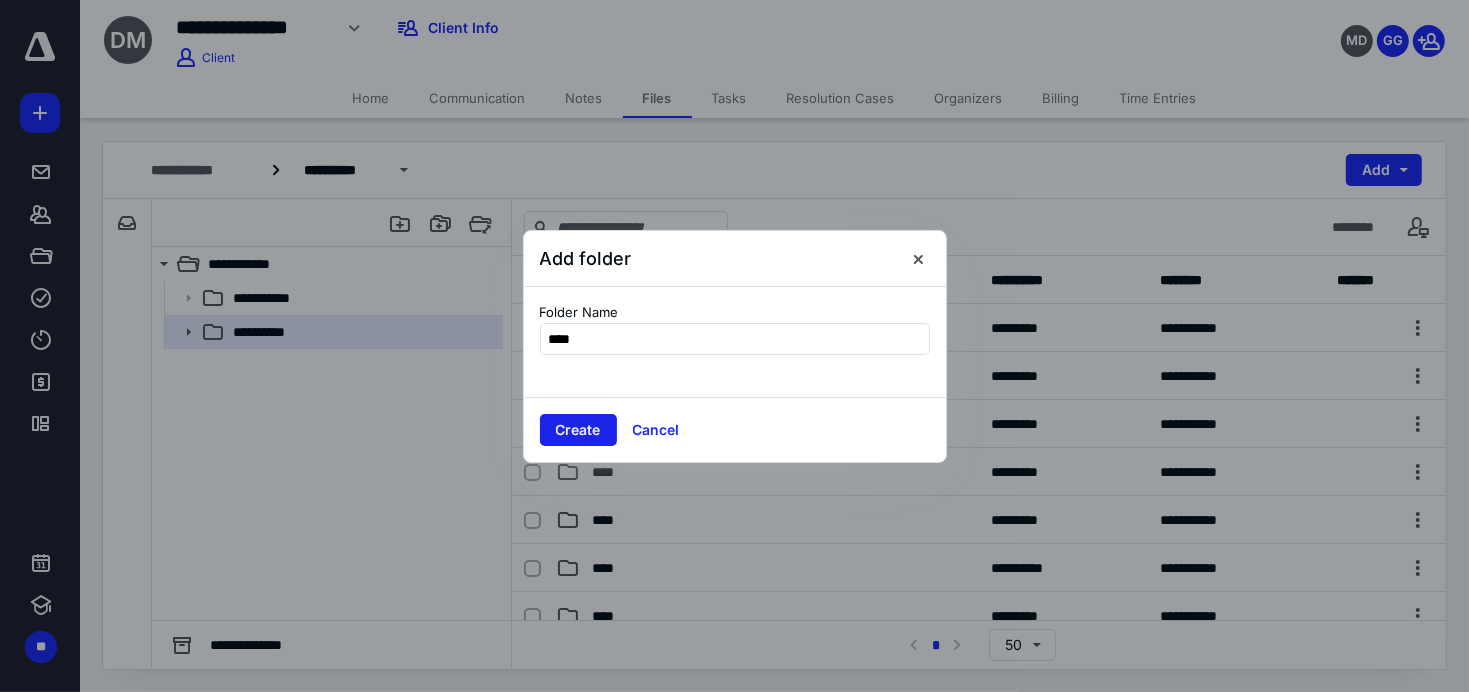 type on "****" 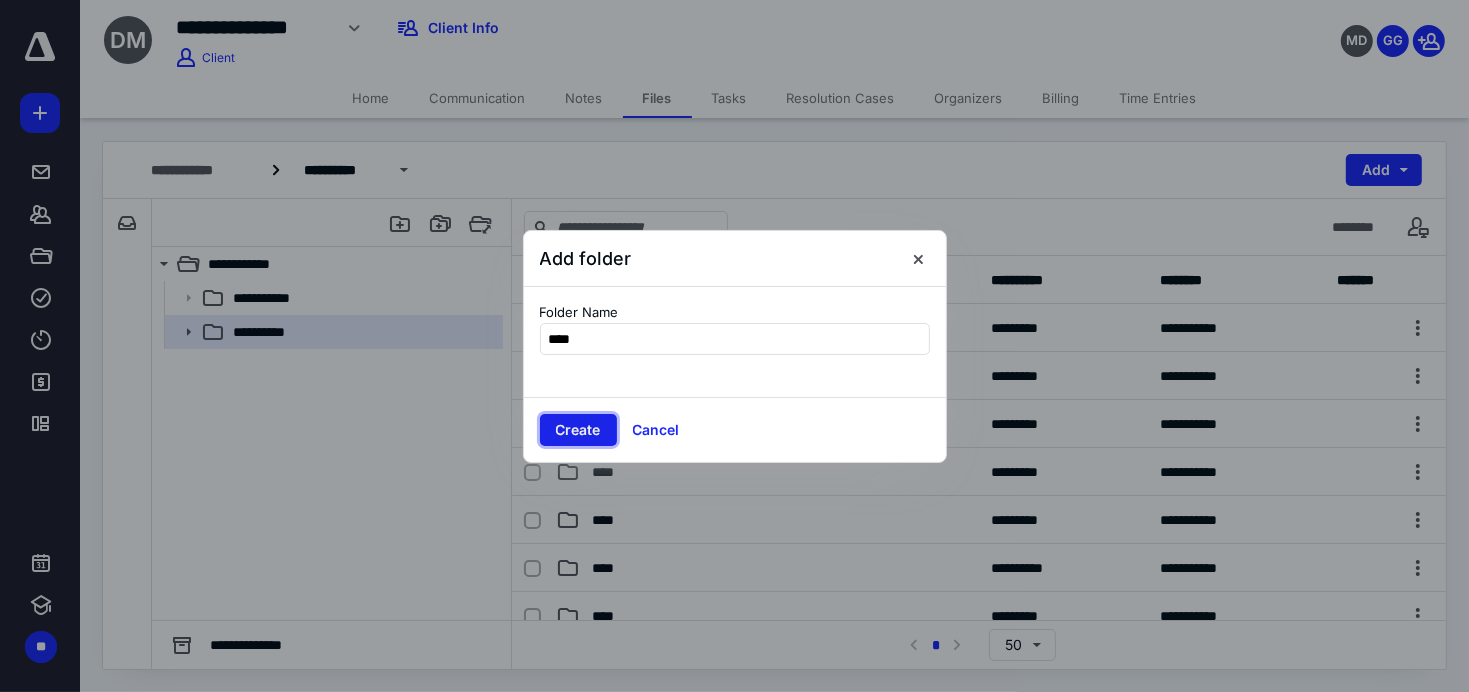 click on "Create" at bounding box center [578, 430] 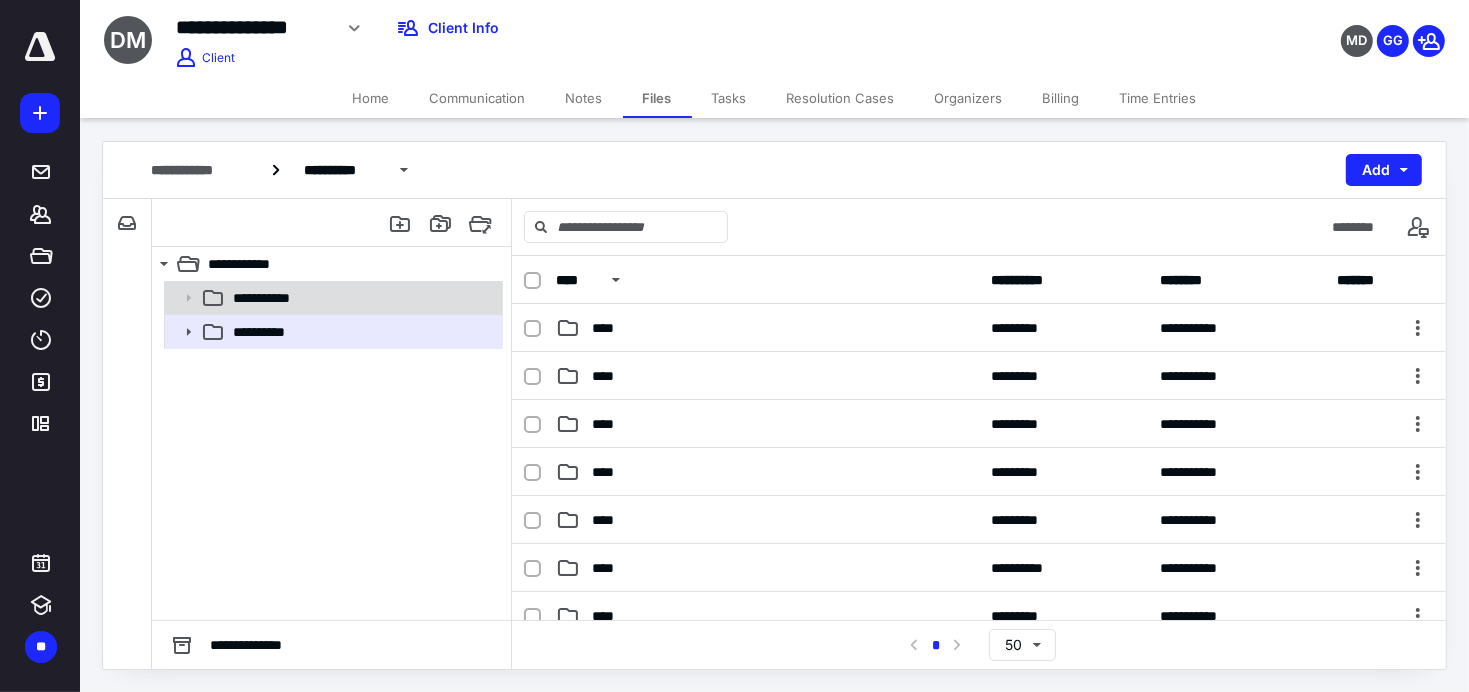 click on "**********" at bounding box center [362, 298] 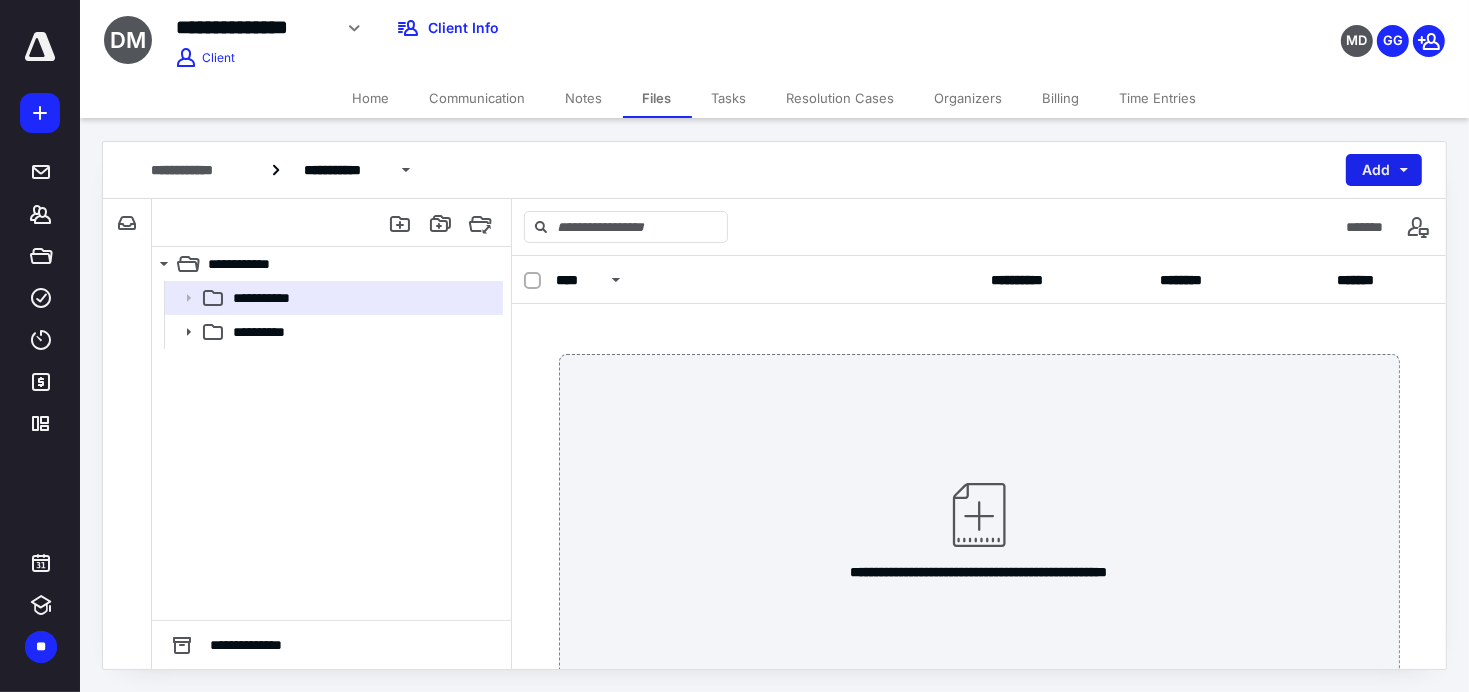 click on "Add" at bounding box center [1384, 170] 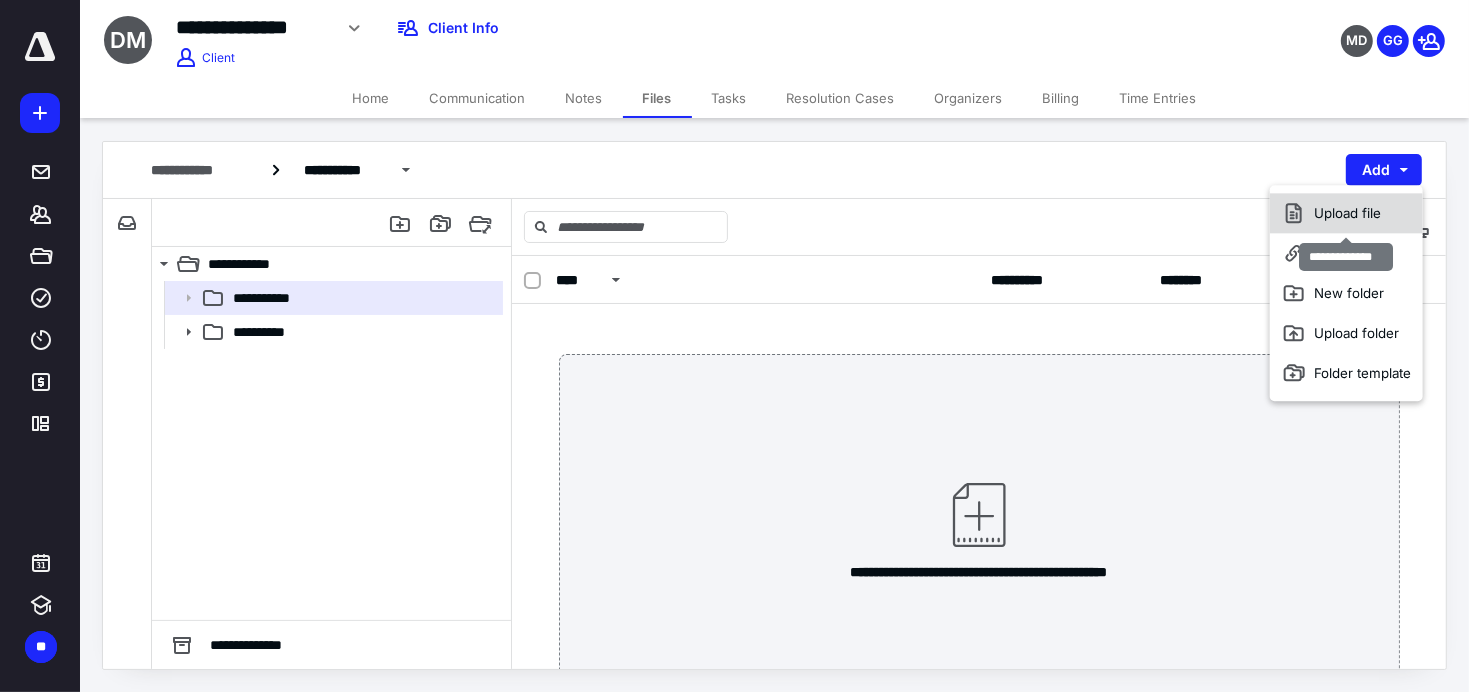 click on "Upload file" at bounding box center (1346, 213) 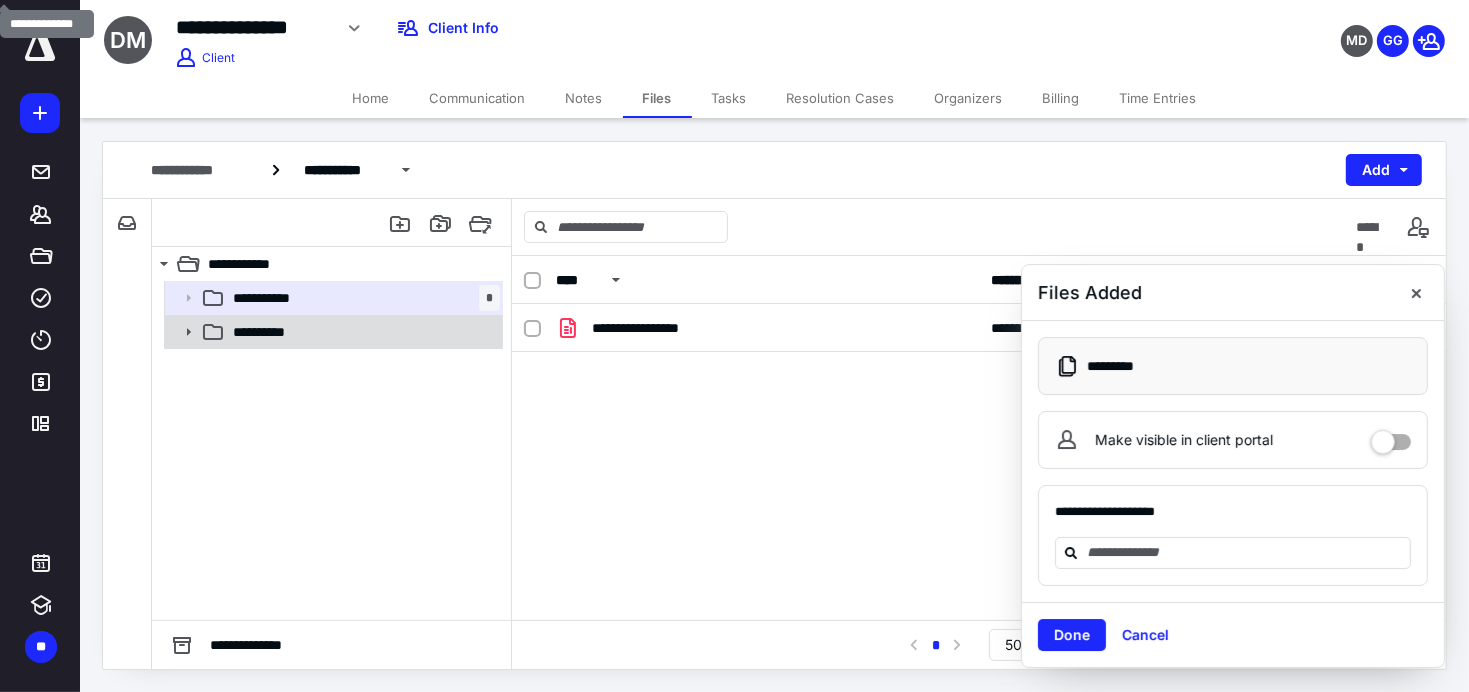 click 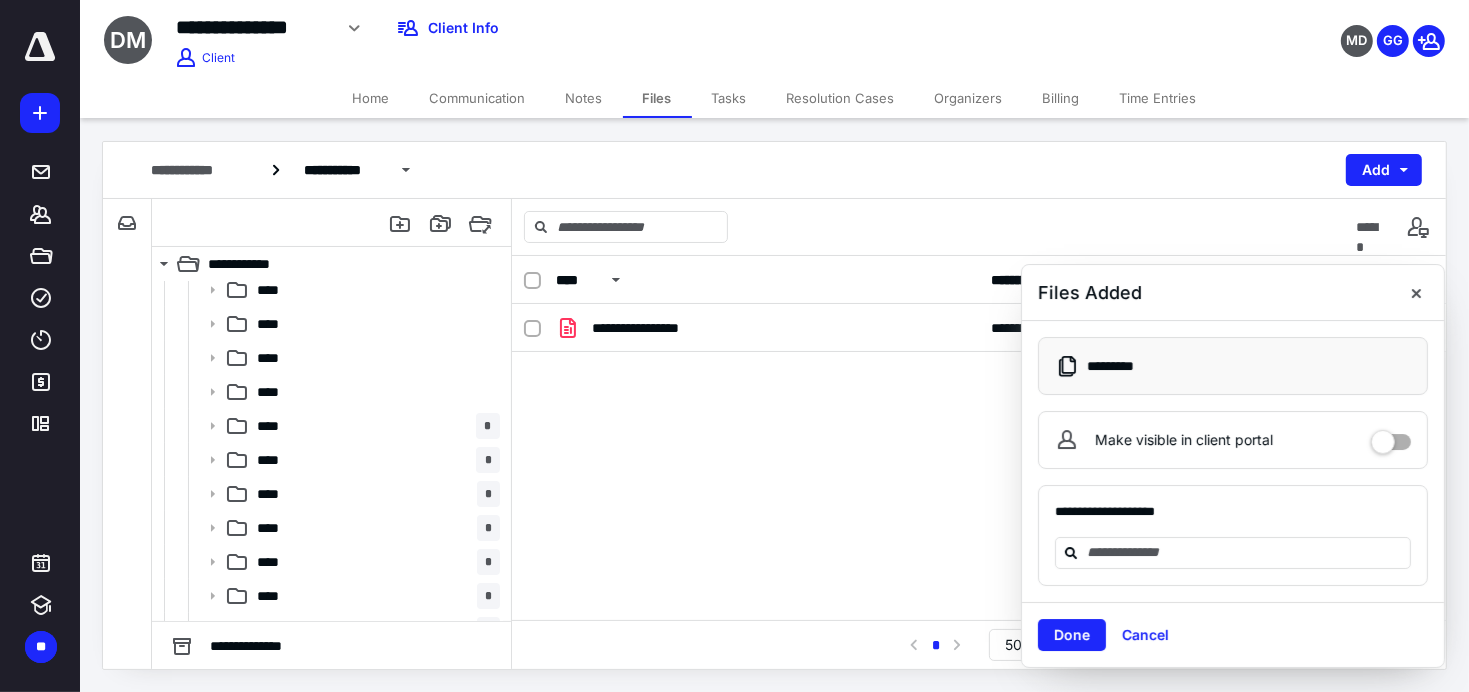 scroll, scrollTop: 169, scrollLeft: 0, axis: vertical 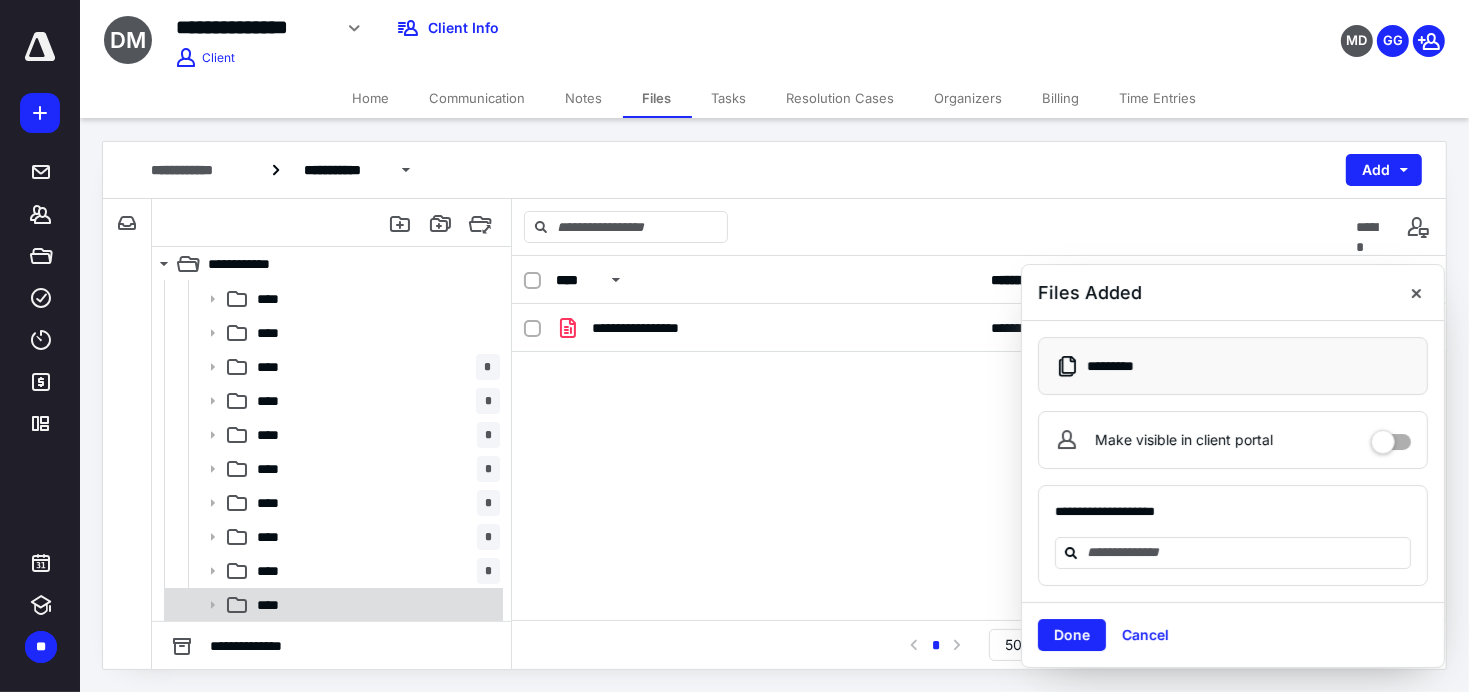 click on "****" at bounding box center [374, 605] 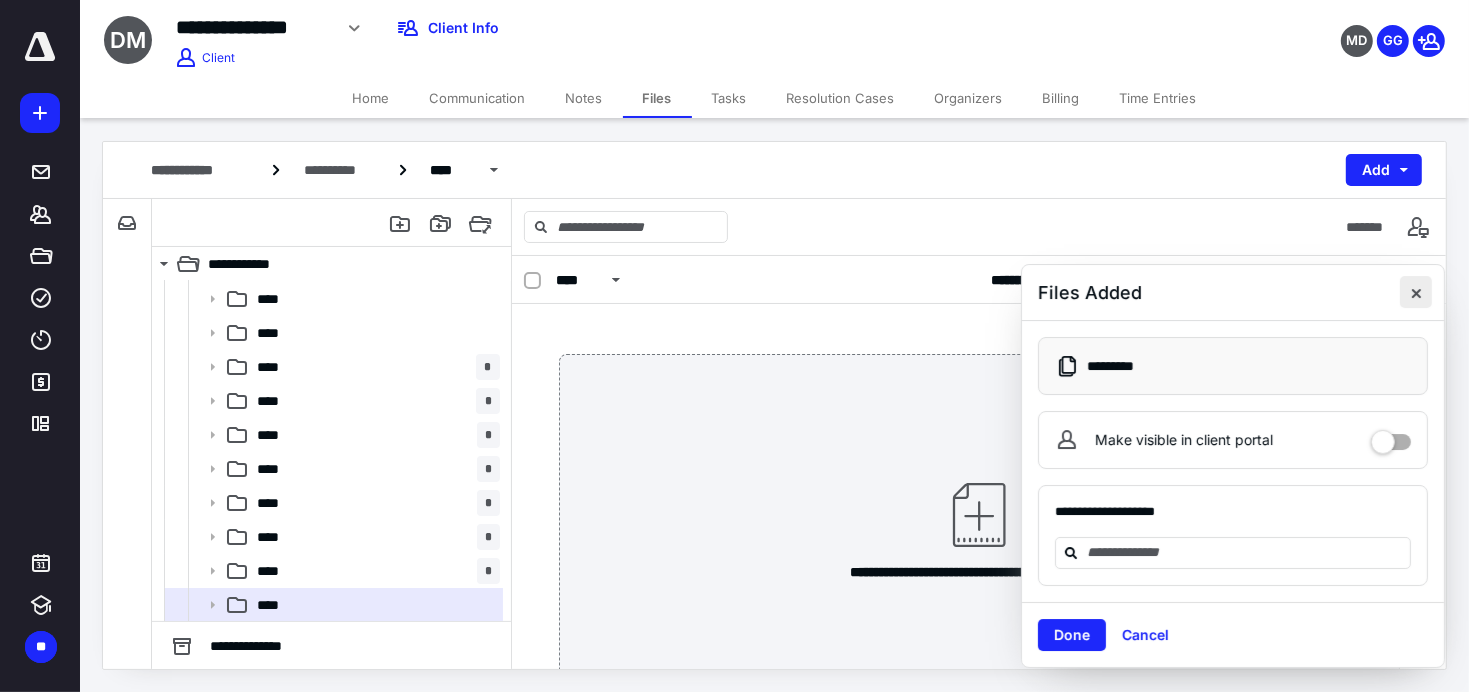 click at bounding box center [1416, 292] 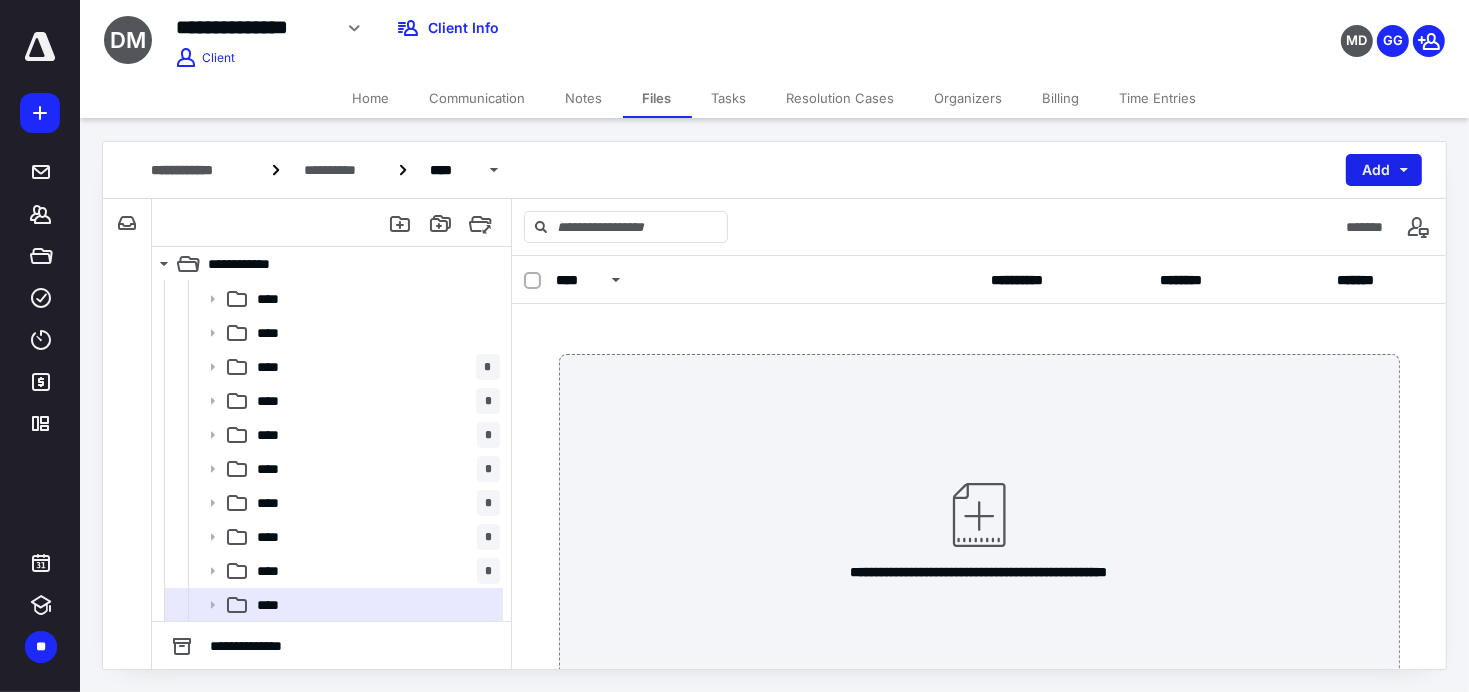 click on "Add" at bounding box center [1384, 170] 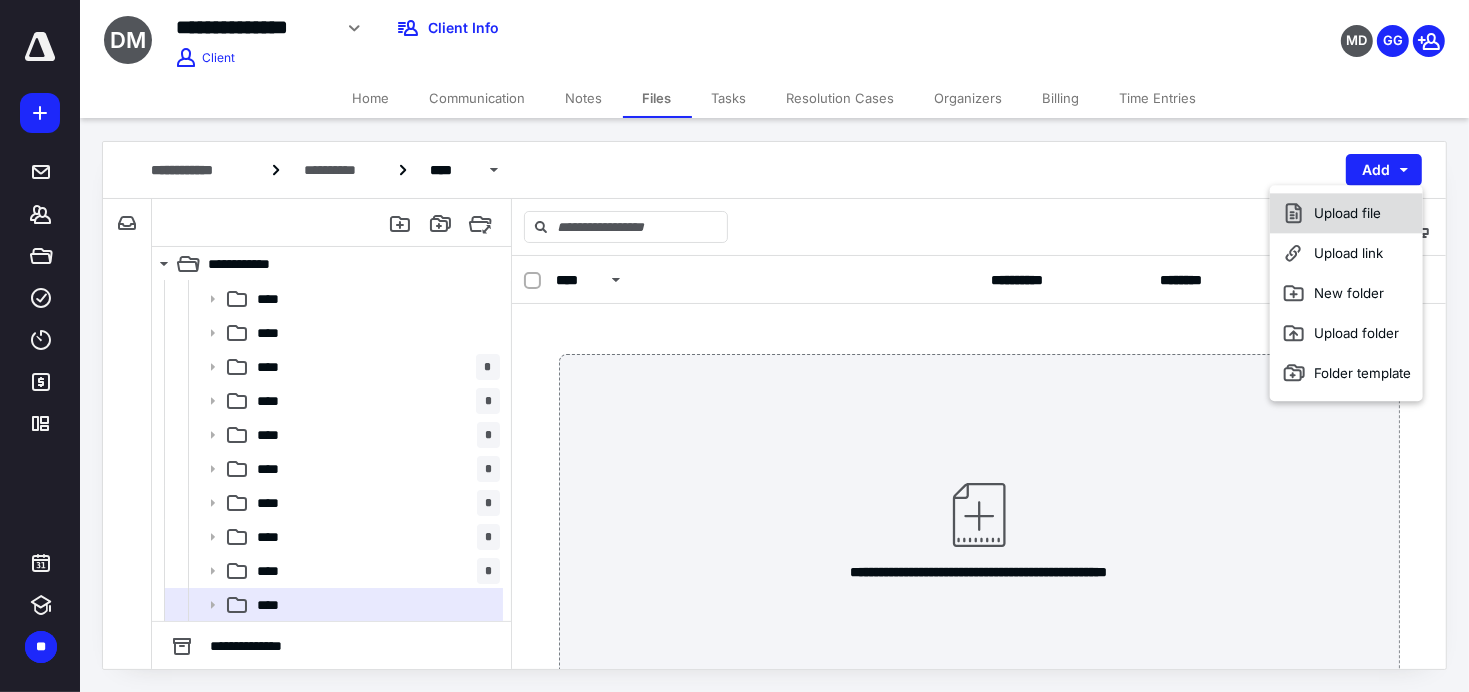 click on "Upload file" at bounding box center [1346, 213] 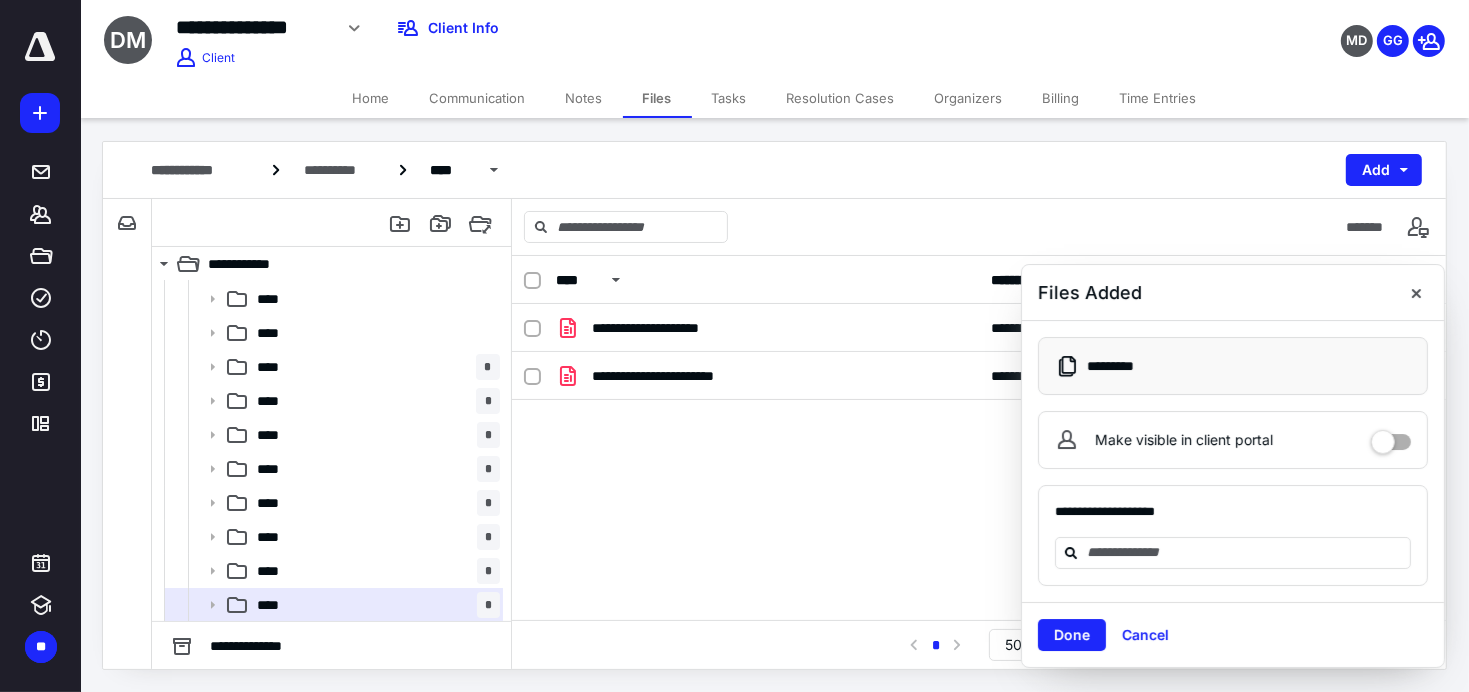 drag, startPoint x: 1419, startPoint y: 296, endPoint x: 1416, endPoint y: 252, distance: 44.102154 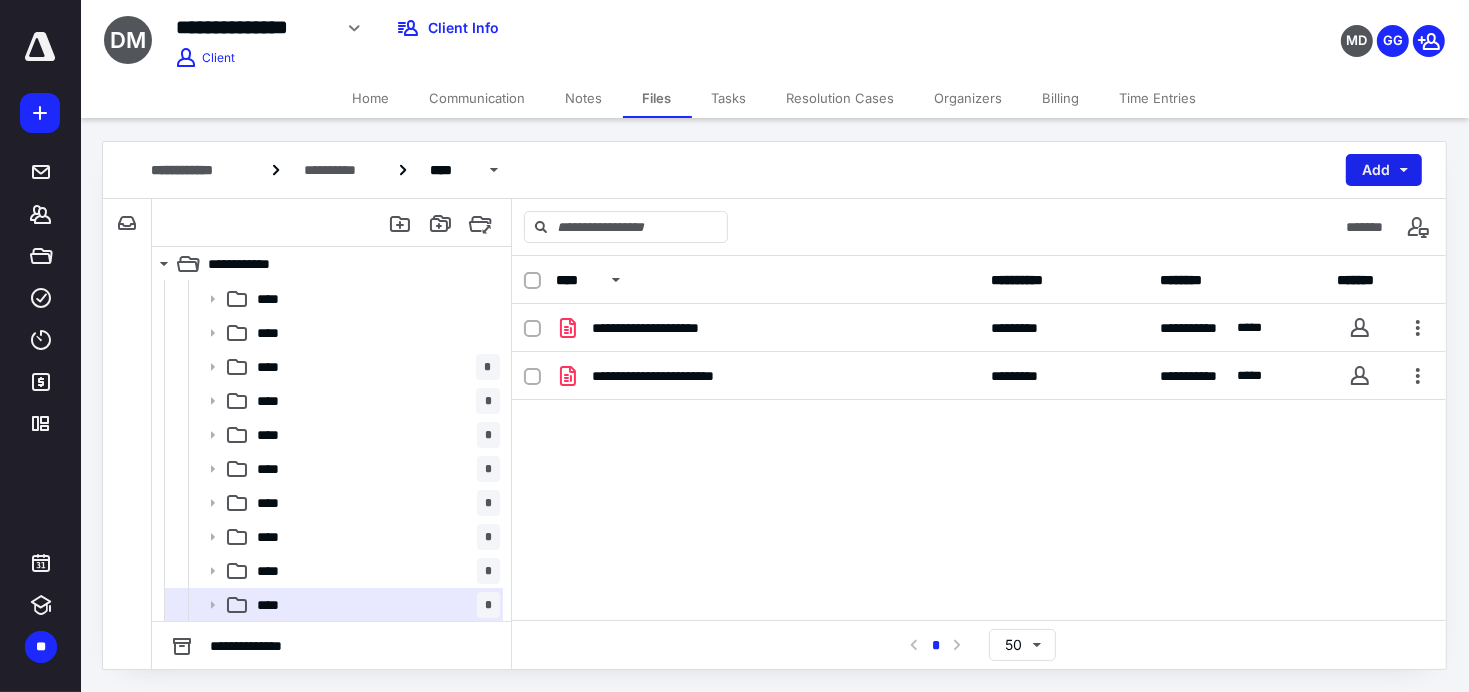 click on "Add" at bounding box center [1384, 170] 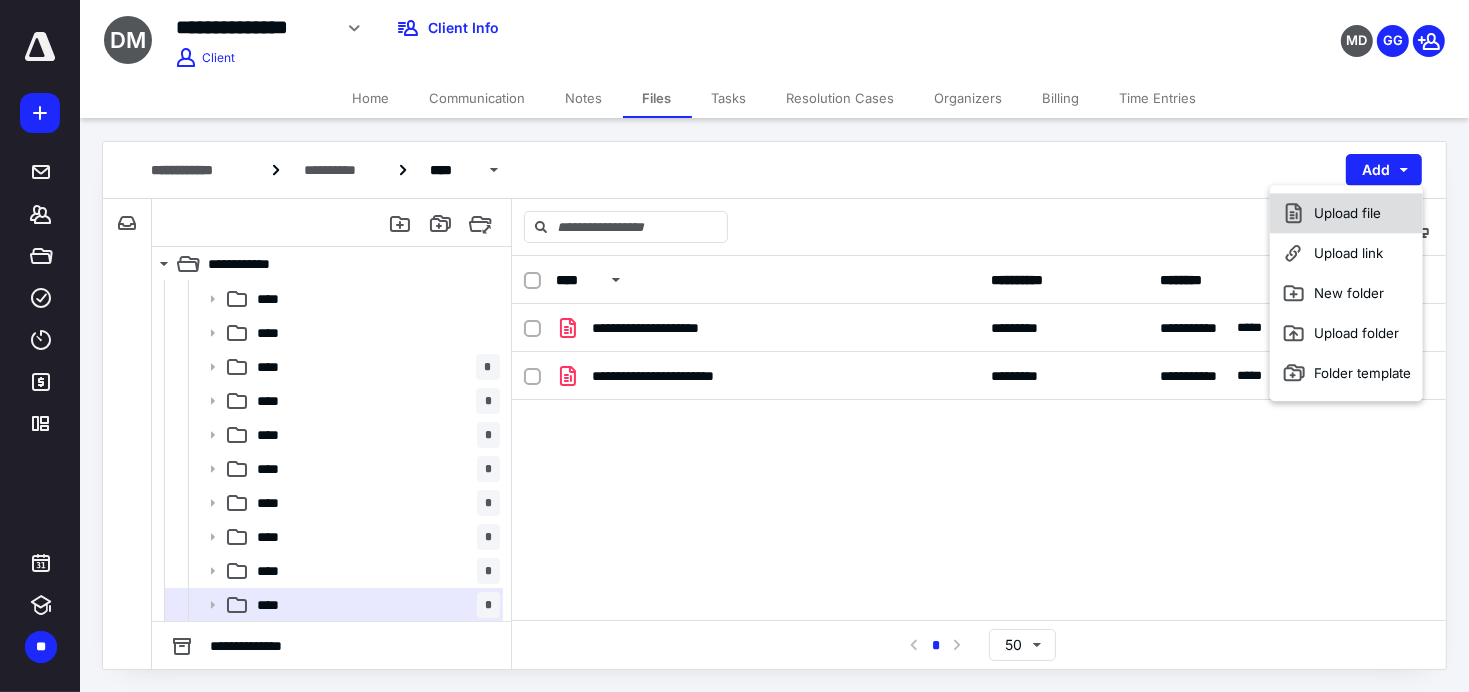 click on "Upload file" at bounding box center (1346, 213) 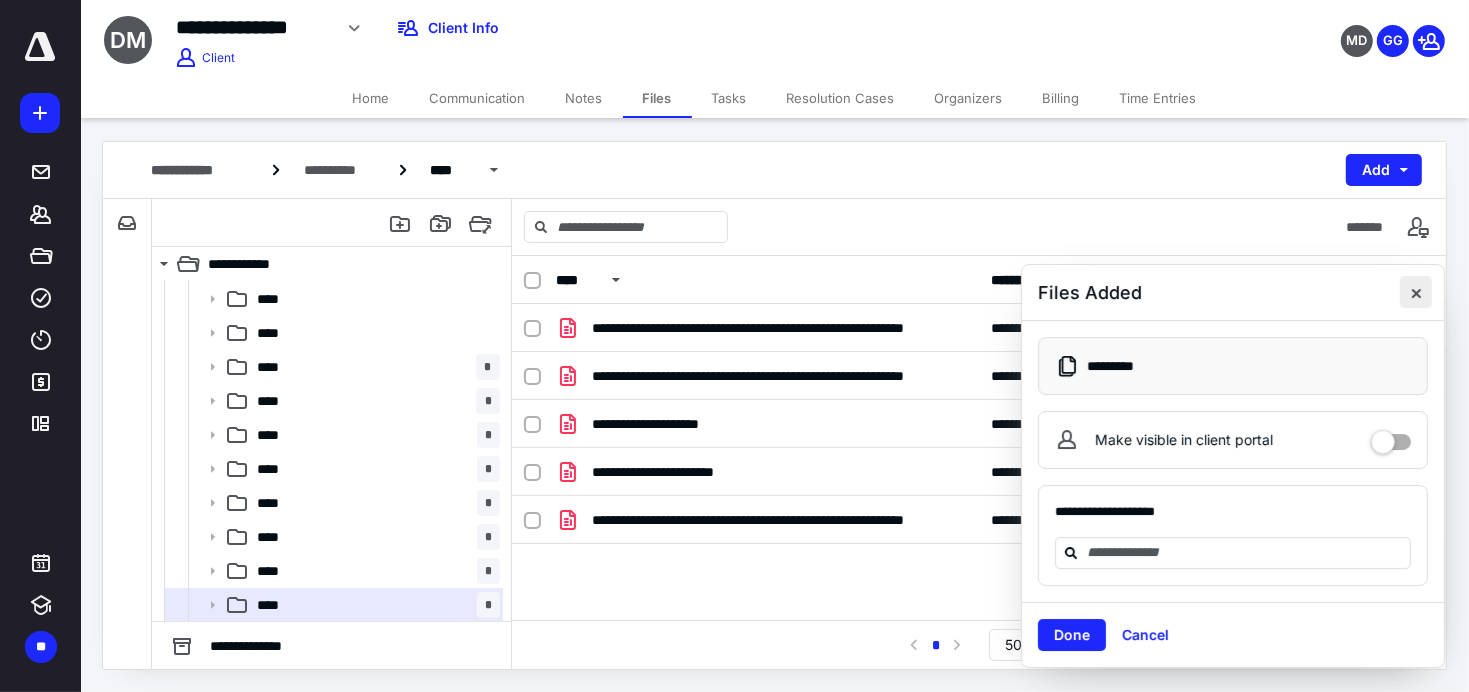 click at bounding box center (1416, 292) 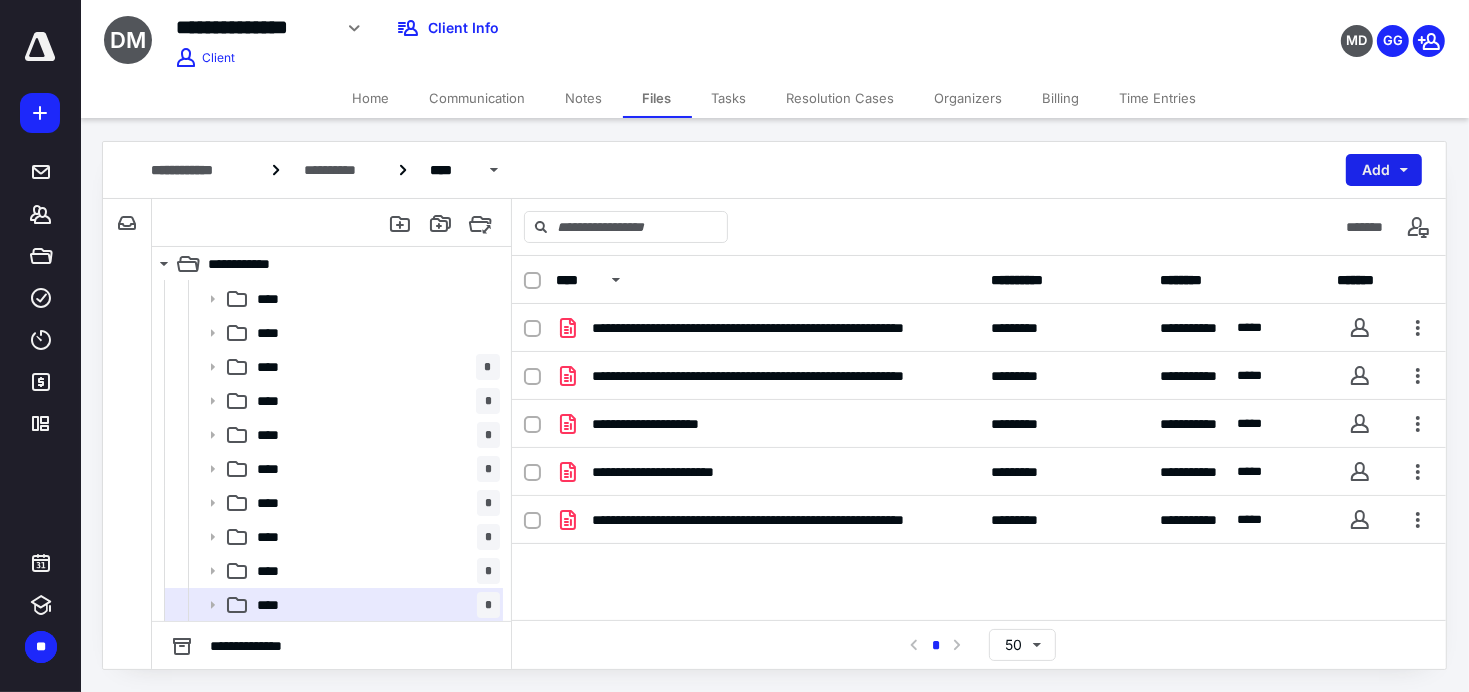 click on "Add" at bounding box center (1384, 170) 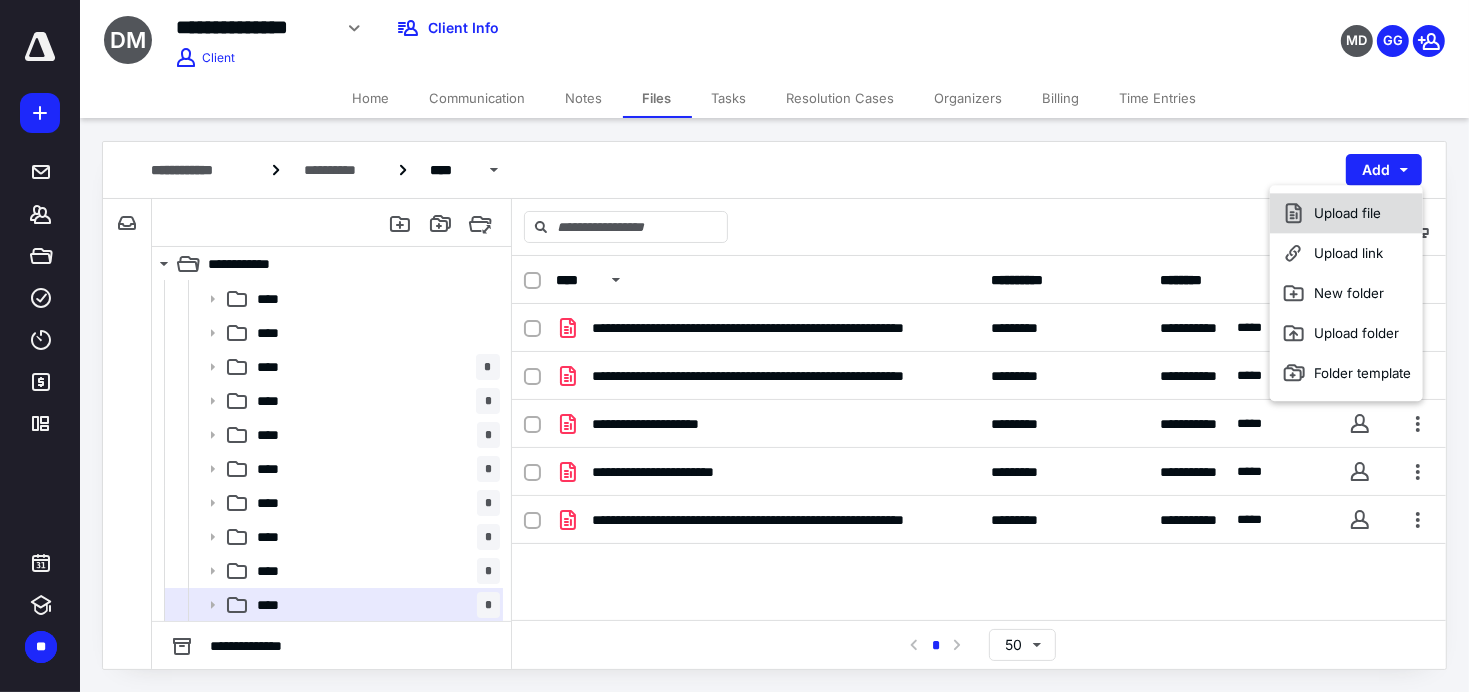click on "Upload file" at bounding box center [1346, 213] 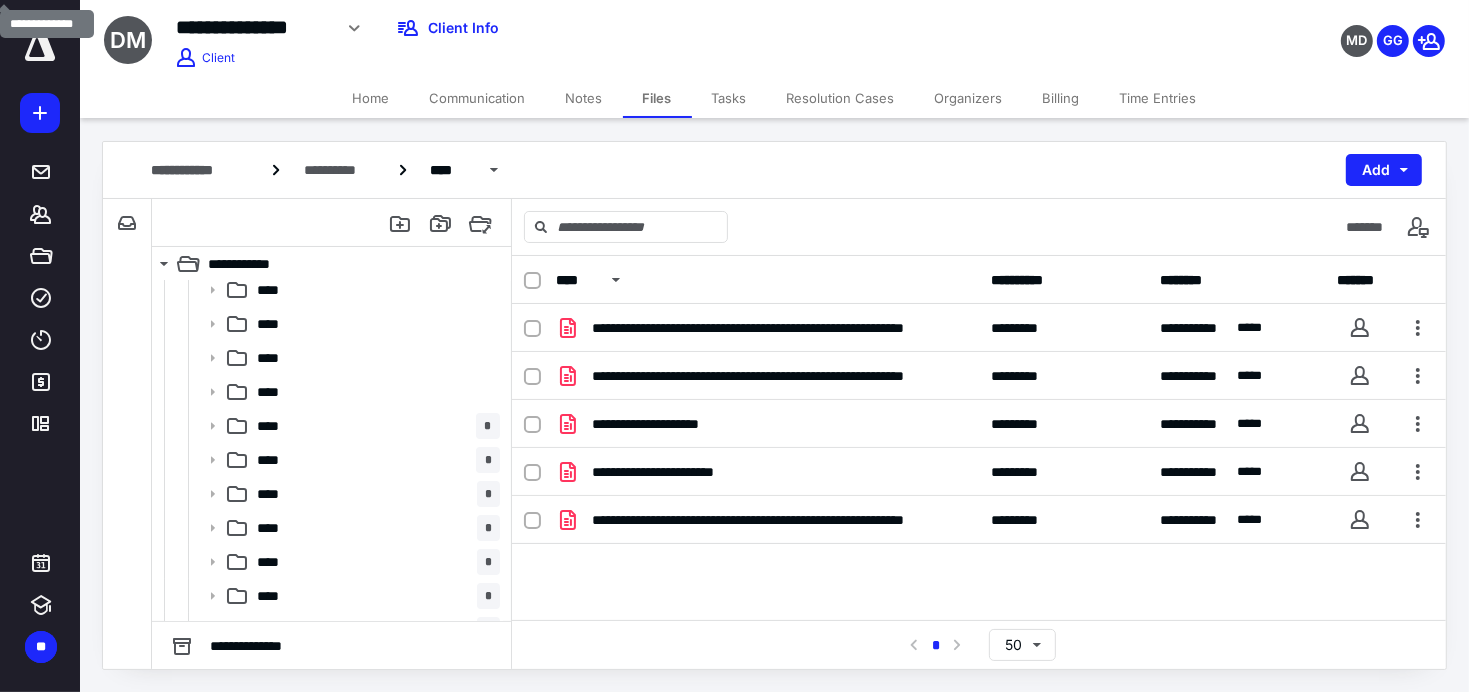 scroll, scrollTop: 169, scrollLeft: 0, axis: vertical 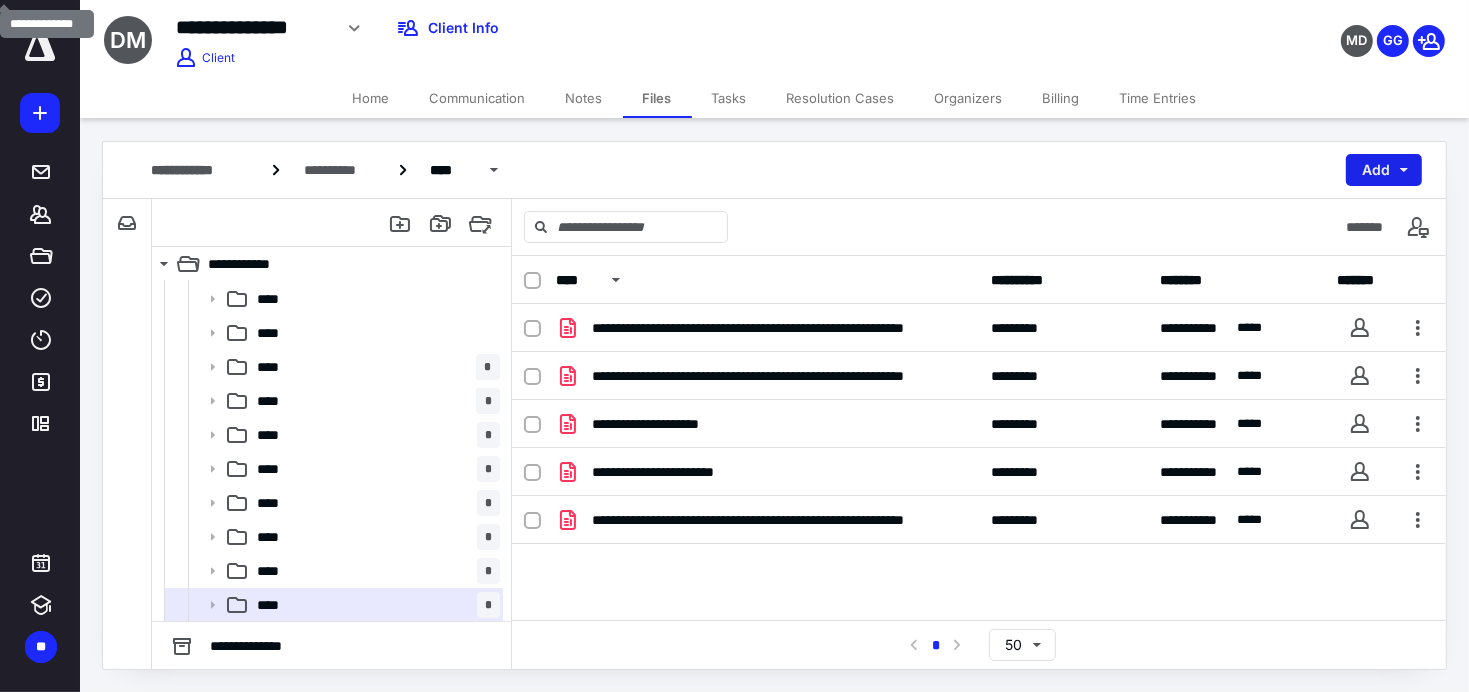 click on "Add" at bounding box center [1384, 170] 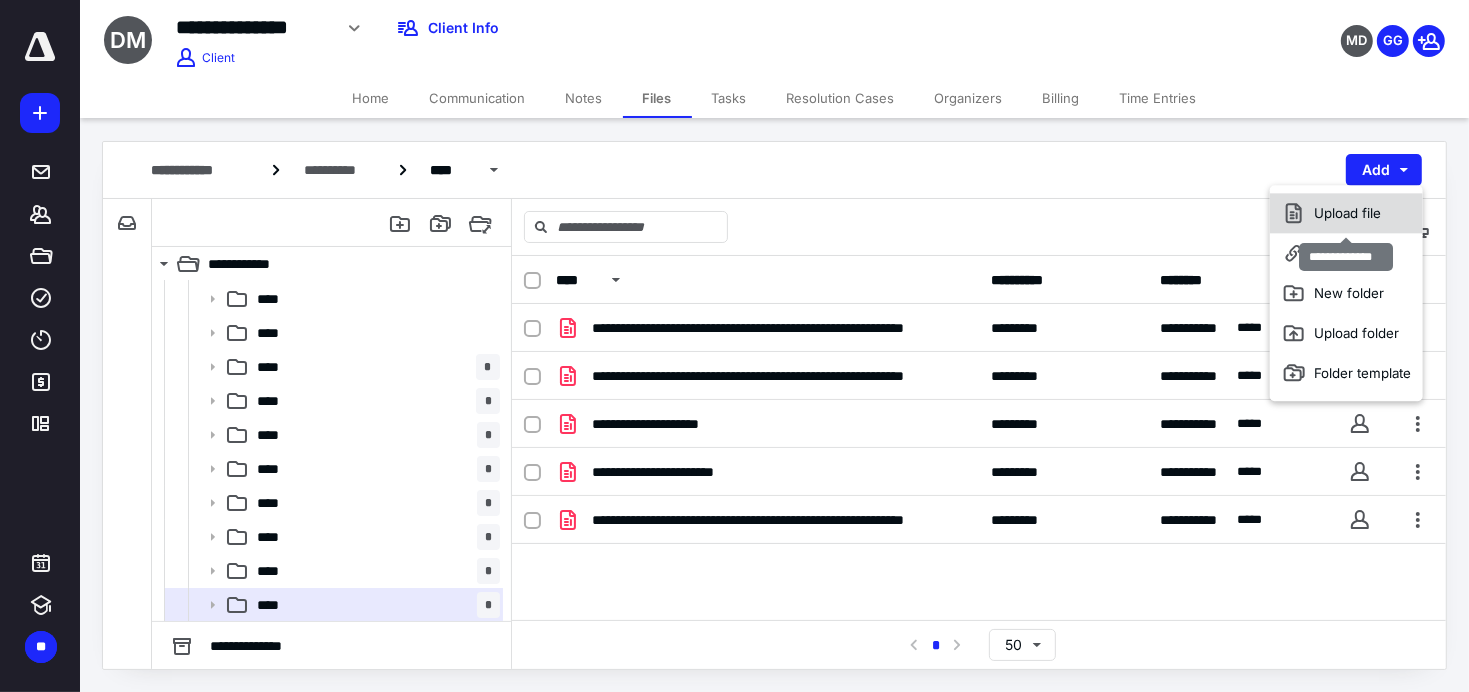 click on "Upload file" at bounding box center [1346, 213] 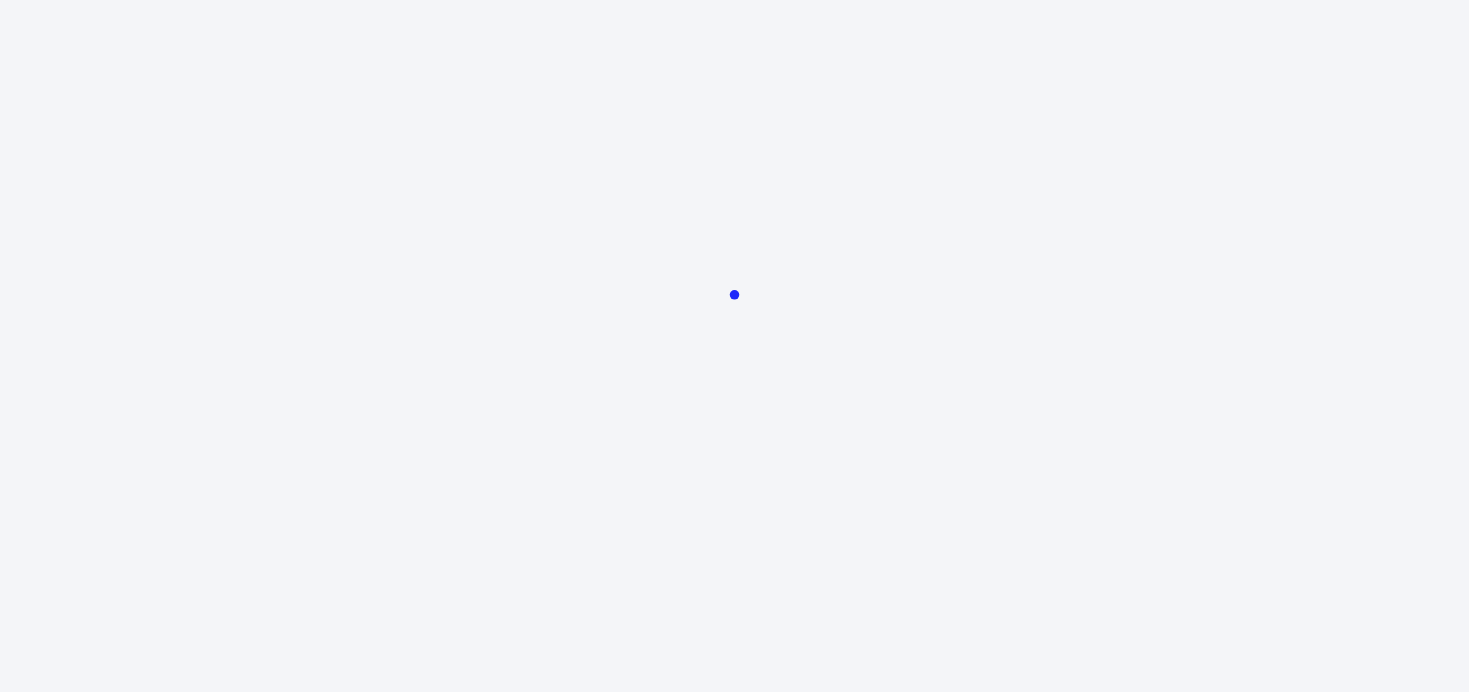 scroll, scrollTop: 0, scrollLeft: 0, axis: both 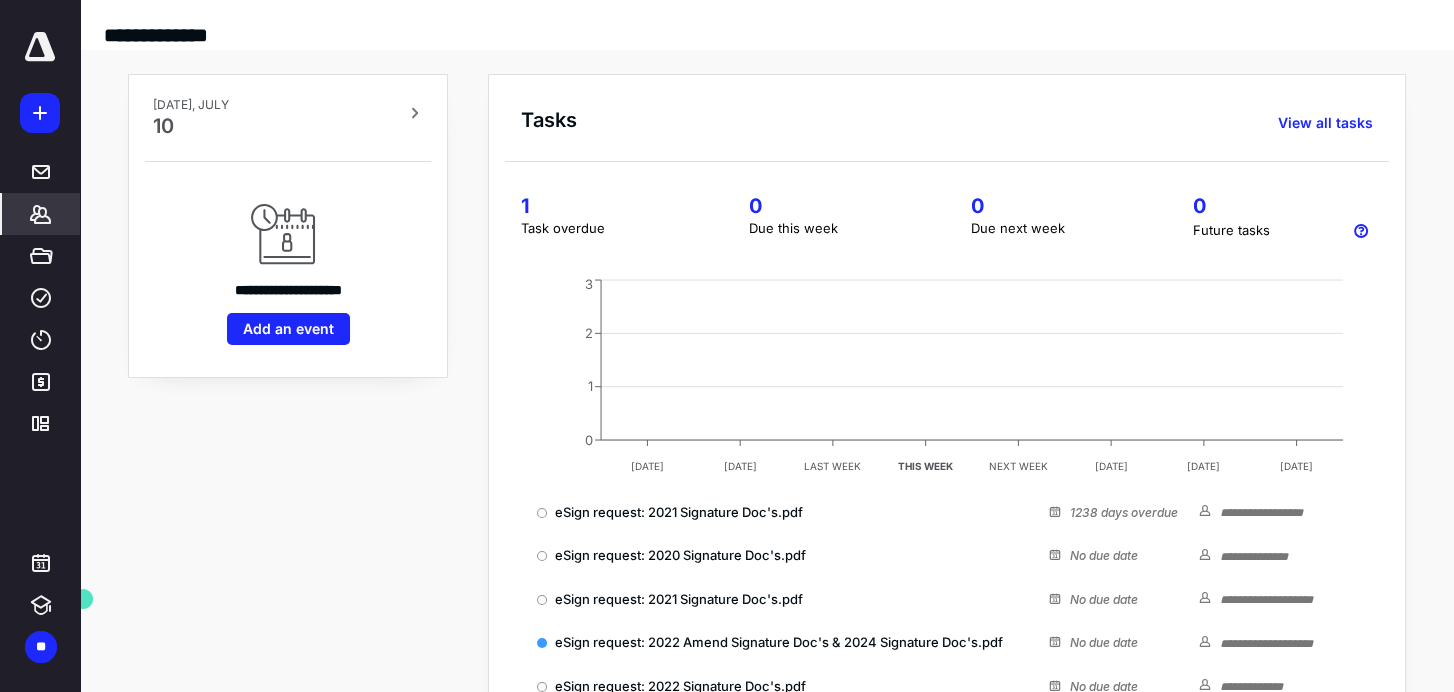 click 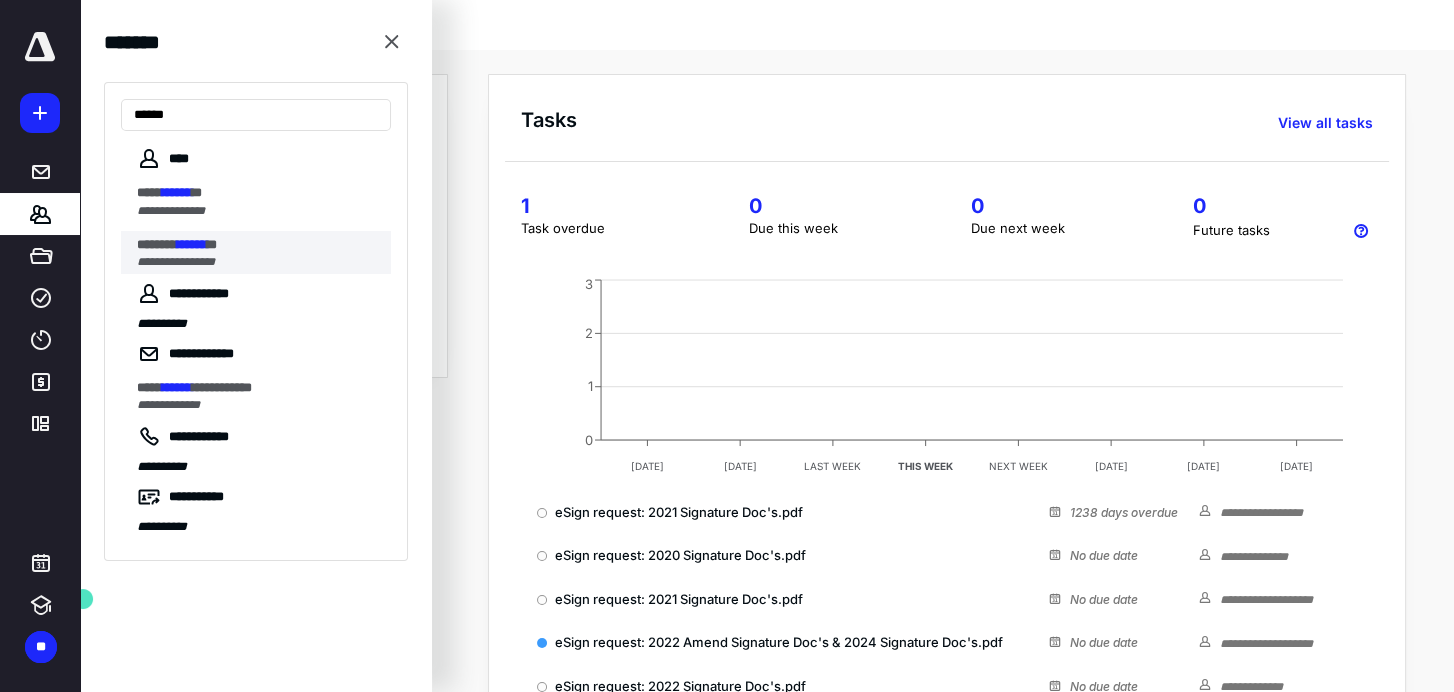 type on "******" 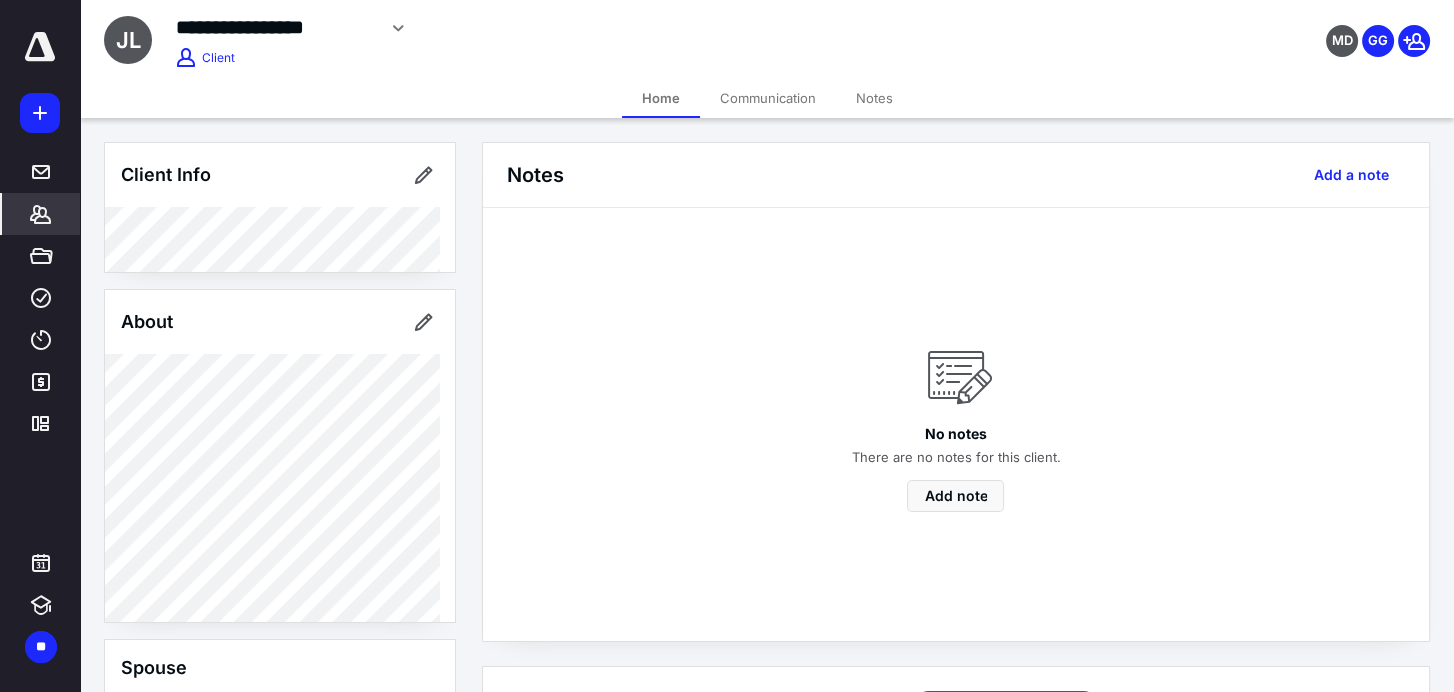 scroll, scrollTop: 166, scrollLeft: 0, axis: vertical 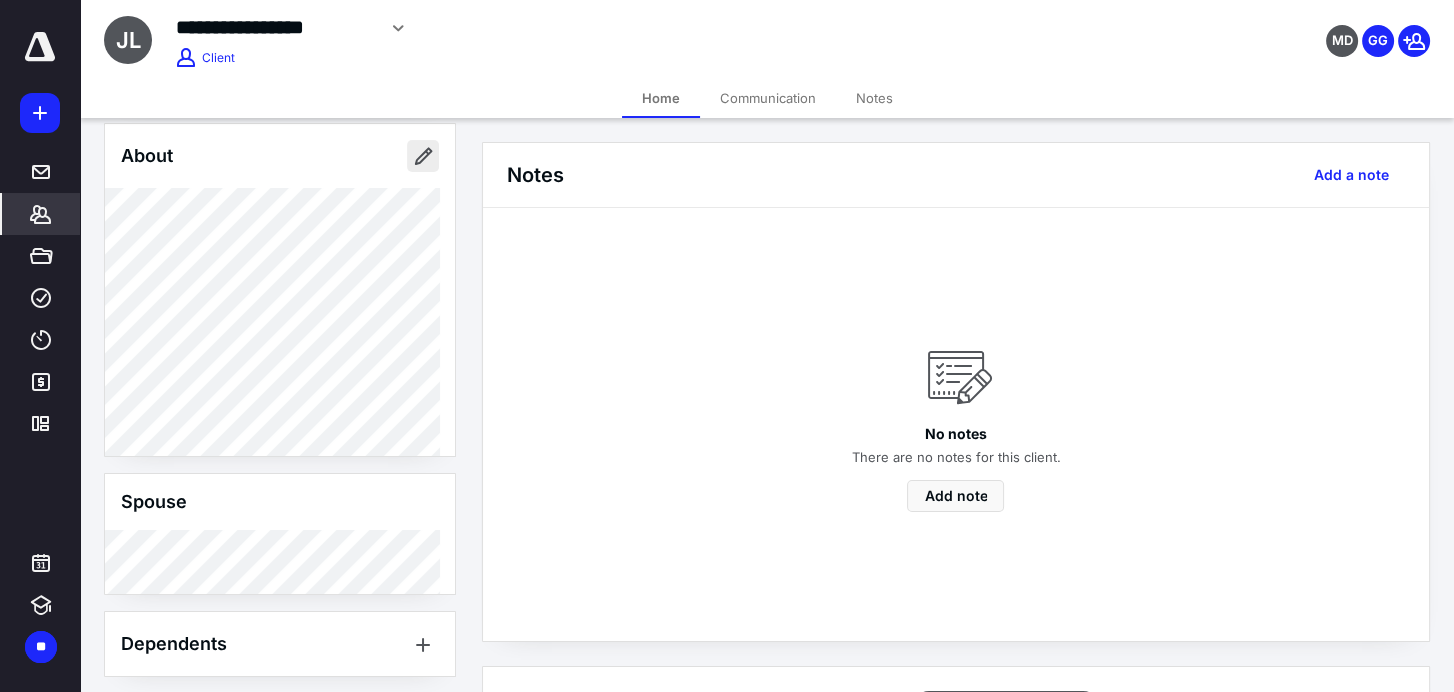 click at bounding box center (423, 156) 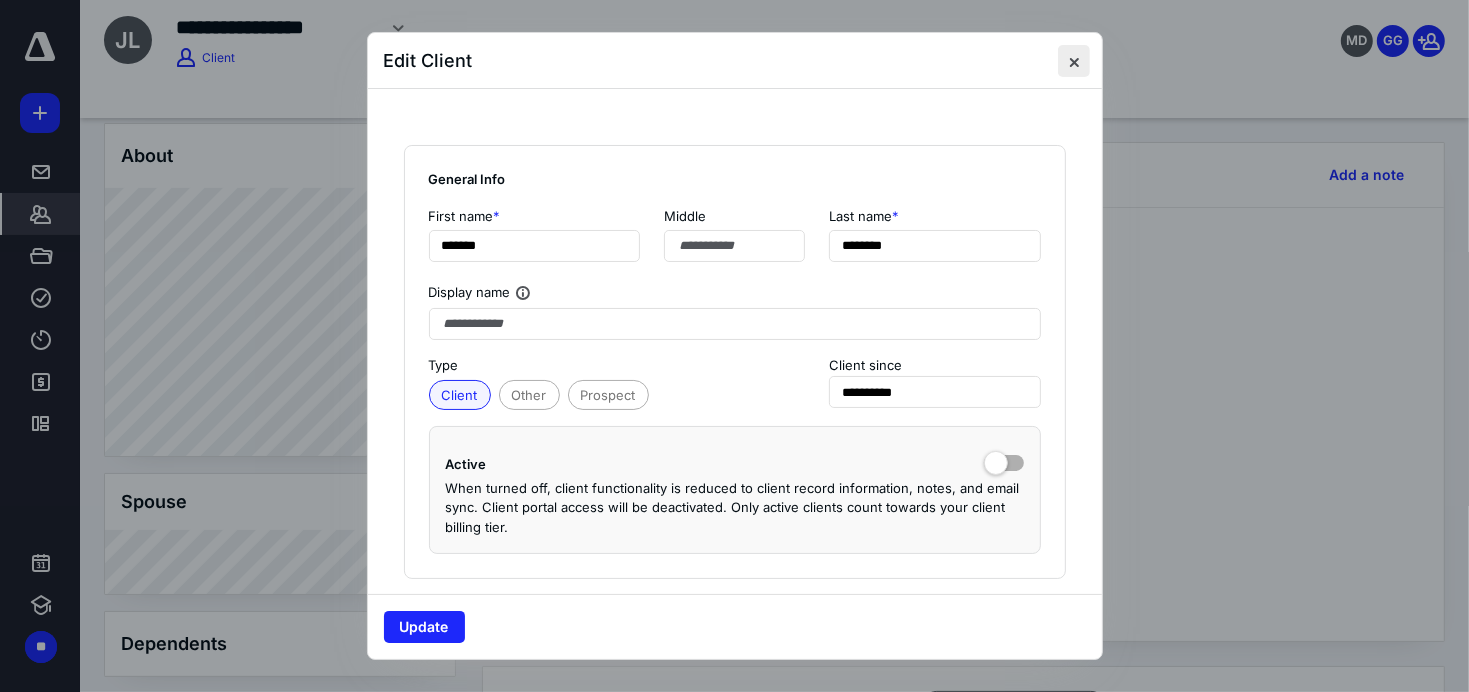 click at bounding box center [1074, 61] 